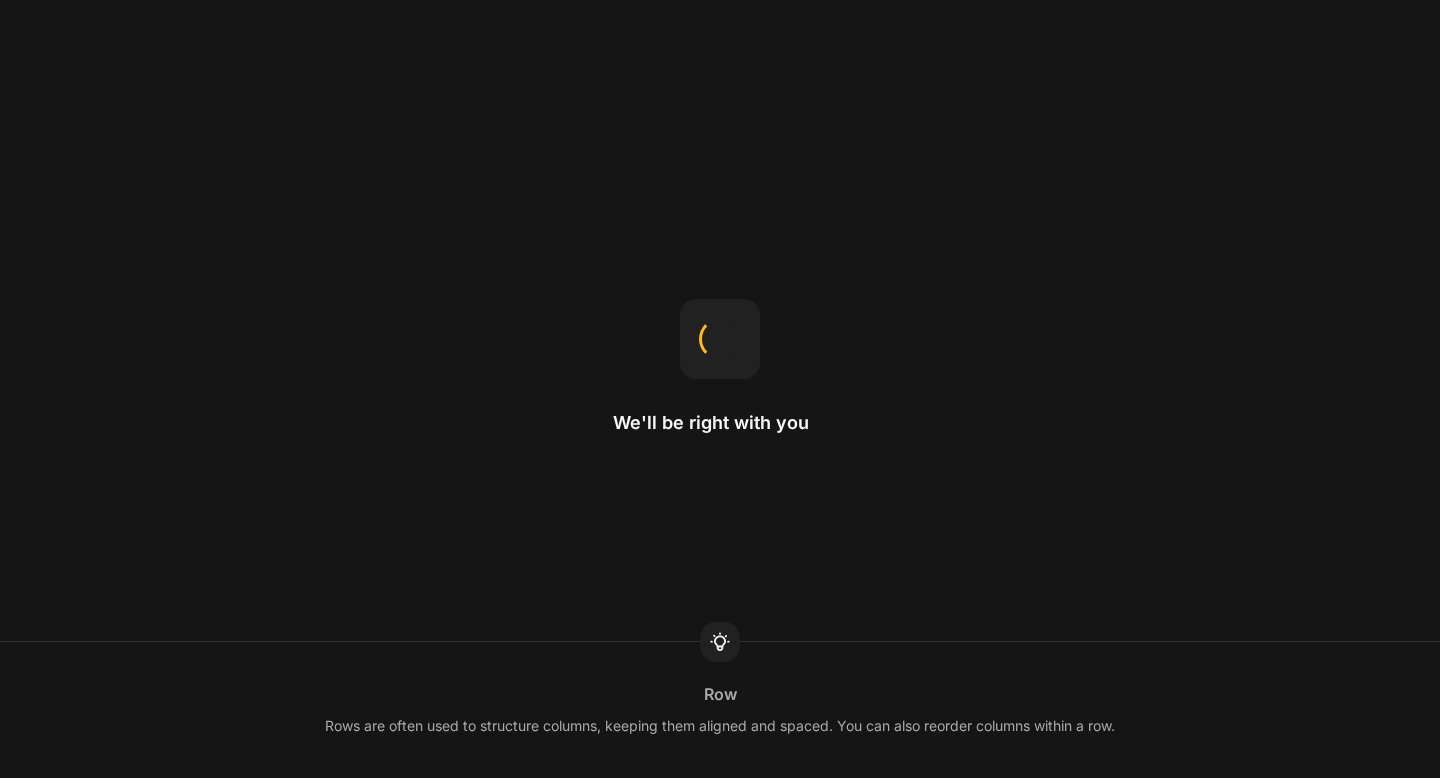 scroll, scrollTop: 0, scrollLeft: 0, axis: both 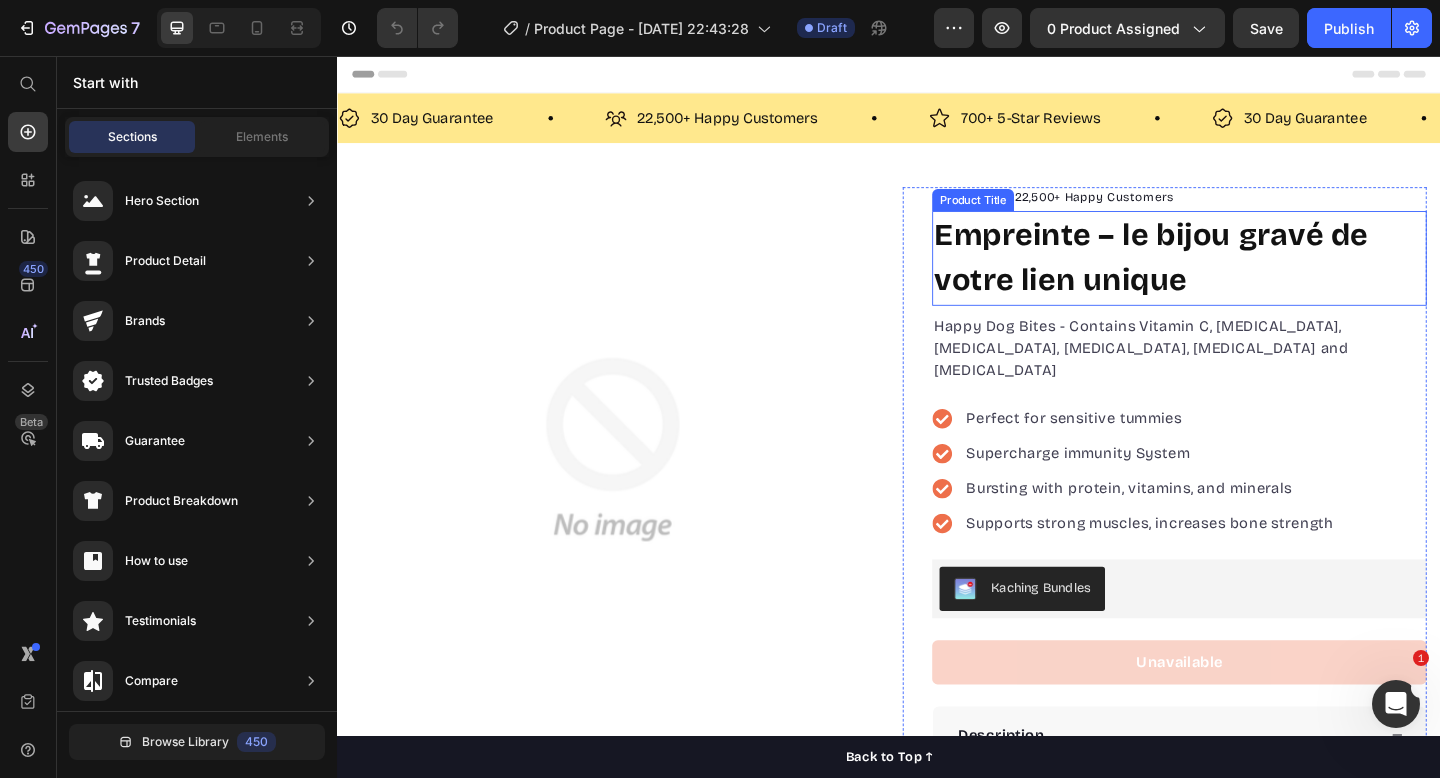 click on "Empreinte – le bijou gravé de votre lien unique" at bounding box center (1253, 276) 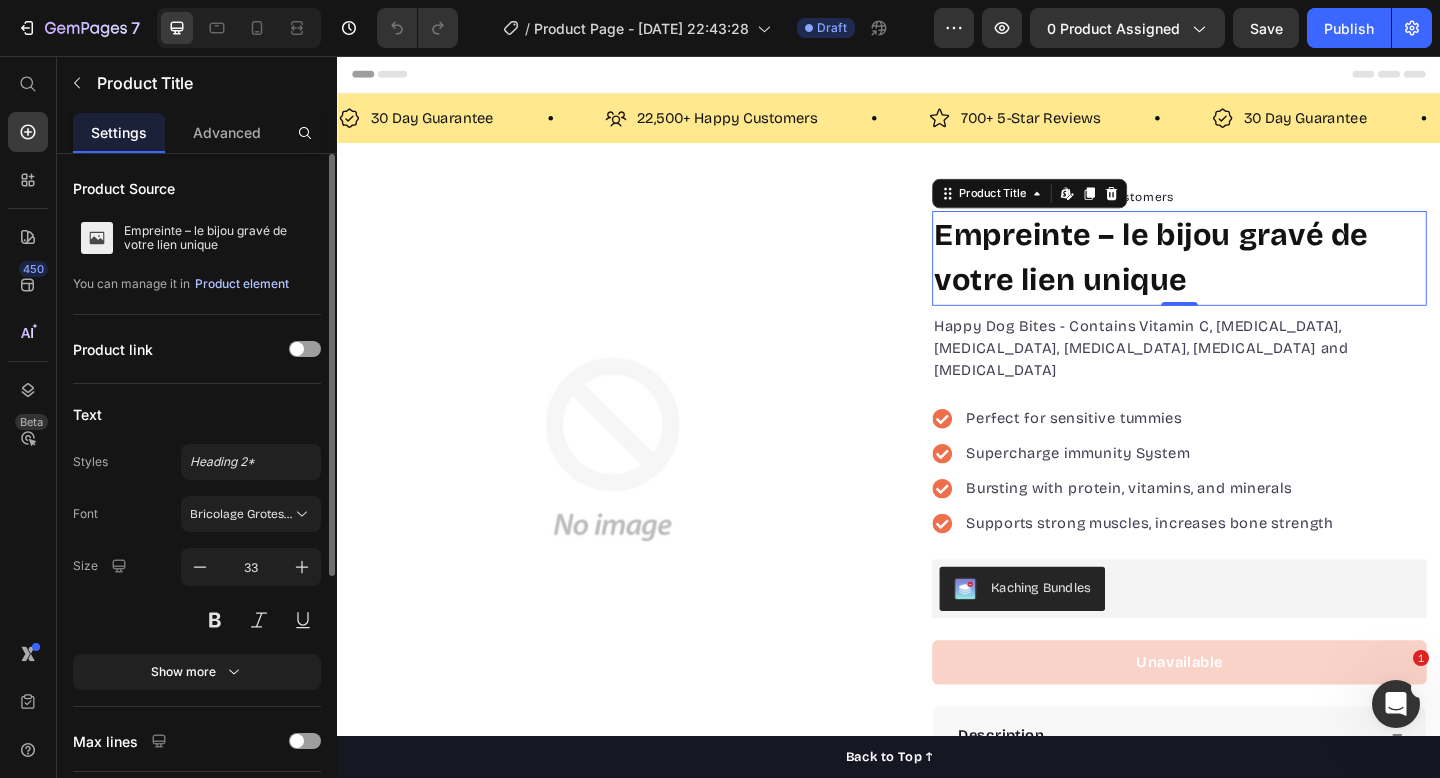 click on "Product element" at bounding box center (242, 284) 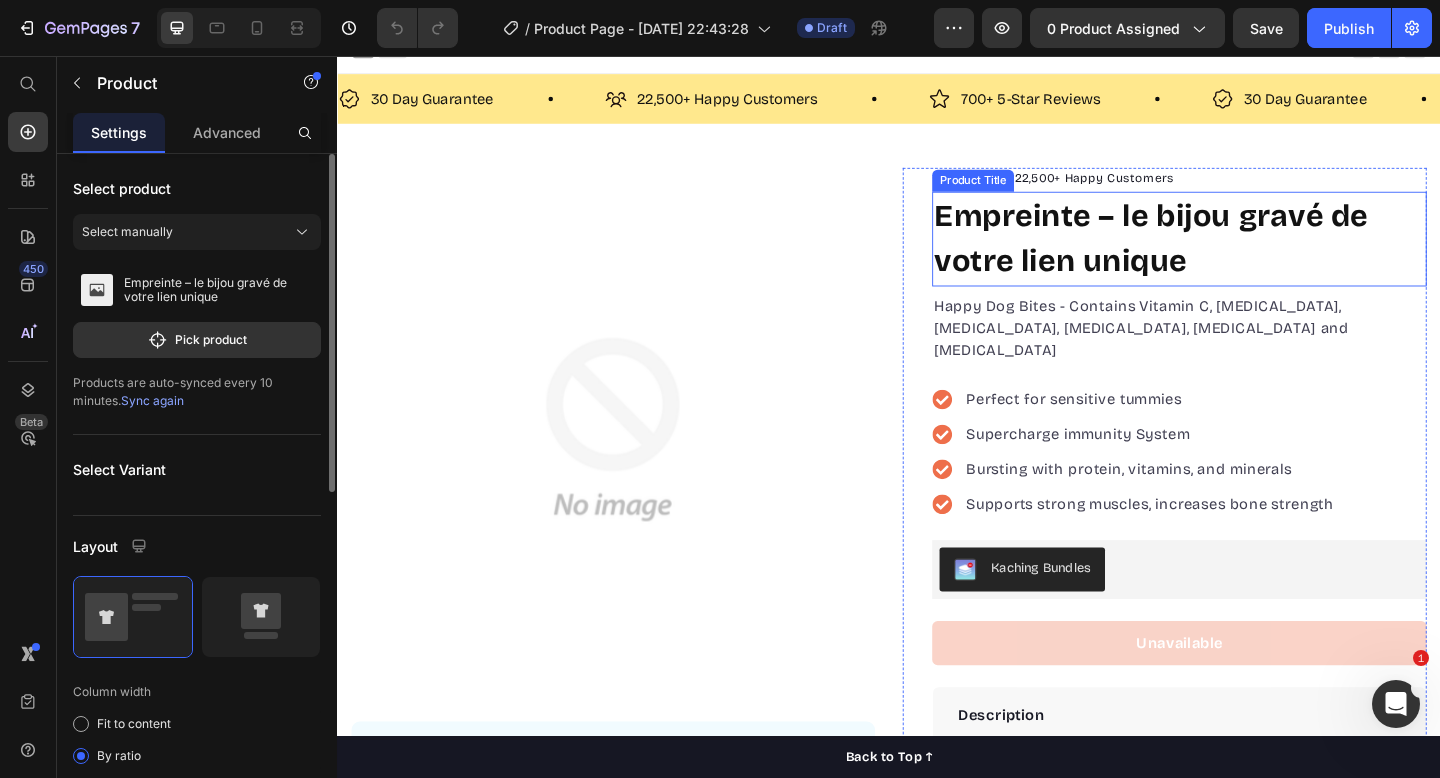 scroll, scrollTop: 0, scrollLeft: 0, axis: both 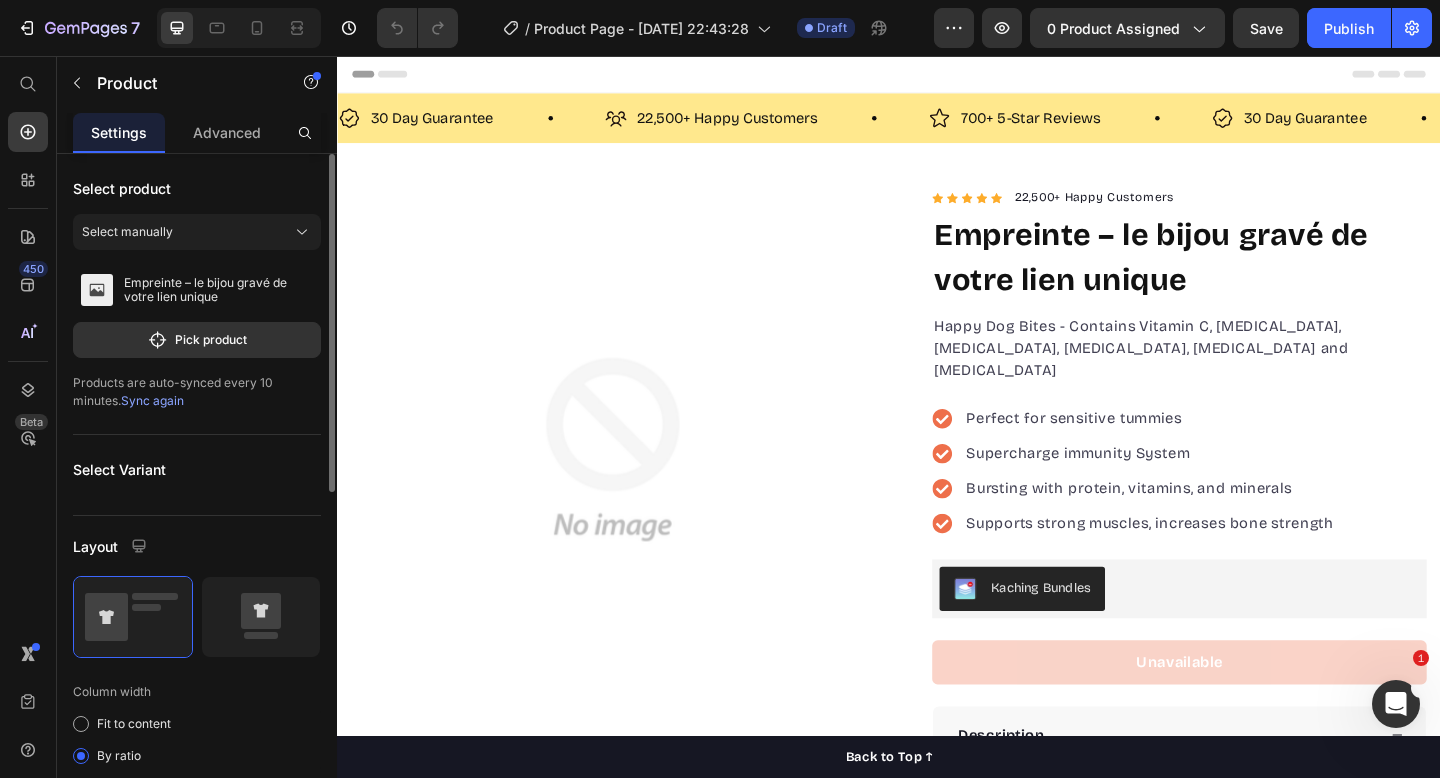 click on "Header" at bounding box center [394, 76] 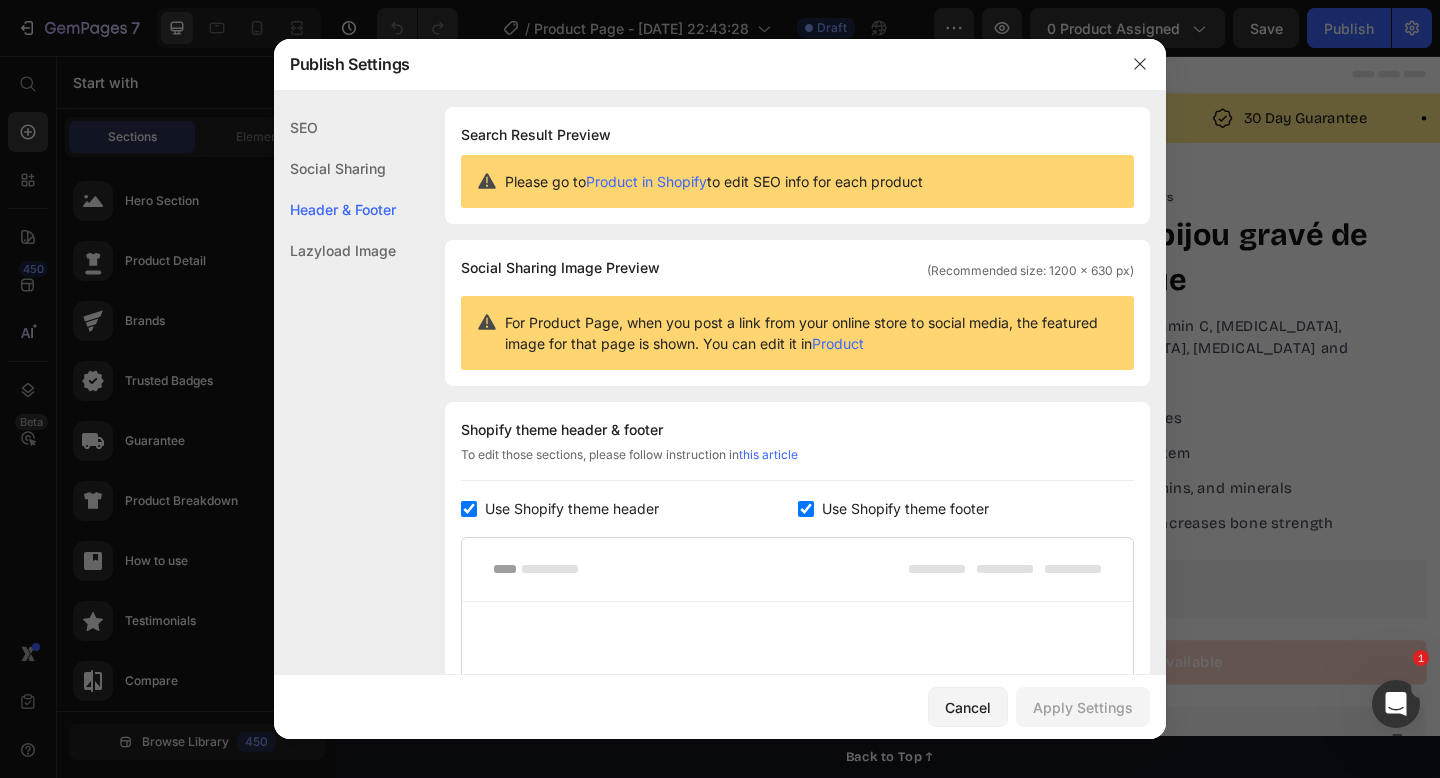scroll, scrollTop: 291, scrollLeft: 0, axis: vertical 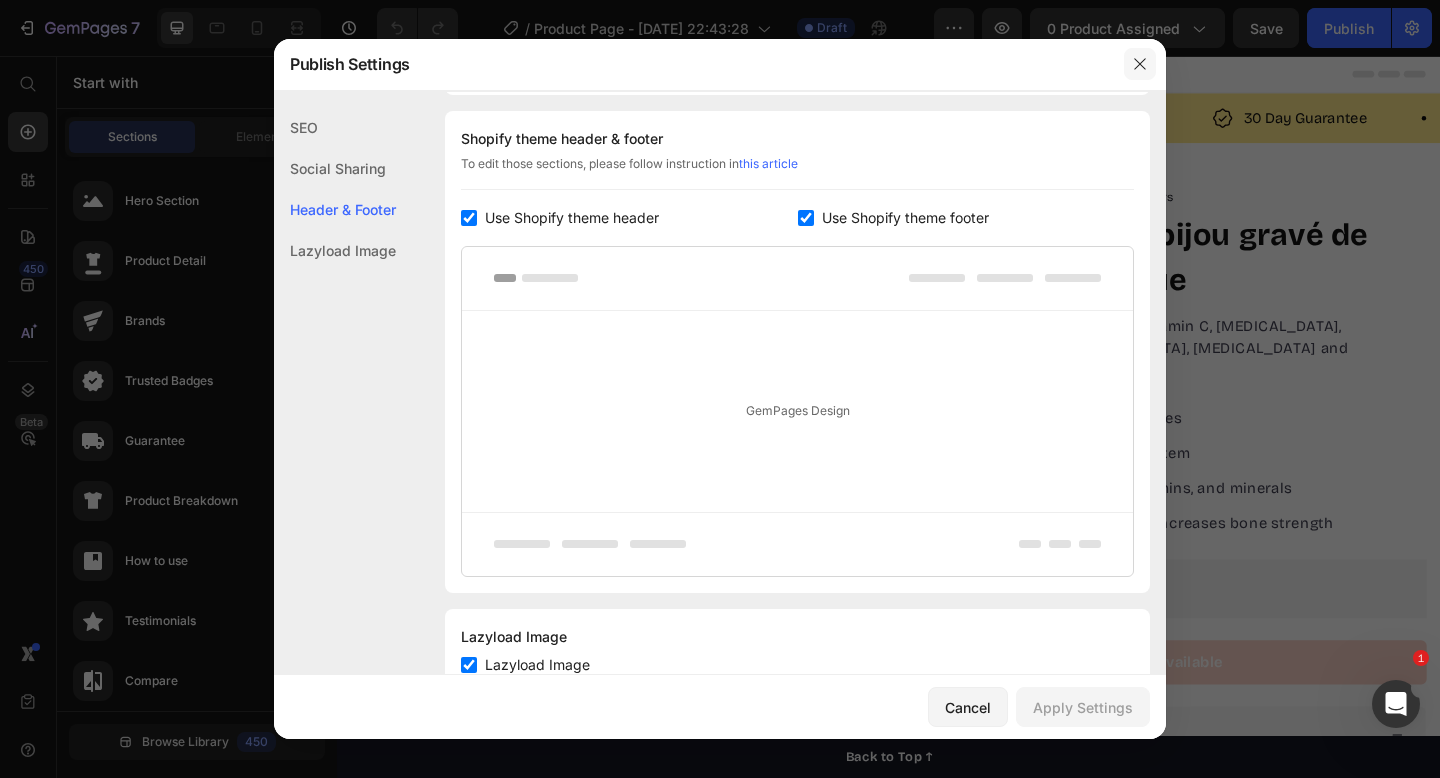 click 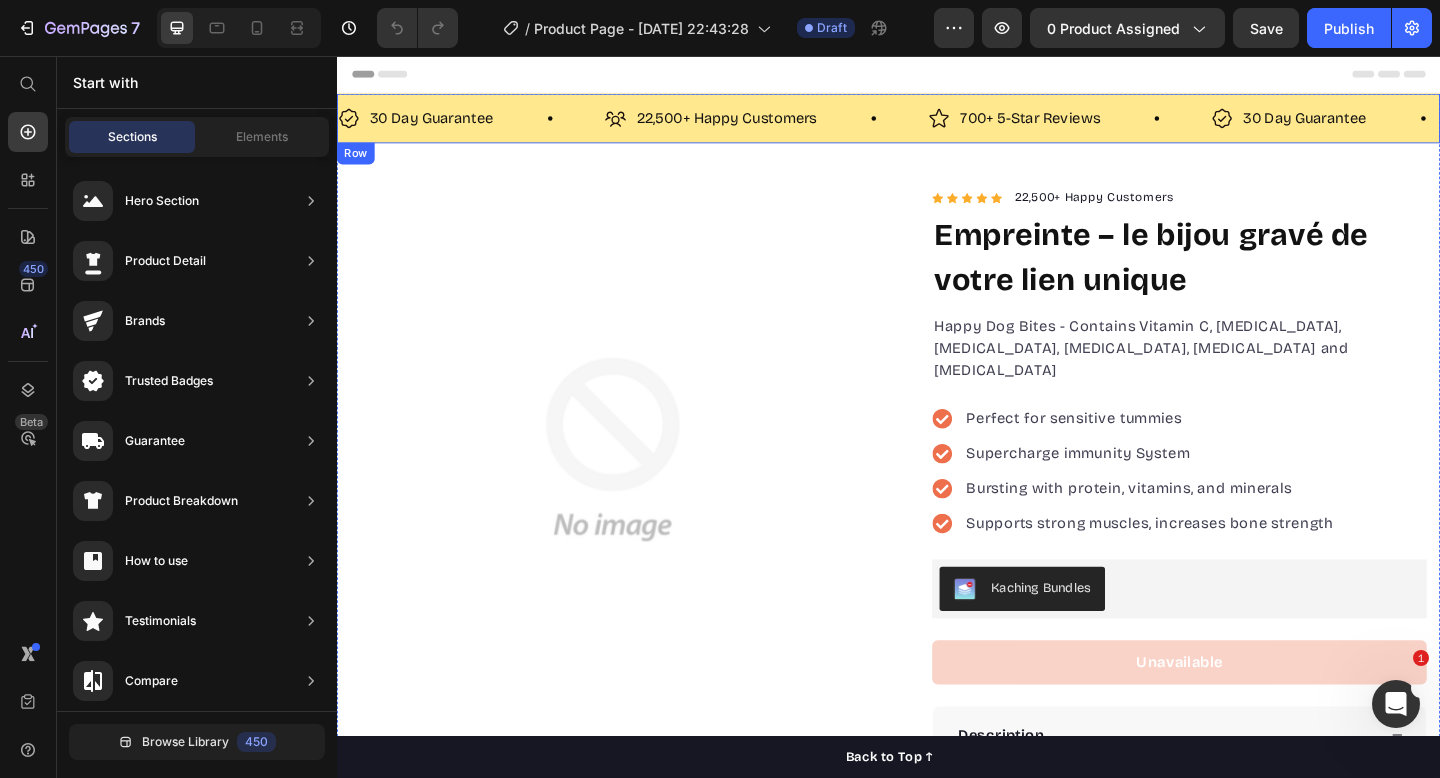 click on "30 Day Guarantee Item List
22,500+ Happy Customers Item List
700+ 5-Star Reviews Item List
30 Day Guarantee Item List
22,500+ Happy Customers Item List
700+ 5-Star Reviews Item List
30 Day Guarantee Item List
22,500+ Happy Customers Item List
700+ 5-Star Reviews Item List
30 Day Guarantee Item List
22,500+ Happy Customers Item List
700+ 5-Star Reviews Item List
30 Day Guarantee Item List
22,500+ Happy Customers Item List
700+ 5-Star Reviews Item List
30 Day Guarantee Item List
Item List Row" at bounding box center [937, 124] 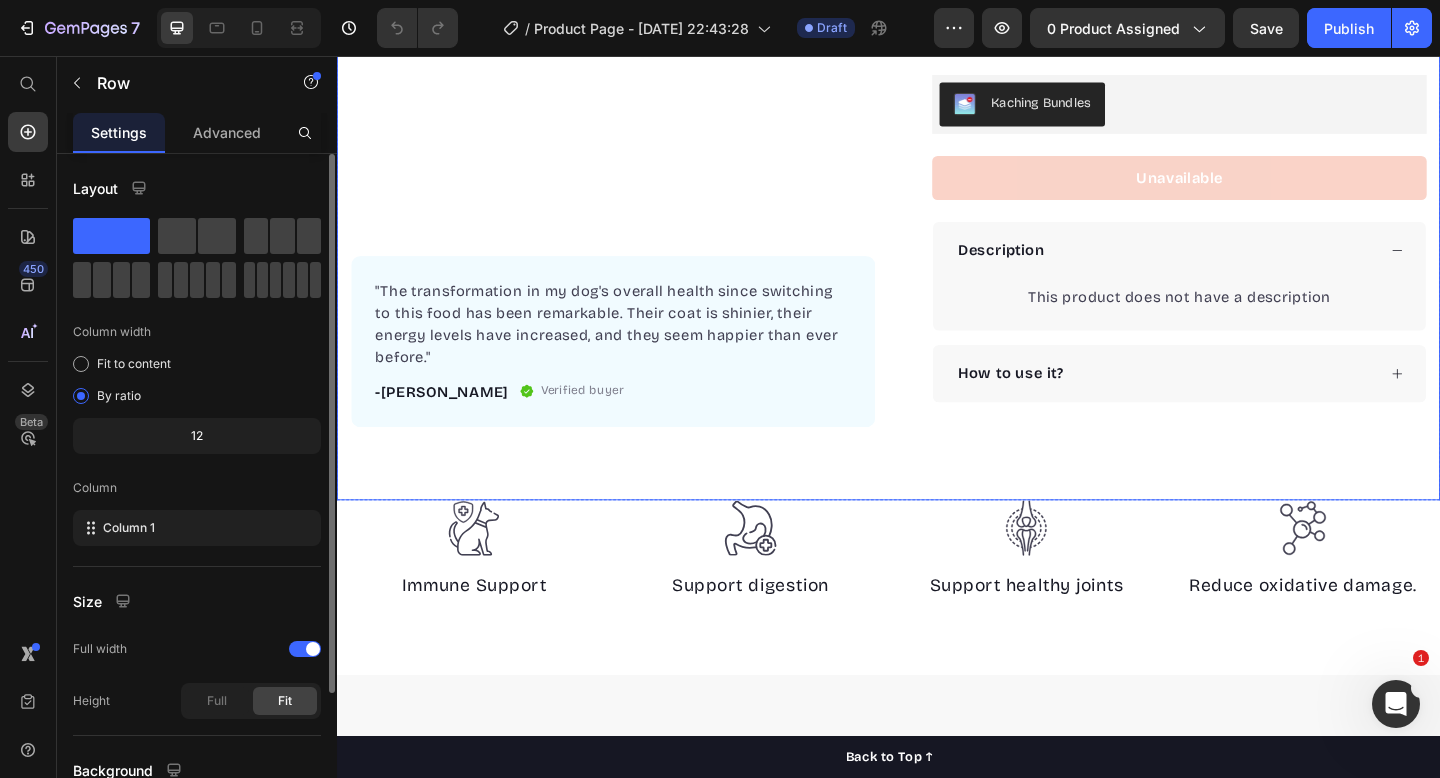 scroll, scrollTop: 528, scrollLeft: 0, axis: vertical 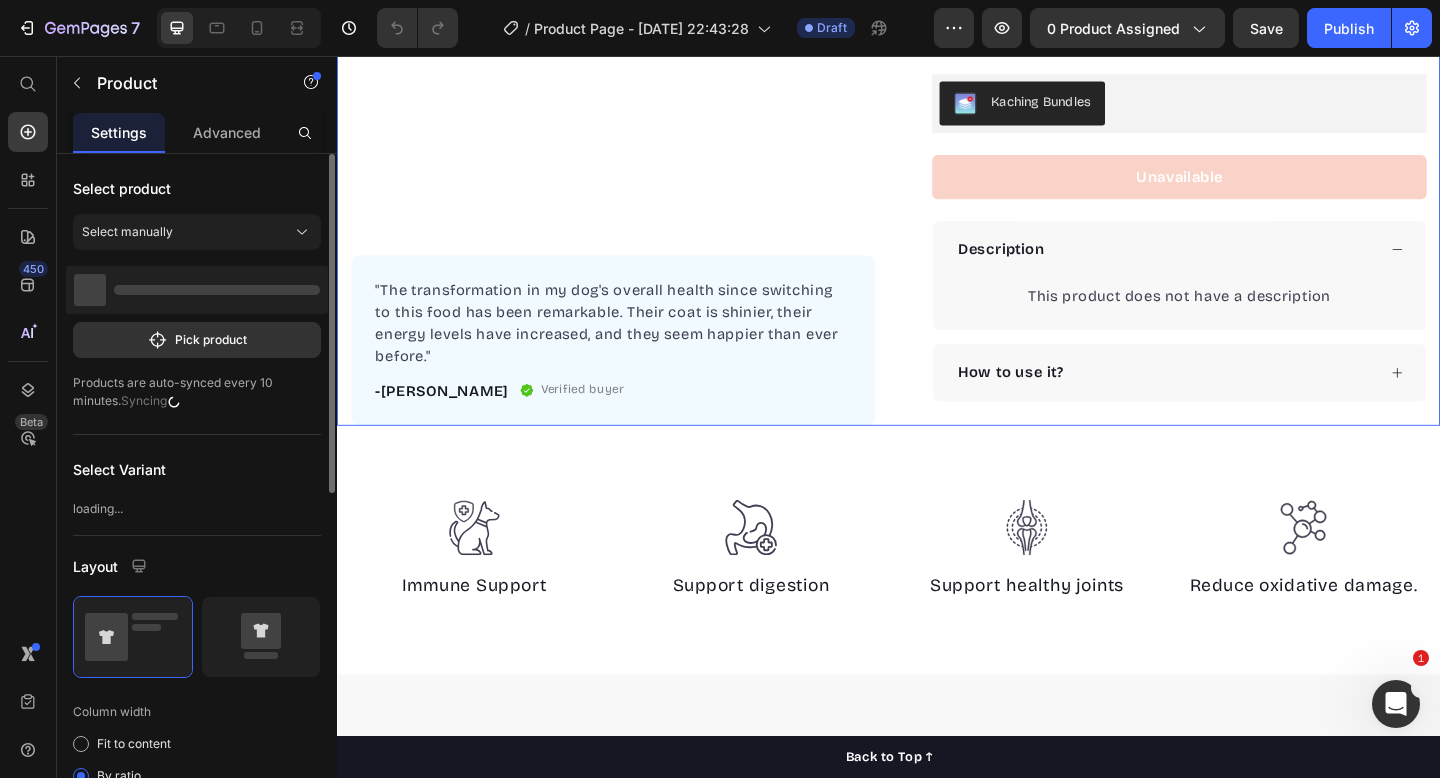 click on "Icon Icon Icon Icon Icon Icon List Hoz 22,500+ Happy Customers Text block Row Empreinte – le bijou gravé de votre lien unique Product Title Happy Dog Bites - Contains Vitamin C, [MEDICAL_DATA], [MEDICAL_DATA], [MEDICAL_DATA], [MEDICAL_DATA] and [MEDICAL_DATA] Text block Perfect for sensitive tummies Supercharge immunity System Bursting with protein, vitamins, and minerals Supports strong muscles, increases bone strength Item list Kaching Bundles Kaching Bundles Unavailable Product Cart Button Perfect for sensitive tummies Supercharge immunity System Bursting with protein, vitamins, and minerals Supports strong muscles, increases bone strength Item list
Description This product does not have a description Product Description
How to use it? Accordion Row" at bounding box center [1237, 65] 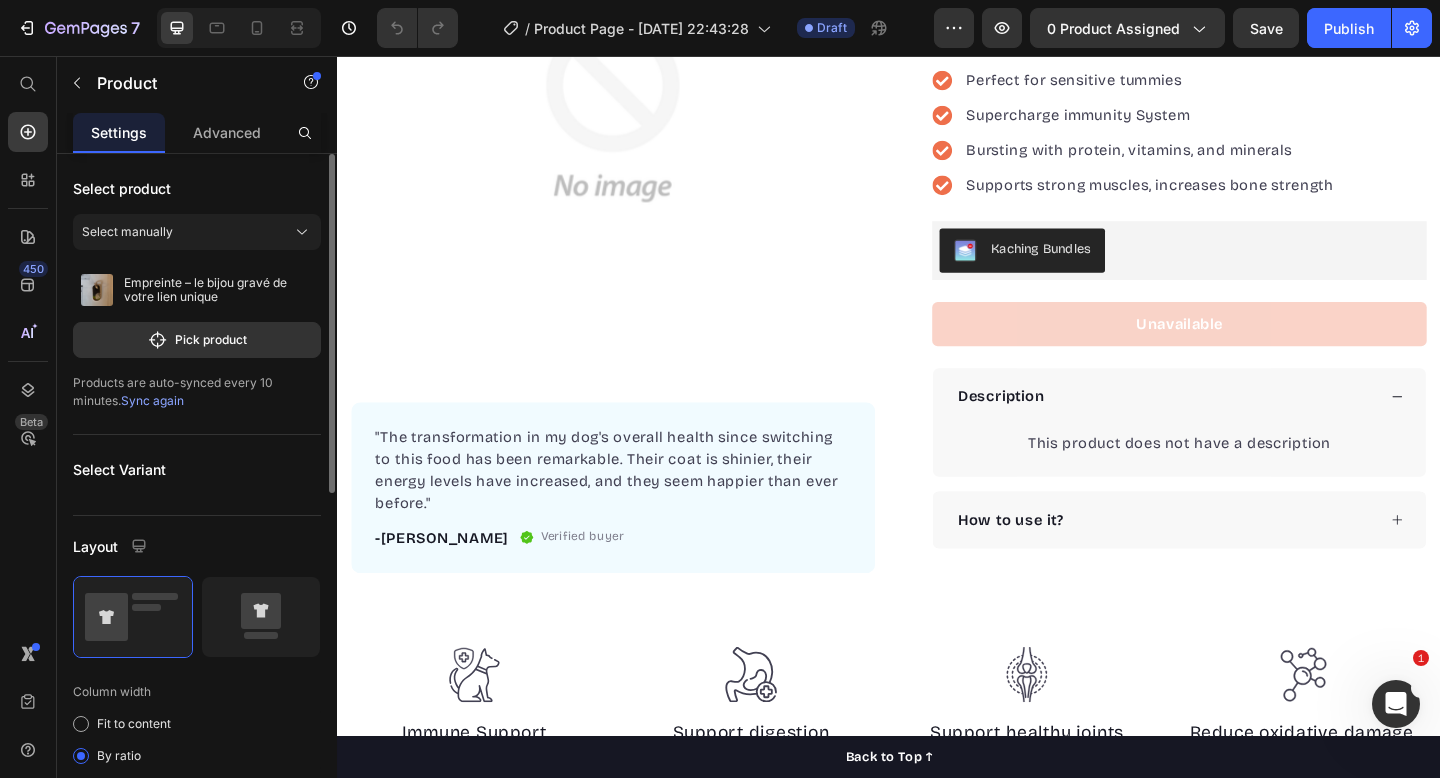 scroll, scrollTop: 0, scrollLeft: 0, axis: both 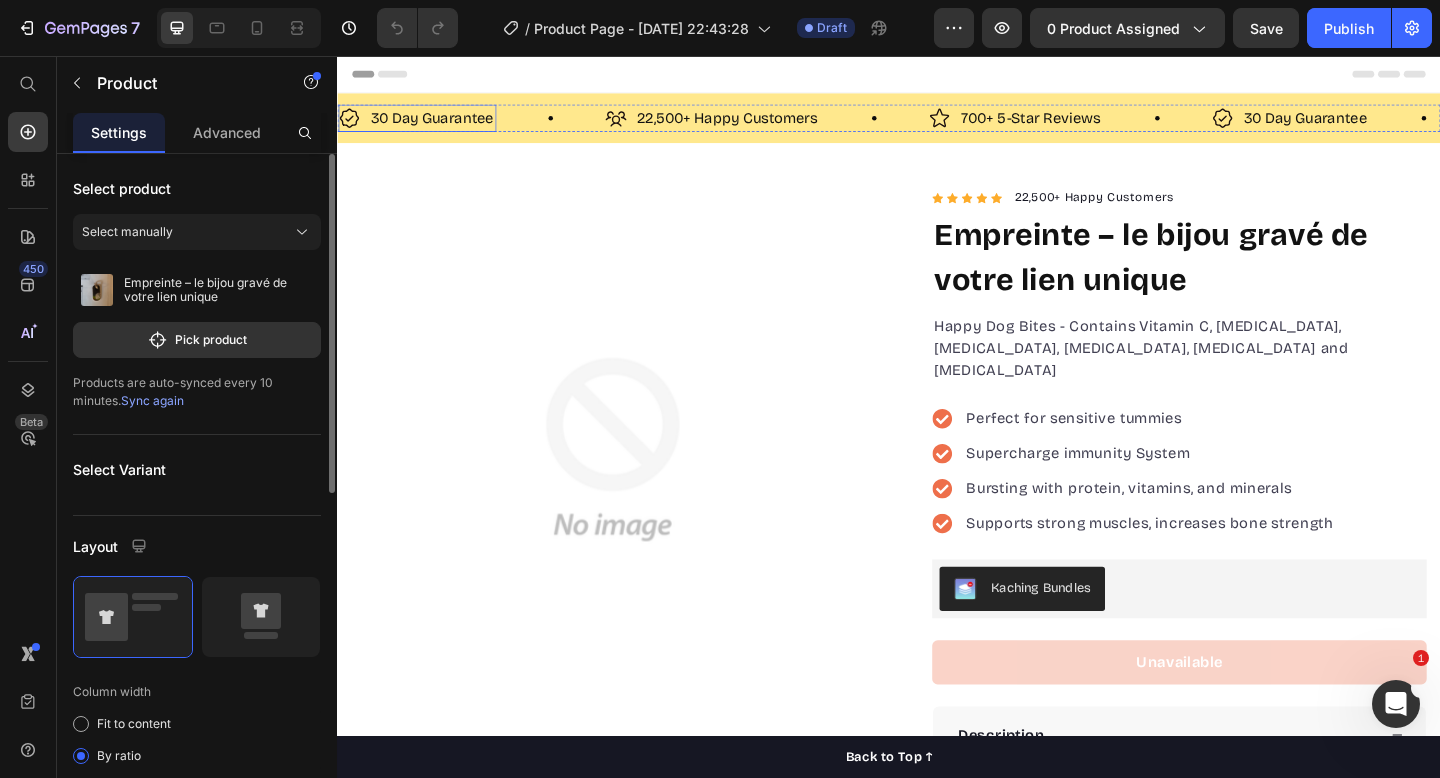 click on "30 Day Guarantee" at bounding box center (440, 124) 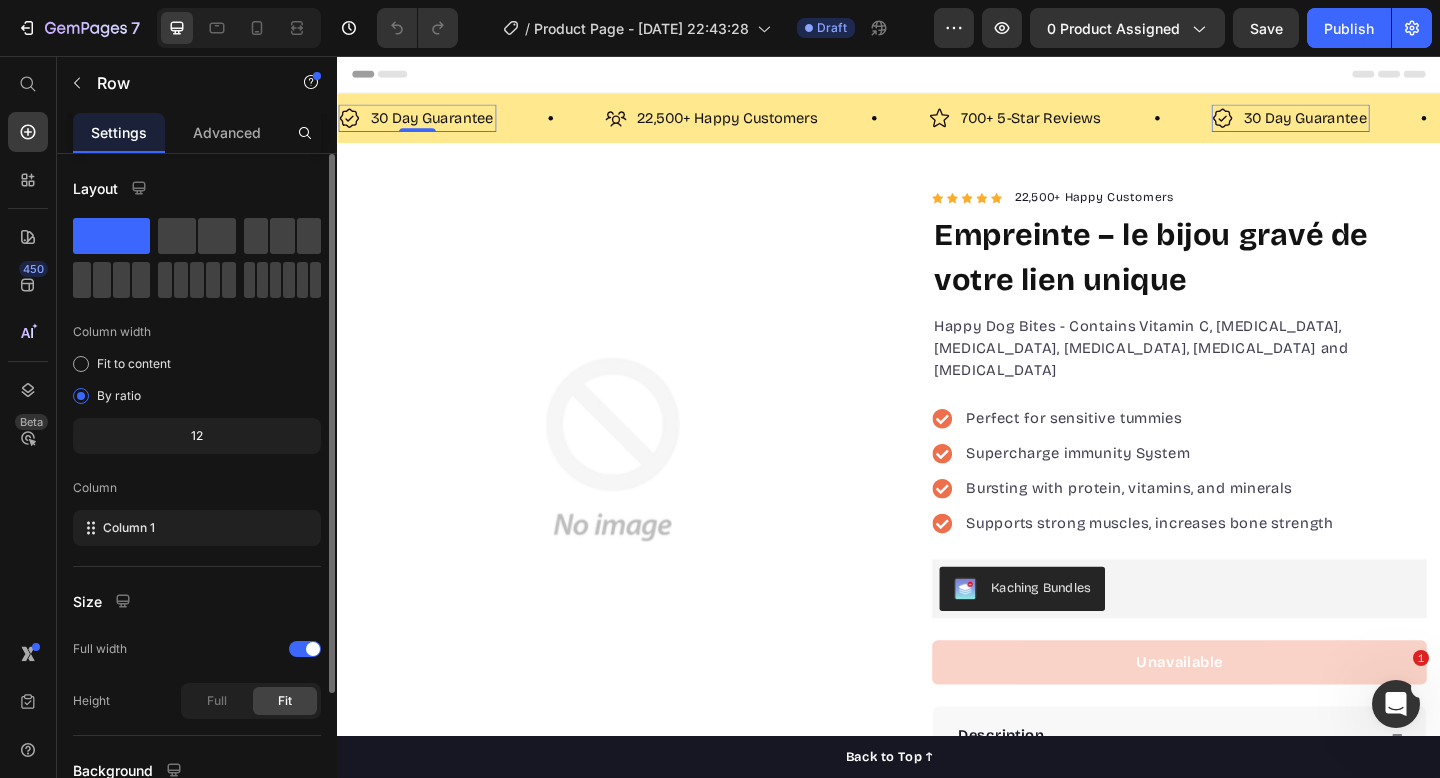 click on "30 Day Guarantee Item List   0
22,500+ Happy Customers Item List
700+ 5-Star Reviews Item List
30 Day Guarantee Item List   0
22,500+ Happy Customers Item List
700+ 5-Star Reviews Item List
30 Day Guarantee Item List   0
22,500+ Happy Customers Item List
700+ 5-Star Reviews Item List
30 Day Guarantee Item List   0
22,500+ Happy Customers Item List
700+ 5-Star Reviews Item List
30 Day Guarantee Item List   0
22,500+ Happy Customers Item List
700+ 5-Star Reviews Item List
30 Day Guarantee Item List   0
Row" at bounding box center [937, 124] 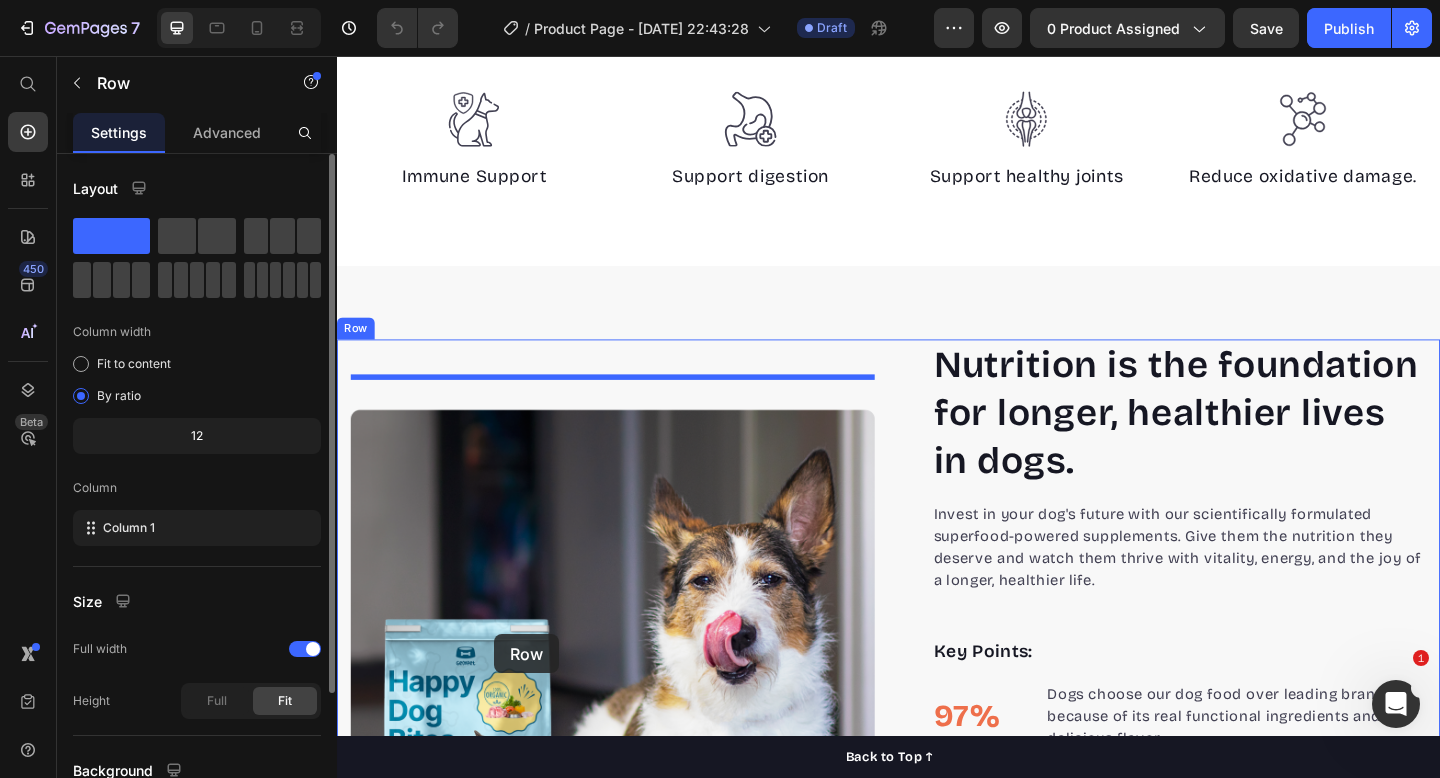 scroll, scrollTop: 1034, scrollLeft: 0, axis: vertical 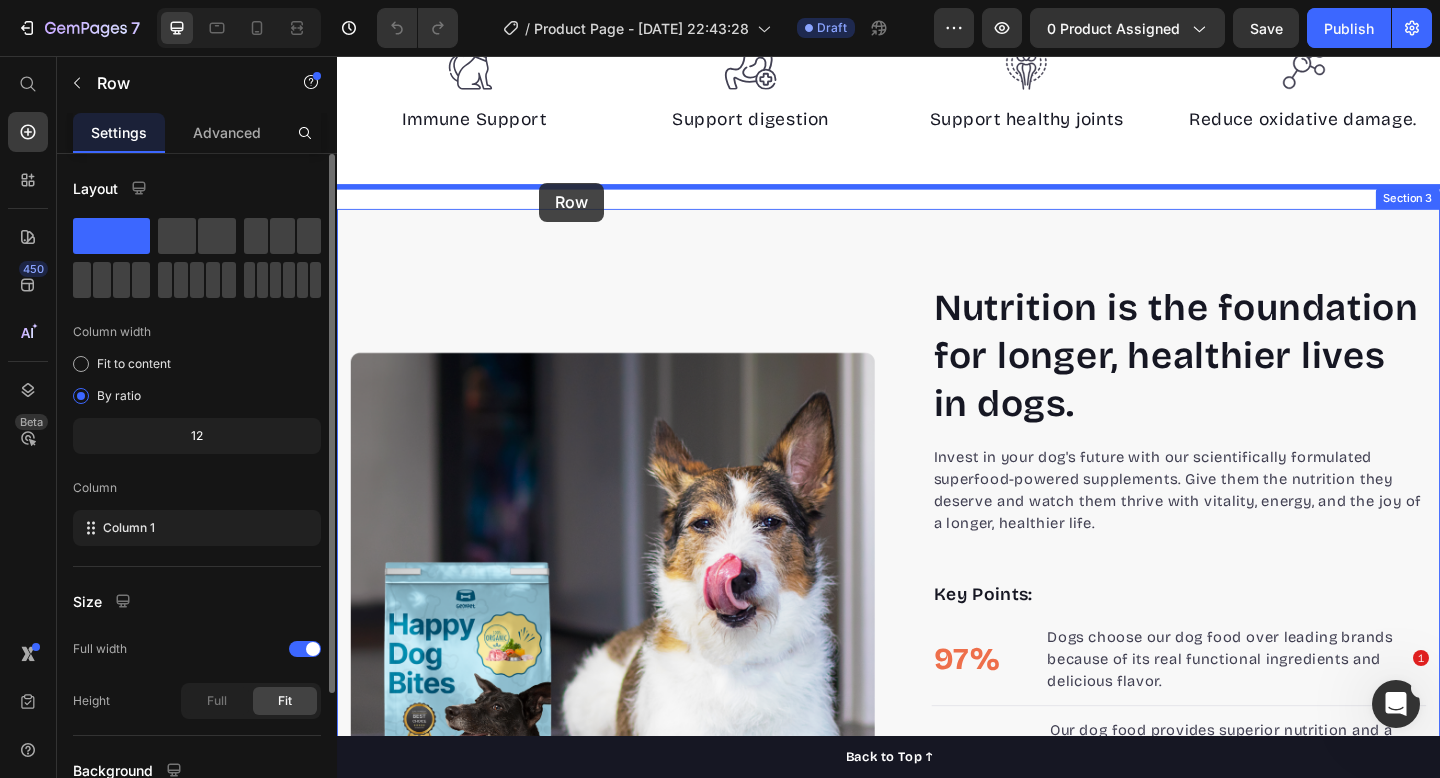 drag, startPoint x: 416, startPoint y: 104, endPoint x: 557, endPoint y: 194, distance: 167.27522 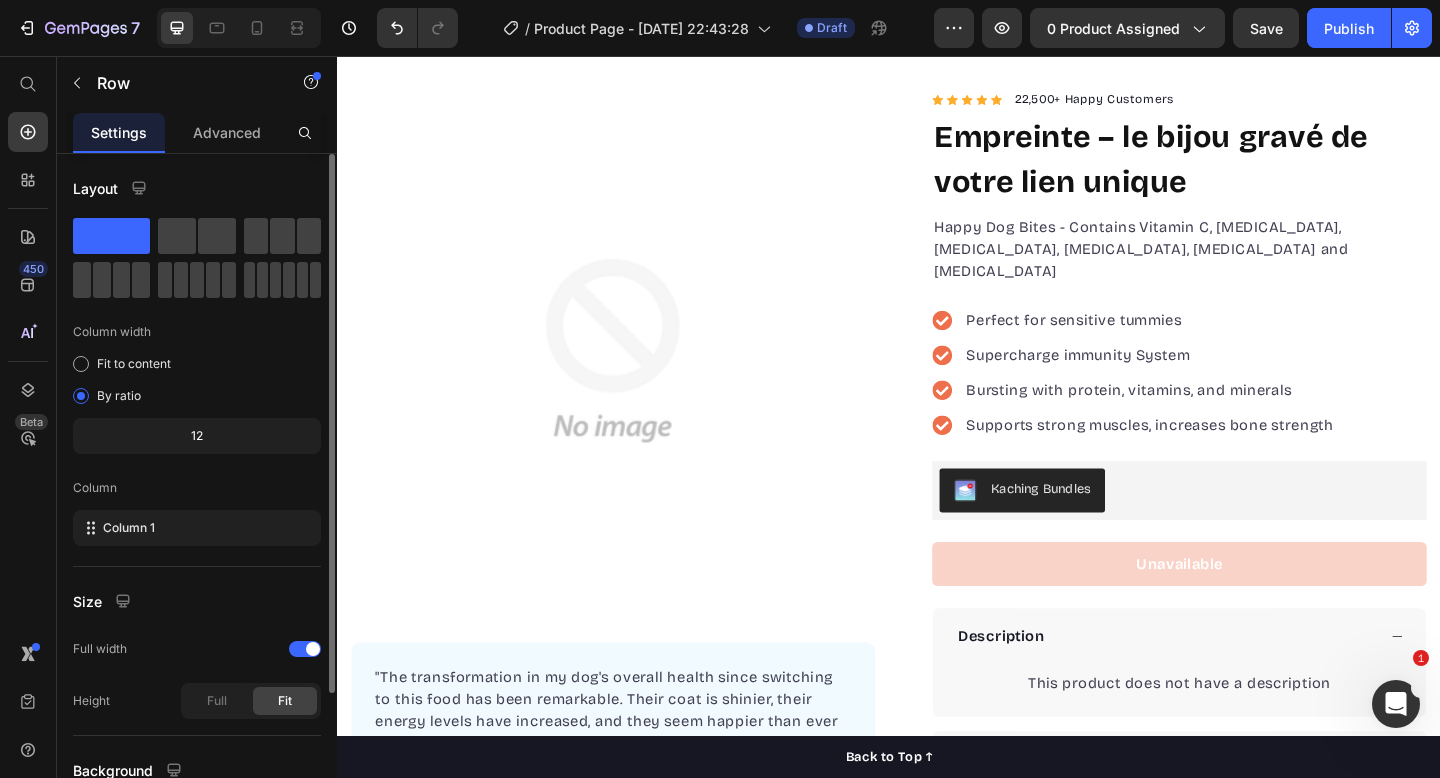 scroll, scrollTop: 0, scrollLeft: 0, axis: both 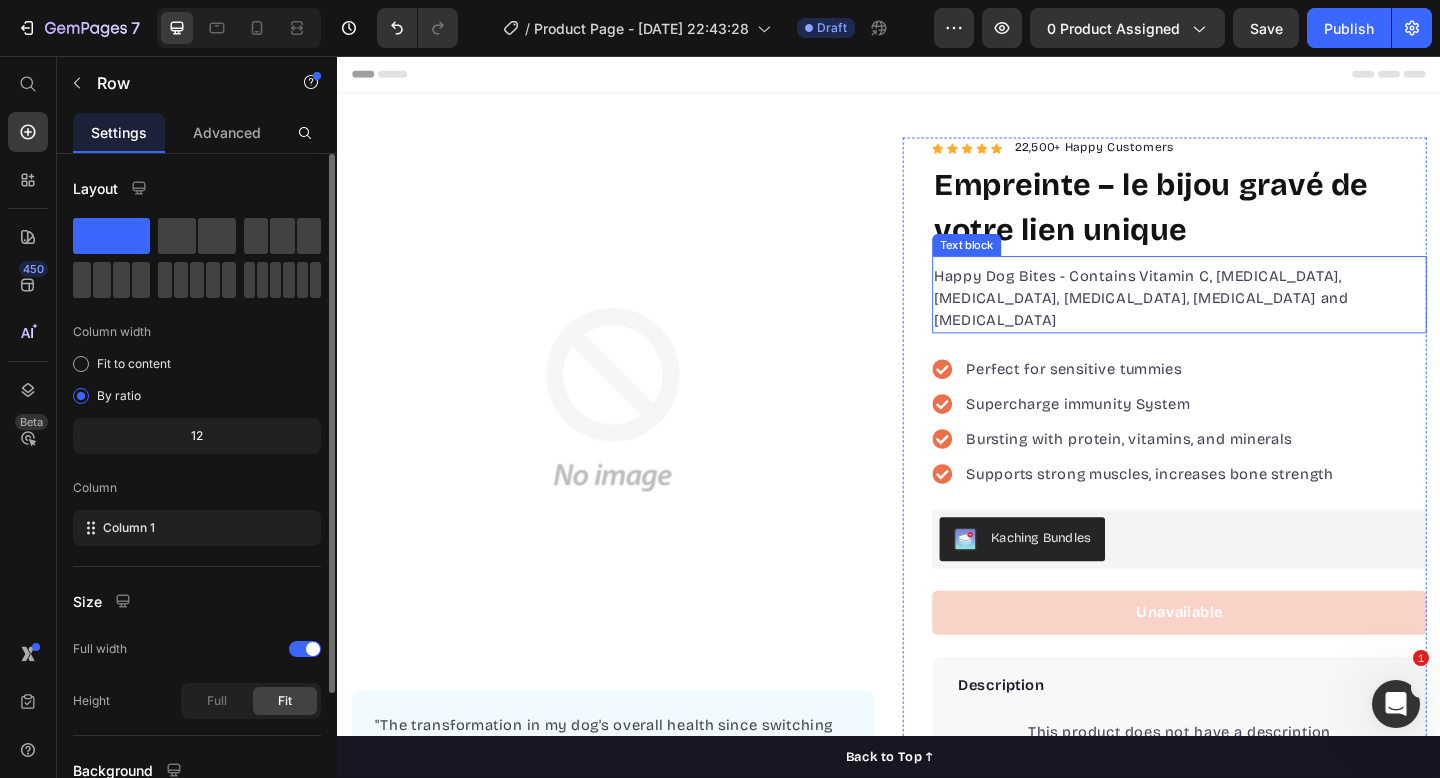 click on "Happy Dog Bites - Contains Vitamin C, [MEDICAL_DATA], [MEDICAL_DATA], [MEDICAL_DATA], [MEDICAL_DATA] and [MEDICAL_DATA]" at bounding box center (1253, 320) 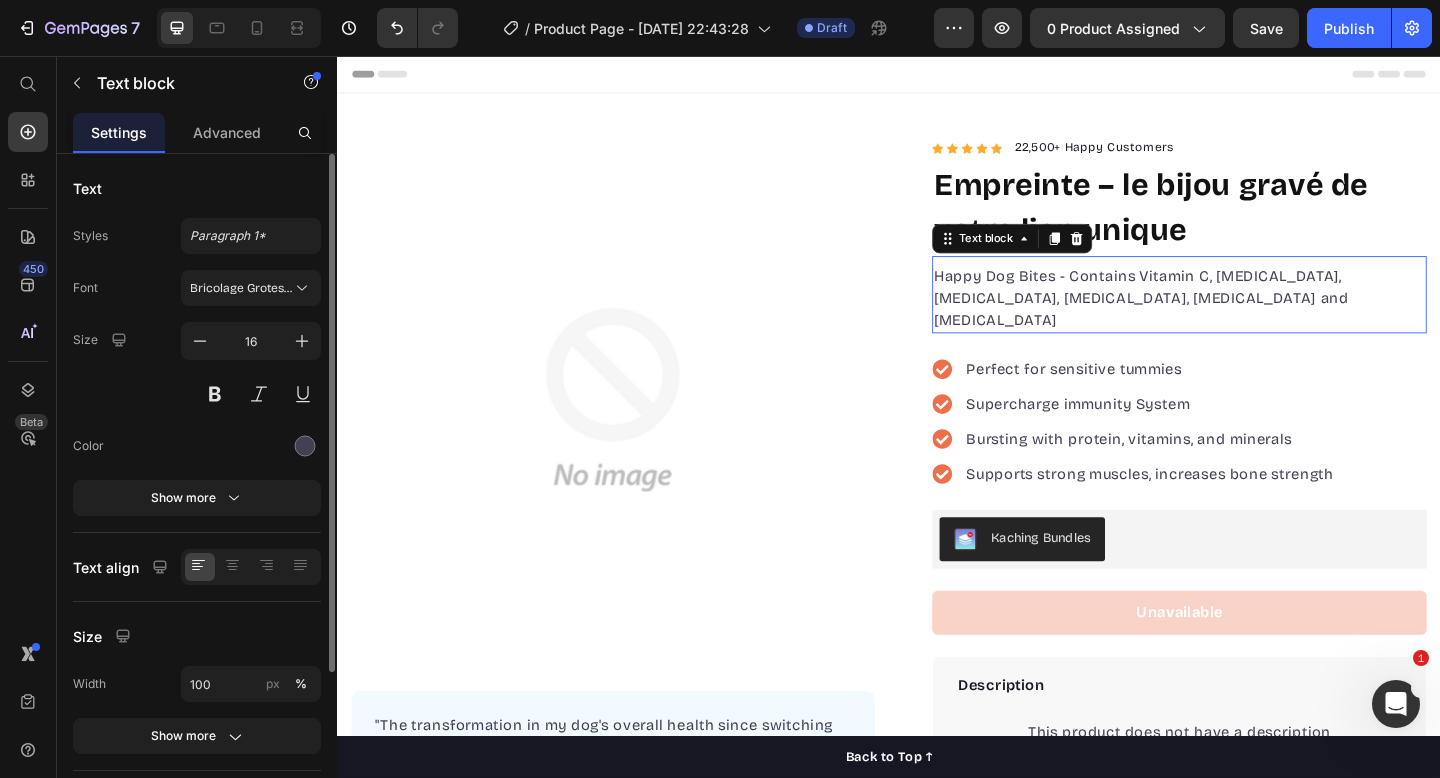 click on "Happy Dog Bites - Contains Vitamin C, [MEDICAL_DATA], [MEDICAL_DATA], [MEDICAL_DATA], [MEDICAL_DATA] and [MEDICAL_DATA]" at bounding box center [1253, 320] 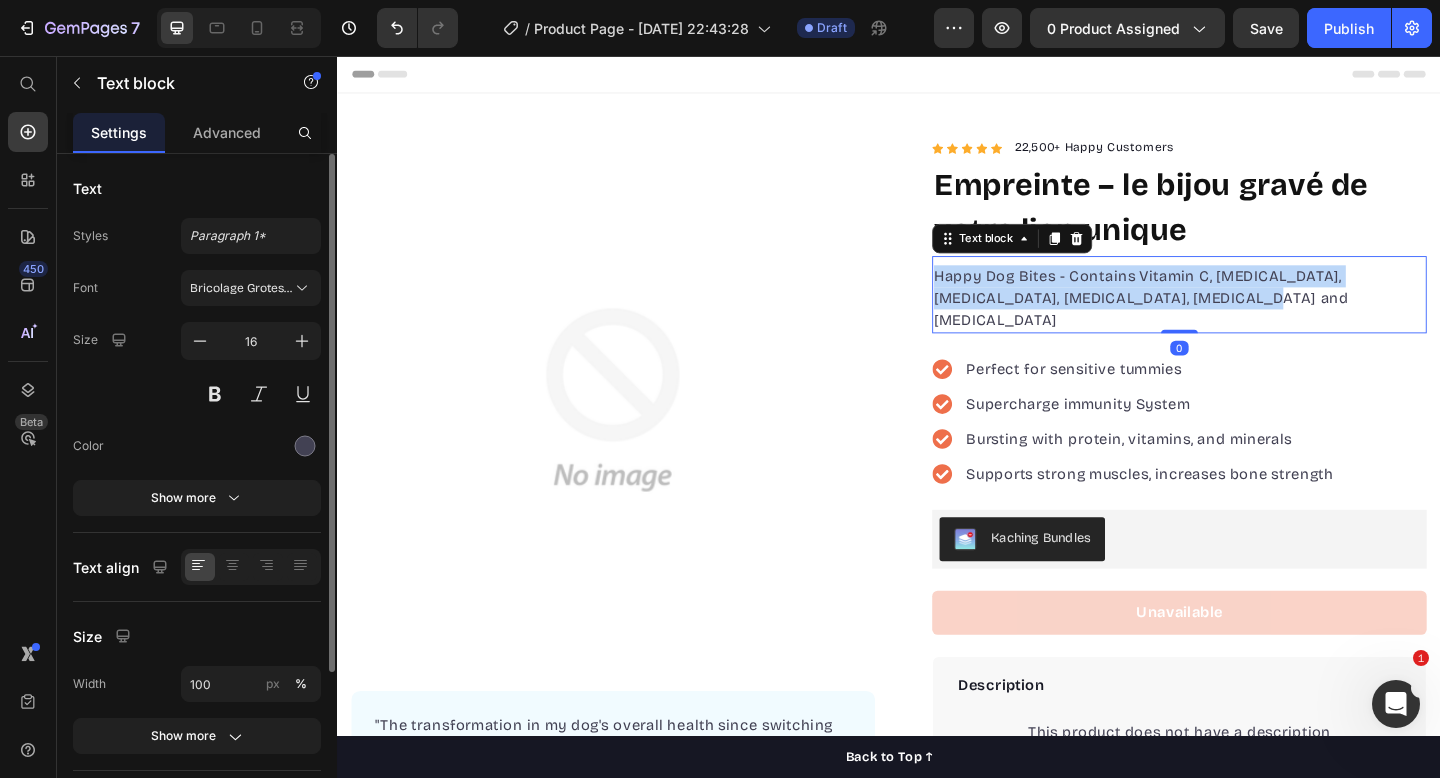 click on "Happy Dog Bites - Contains Vitamin C, [MEDICAL_DATA], [MEDICAL_DATA], [MEDICAL_DATA], [MEDICAL_DATA] and [MEDICAL_DATA]" at bounding box center [1253, 320] 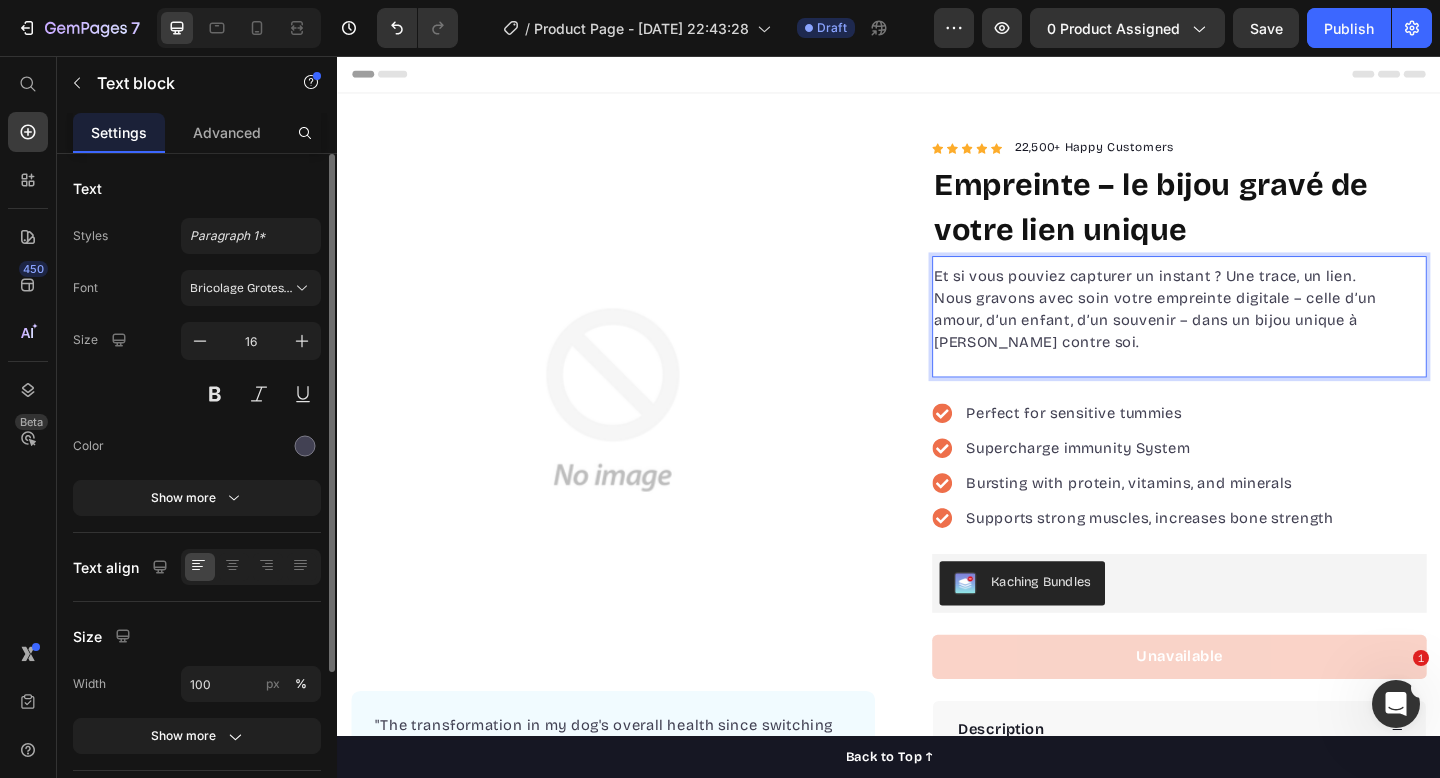 click on "Et si vous pouviez capturer un instant ? Une trace, un lien.   Nous gravons avec soin votre empreinte digitale – celle d’un amour, d’un enfant, d’un souvenir – dans un bijou unique à [PERSON_NAME] contre soi." at bounding box center (1253, 344) 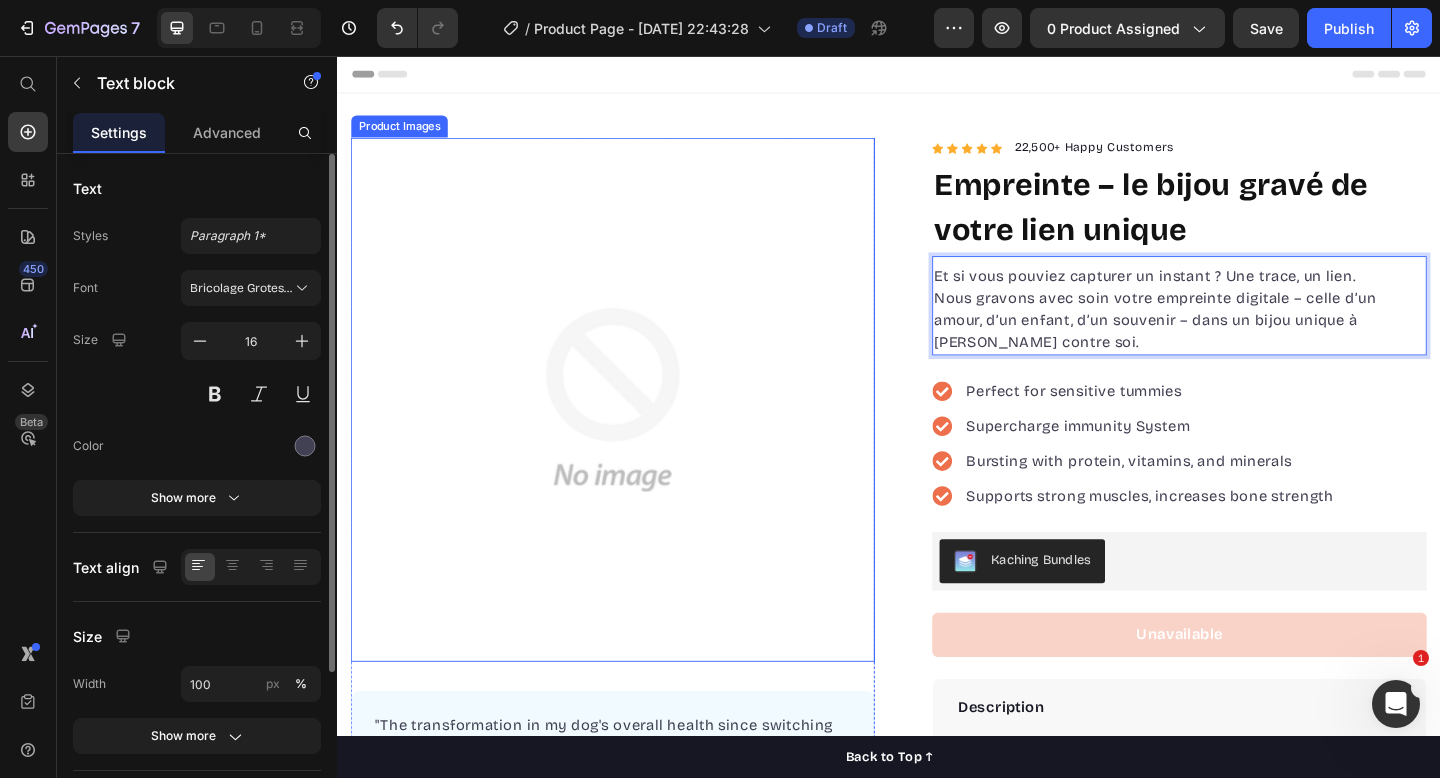 click at bounding box center (637, 430) 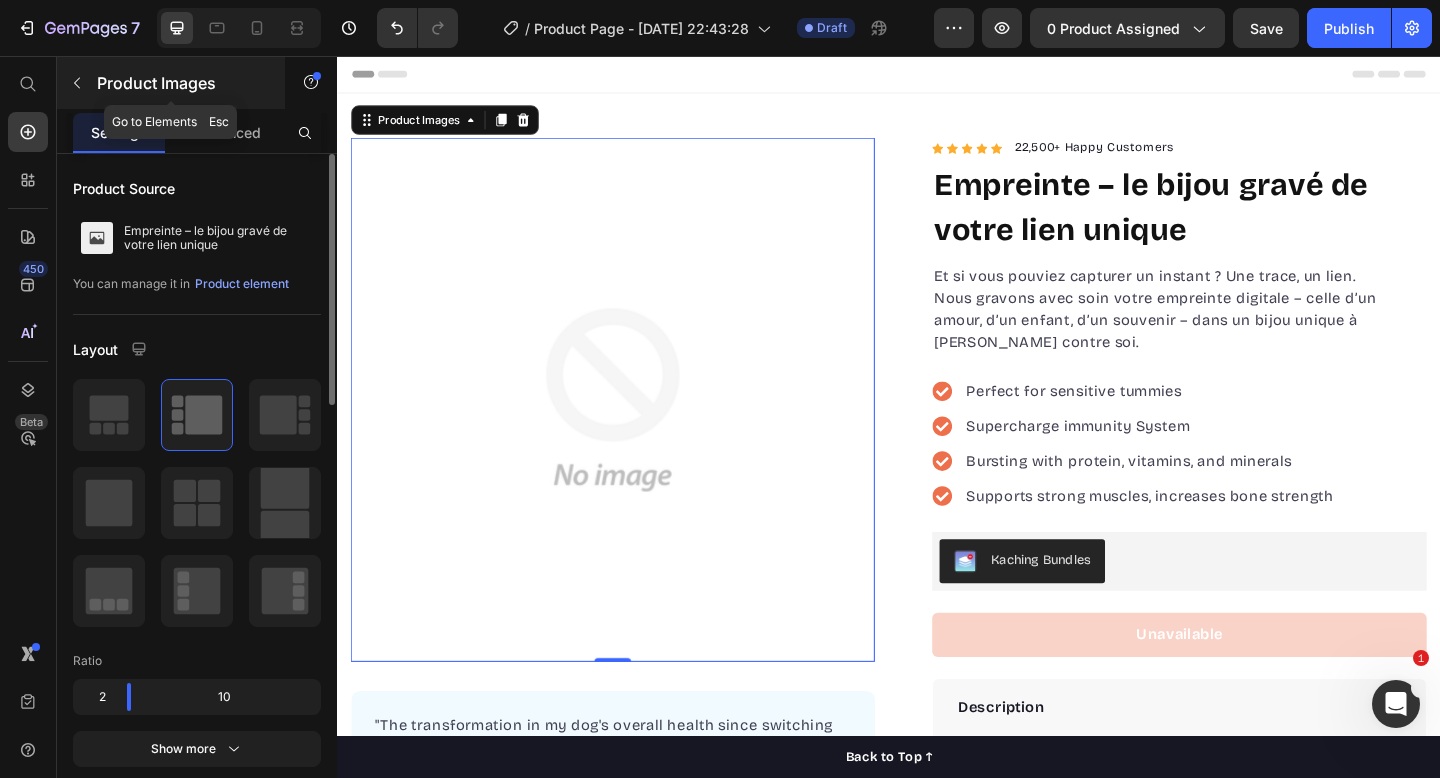 click 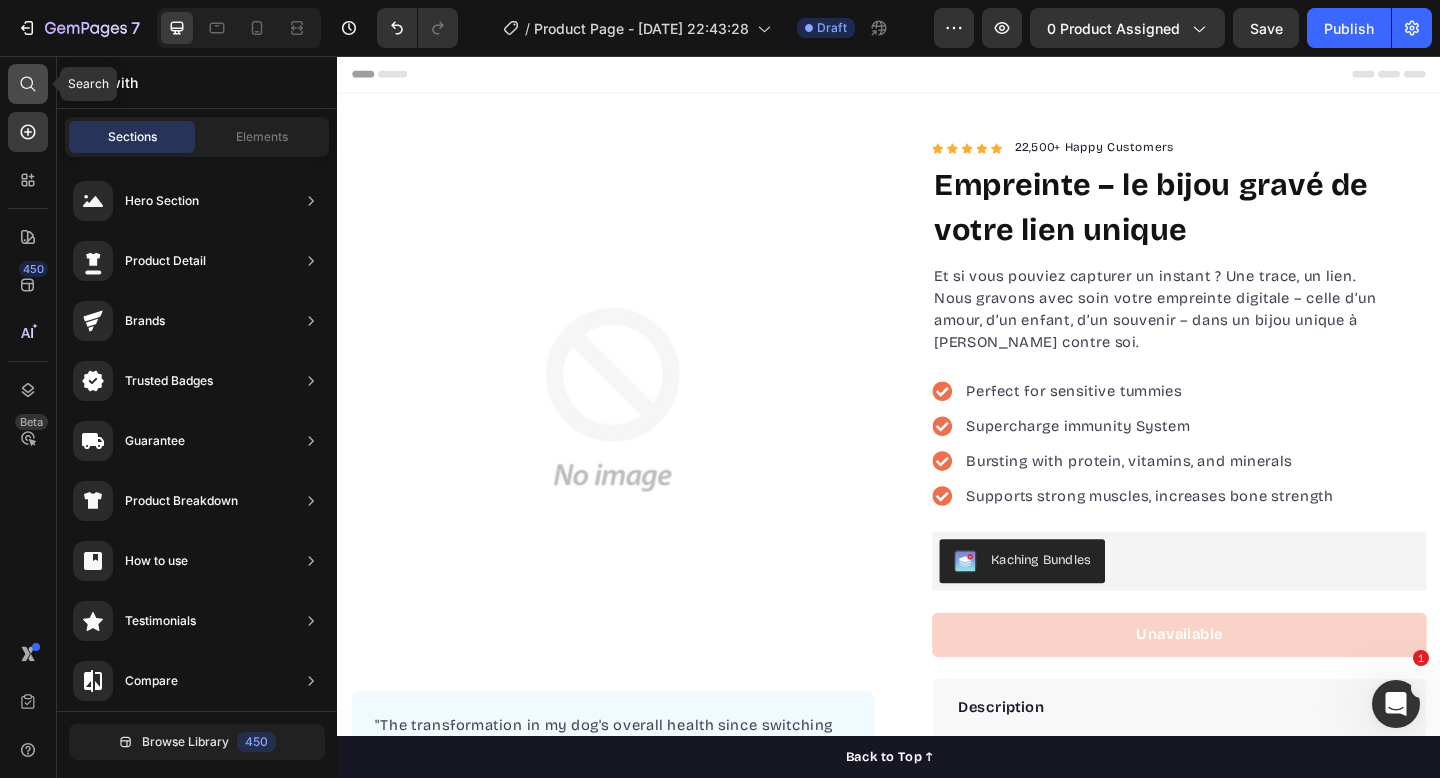 click 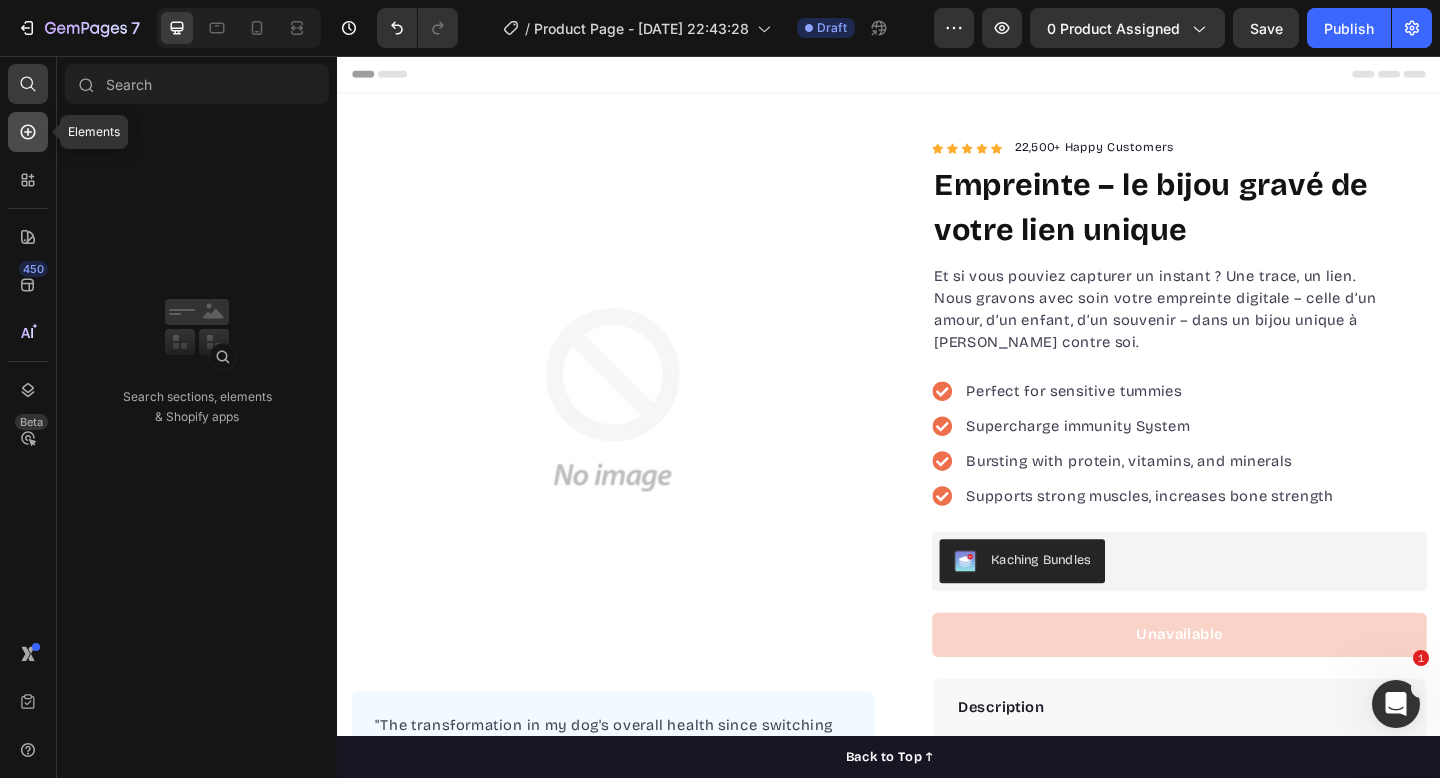 click 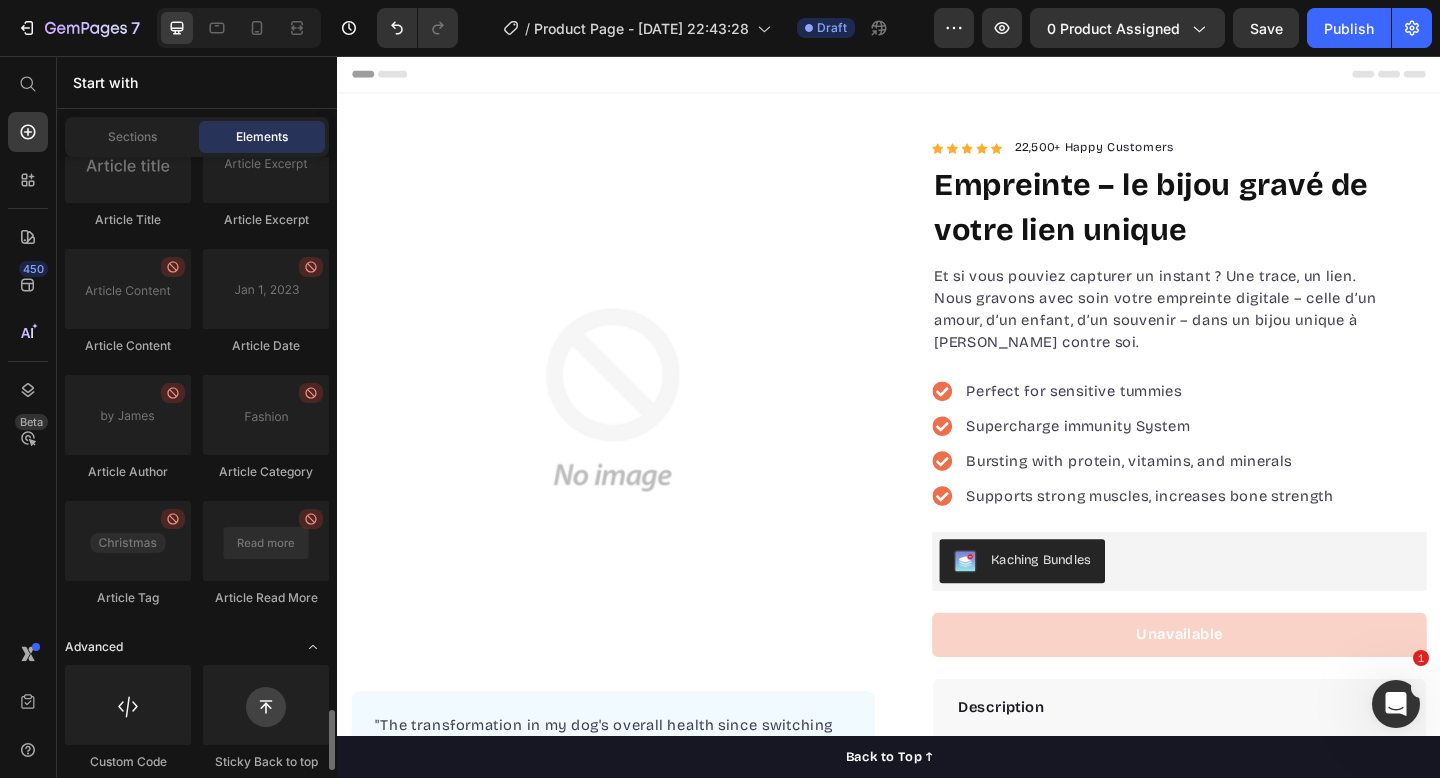 scroll, scrollTop: 5559, scrollLeft: 0, axis: vertical 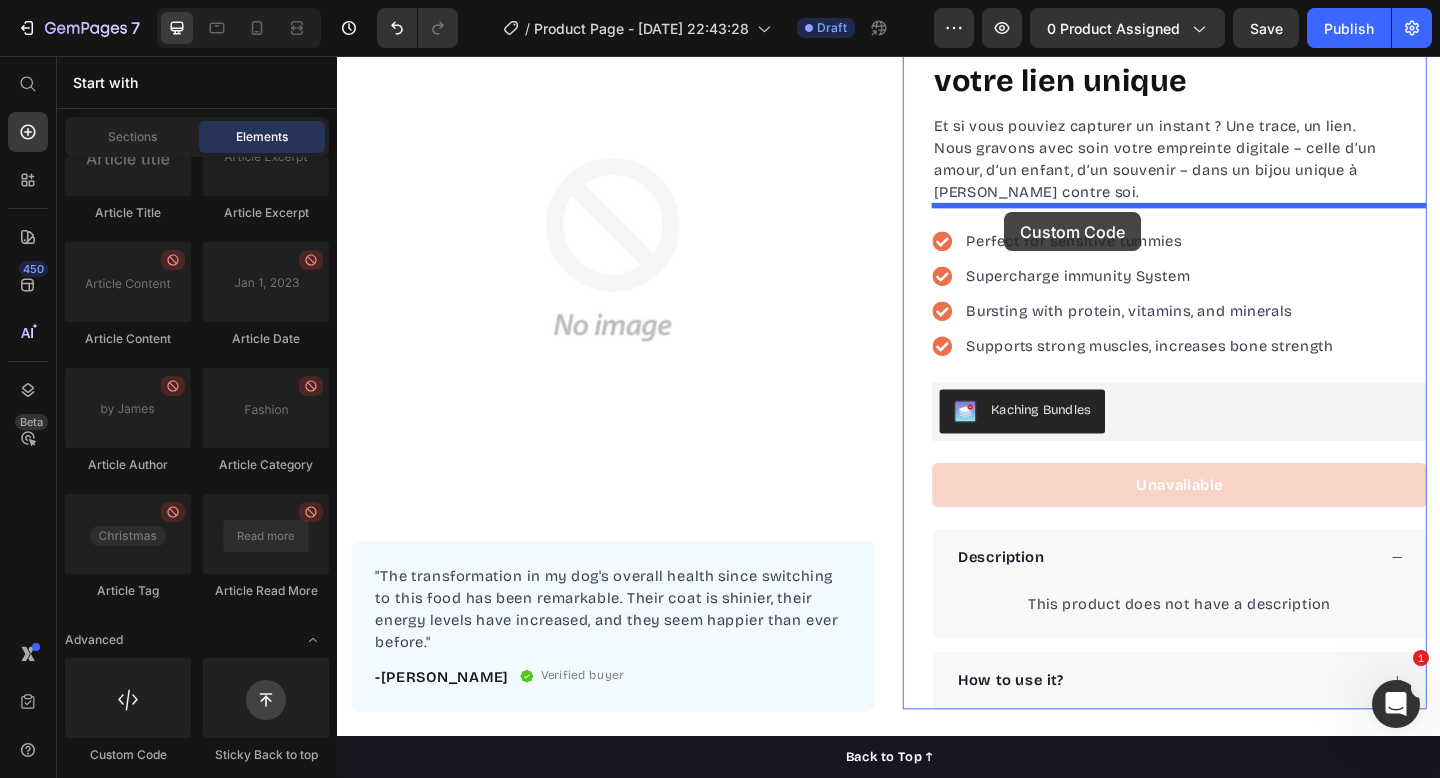 drag, startPoint x: 463, startPoint y: 782, endPoint x: 1062, endPoint y: 224, distance: 818.63605 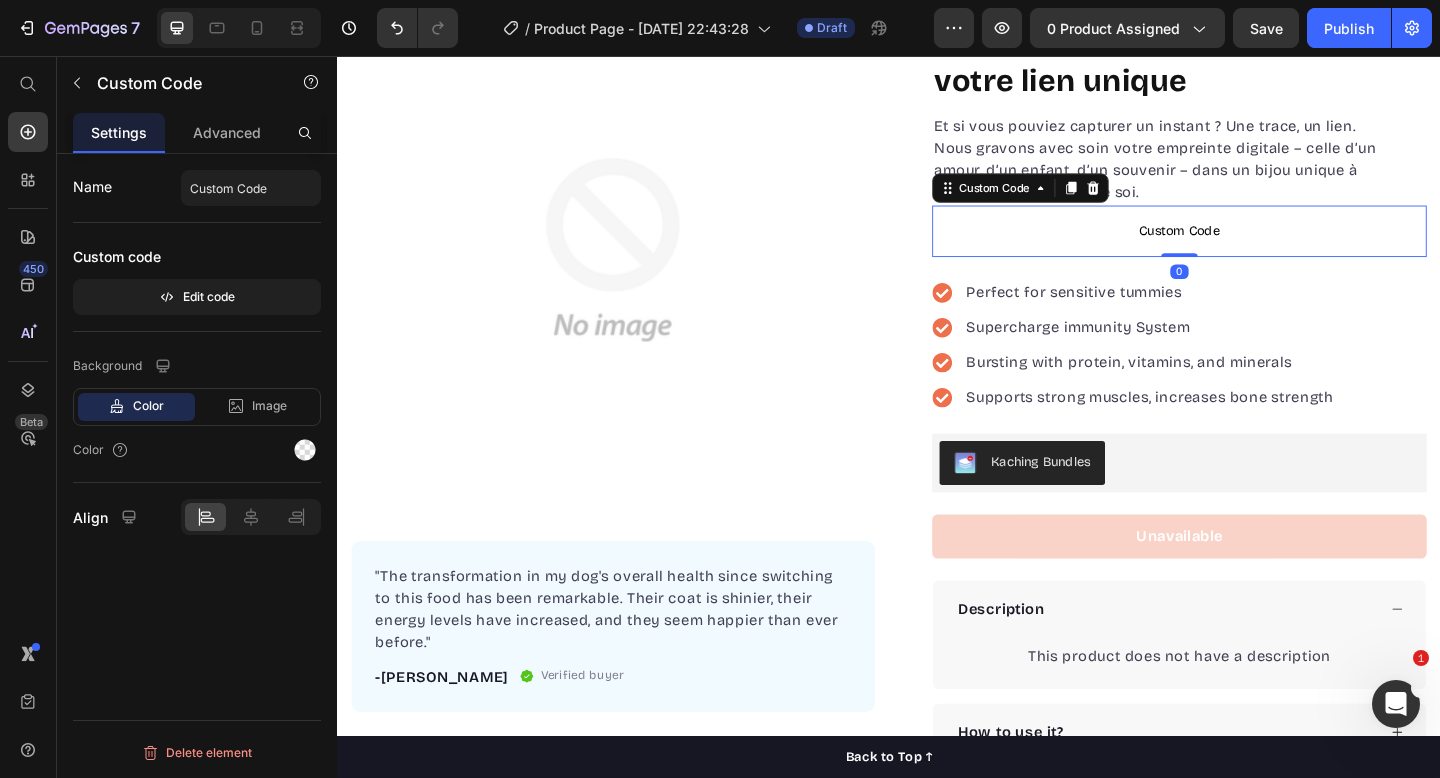click on "Custom Code" at bounding box center [1253, 247] 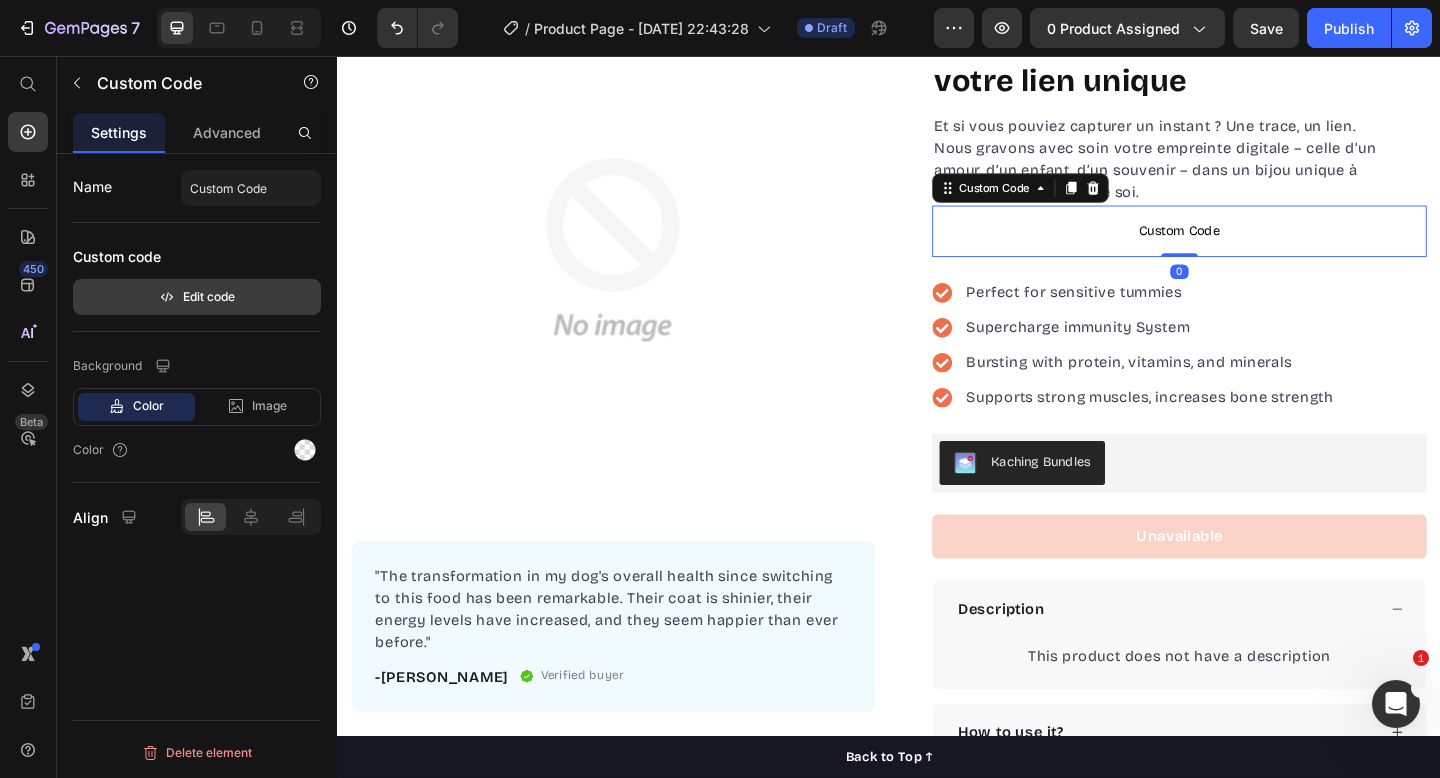 click on "Edit code" at bounding box center [197, 297] 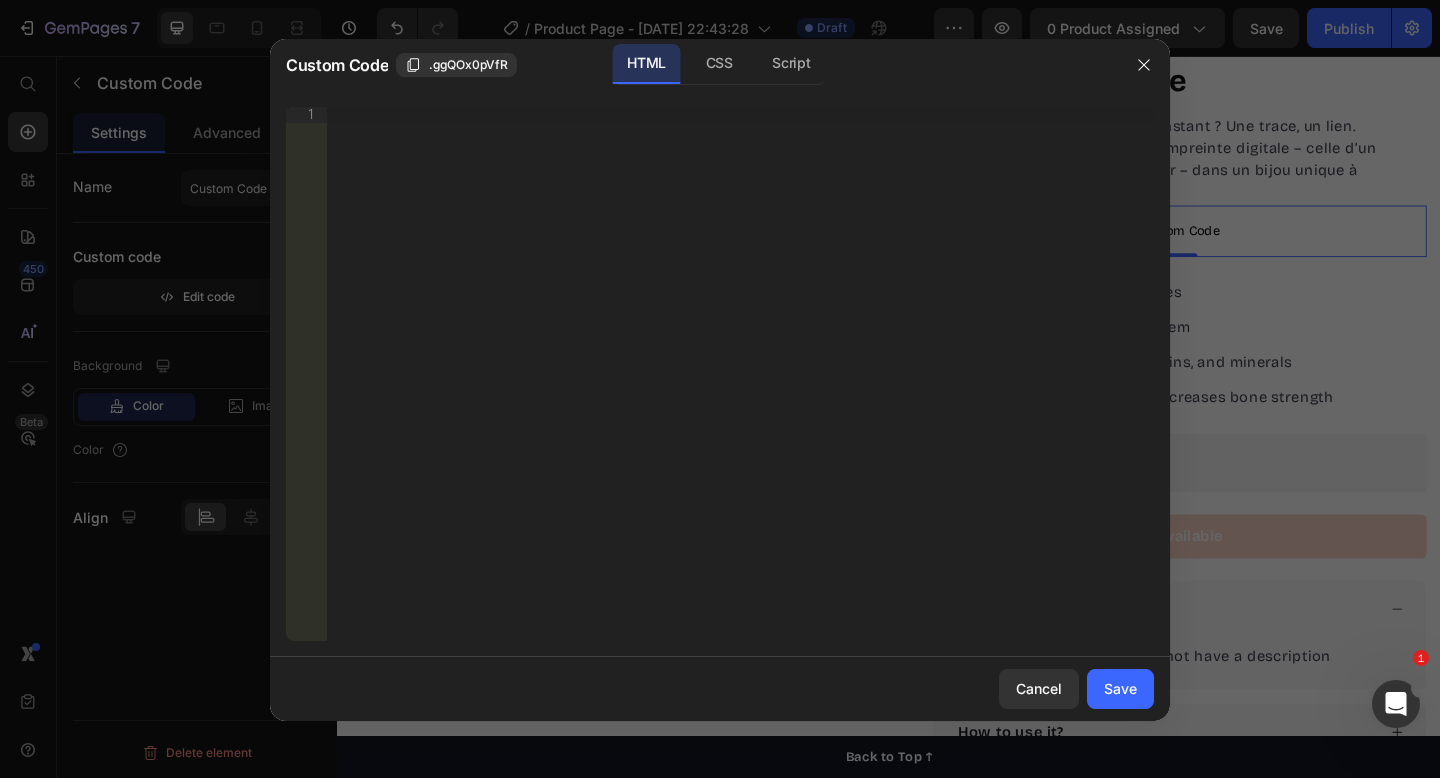 type 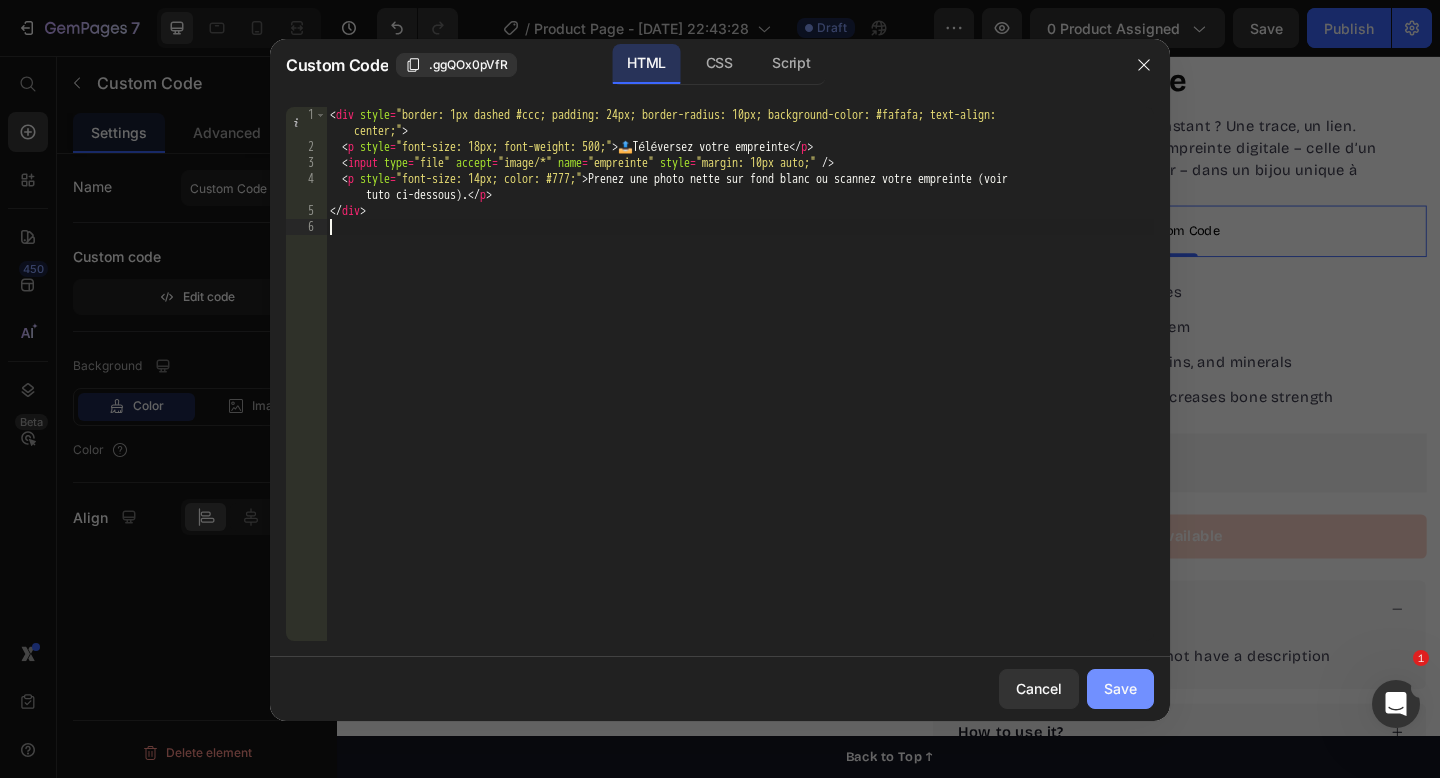 click on "Save" at bounding box center [1120, 688] 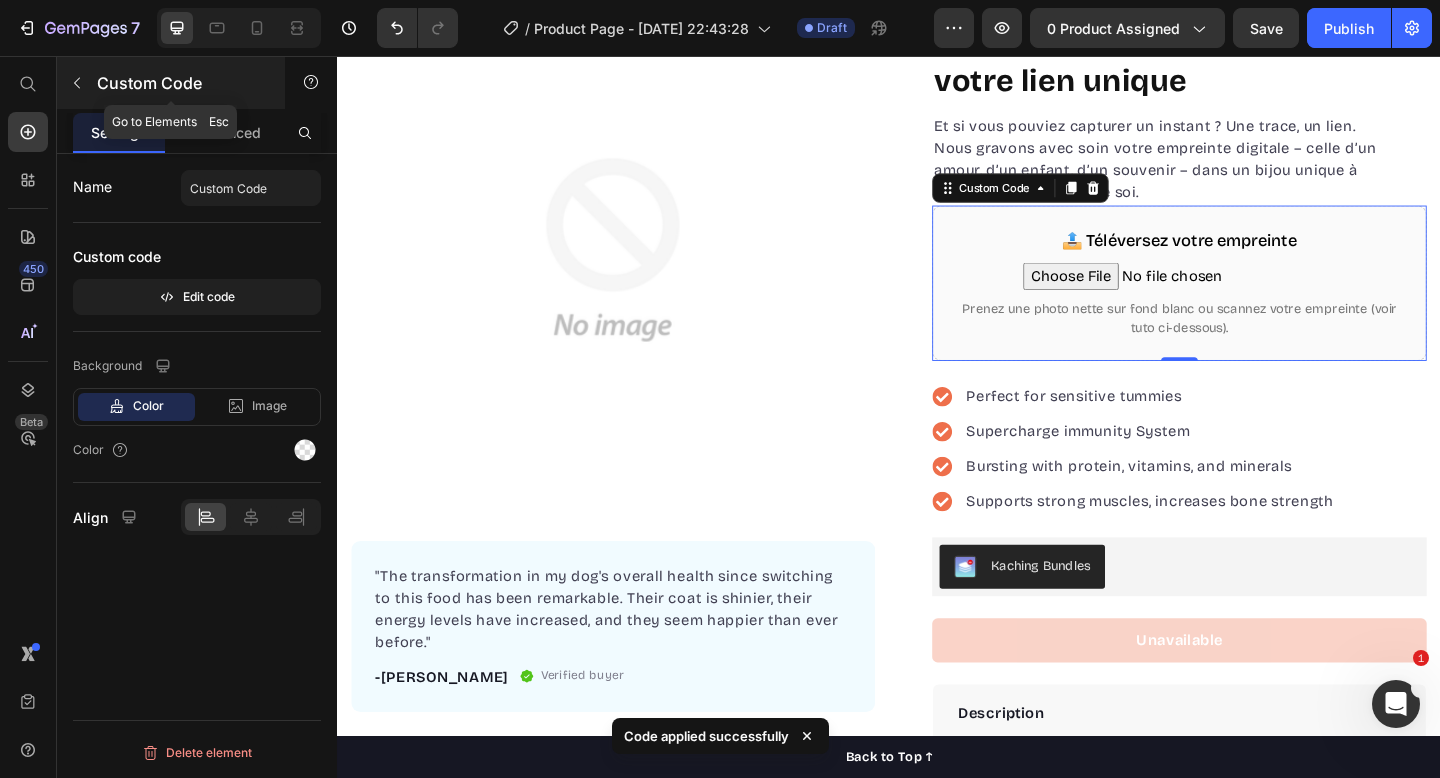 click 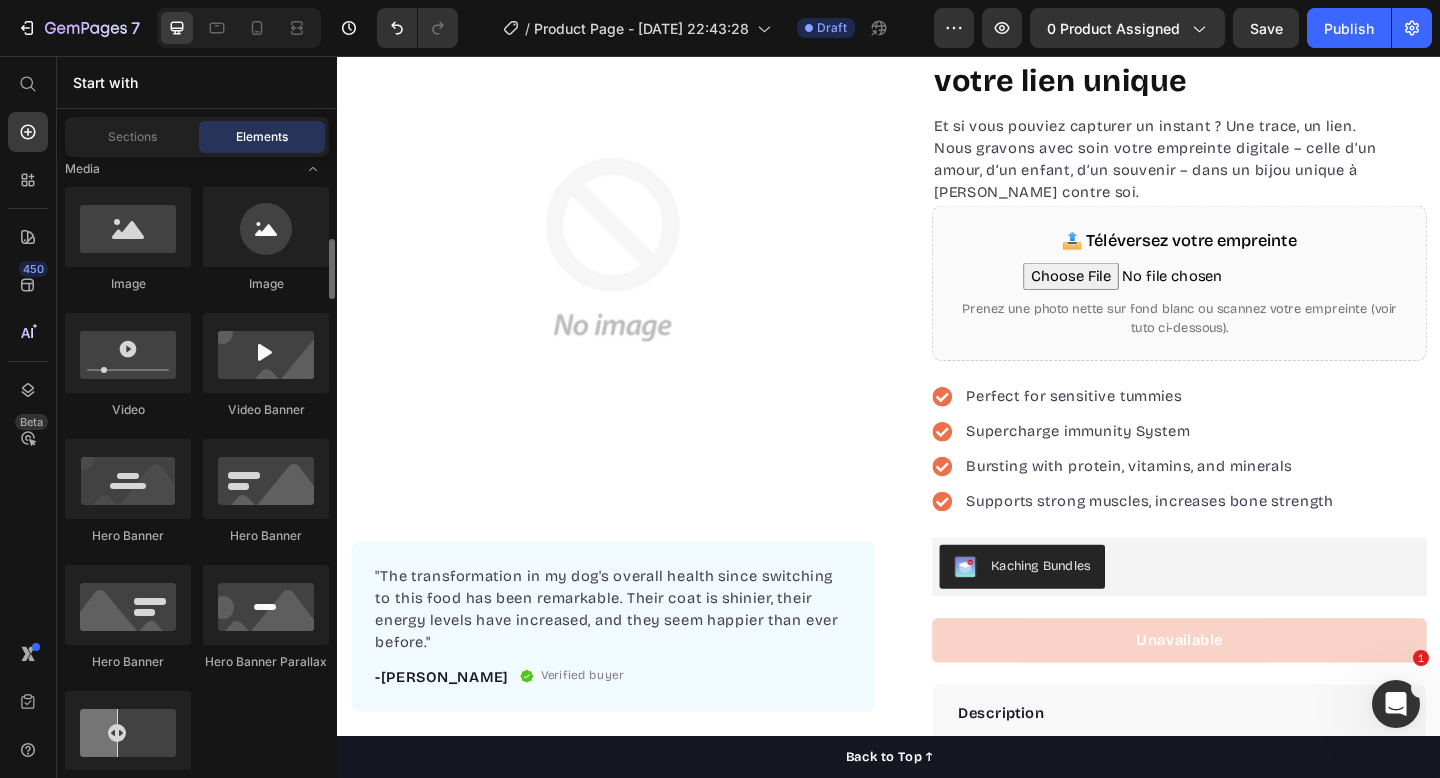 scroll, scrollTop: 745, scrollLeft: 0, axis: vertical 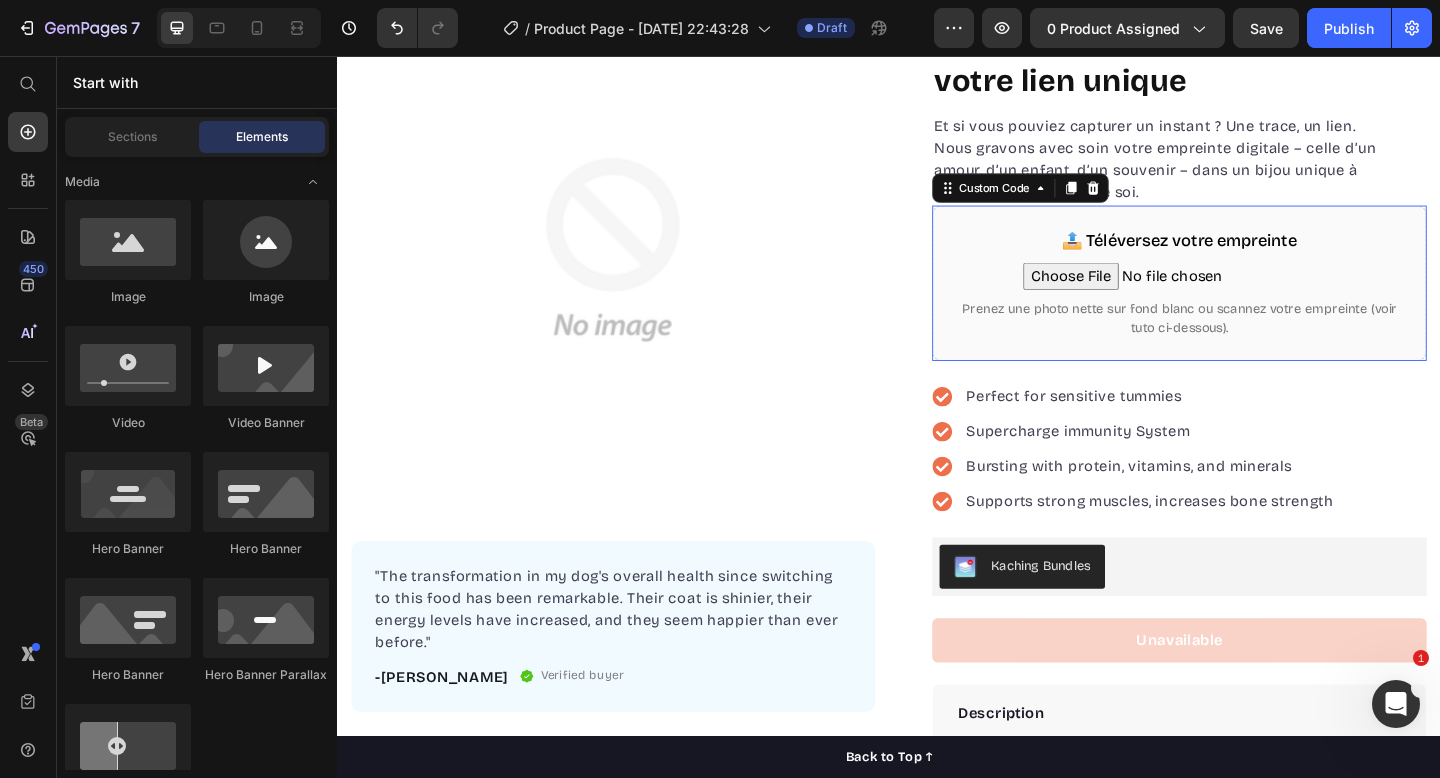 click on "📤 Téléversez votre empreinte" at bounding box center [1253, 257] 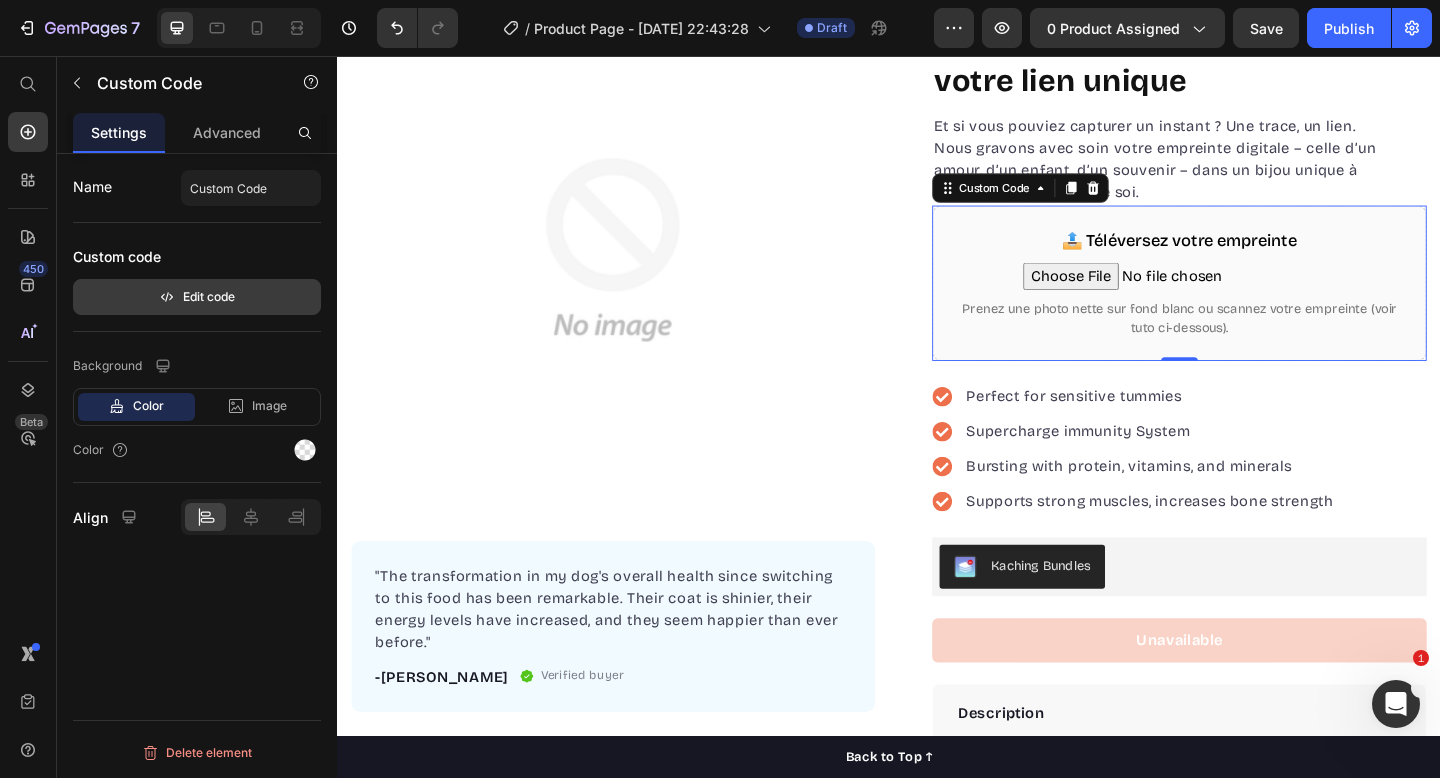 click on "Edit code" at bounding box center [197, 297] 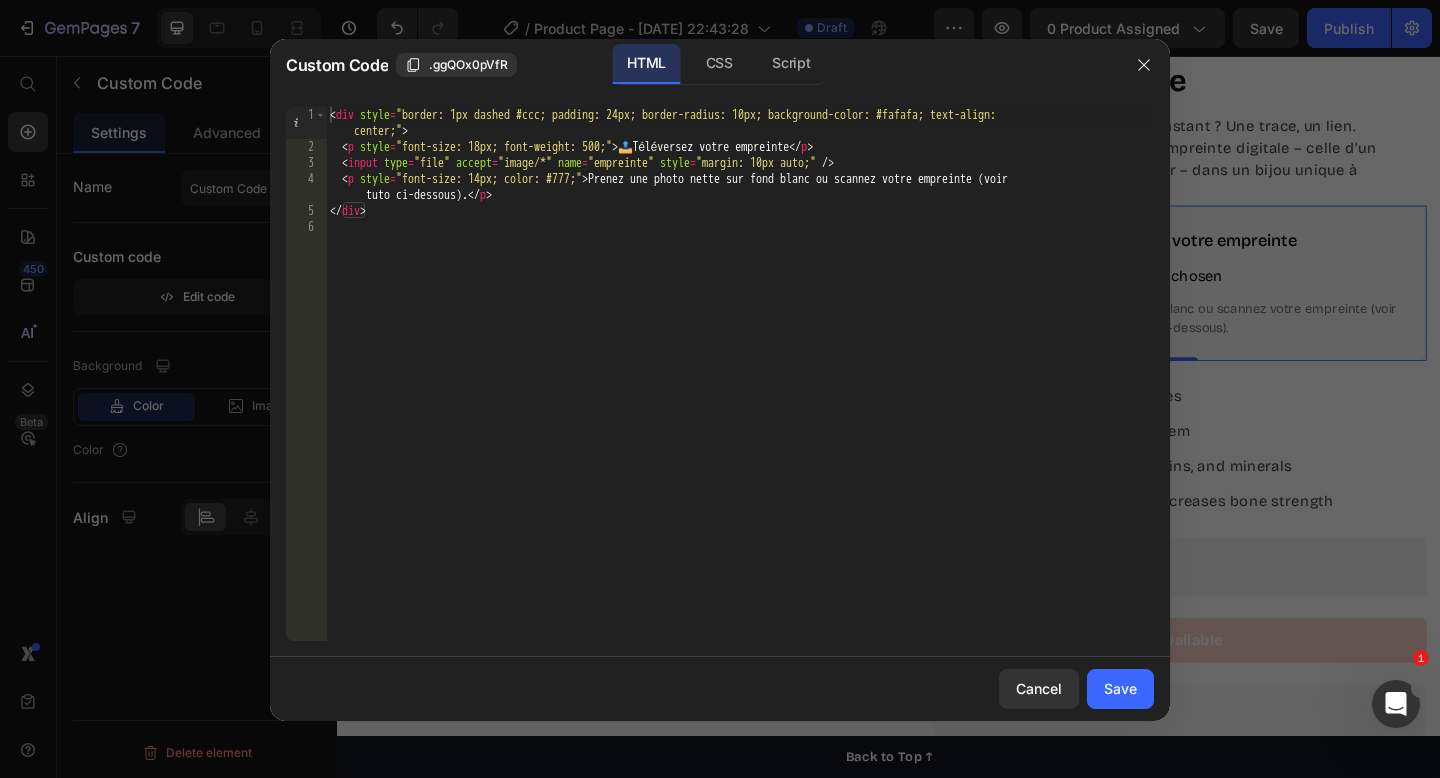click on "< div   style = "border: 1px dashed #ccc; padding: 24px; border-radius: 10px; background-color: #fafafa; text-align:       center;" >    < p   style = "font-size: 18px; font-weight: 500;" > 📤  Téléversez votre empreinte </ p >    < input   type = "file"   accept = "image/*"   name = "empreinte"   style = "margin: 10px auto;"   />    < p   style = "font-size: 14px; color: #777;" > Prenez une photo nette sur fond blanc ou scannez votre empreinte (voir         tuto ci-dessous). </ p > </ div >" at bounding box center (740, 398) 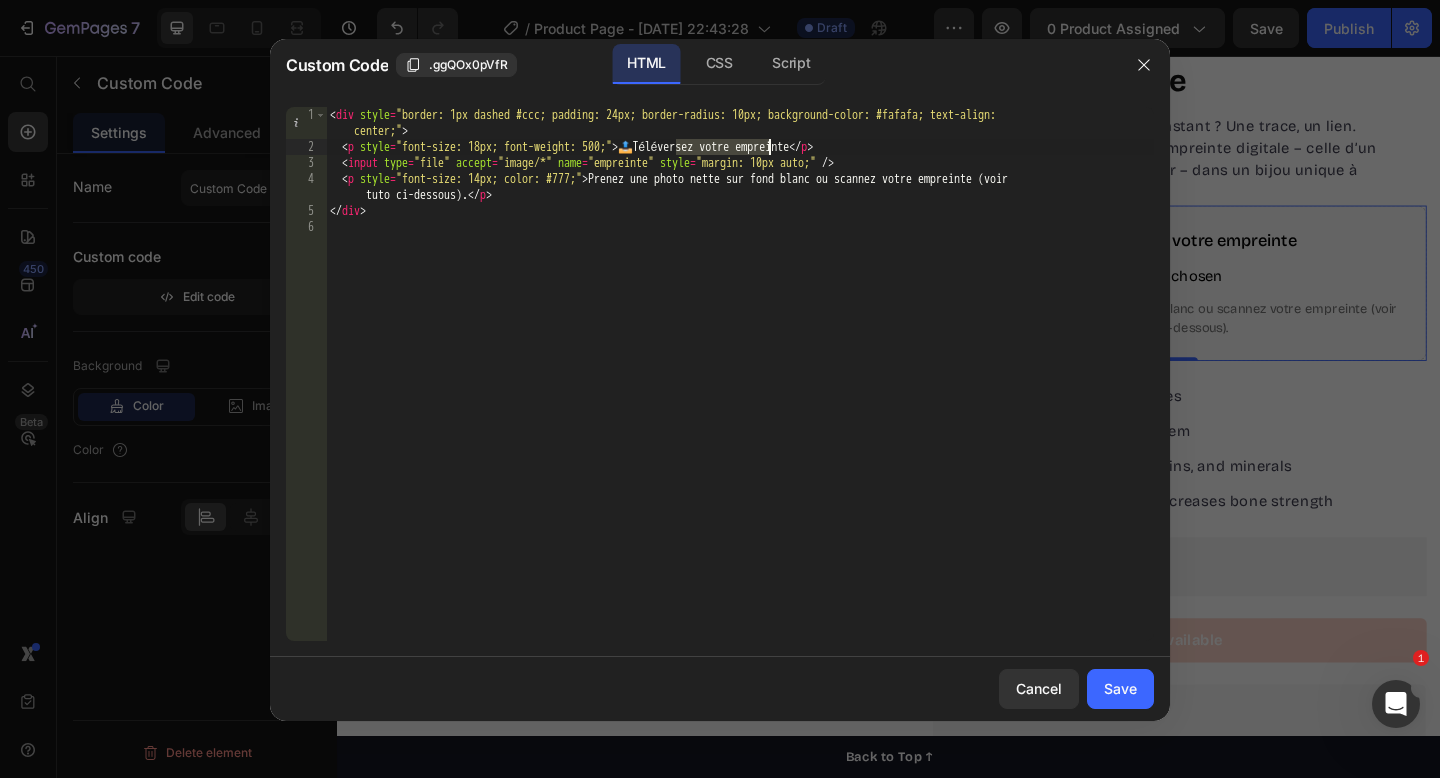 click on "< div   style = "border: 1px dashed #ccc; padding: 24px; border-radius: 10px; background-color: #fafafa; text-align:       center;" >    < p   style = "font-size: 18px; font-weight: 500;" > 📤  Téléversez votre empreinte </ p >    < input   type = "file"   accept = "image/*"   name = "empreinte"   style = "margin: 10px auto;"   />    < p   style = "font-size: 14px; color: #777;" > Prenez une photo nette sur fond blanc ou scannez votre empreinte (voir         tuto ci-dessous). </ p > </ div >" at bounding box center [740, 398] 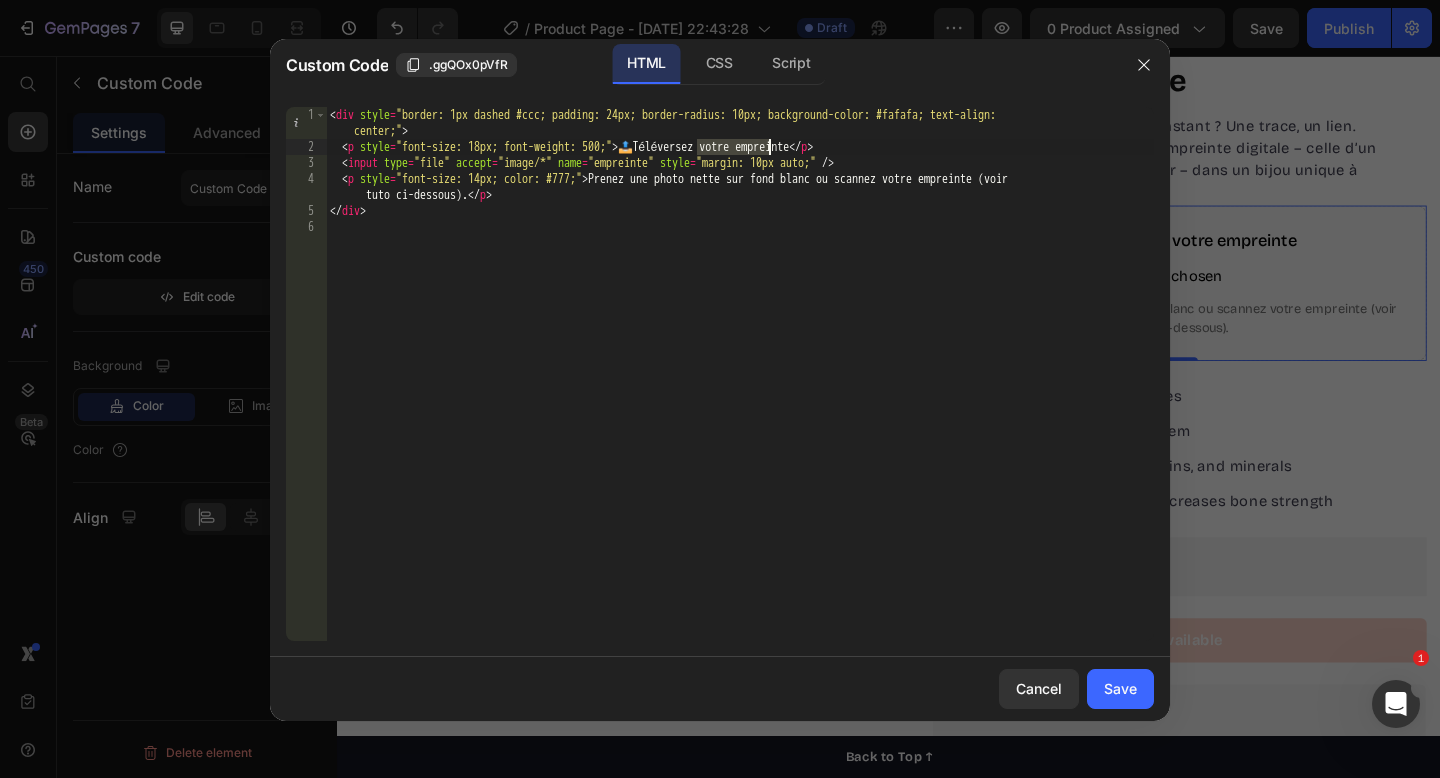 click on "< div   style = "border: 1px dashed #ccc; padding: 24px; border-radius: 10px; background-color: #fafafa; text-align:       center;" >    < p   style = "font-size: 18px; font-weight: 500;" > 📤  Téléversez votre empreinte </ p >    < input   type = "file"   accept = "image/*"   name = "empreinte"   style = "margin: 10px auto;"   />    < p   style = "font-size: 14px; color: #777;" > Prenez une photo nette sur fond blanc ou scannez votre empreinte (voir         tuto ci-dessous). </ p > </ div >" at bounding box center (740, 398) 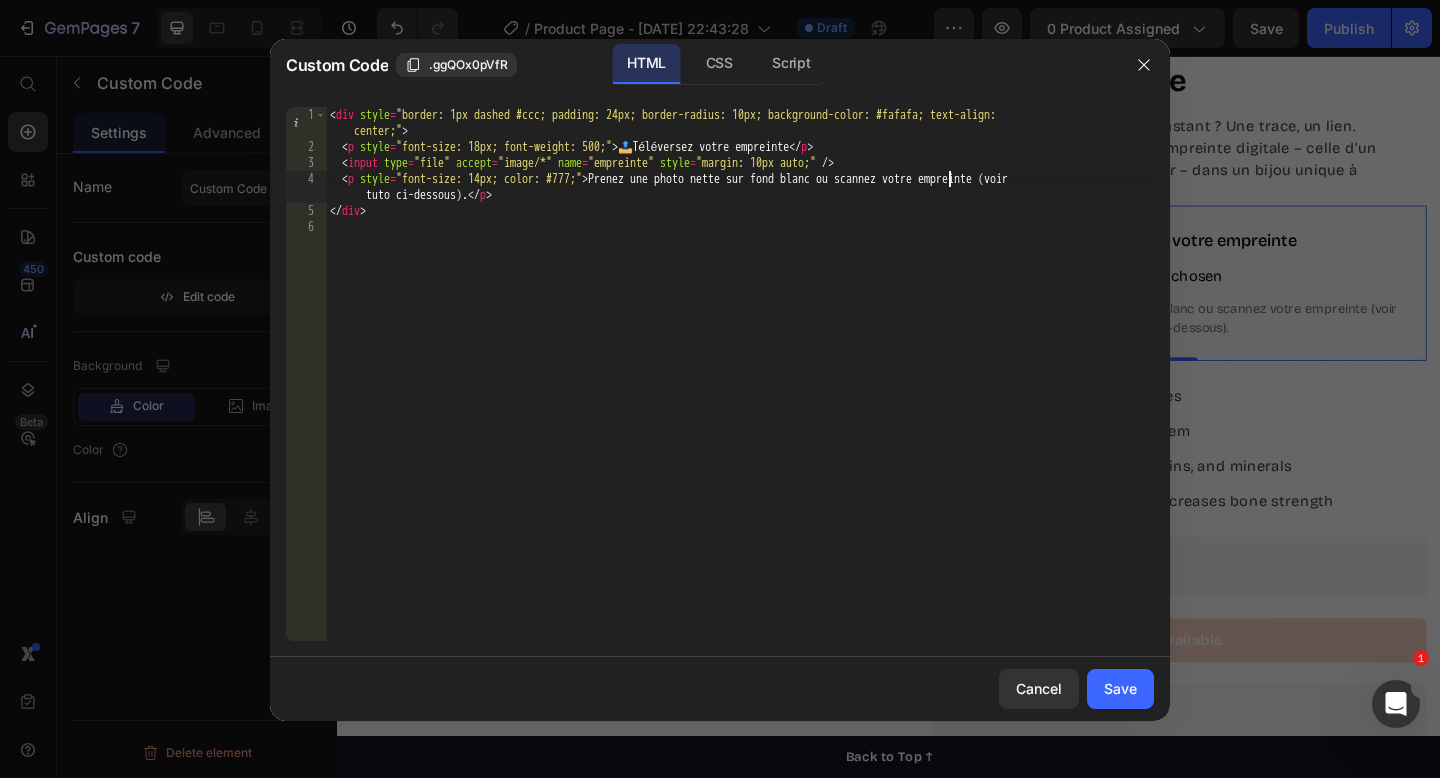 click on "< div   style = "border: 1px dashed #ccc; padding: 24px; border-radius: 10px; background-color: #fafafa; text-align:       center;" >    < p   style = "font-size: 18px; font-weight: 500;" > 📤  Téléversez votre empreinte </ p >    < input   type = "file"   accept = "image/*"   name = "empreinte"   style = "margin: 10px auto;"   />    < p   style = "font-size: 14px; color: #777;" > Prenez une photo nette sur fond blanc ou scannez votre empreinte (voir         tuto ci-dessous). </ p > </ div >" at bounding box center (740, 398) 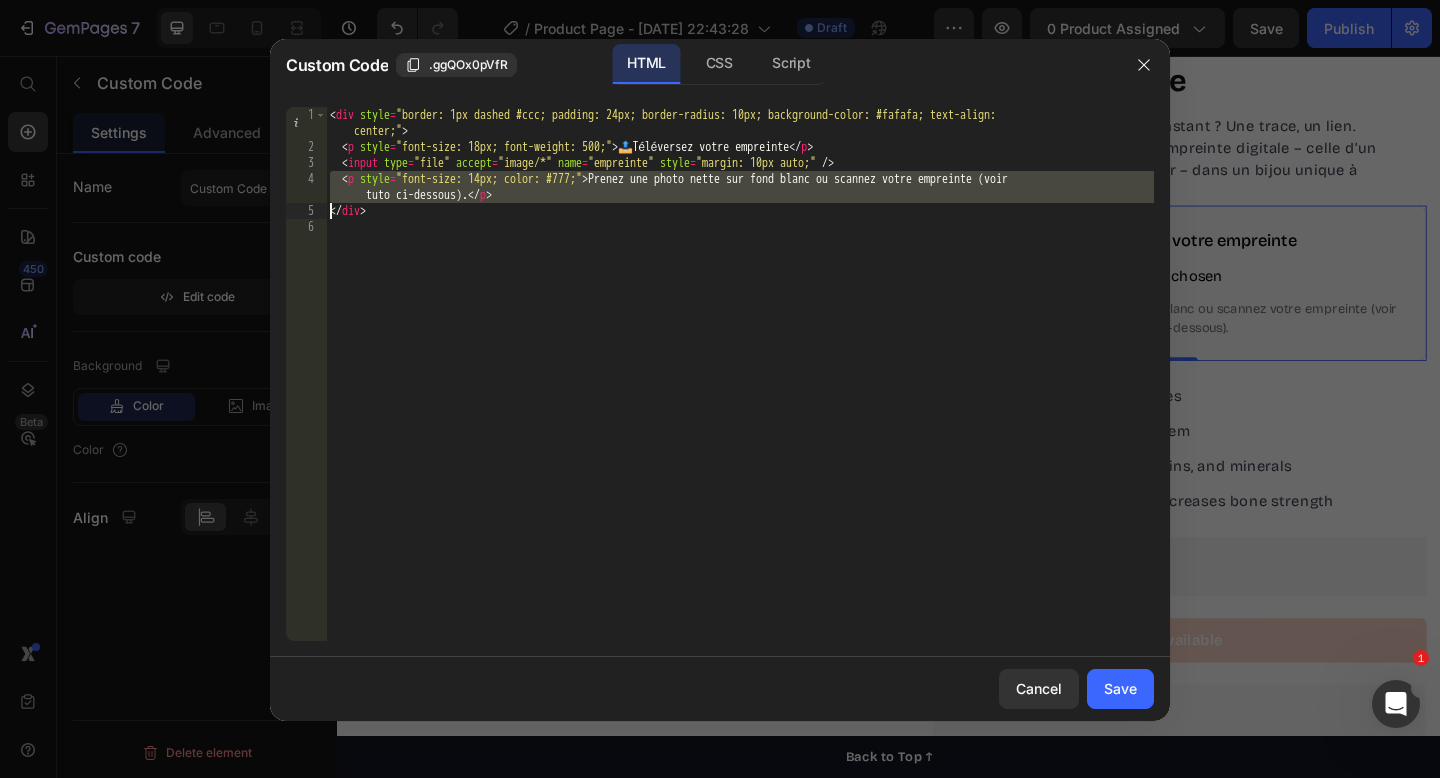 click on "< div   style = "border: 1px dashed #ccc; padding: 24px; border-radius: 10px; background-color: #fafafa; text-align:       center;" >    < p   style = "font-size: 18px; font-weight: 500;" > 📤  Téléversez votre empreinte </ p >    < input   type = "file"   accept = "image/*"   name = "empreinte"   style = "margin: 10px auto;"   />    < p   style = "font-size: 14px; color: #777;" > Prenez une photo nette sur fond blanc ou scannez votre empreinte (voir         tuto ci-dessous). </ p > </ div >" at bounding box center (740, 398) 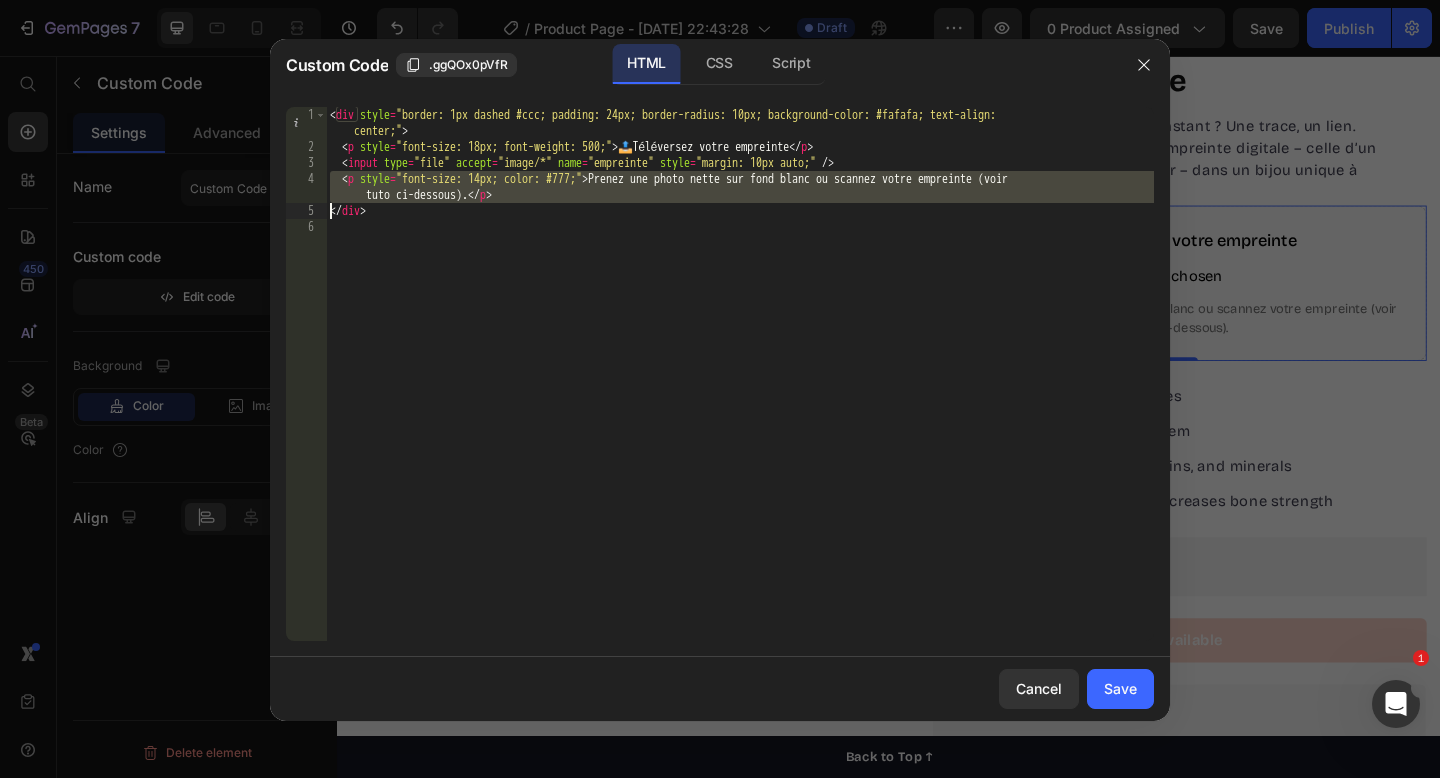 type on "</div>" 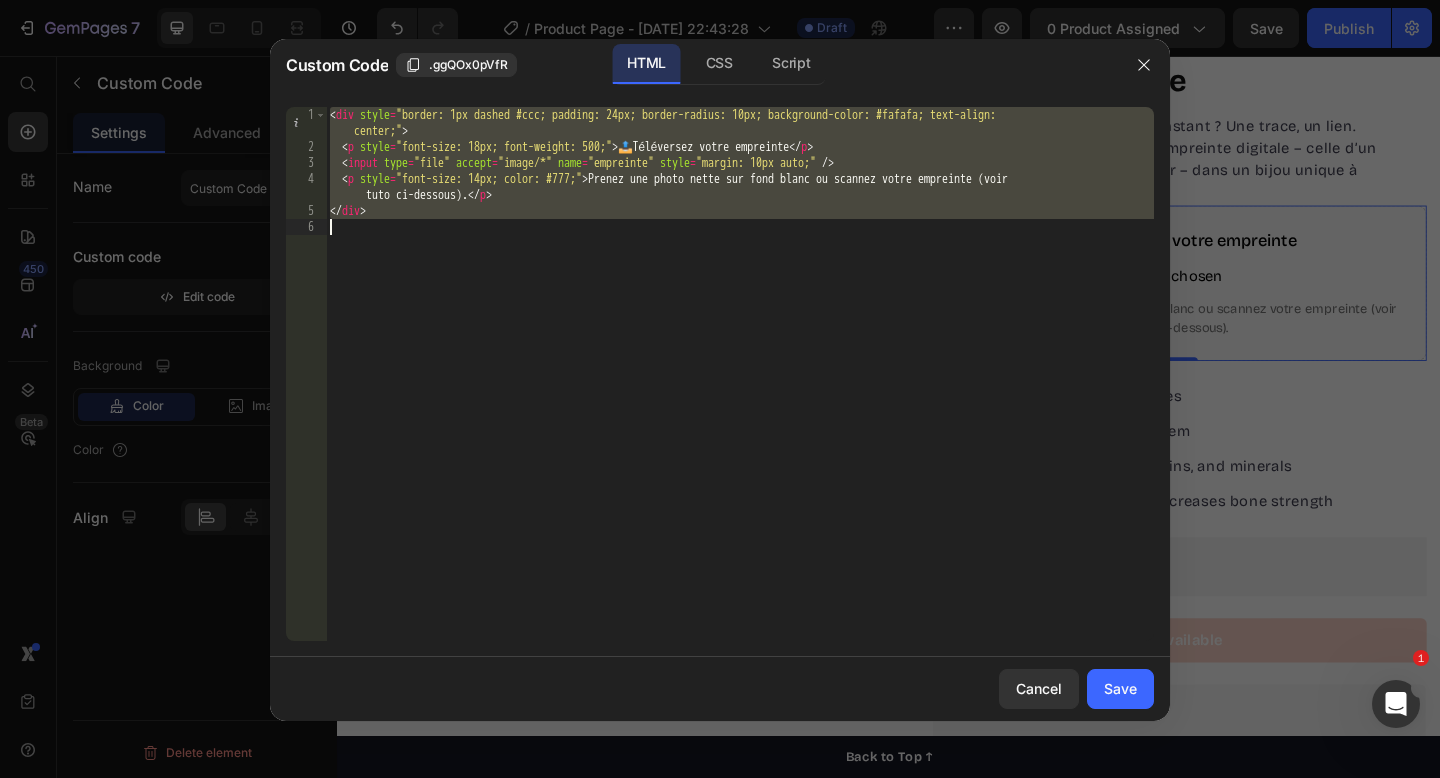 type 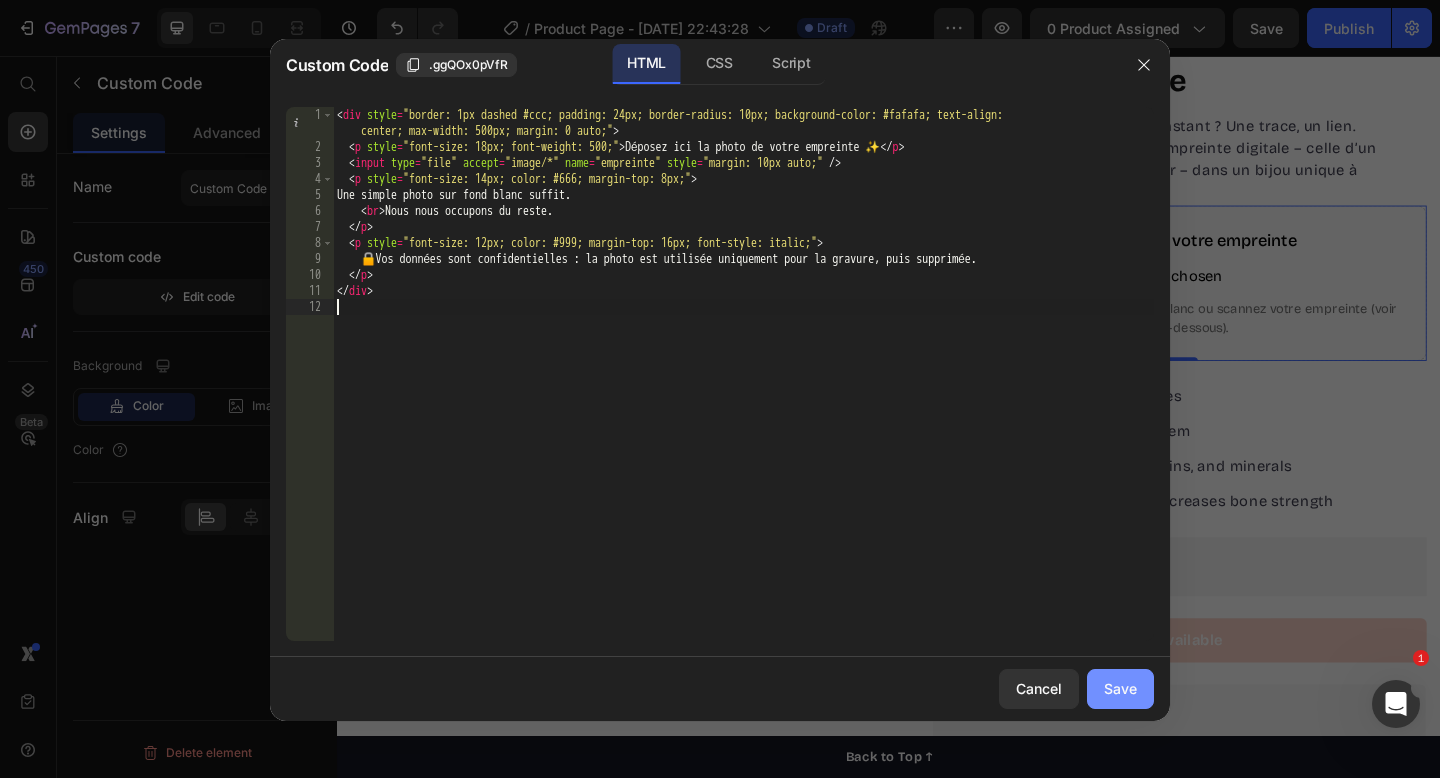 click on "Save" 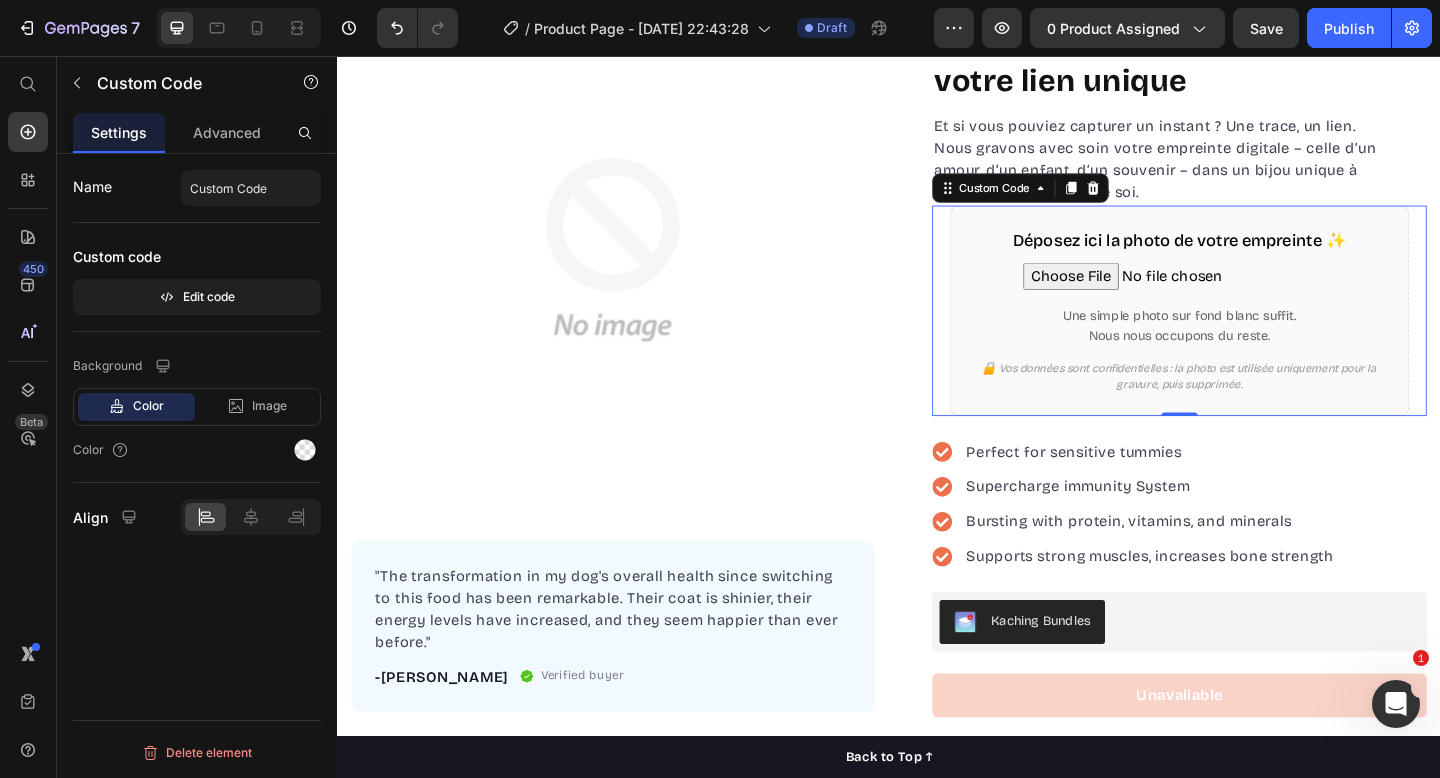 click on "Déposez ici la photo de votre empreinte ✨
Une simple photo sur fond blanc suffit.
Nous nous occupons du reste.
🔒 Vos données sont confidentielles : la photo est utilisée uniquement pour la gravure, puis supprimée." at bounding box center [1253, 333] 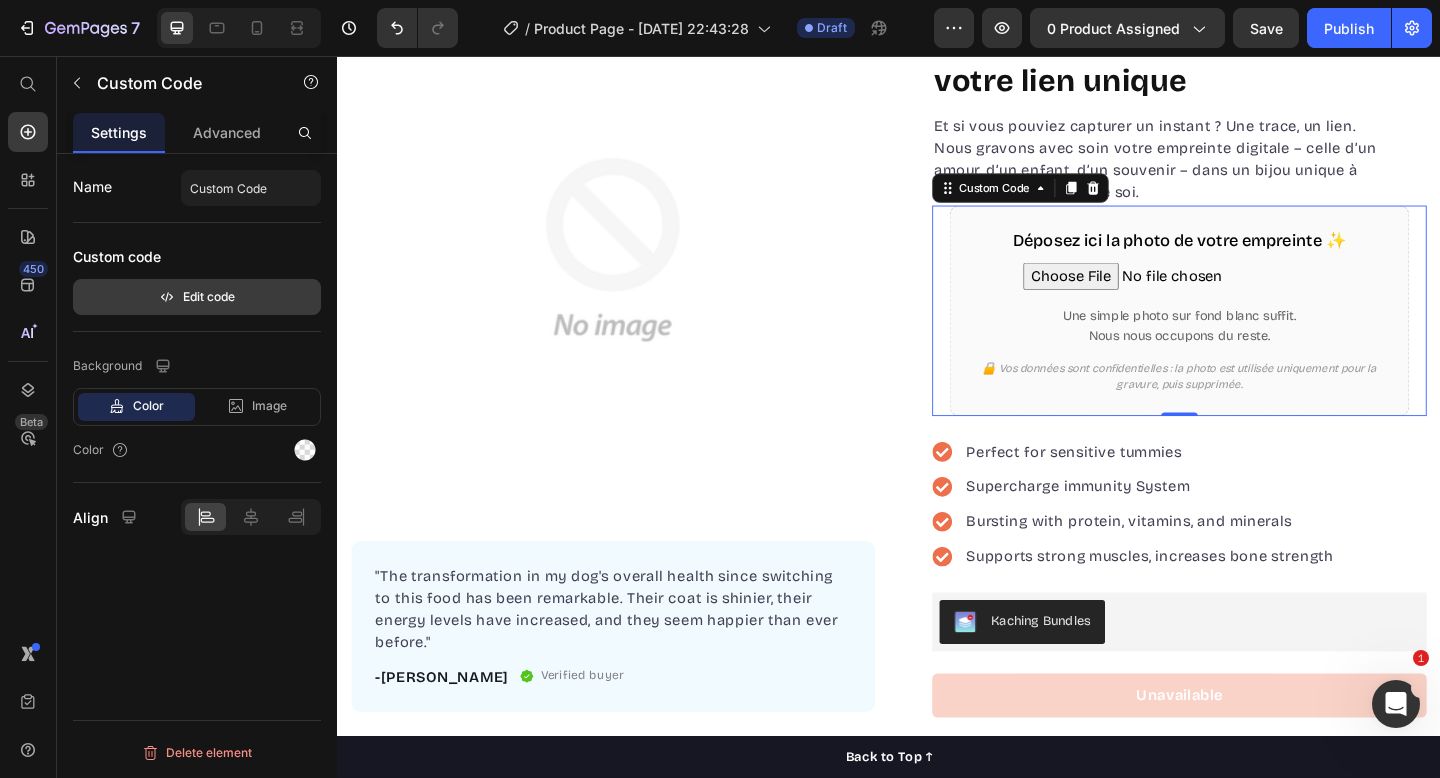 click on "Edit code" at bounding box center (197, 297) 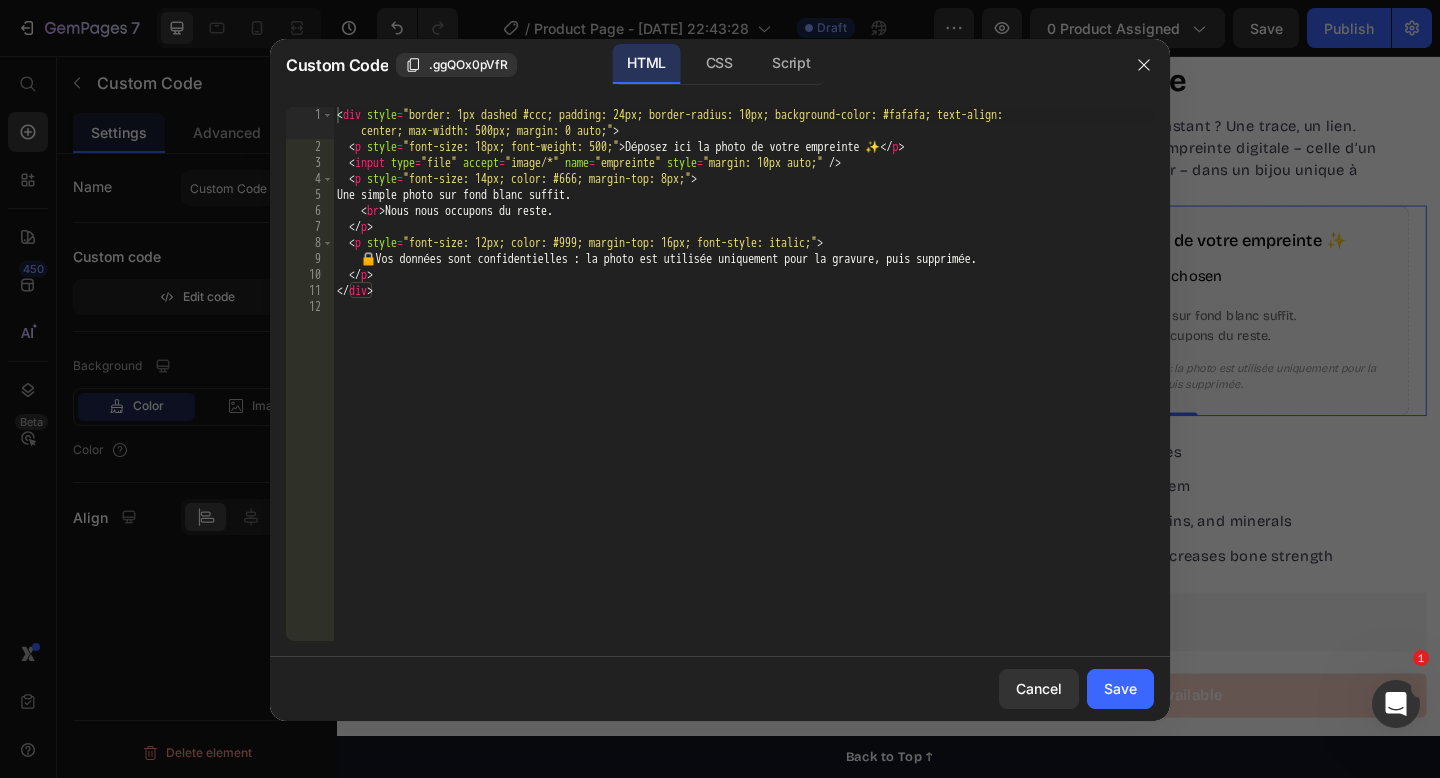 click at bounding box center [720, 389] 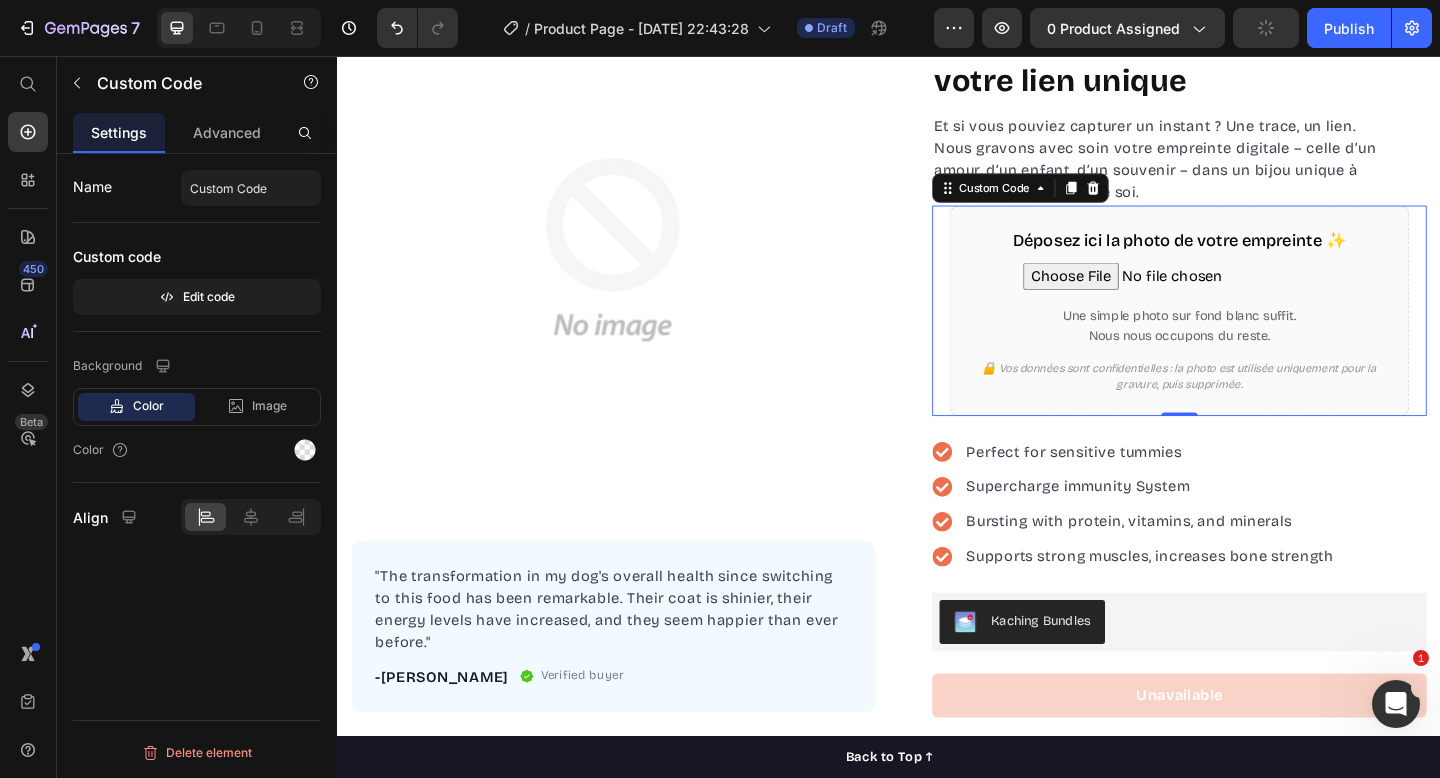 click on "Edit code" at bounding box center (197, 297) 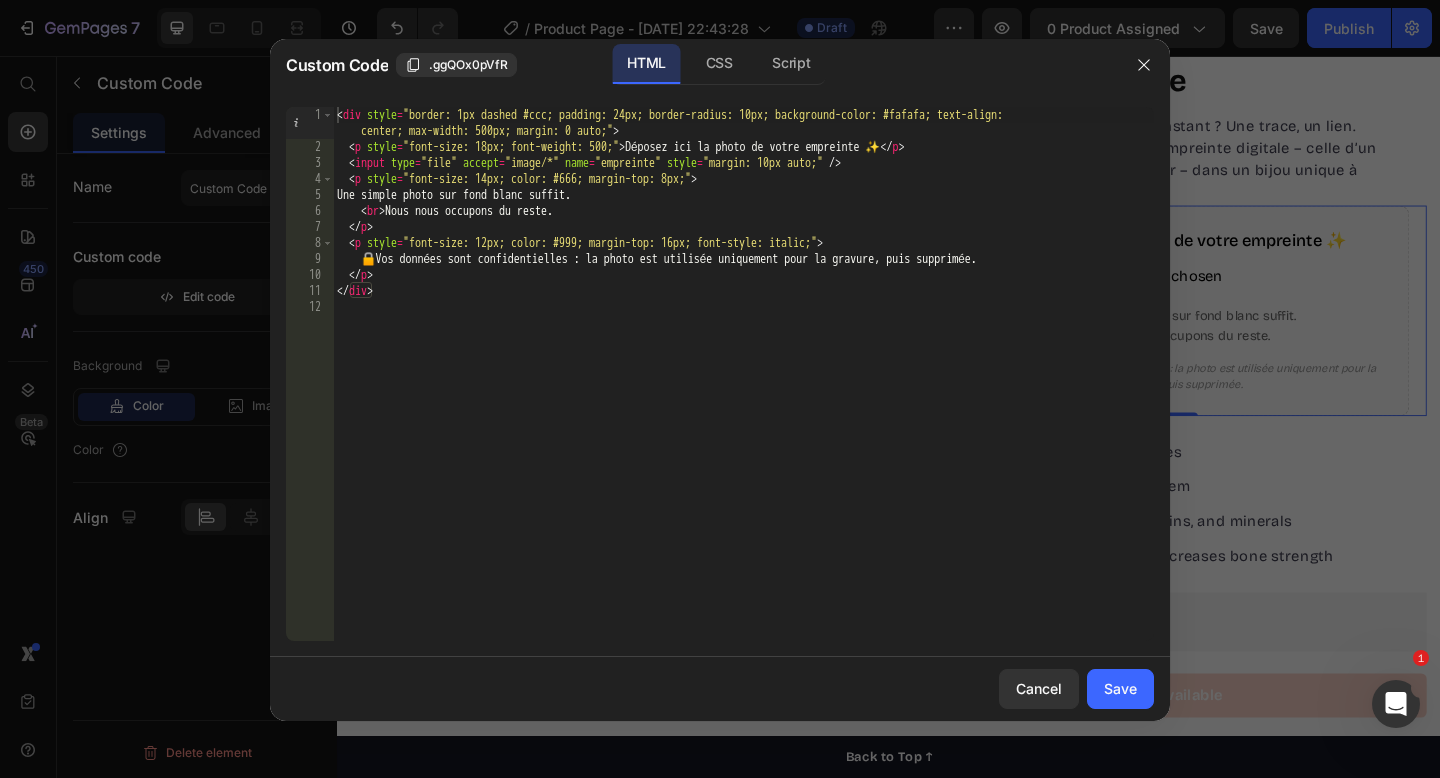 click on "< div   style = "border: 1px dashed #ccc; padding: 24px; border-radius: 10px; background-color: #fafafa; text-align:       center; max-width: 500px; margin: 0 auto;" >    < p   style = "font-size: 18px; font-weight: 500;" > Déposez ici la photo de votre empreinte ✨ </ p >    < input   type = "file"   accept = "image/*"   name = "empreinte"   style = "margin: 10px auto;"   />    < p   style = "font-size: 14px; color: #666; margin-top: 8px;" >     Une simple photo sur fond blanc suffit.        < br > Nous nous occupons du reste.    </ p >    < p   style = "font-size: 12px; color: #999; margin-top: 16px; font-style: italic;" >      🔒  Vos données sont confidentielles : la photo est utilisée uniquement pour la gravure, puis supprimée.    </ p > </ div >" at bounding box center [743, 398] 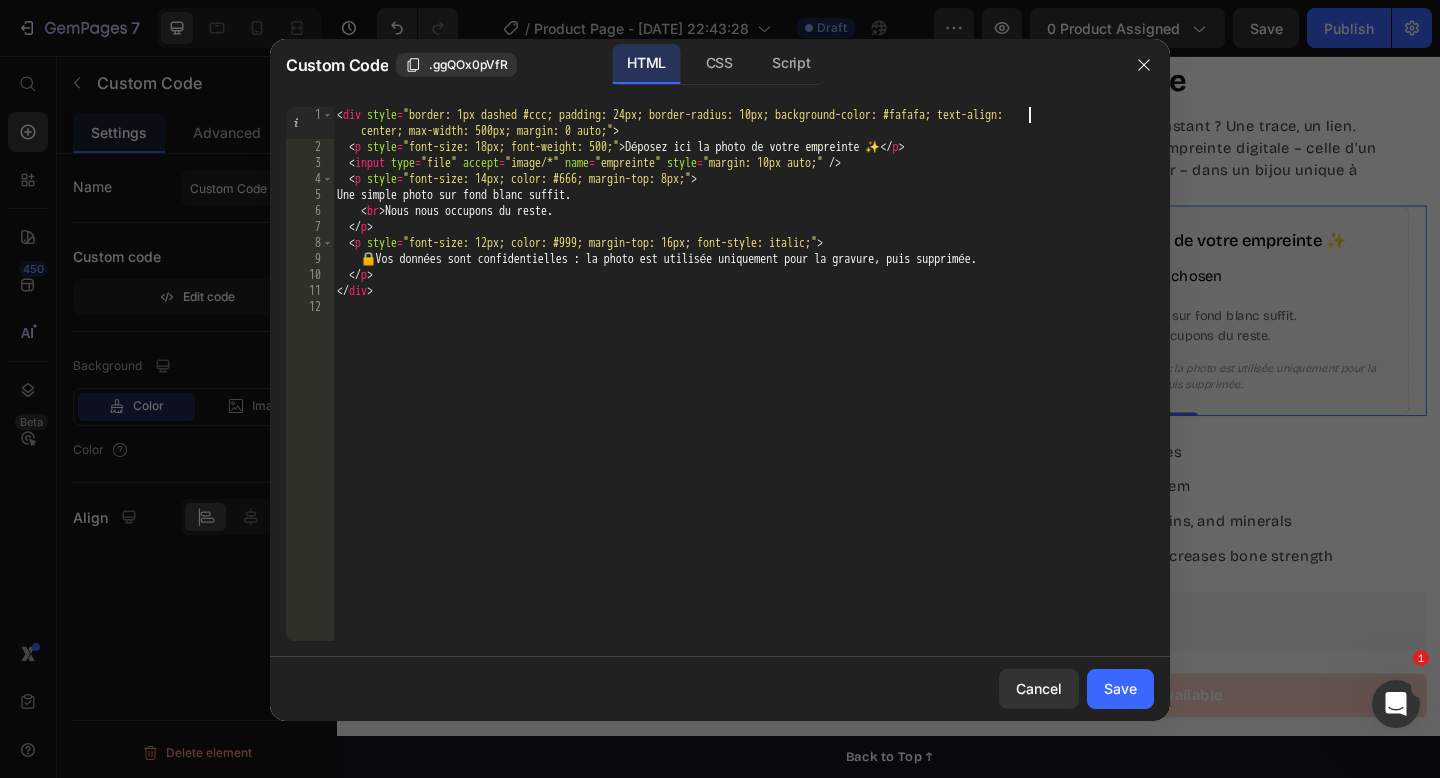 click on "< div   style = "border: 1px dashed #ccc; padding: 24px; border-radius: 10px; background-color: #fafafa; text-align:       center; max-width: 500px; margin: 0 auto;" >    < p   style = "font-size: 18px; font-weight: 500;" > Déposez ici la photo de votre empreinte ✨ </ p >    < input   type = "file"   accept = "image/*"   name = "empreinte"   style = "margin: 10px auto;"   />    < p   style = "font-size: 14px; color: #666; margin-top: 8px;" >     Une simple photo sur fond blanc suffit.        < br > Nous nous occupons du reste.    </ p >    < p   style = "font-size: 12px; color: #999; margin-top: 16px; font-style: italic;" >      🔒  Vos données sont confidentielles : la photo est utilisée uniquement pour la gravure, puis supprimée.    </ p > </ div >" at bounding box center [743, 398] 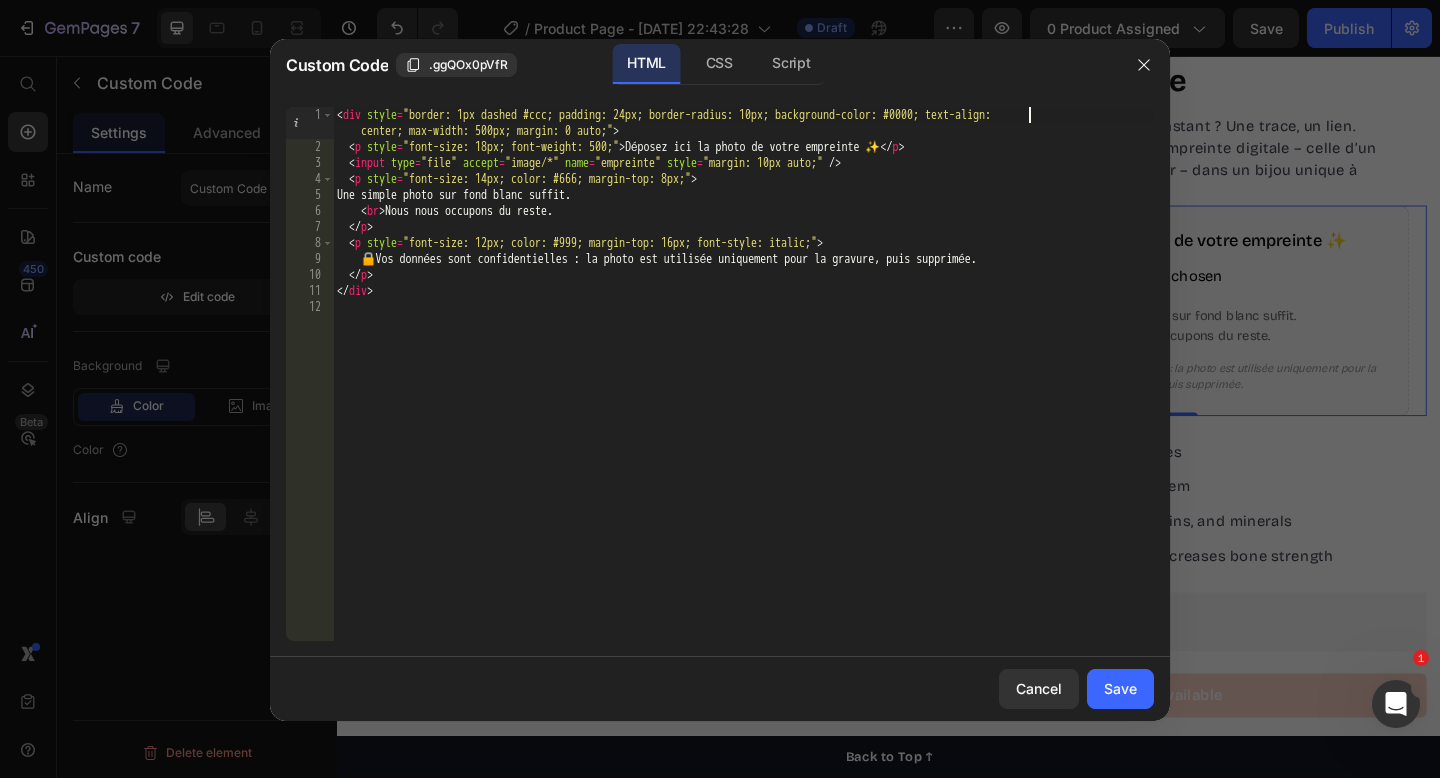 scroll, scrollTop: 0, scrollLeft: 57, axis: horizontal 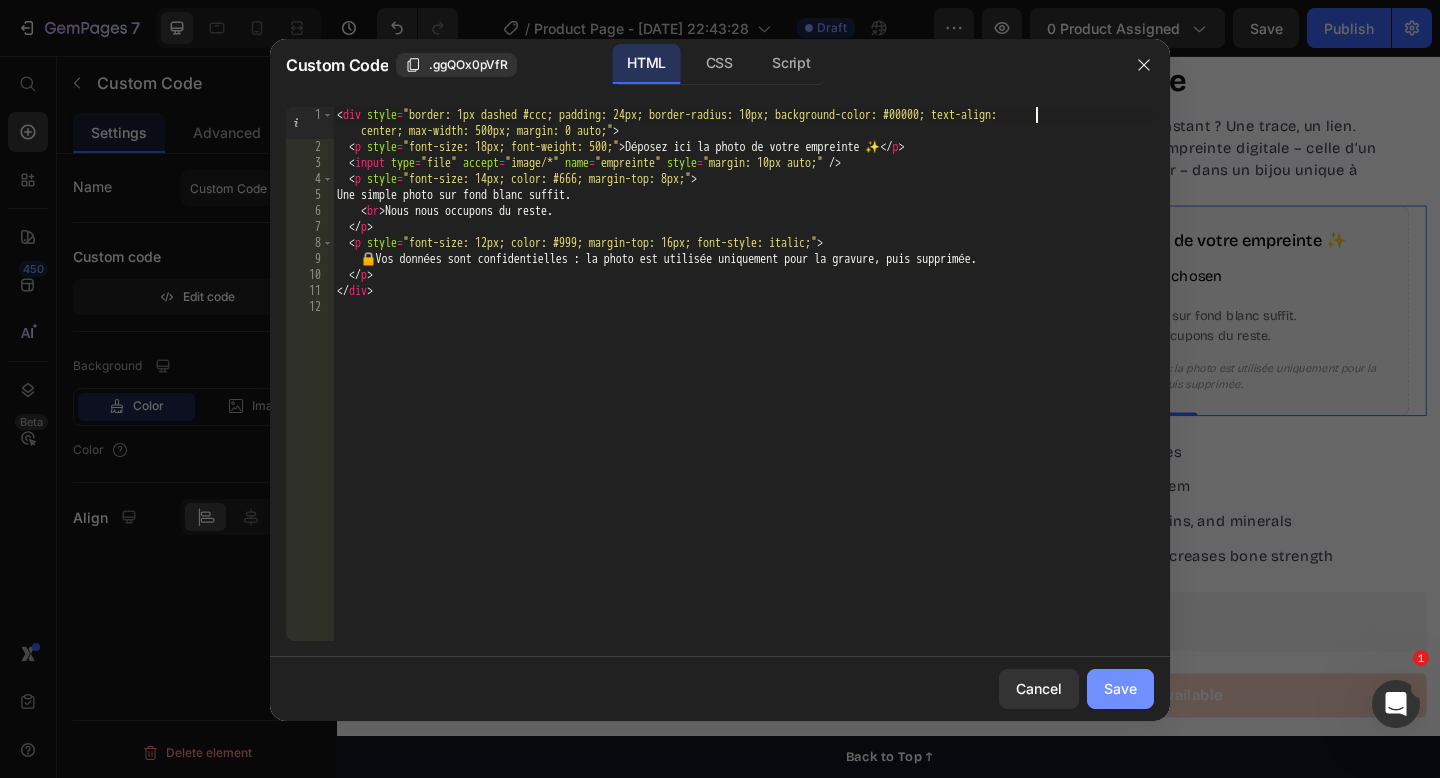 type on "<div style="border: 1px dashed #ccc; padding: 24px; border-radius: 10px; background-color: #00000; text-align: center; max-width: 500px; margin: 0 auto;">" 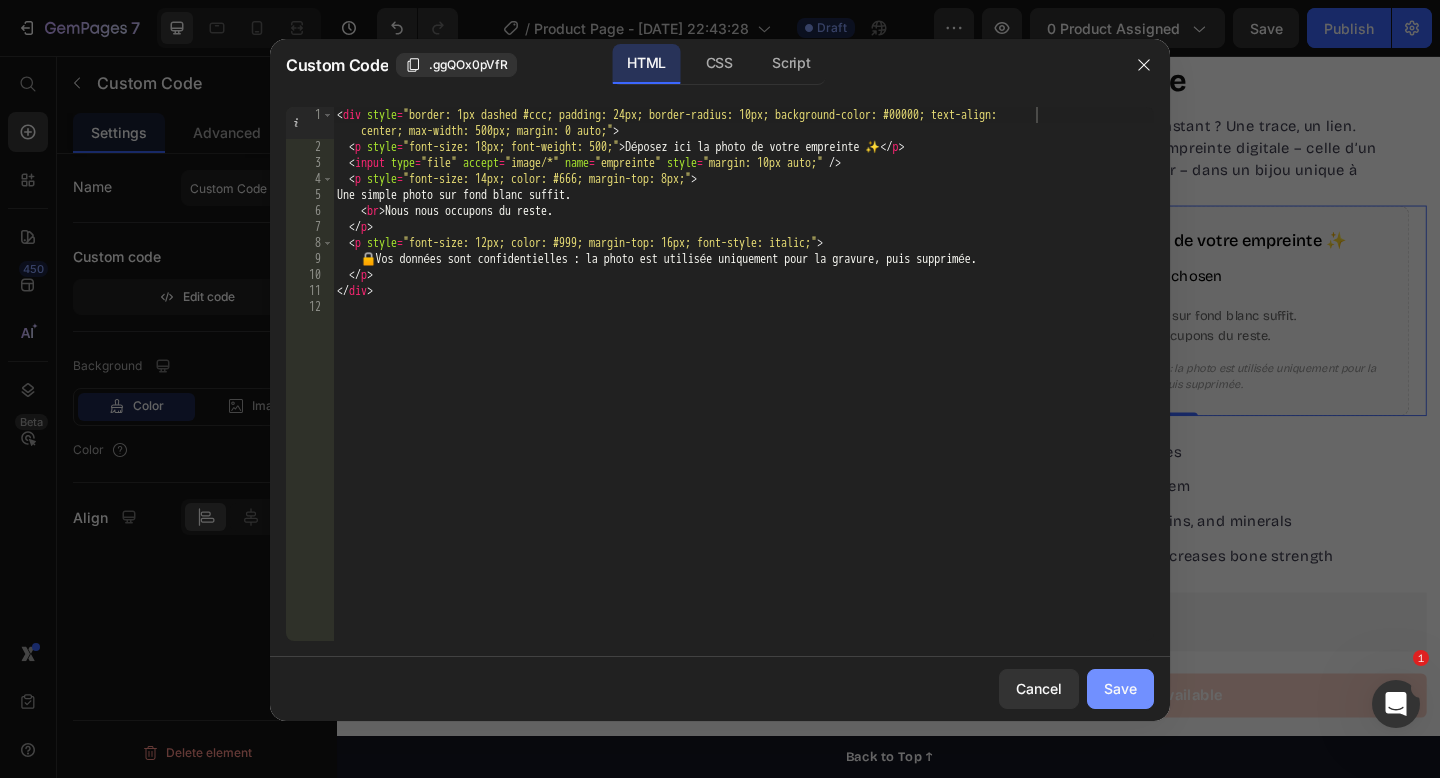 click on "Save" 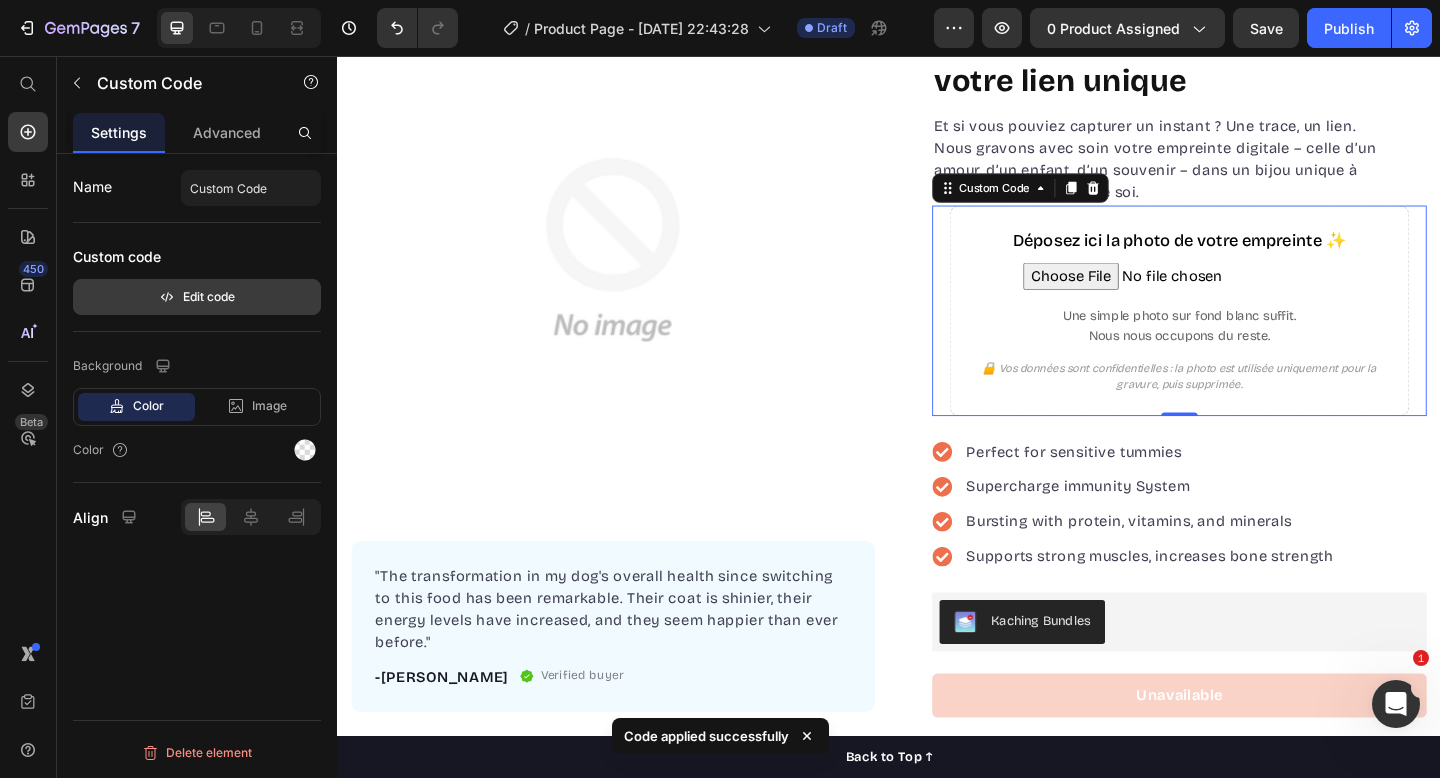 click on "Edit code" at bounding box center (197, 297) 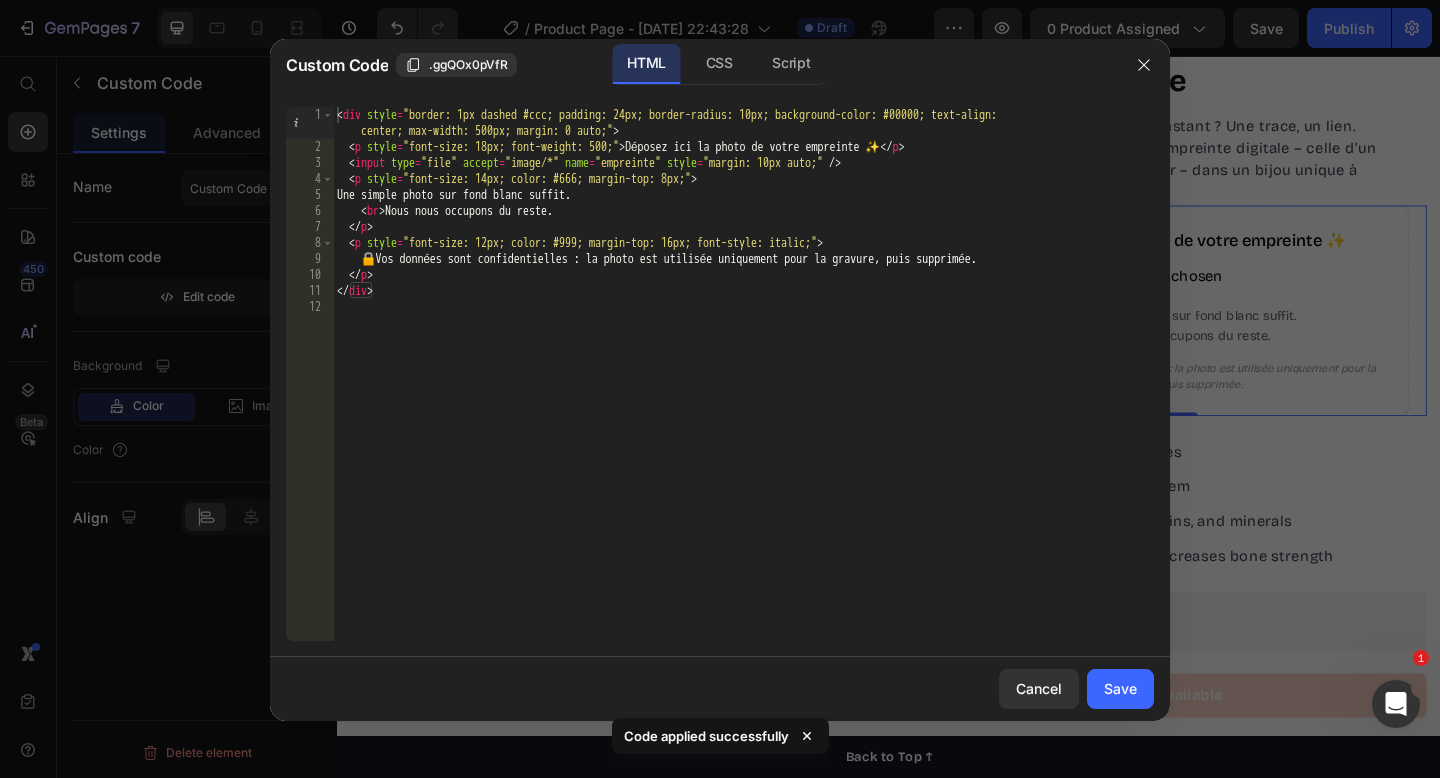 click on "< div   style = "border: 1px dashed #ccc; padding: 24px; border-radius: 10px; background-color: #00000; text-align:       center; max-width: 500px; margin: 0 auto;" >    < p   style = "font-size: 18px; font-weight: 500;" > Déposez ici la photo de votre empreinte ✨ </ p >    < input   type = "file"   accept = "image/*"   name = "empreinte"   style = "margin: 10px auto;"   />    < p   style = "font-size: 14px; color: #666; margin-top: 8px;" >     Une simple photo sur fond blanc suffit.        < br > Nous nous occupons du reste.    </ p >    < p   style = "font-size: 12px; color: #999; margin-top: 16px; font-style: italic;" >      🔒  Vos données sont confidentielles : la photo est utilisée uniquement pour la gravure, puis supprimée.    </ p > </ div >" at bounding box center (743, 398) 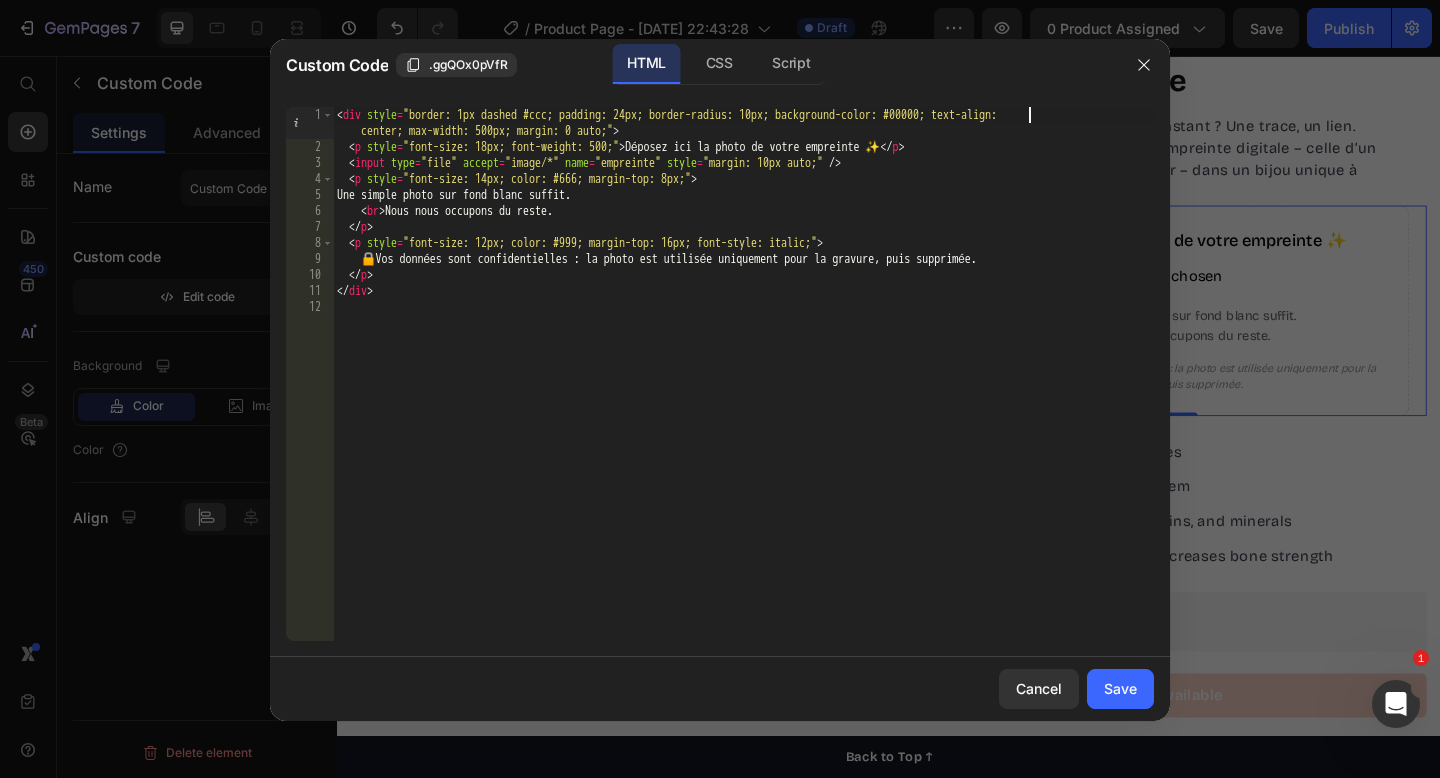 click on "< div   style = "border: 1px dashed #ccc; padding: 24px; border-radius: 10px; background-color: #00000; text-align:       center; max-width: 500px; margin: 0 auto;" >    < p   style = "font-size: 18px; font-weight: 500;" > Déposez ici la photo de votre empreinte ✨ </ p >    < input   type = "file"   accept = "image/*"   name = "empreinte"   style = "margin: 10px auto;"   />    < p   style = "font-size: 14px; color: #666; margin-top: 8px;" >     Une simple photo sur fond blanc suffit.        < br > Nous nous occupons du reste.    </ p >    < p   style = "font-size: 12px; color: #999; margin-top: 16px; font-style: italic;" >      🔒  Vos données sont confidentielles : la photo est utilisée uniquement pour la gravure, puis supprimée.    </ p > </ div >" at bounding box center [743, 398] 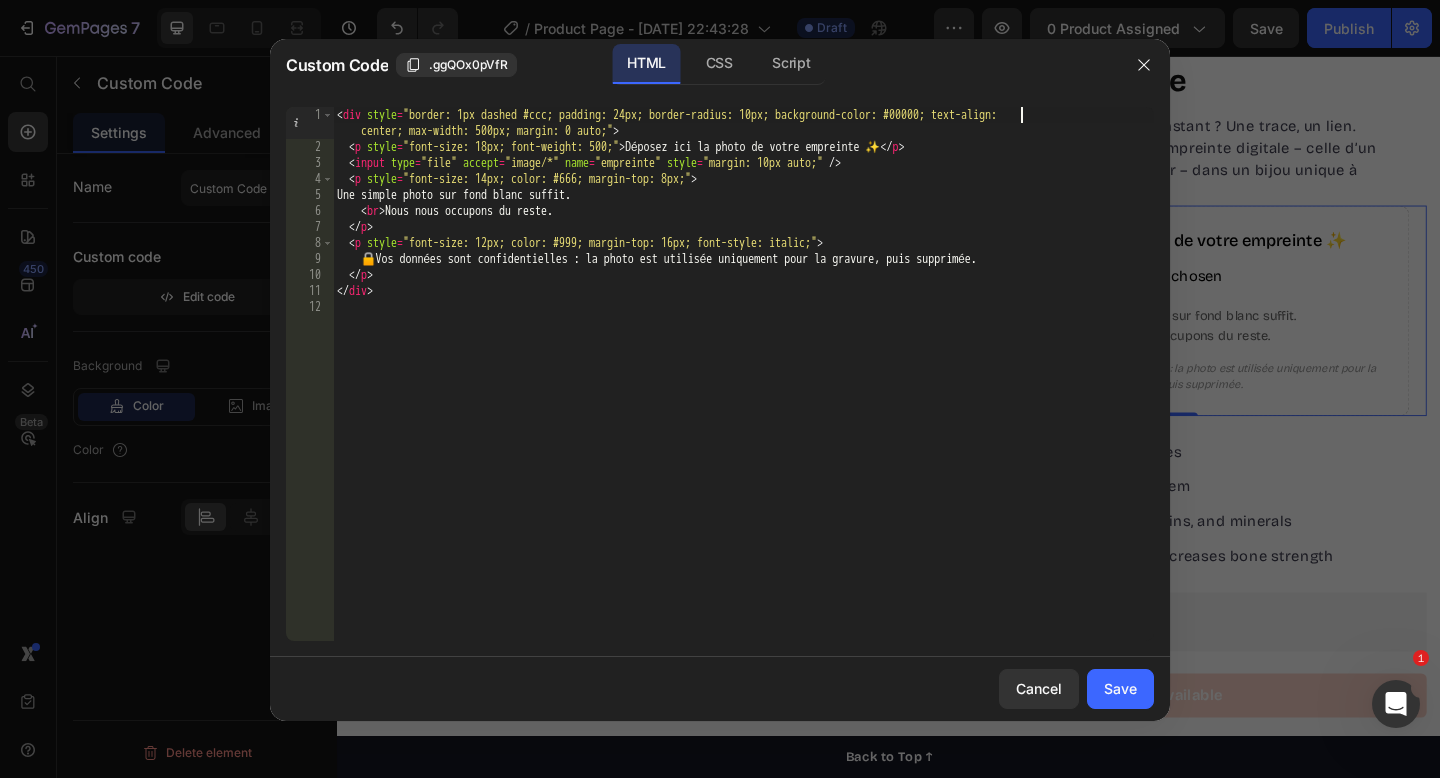 click on "< div   style = "border: 1px dashed #ccc; padding: 24px; border-radius: 10px; background-color: #00000; text-align:       center; max-width: 500px; margin: 0 auto;" >    < p   style = "font-size: 18px; font-weight: 500;" > Déposez ici la photo de votre empreinte ✨ </ p >    < input   type = "file"   accept = "image/*"   name = "empreinte"   style = "margin: 10px auto;"   />    < p   style = "font-size: 14px; color: #666; margin-top: 8px;" >     Une simple photo sur fond blanc suffit.        < br > Nous nous occupons du reste.    </ p >    < p   style = "font-size: 12px; color: #999; margin-top: 16px; font-style: italic;" >      🔒  Vos données sont confidentielles : la photo est utilisée uniquement pour la gravure, puis supprimée.    </ p > </ div >" at bounding box center [743, 398] 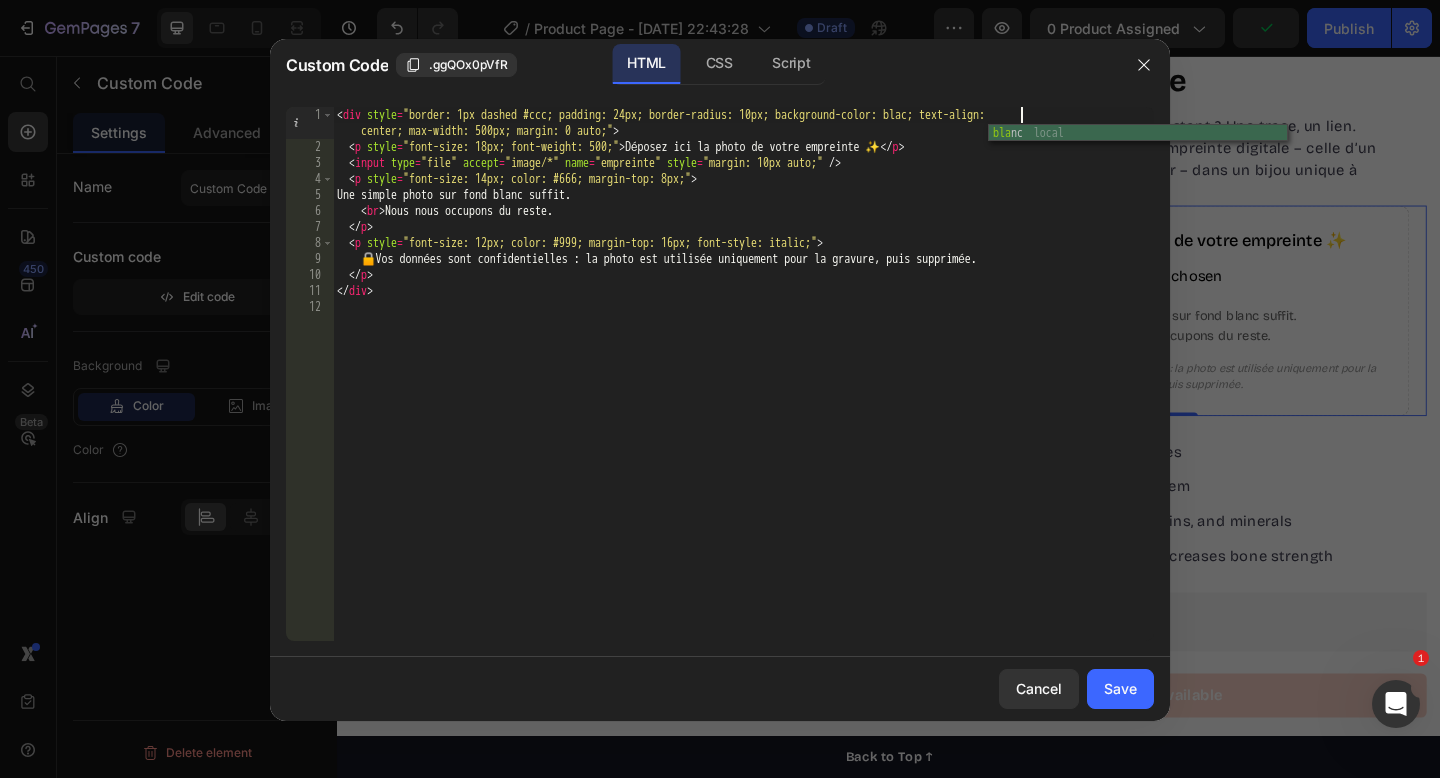 scroll, scrollTop: 0, scrollLeft: 57, axis: horizontal 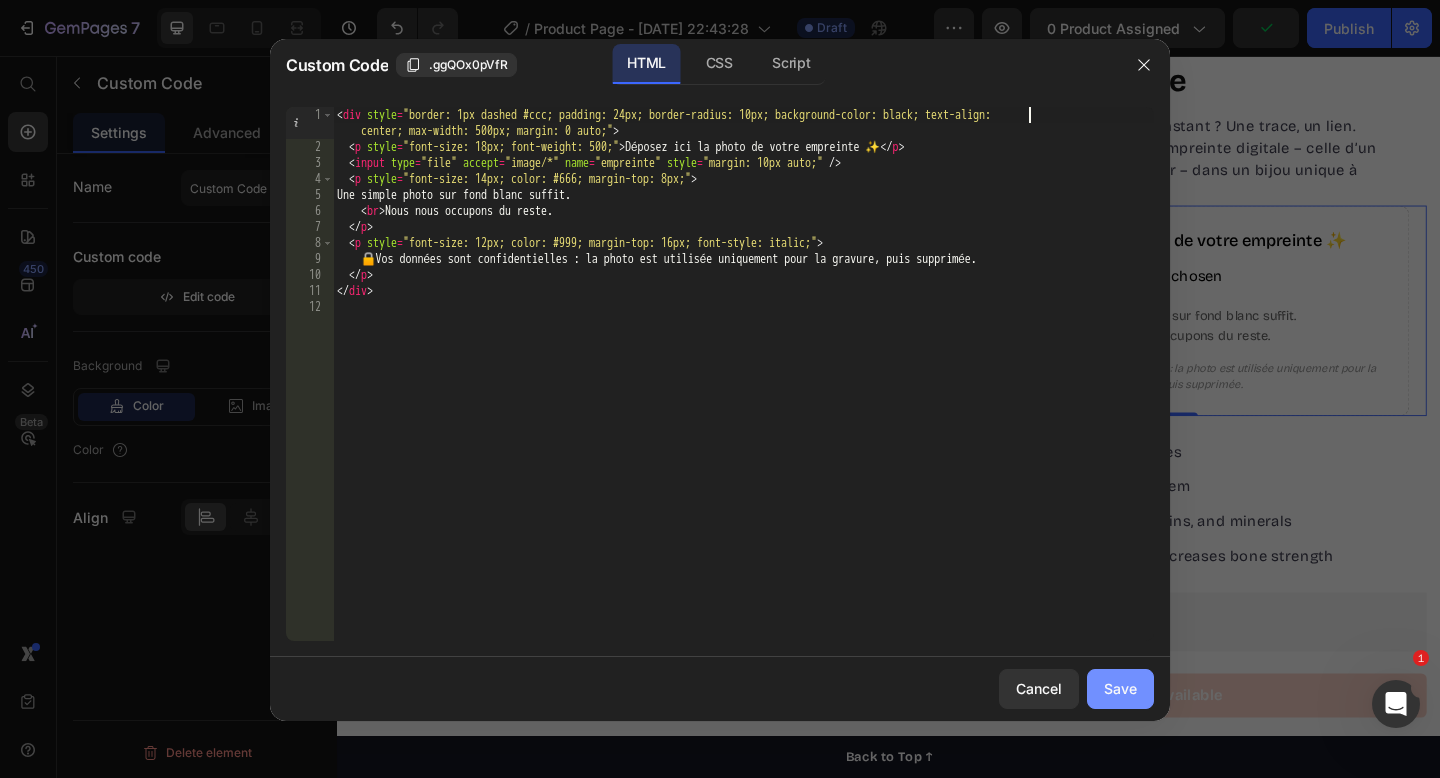 type on "<div style="border: 1px dashed #ccc; padding: 24px; border-radius: 10px; background-color: black; text-align: center; max-width: 500px; margin: 0 auto;">" 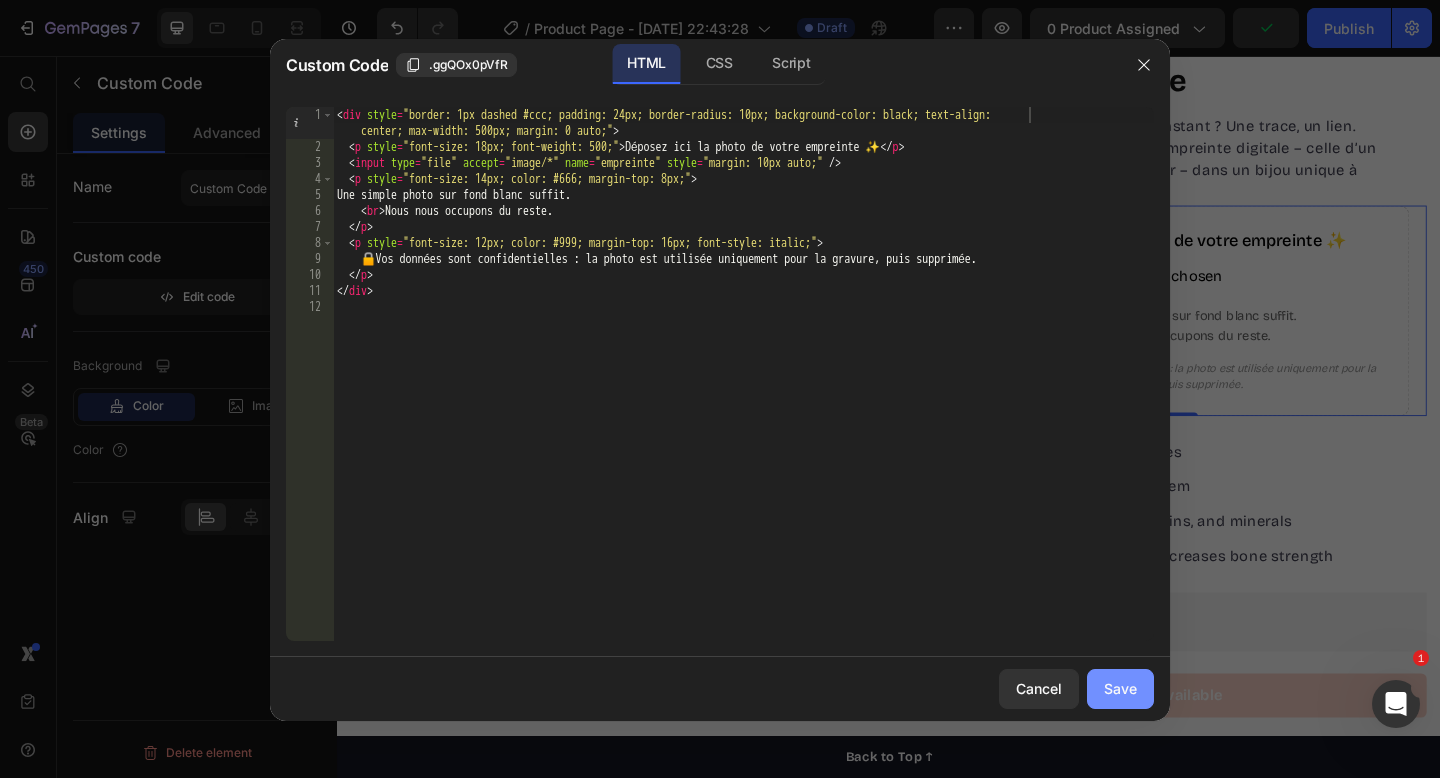 click on "Save" at bounding box center [1120, 688] 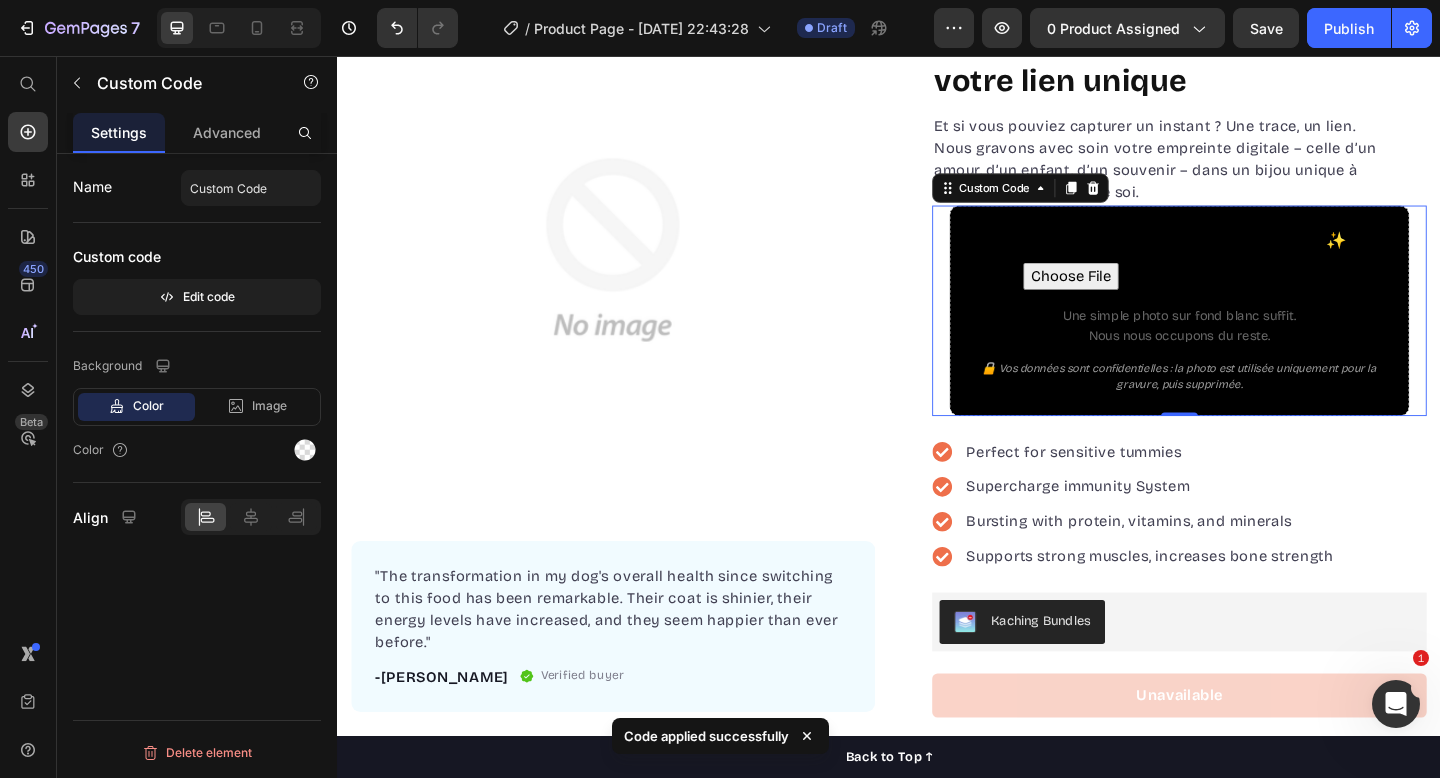 click on "Déposez ici la photo de votre empreinte ✨
Une simple photo sur fond blanc suffit.
Nous nous occupons du reste.
🔒 Vos données sont confidentielles : la photo est utilisée uniquement pour la gravure, puis supprimée." at bounding box center [1253, 333] 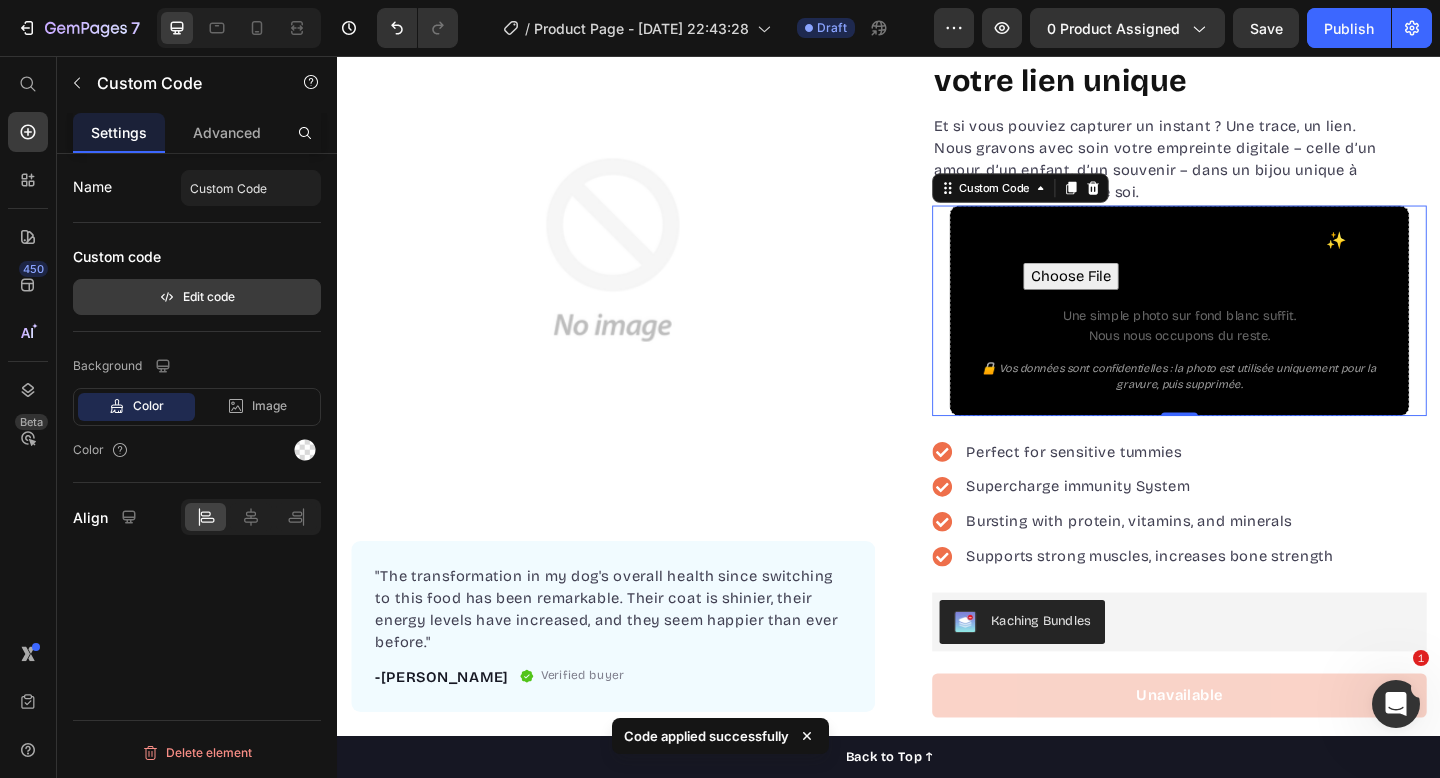 click on "Edit code" at bounding box center [197, 297] 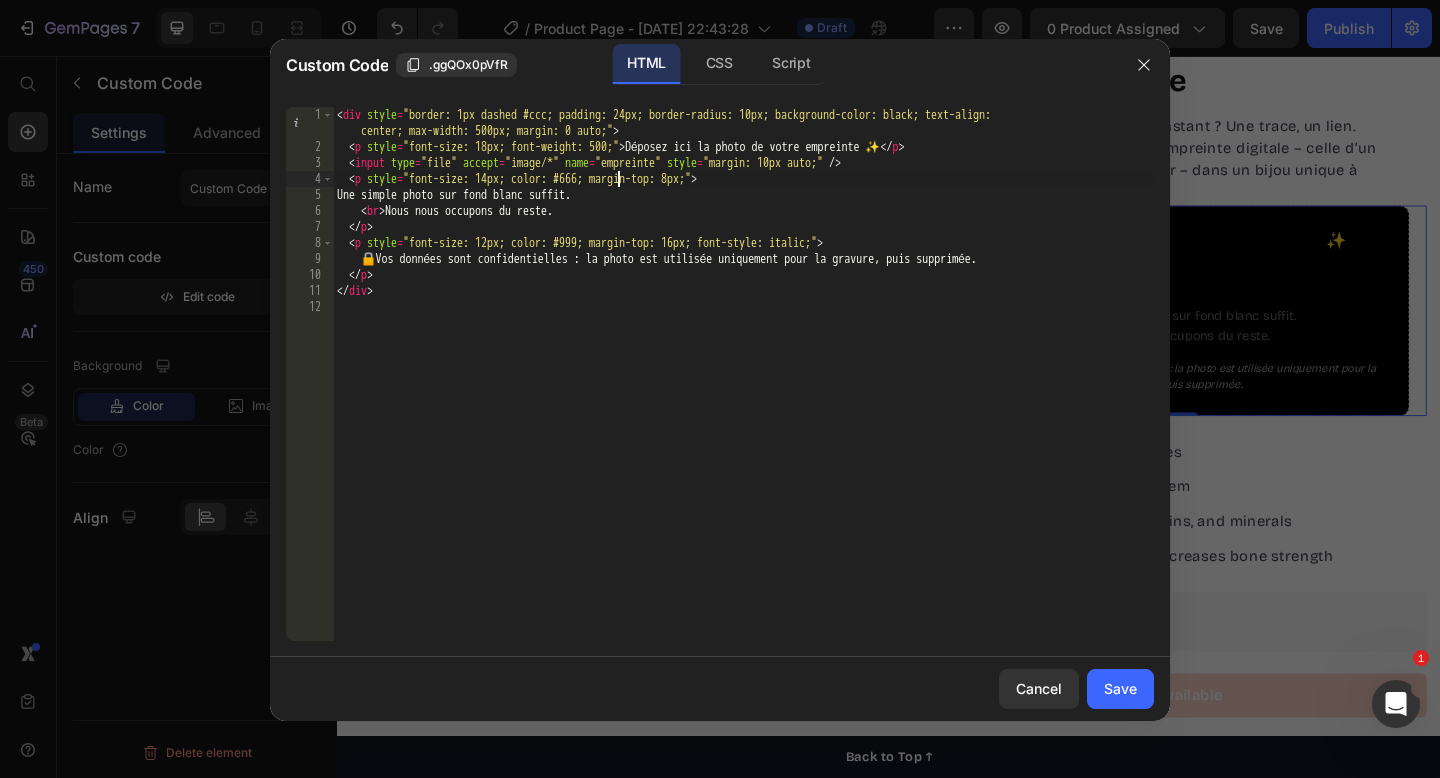 click on "< div   style = "border: 1px dashed #ccc; padding: 24px; border-radius: 10px; background-color: black; text-align:       center; max-width: 500px; margin: 0 auto;" >    < p   style = "font-size: 18px; font-weight: 500;" > Déposez ici la photo de votre empreinte ✨ </ p >    < input   type = "file"   accept = "image/*"   name = "empreinte"   style = "margin: 10px auto;"   />    < p   style = "font-size: 14px; color: #666; margin-top: 8px;" >     Une simple photo sur fond blanc suffit.        < br > Nous nous occupons du reste.    </ p >    < p   style = "font-size: 12px; color: #999; margin-top: 16px; font-style: italic;" >      🔒  Vos données sont confidentielles : la photo est utilisée uniquement pour la gravure, puis supprimée.    </ p > </ div >" at bounding box center [743, 398] 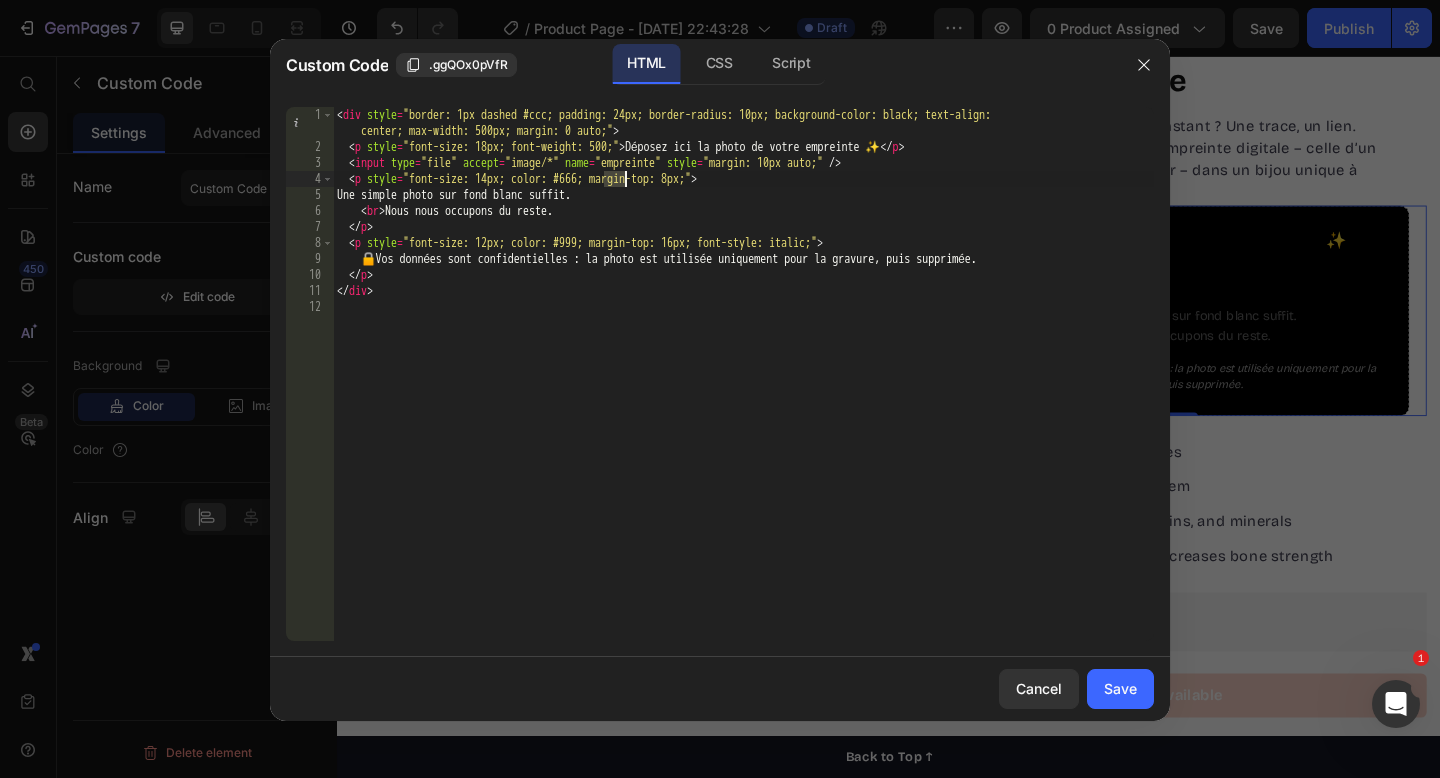 click on "< div   style = "border: 1px dashed #ccc; padding: 24px; border-radius: 10px; background-color: black; text-align:       center; max-width: 500px; margin: 0 auto;" >    < p   style = "font-size: 18px; font-weight: 500;" > Déposez ici la photo de votre empreinte ✨ </ p >    < input   type = "file"   accept = "image/*"   name = "empreinte"   style = "margin: 10px auto;"   />    < p   style = "font-size: 14px; color: #666; margin-top: 8px;" >     Une simple photo sur fond blanc suffit.        < br > Nous nous occupons du reste.    </ p >    < p   style = "font-size: 12px; color: #999; margin-top: 16px; font-style: italic;" >      🔒  Vos données sont confidentielles : la photo est utilisée uniquement pour la gravure, puis supprimée.    </ p > </ div >" at bounding box center (743, 398) 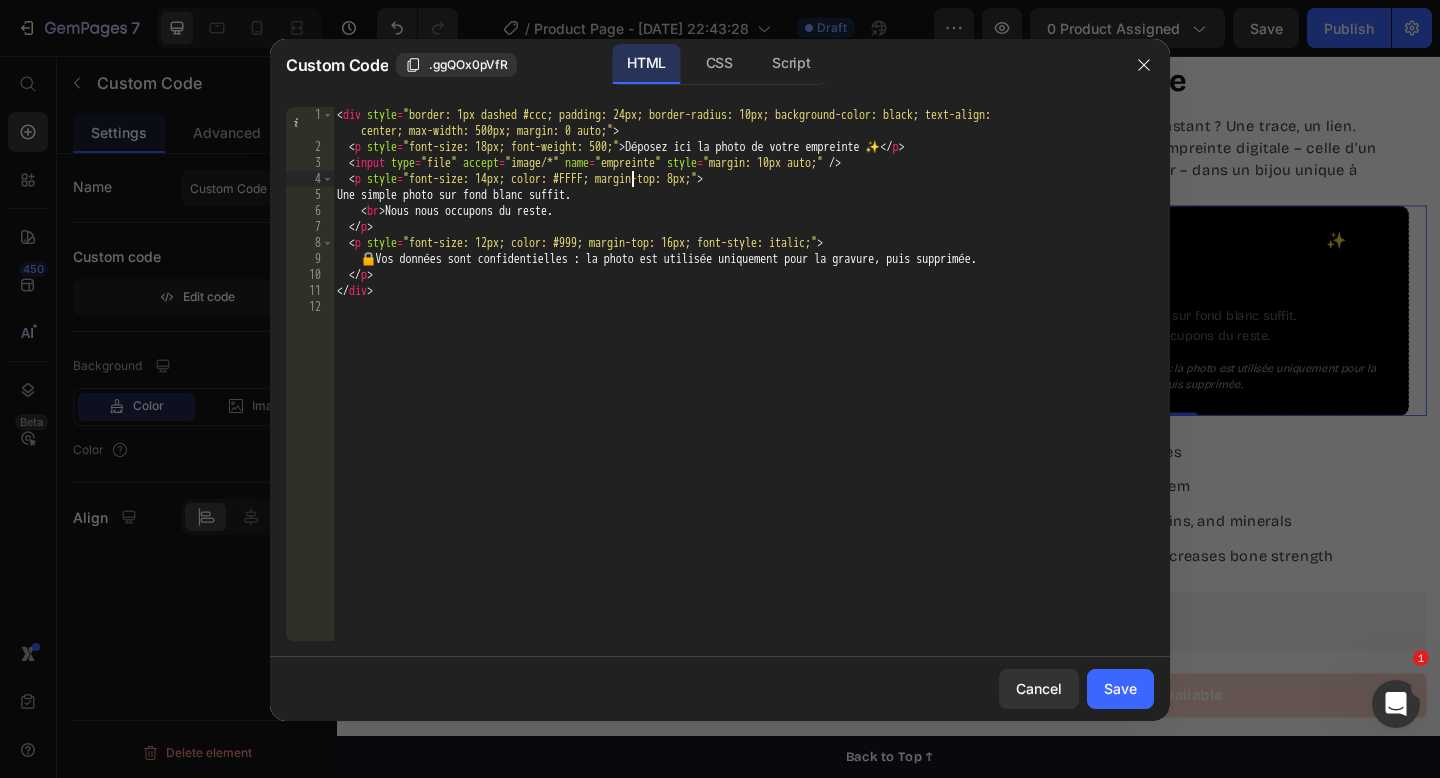 scroll, scrollTop: 0, scrollLeft: 24, axis: horizontal 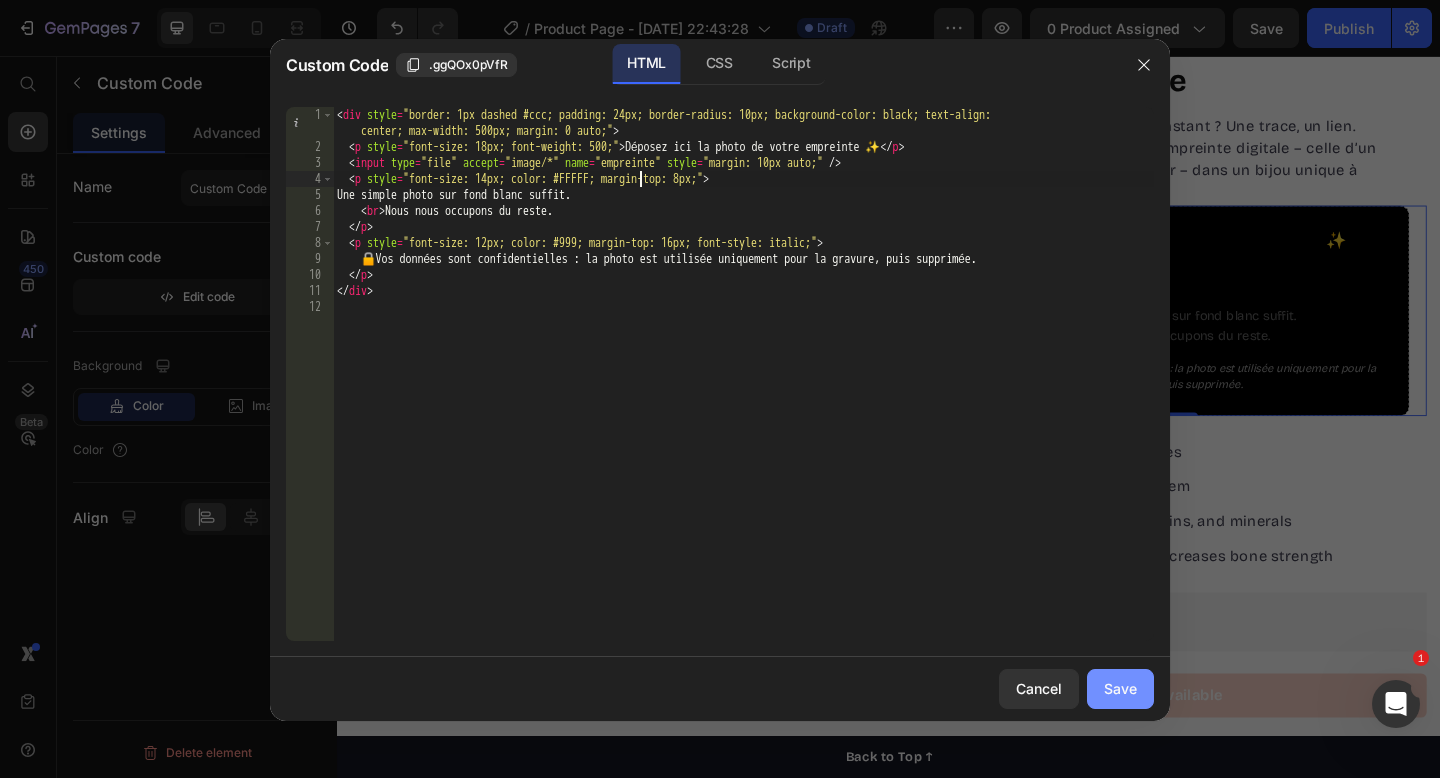 type on "<p style="font-size: 14px; color: #FFFFF; margin-top: 8px;">" 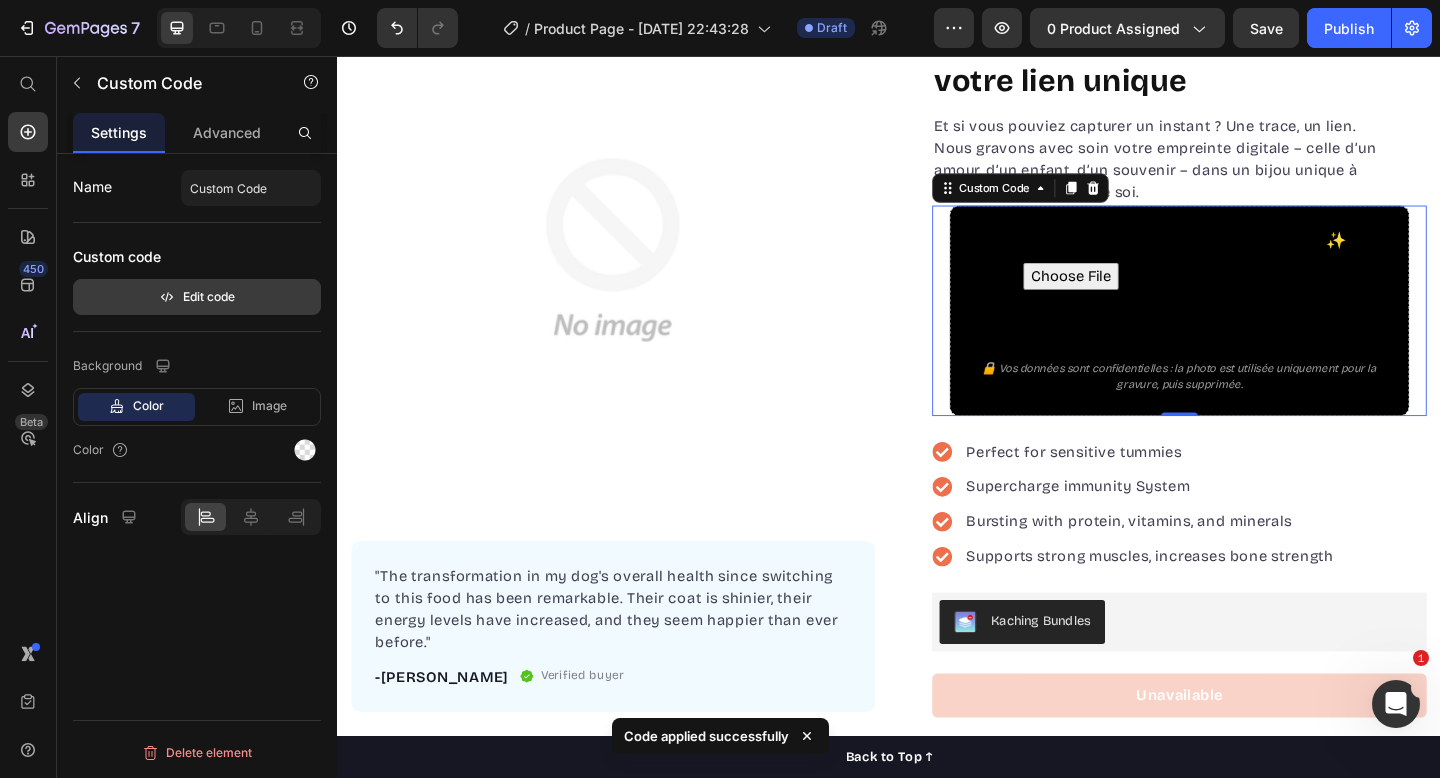 click on "Edit code" at bounding box center (197, 297) 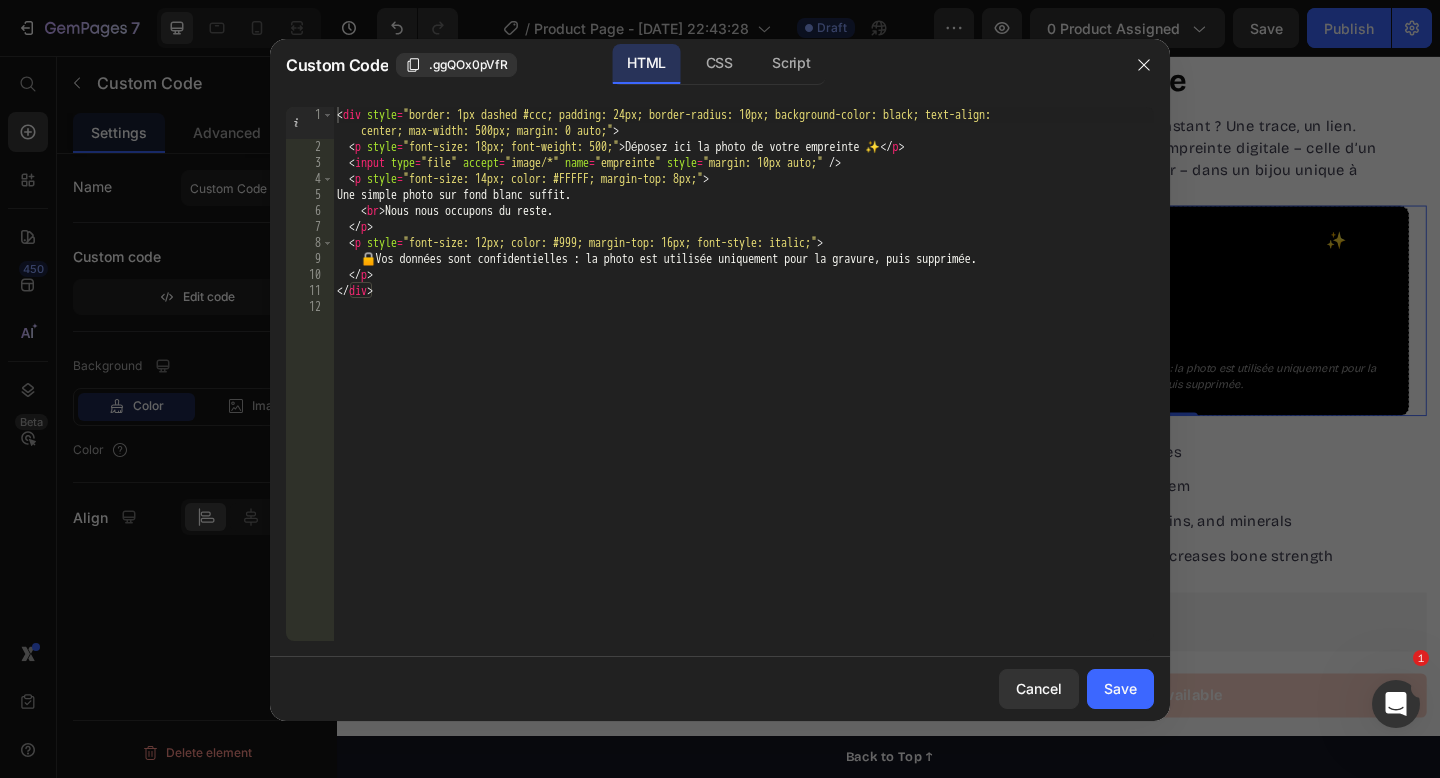 click on "< div   style = "border: 1px dashed #ccc; padding: 24px; border-radius: 10px; background-color: black; text-align:       center; max-width: 500px; margin: 0 auto;" >    < p   style = "font-size: 18px; font-weight: 500;" > Déposez ici la photo de votre empreinte ✨ </ p >    < input   type = "file"   accept = "image/*"   name = "empreinte"   style = "margin: 10px auto;"   />    < p   style = "font-size: 14px; color: #FFFFF; margin-top: 8px;" >     Une simple photo sur fond blanc suffit.        < br > Nous nous occupons du reste.    </ p >    < p   style = "font-size: 12px; color: #999; margin-top: 16px; font-style: italic;" >      🔒  Vos données sont confidentielles : la photo est utilisée uniquement pour la gravure, puis supprimée.    </ p > </ div >" at bounding box center (743, 398) 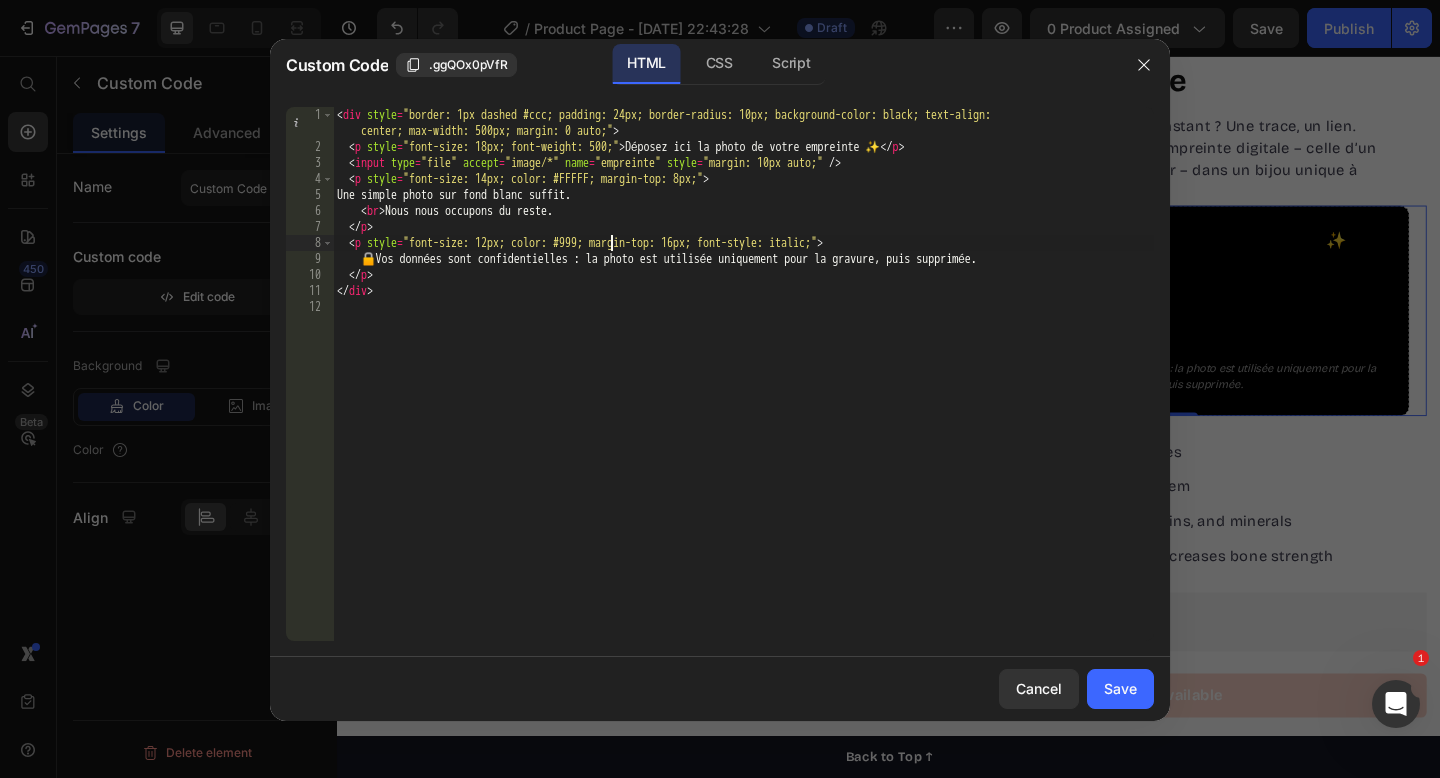 click on "< div   style = "border: 1px dashed #ccc; padding: 24px; border-radius: 10px; background-color: black; text-align:       center; max-width: 500px; margin: 0 auto;" >    < p   style = "font-size: 18px; font-weight: 500;" > Déposez ici la photo de votre empreinte ✨ </ p >    < input   type = "file"   accept = "image/*"   name = "empreinte"   style = "margin: 10px auto;"   />    < p   style = "font-size: 14px; color: #FFFFF; margin-top: 8px;" >     Une simple photo sur fond blanc suffit.        < br > Nous nous occupons du reste.    </ p >    < p   style = "font-size: 12px; color: #999; margin-top: 16px; font-style: italic;" >      🔒  Vos données sont confidentielles : la photo est utilisée uniquement pour la gravure, puis supprimée.    </ p > </ div >" at bounding box center [743, 398] 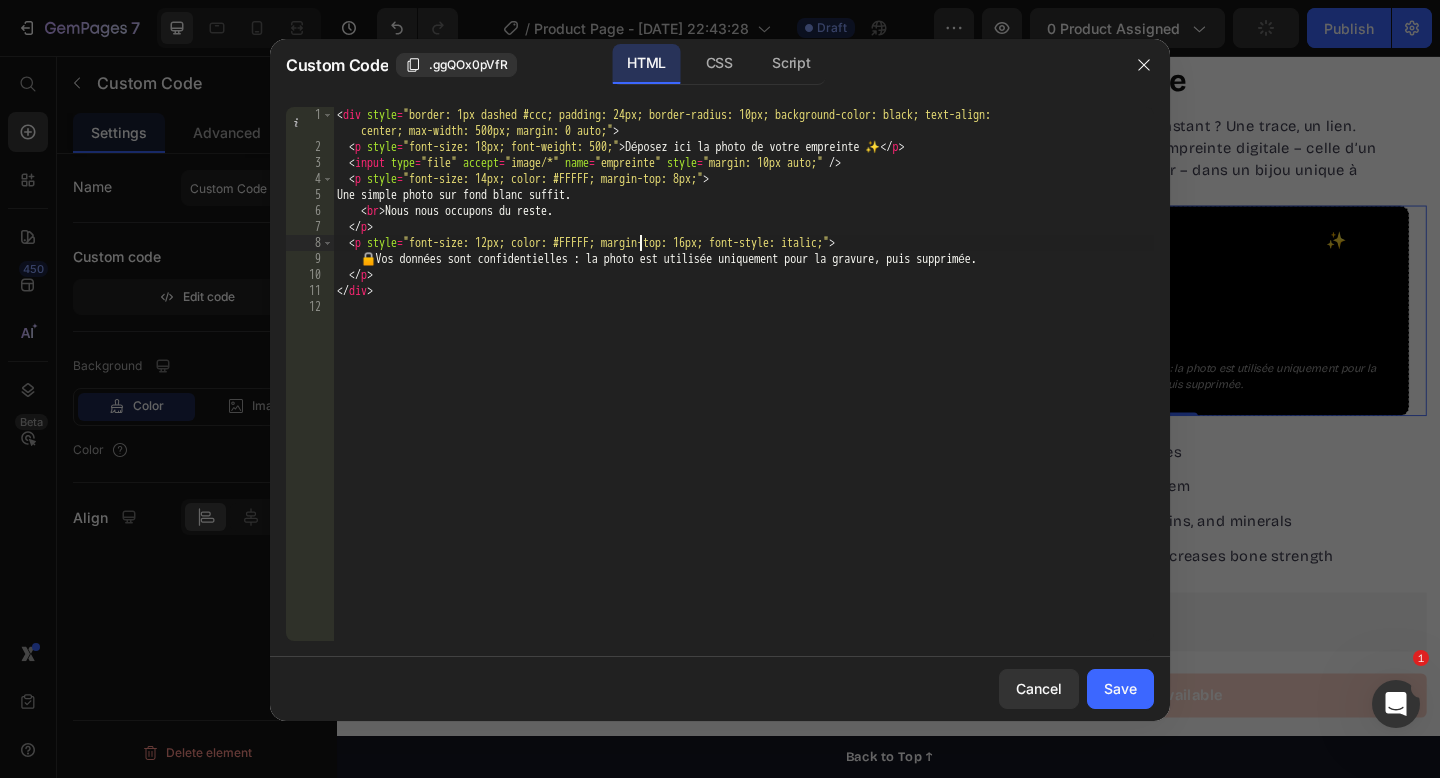 scroll, scrollTop: 0, scrollLeft: 24, axis: horizontal 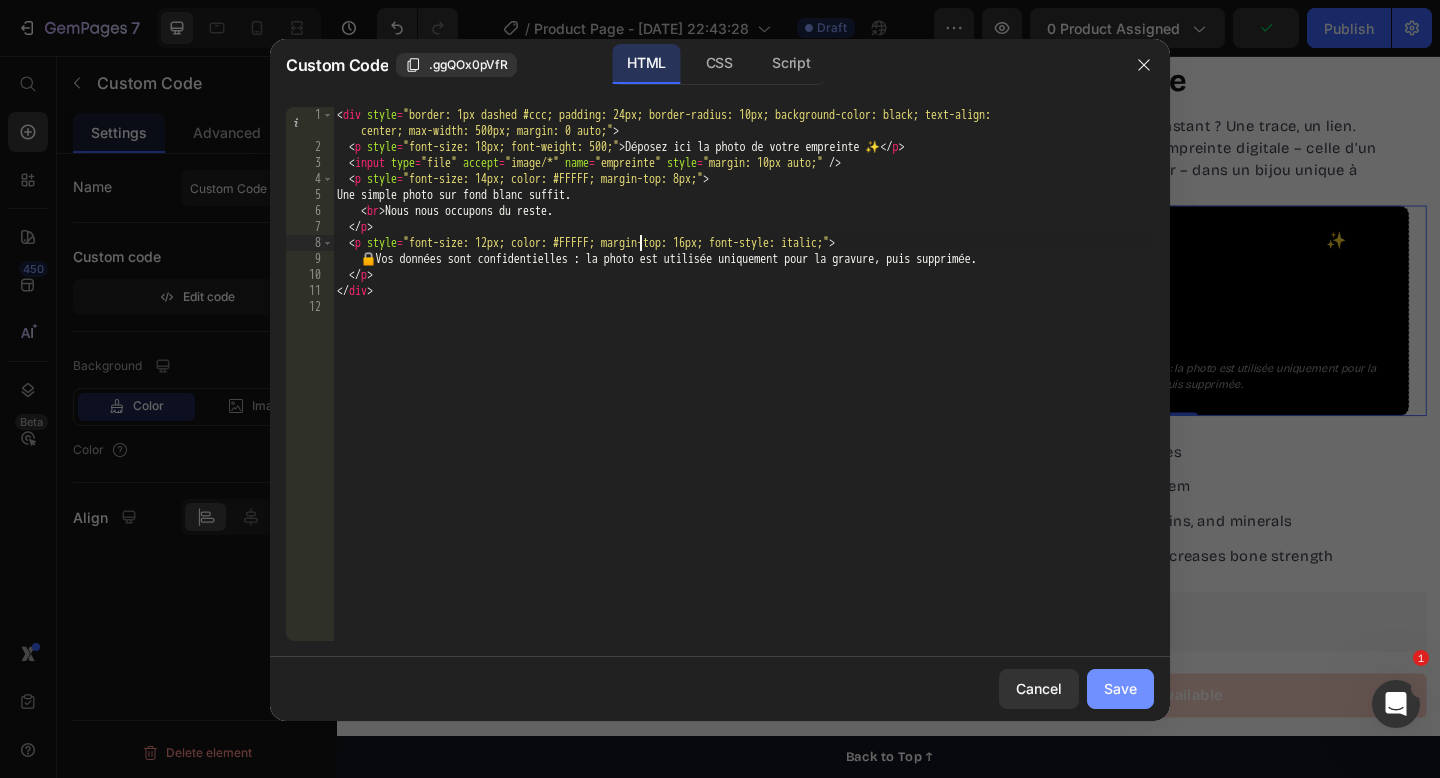 type on "<p style="font-size: 12px; color: #FFFFF; margin-top: 16px; font-style: italic;">" 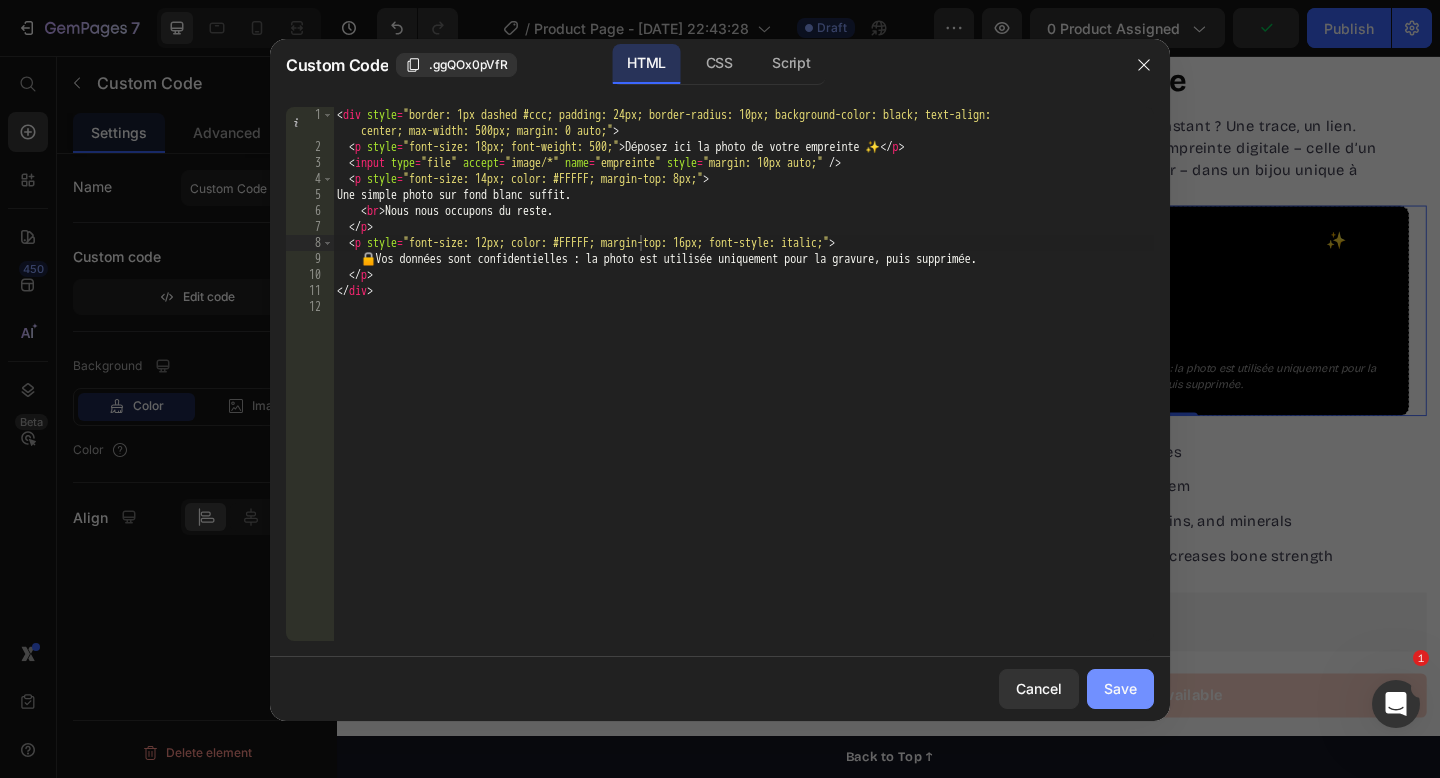 drag, startPoint x: 1128, startPoint y: 690, endPoint x: 861, endPoint y: 690, distance: 267 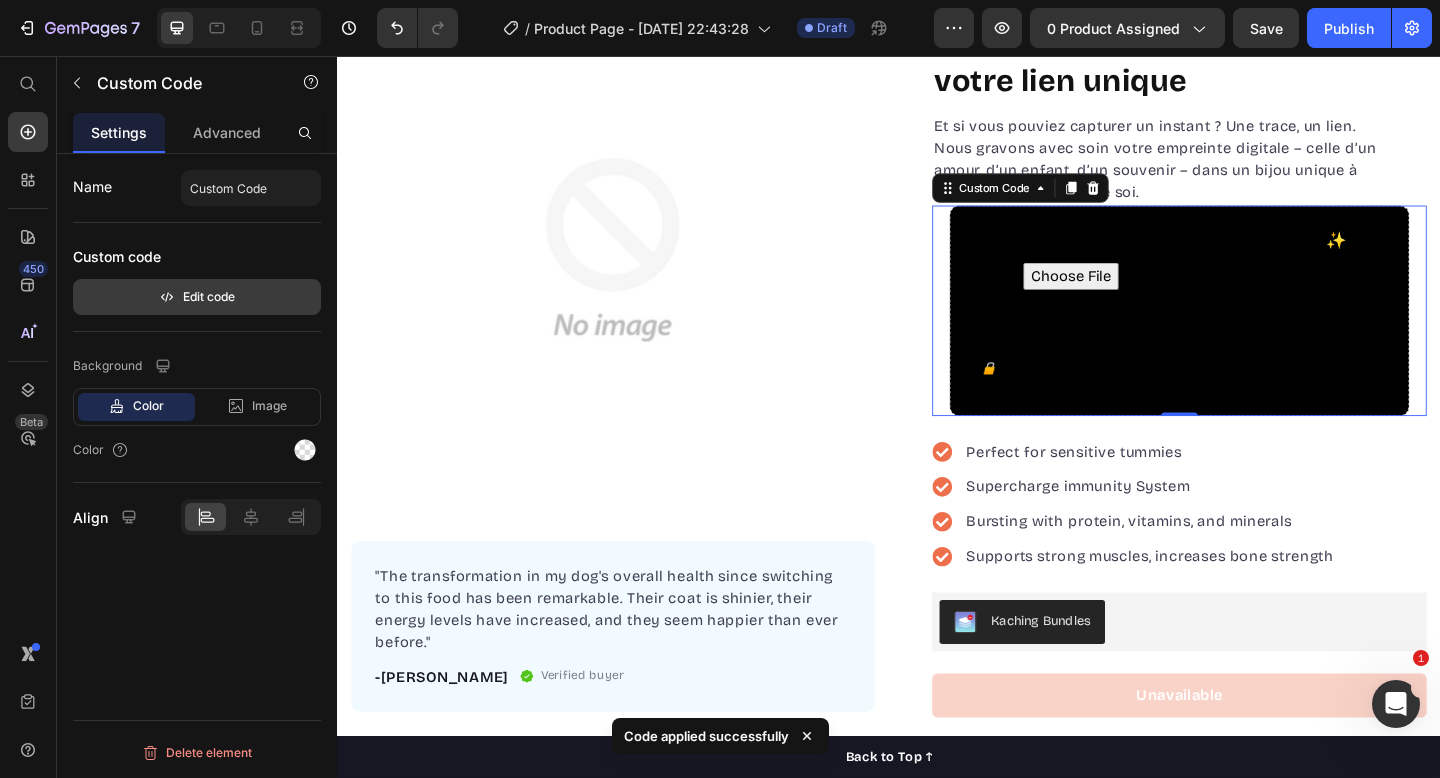 click on "Edit code" at bounding box center [197, 297] 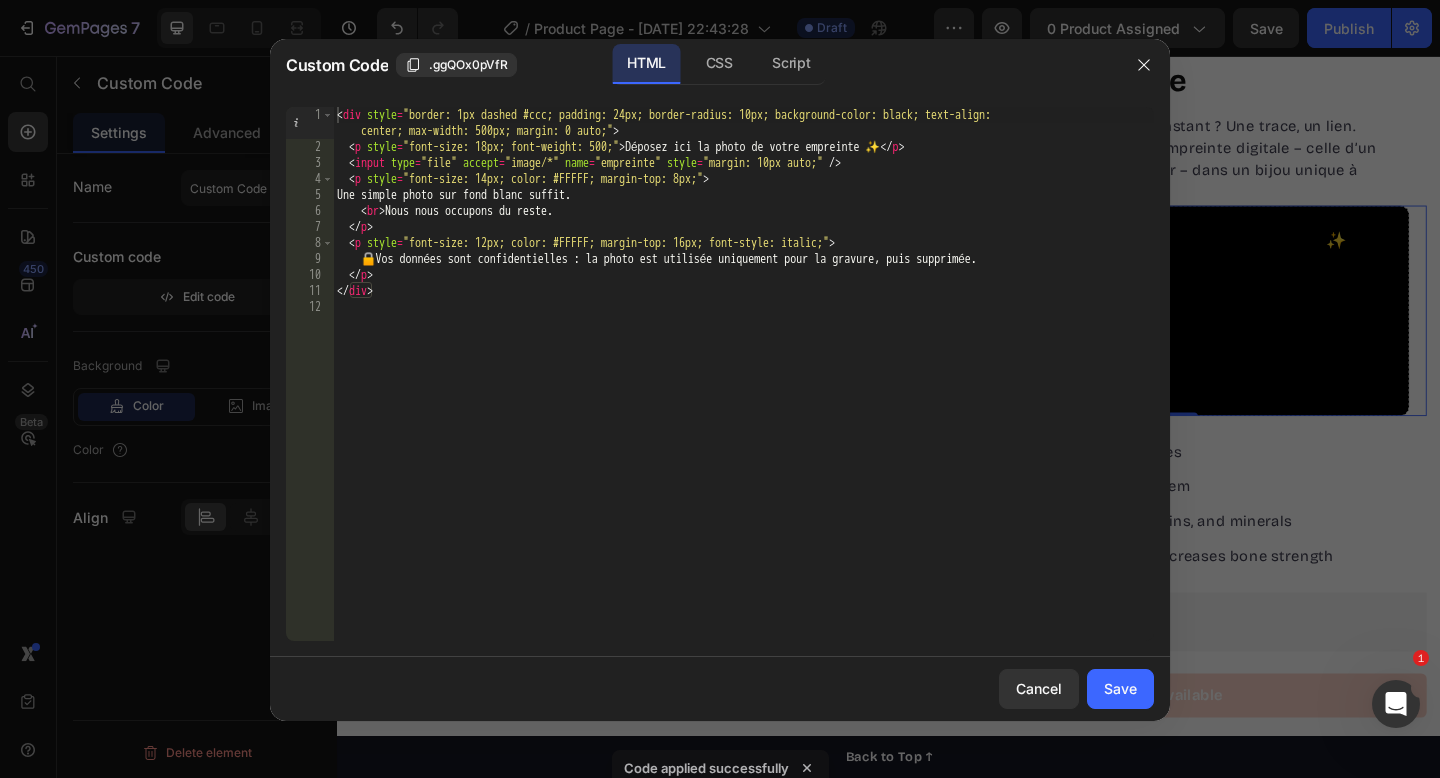 click on "< div   style = "border: 1px dashed #ccc; padding: 24px; border-radius: 10px; background-color: black; text-align:       center; max-width: 500px; margin: 0 auto;" >    < p   style = "font-size: 18px; font-weight: 500;" > Déposez ici la photo de votre empreinte ✨ </ p >    < input   type = "file"   accept = "image/*"   name = "empreinte"   style = "margin: 10px auto;"   />    < p   style = "font-size: 14px; color: #FFFFF; margin-top: 8px;" >     Une simple photo sur fond blanc suffit.        < br > Nous nous occupons du reste.    </ p >    < p   style = "font-size: 12px; color: #FFFFF; margin-top: 16px; font-style: italic;" >      🔒  Vos données sont confidentielles : la photo est utilisée uniquement pour la gravure, puis supprimée.    </ p > </ div >" at bounding box center (743, 398) 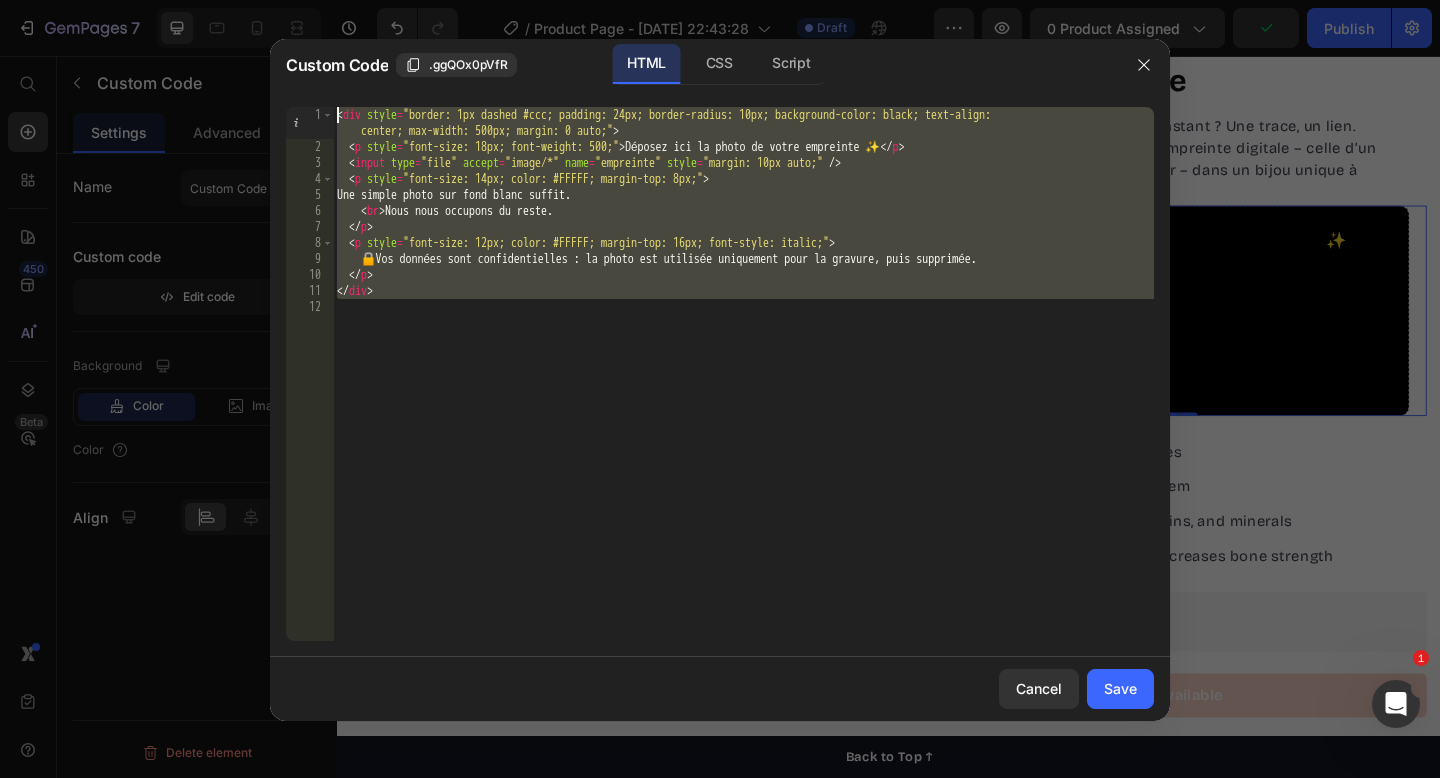 drag, startPoint x: 669, startPoint y: 302, endPoint x: 308, endPoint y: 107, distance: 410.2999 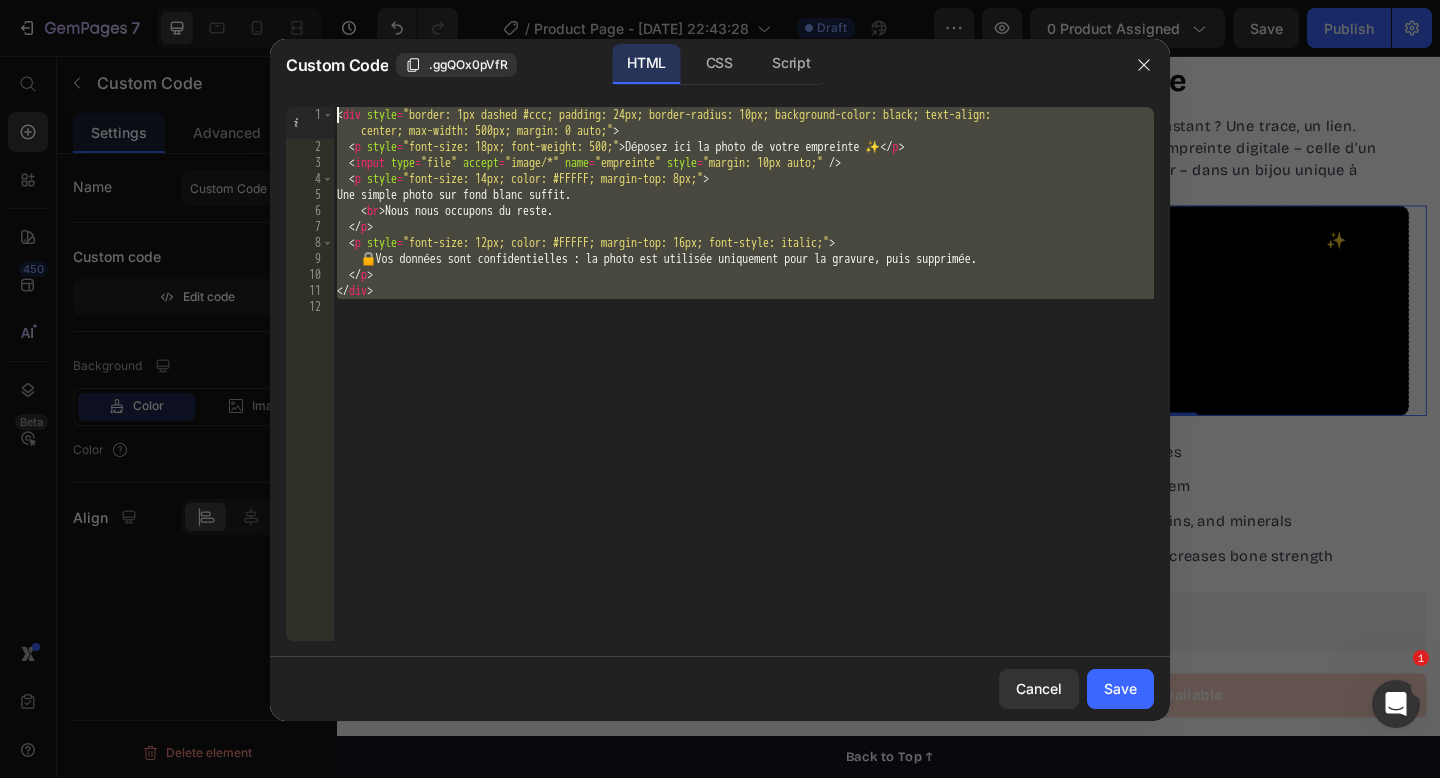 paste 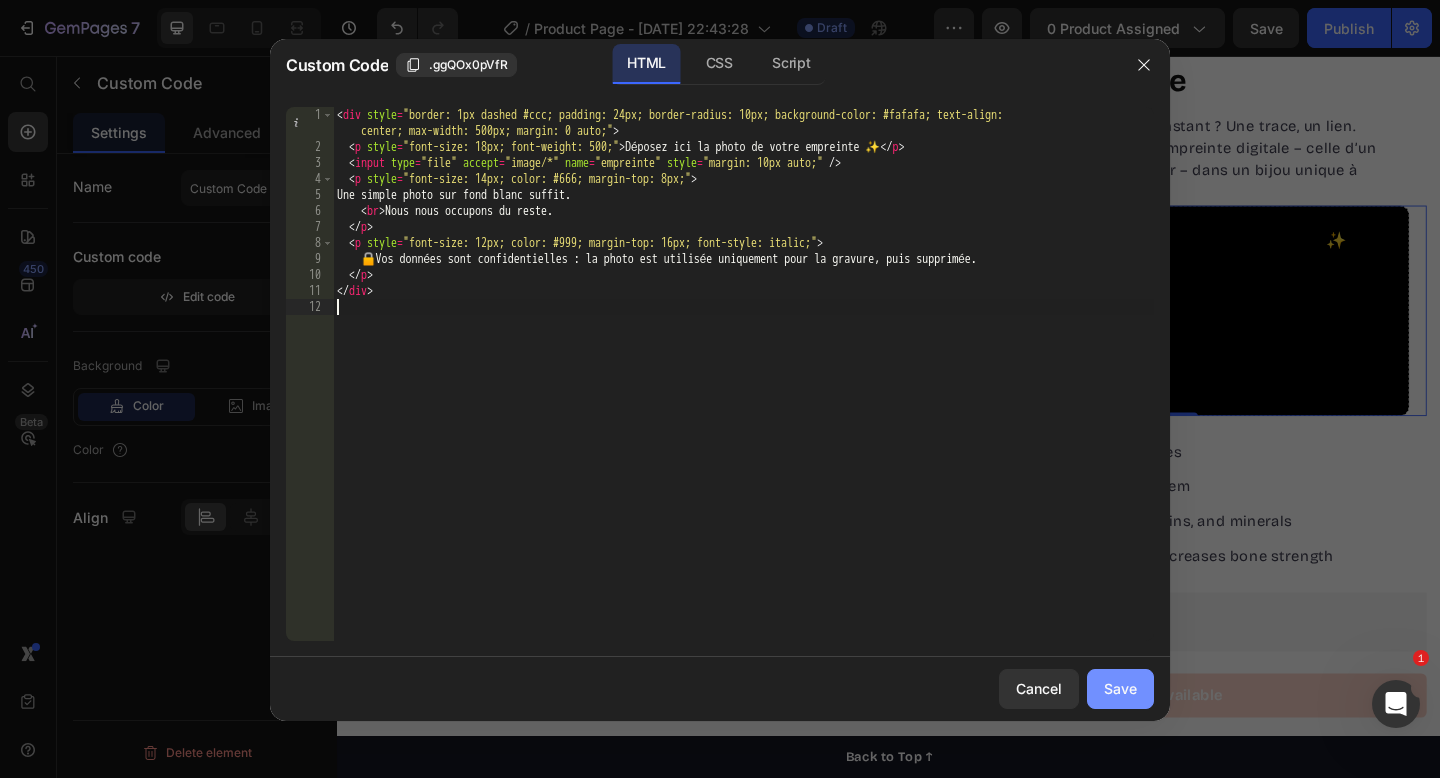 click on "Save" at bounding box center [1120, 688] 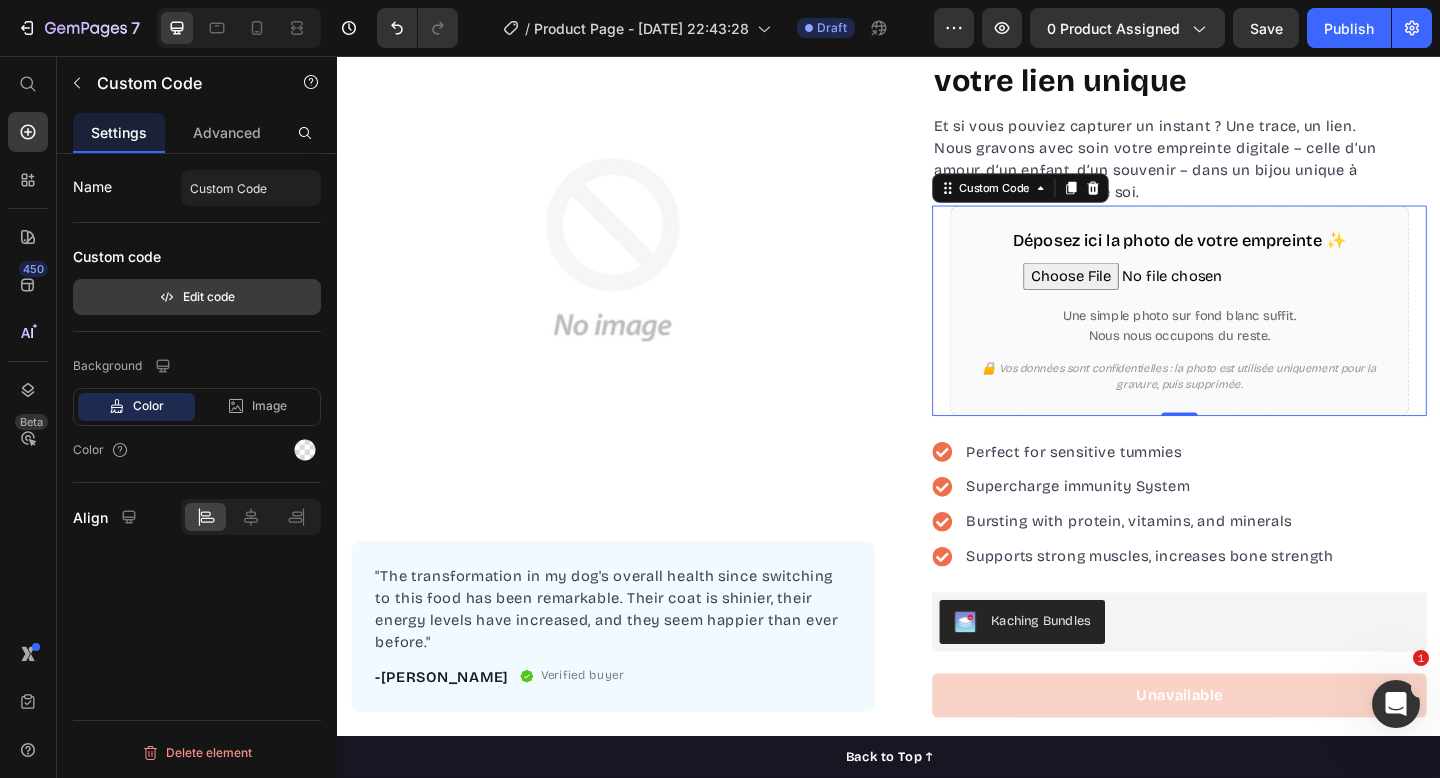 click on "Edit code" at bounding box center (197, 297) 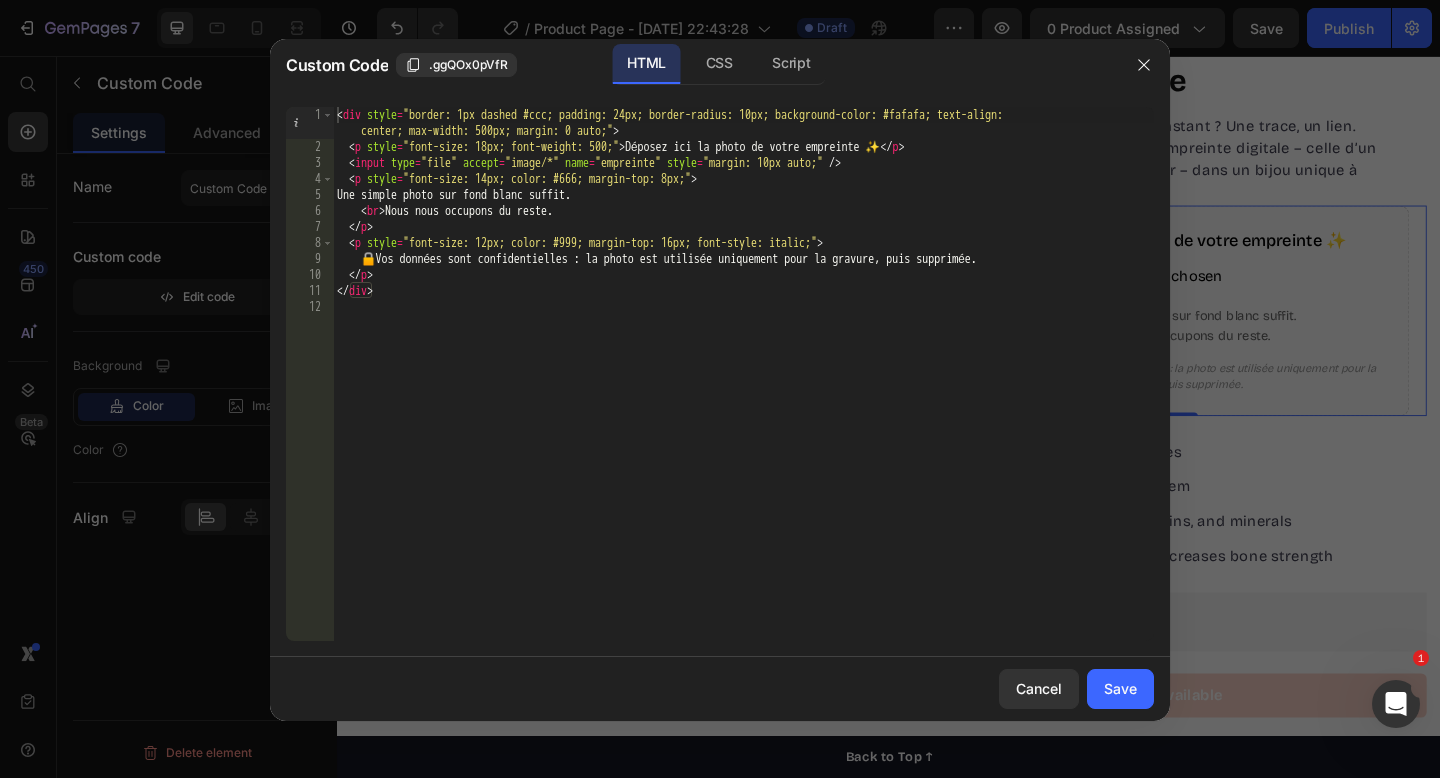 click on "< div   style = "border: 1px dashed #ccc; padding: 24px; border-radius: 10px; background-color: #fafafa; text-align:       center; max-width: 500px; margin: 0 auto;" >    < p   style = "font-size: 18px; font-weight: 500;" > Déposez ici la photo de votre empreinte ✨ </ p >    < input   type = "file"   accept = "image/*"   name = "empreinte"   style = "margin: 10px auto;"   />    < p   style = "font-size: 14px; color: #666; margin-top: 8px;" >     Une simple photo sur fond blanc suffit.        < br > Nous nous occupons du reste.    </ p >    < p   style = "font-size: 12px; color: #999; margin-top: 16px; font-style: italic;" >      🔒  Vos données sont confidentielles : la photo est utilisée uniquement pour la gravure, puis supprimée.    </ p > </ div >" at bounding box center (743, 398) 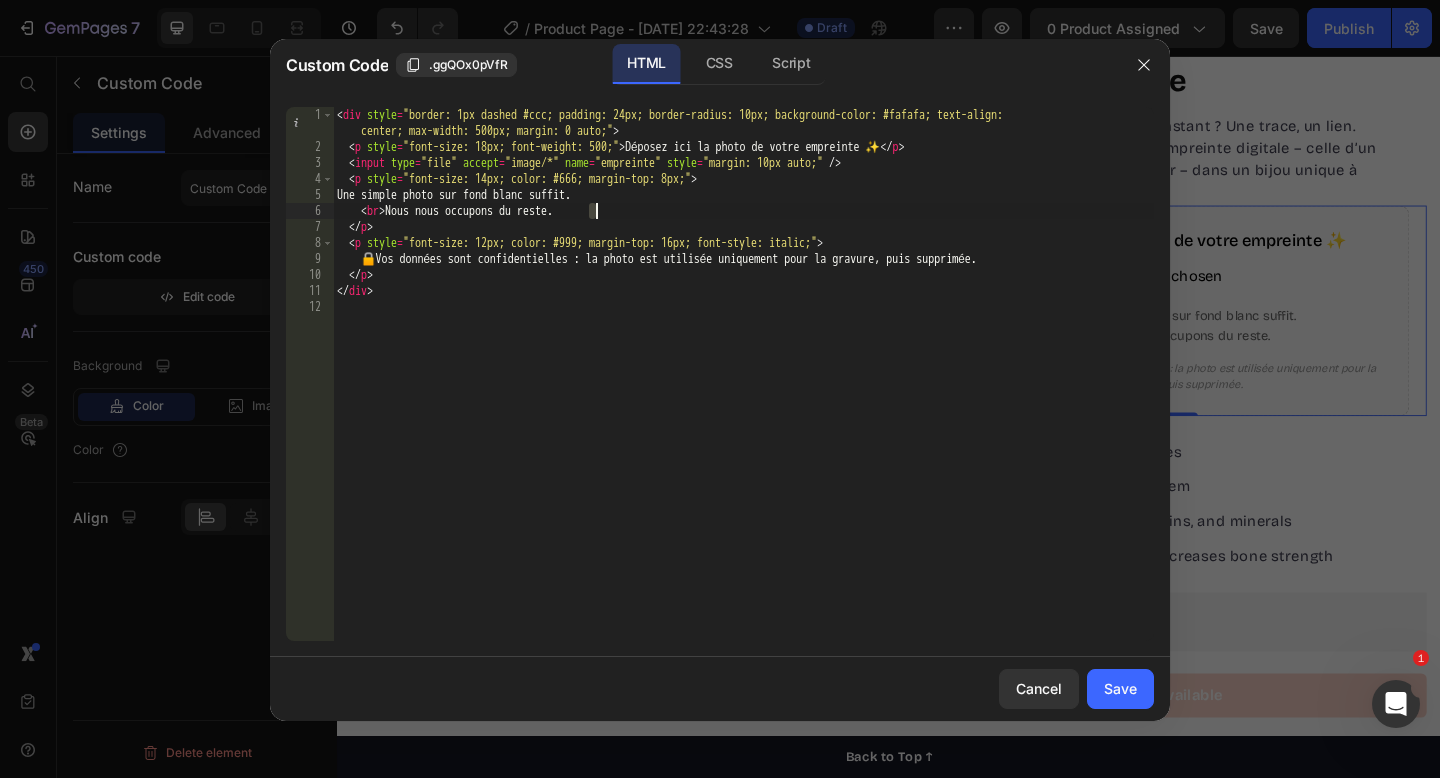 click on "< div   style = "border: 1px dashed #ccc; padding: 24px; border-radius: 10px; background-color: #fafafa; text-align:       center; max-width: 500px; margin: 0 auto;" >    < p   style = "font-size: 18px; font-weight: 500;" > Déposez ici la photo de votre empreinte ✨ </ p >    < input   type = "file"   accept = "image/*"   name = "empreinte"   style = "margin: 10px auto;"   />    < p   style = "font-size: 14px; color: #666; margin-top: 8px;" >     Une simple photo sur fond blanc suffit.        < br > Nous nous occupons du reste.    </ p >    < p   style = "font-size: 12px; color: #999; margin-top: 16px; font-style: italic;" >      🔒  Vos données sont confidentielles : la photo est utilisée uniquement pour la gravure, puis supprimée.    </ p > </ div >" at bounding box center [743, 398] 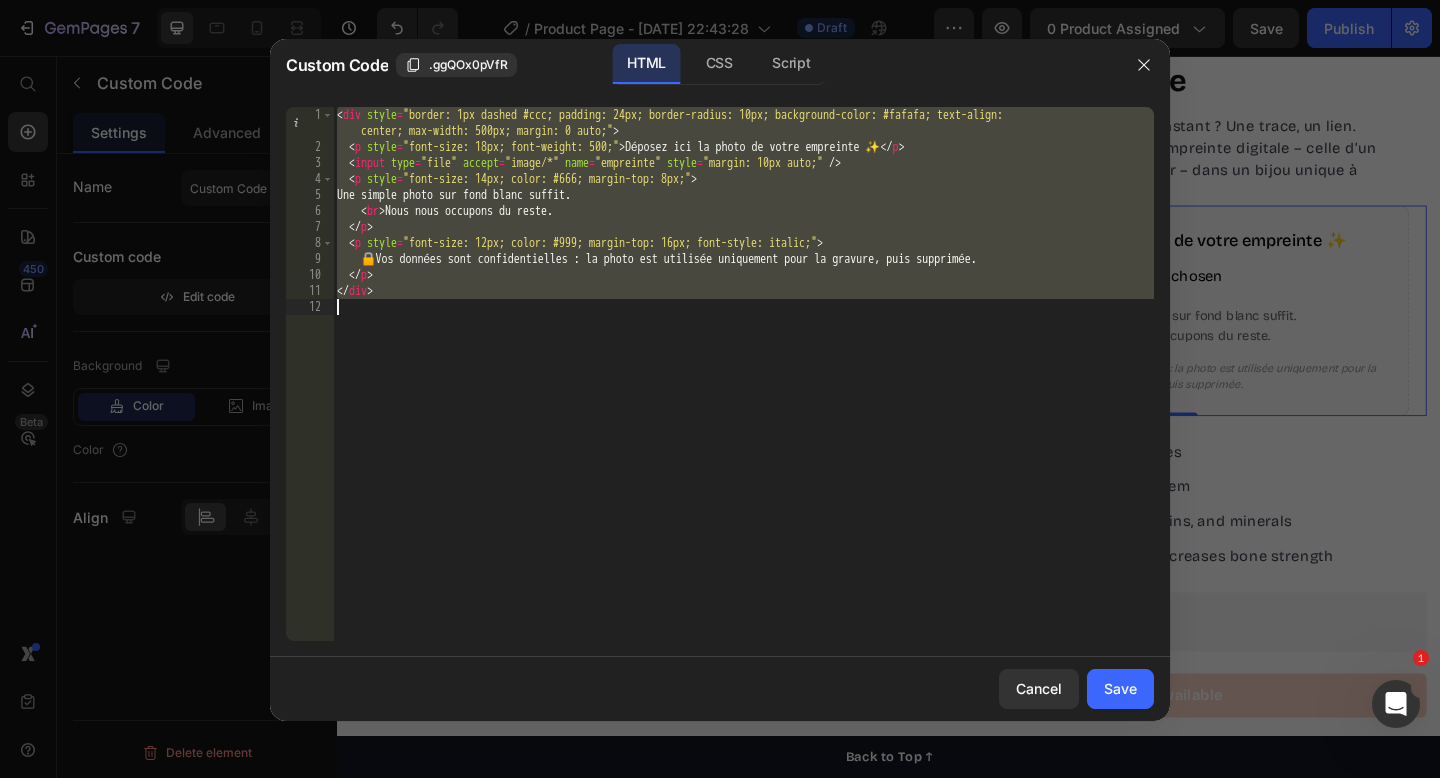 paste 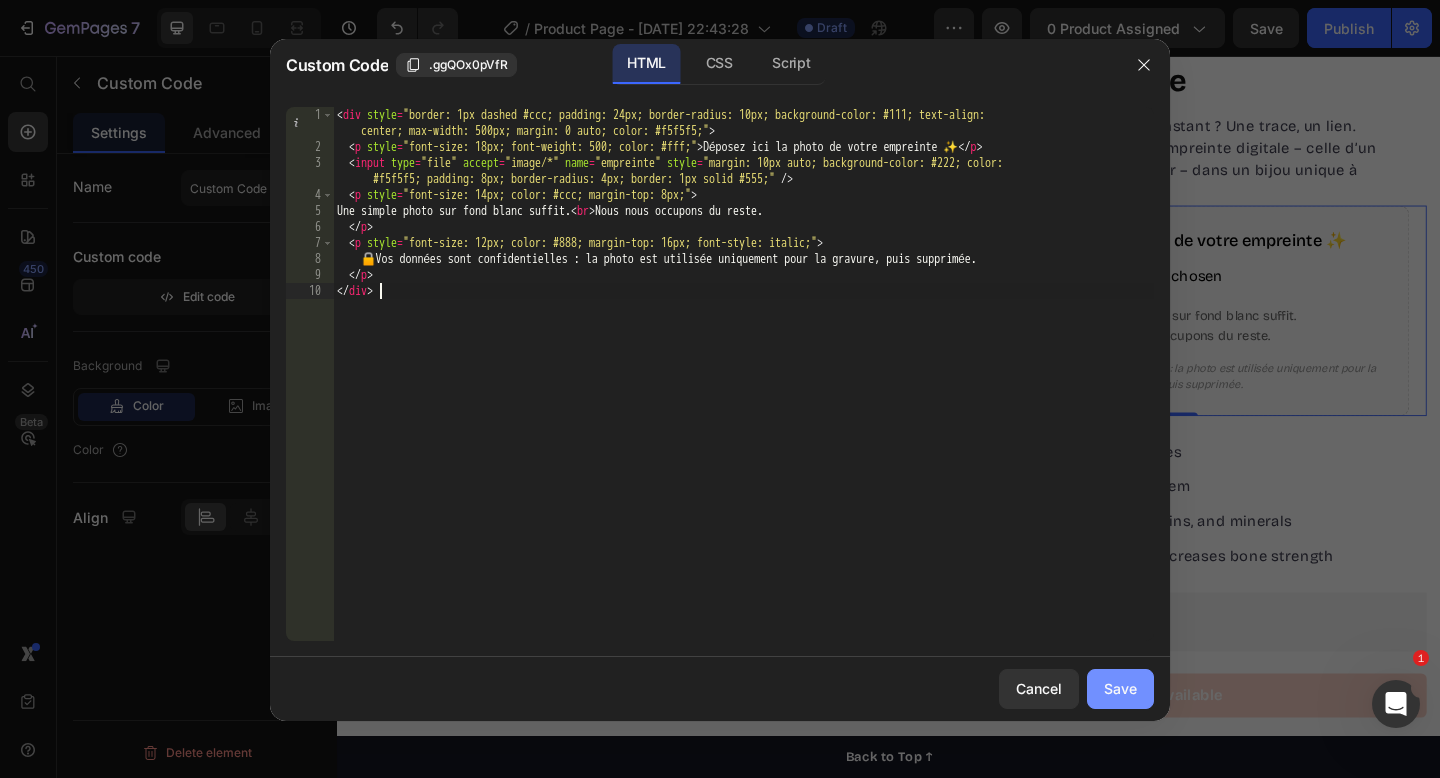 click on "Save" at bounding box center [1120, 688] 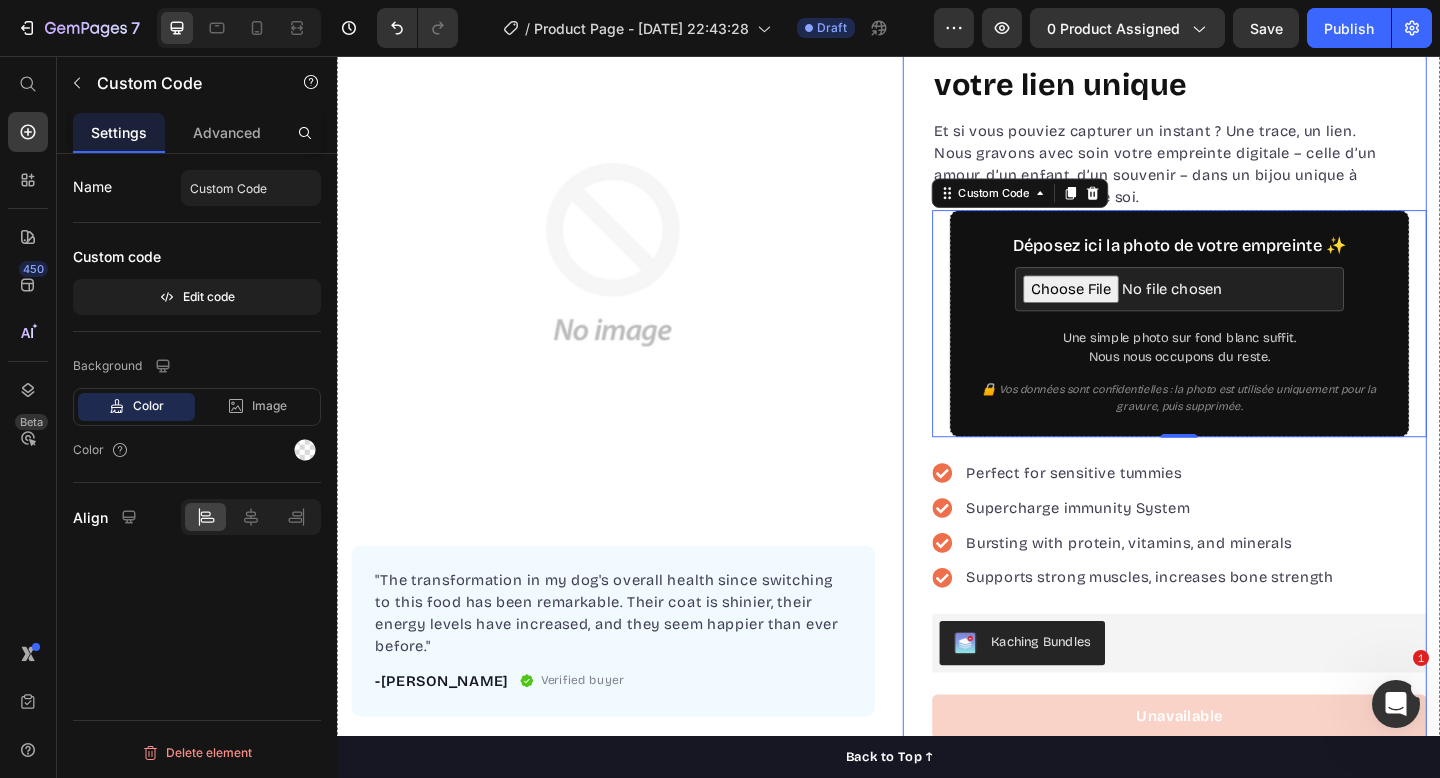 scroll, scrollTop: 319, scrollLeft: 0, axis: vertical 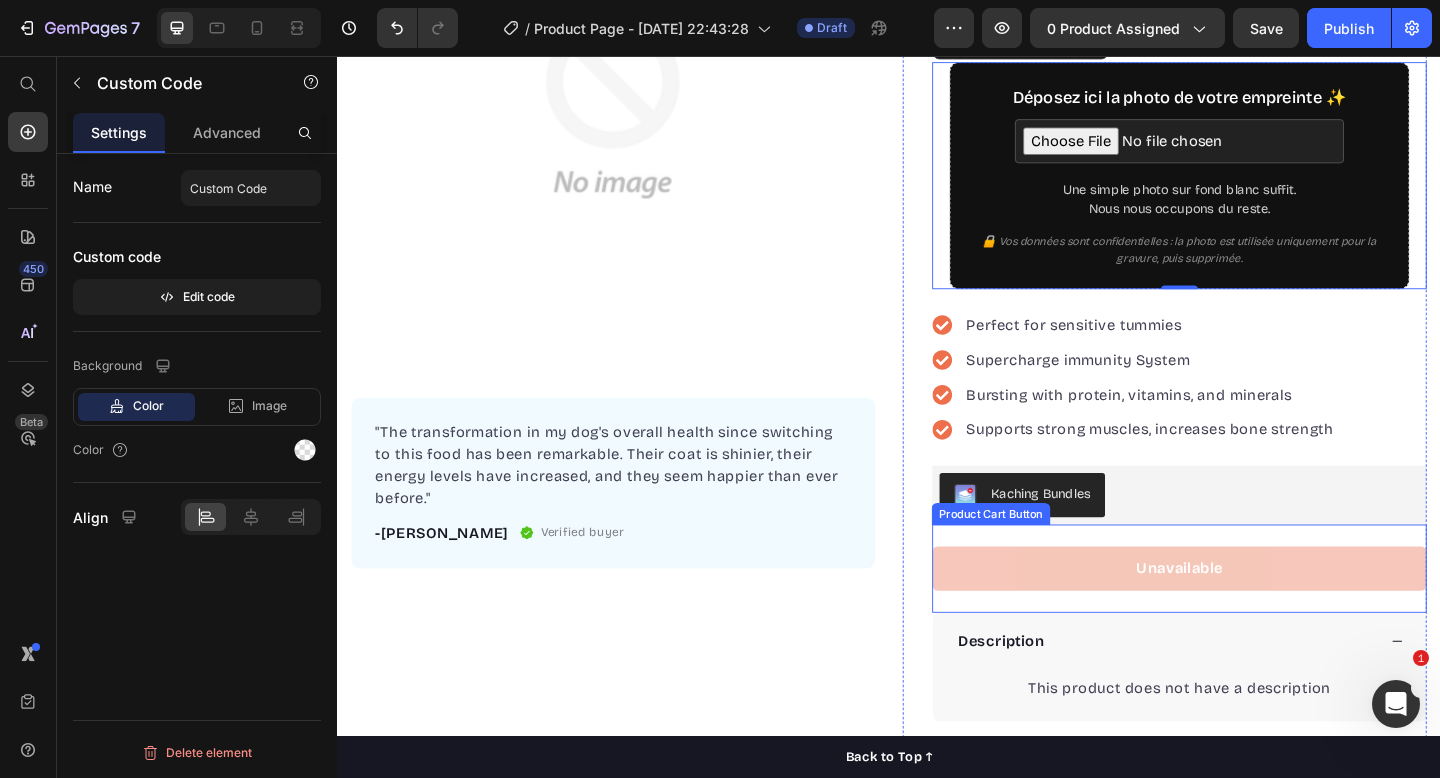 click on "Unavailable" at bounding box center [1253, 614] 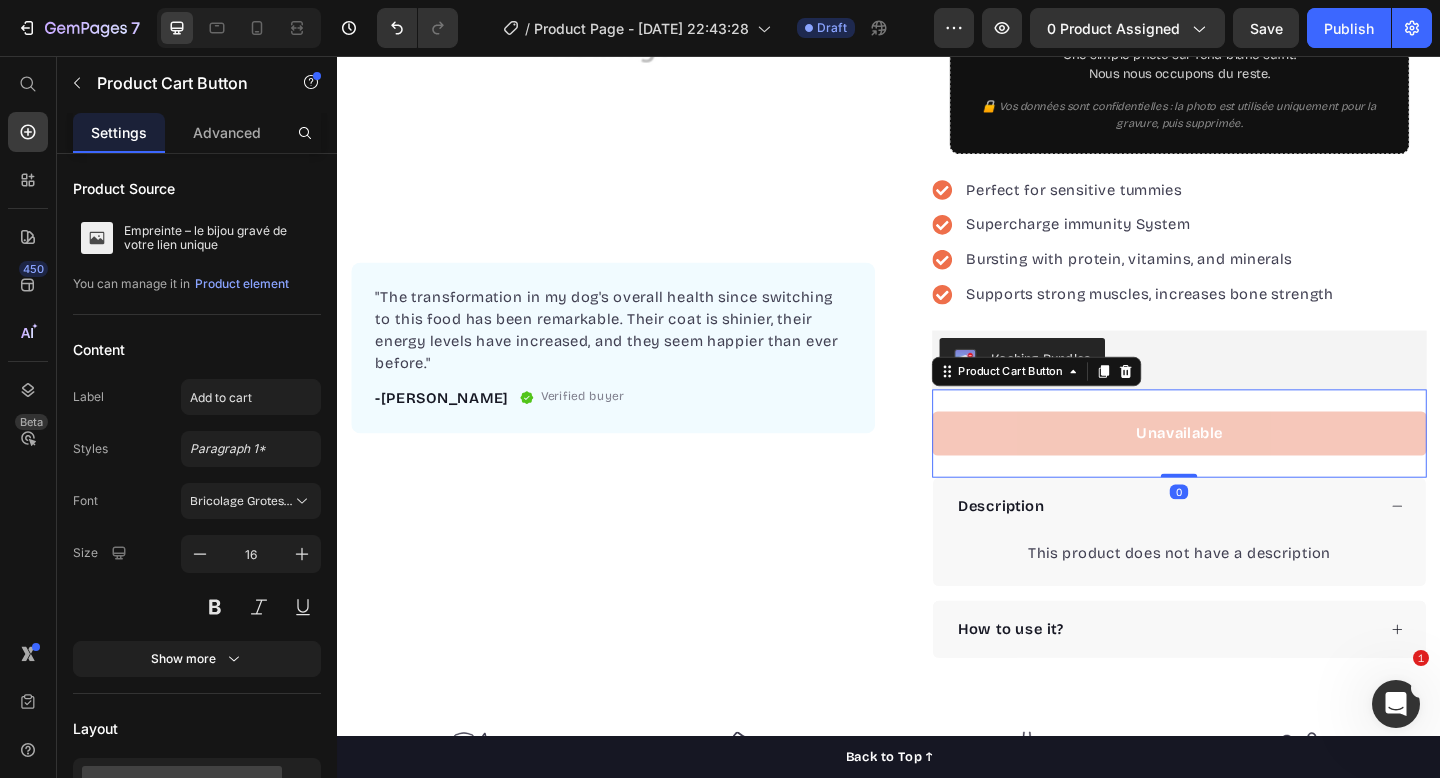 scroll, scrollTop: 585, scrollLeft: 0, axis: vertical 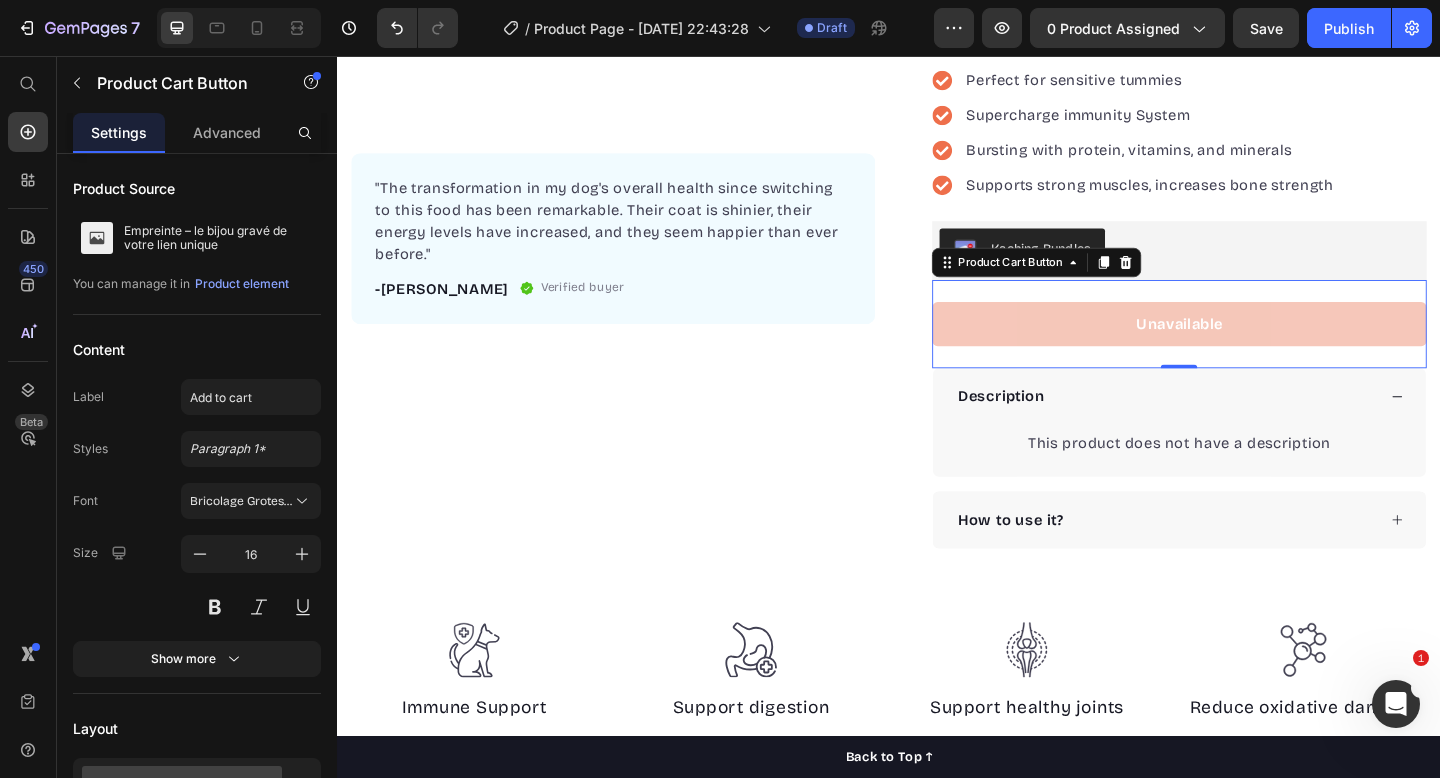 click on "Unavailable" at bounding box center (1253, 348) 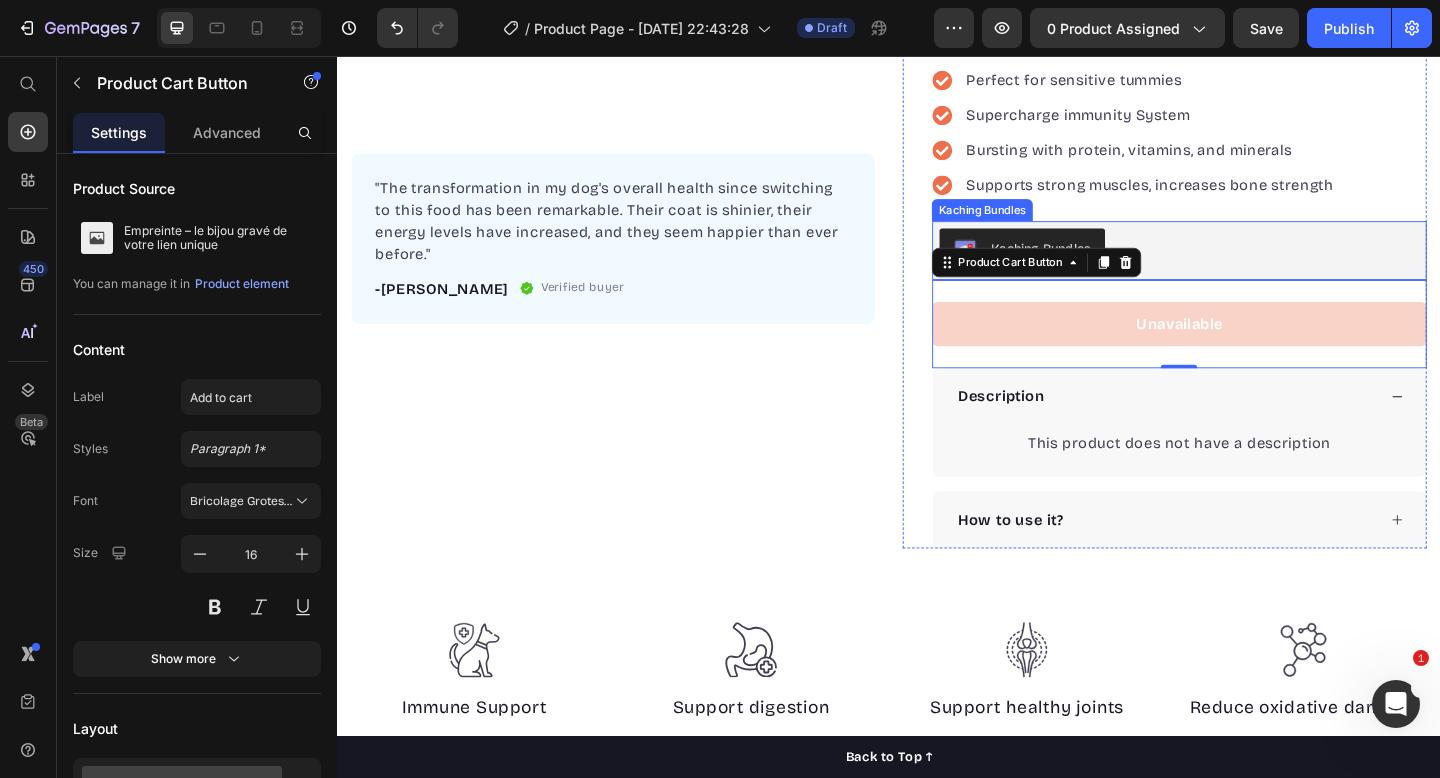 click on "Kaching Bundles" at bounding box center (1102, 266) 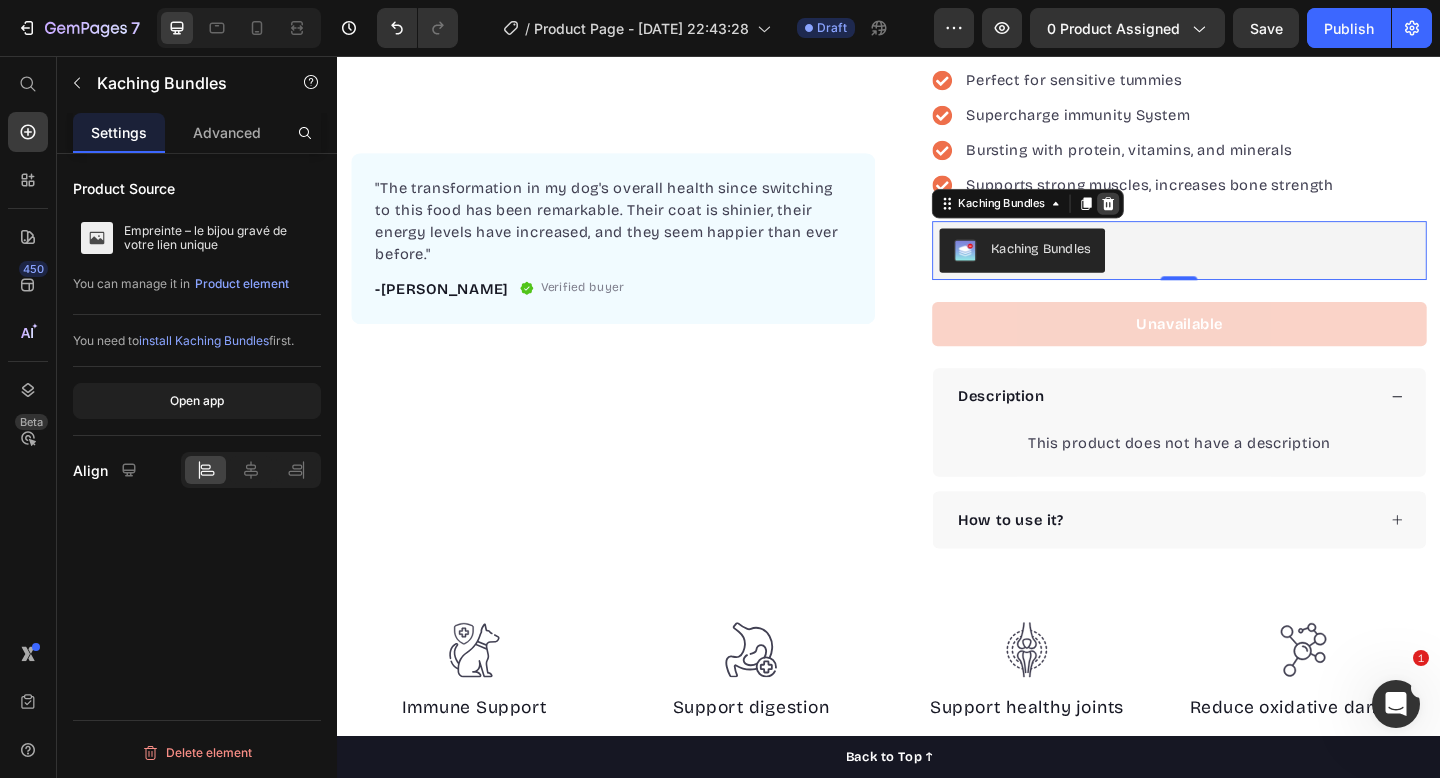 click 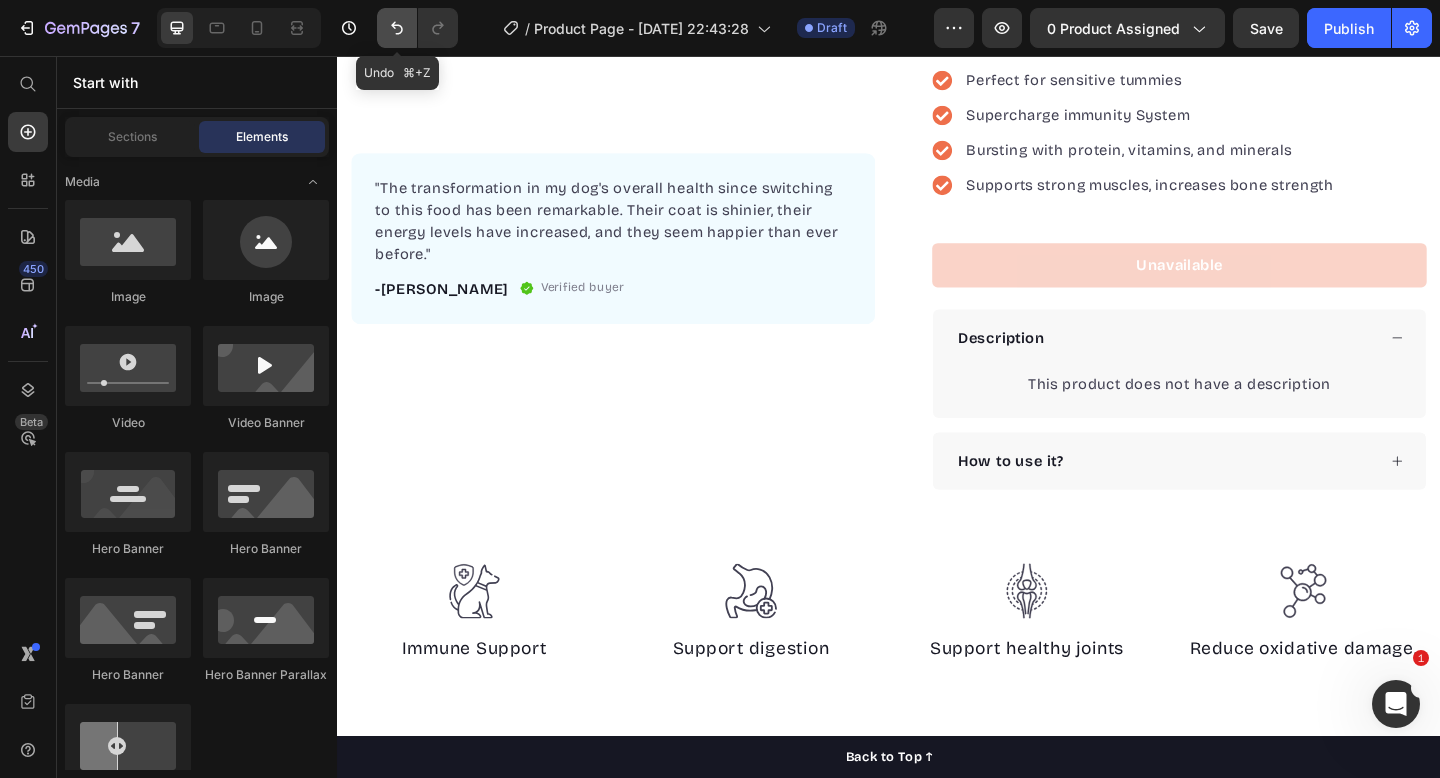 click 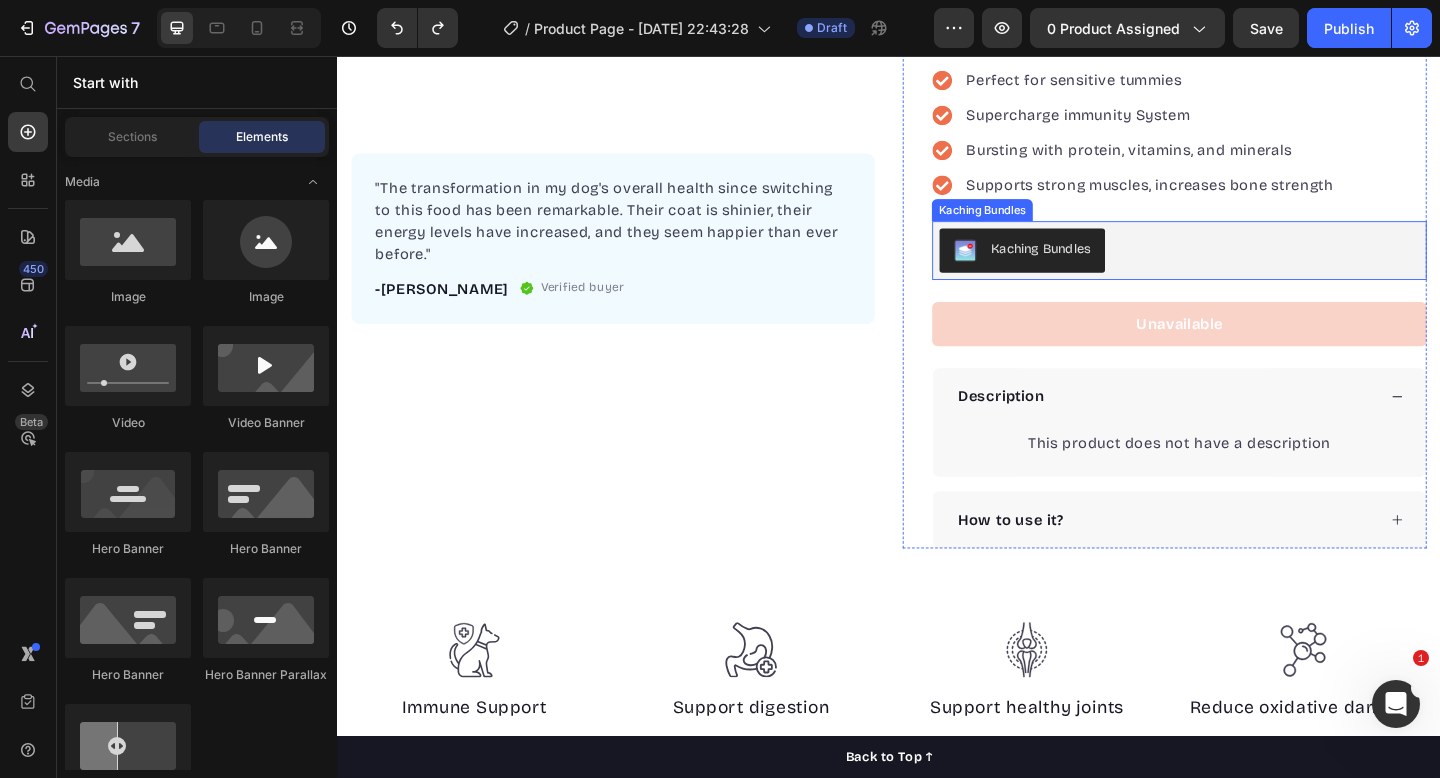 scroll, scrollTop: 311, scrollLeft: 0, axis: vertical 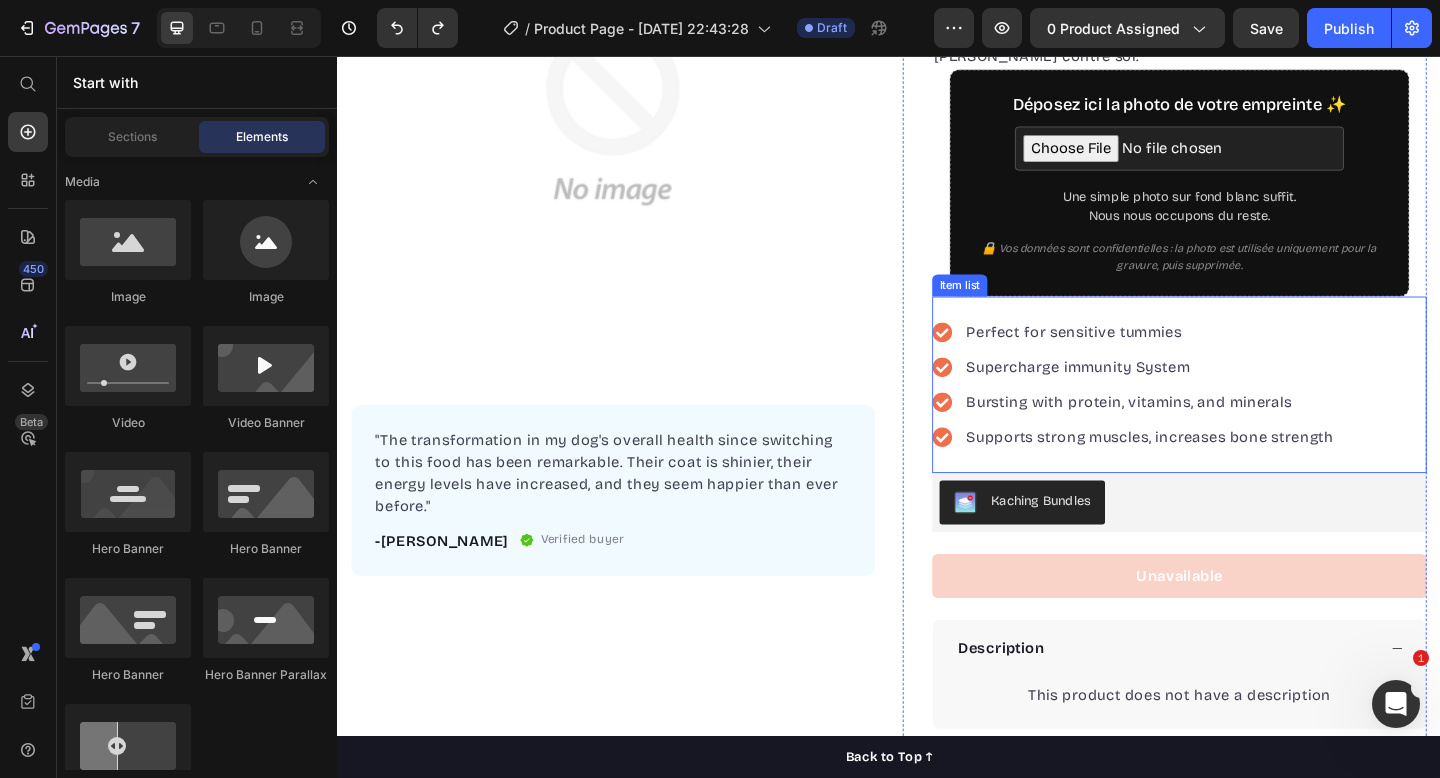 click on "Item list" at bounding box center (1014, 306) 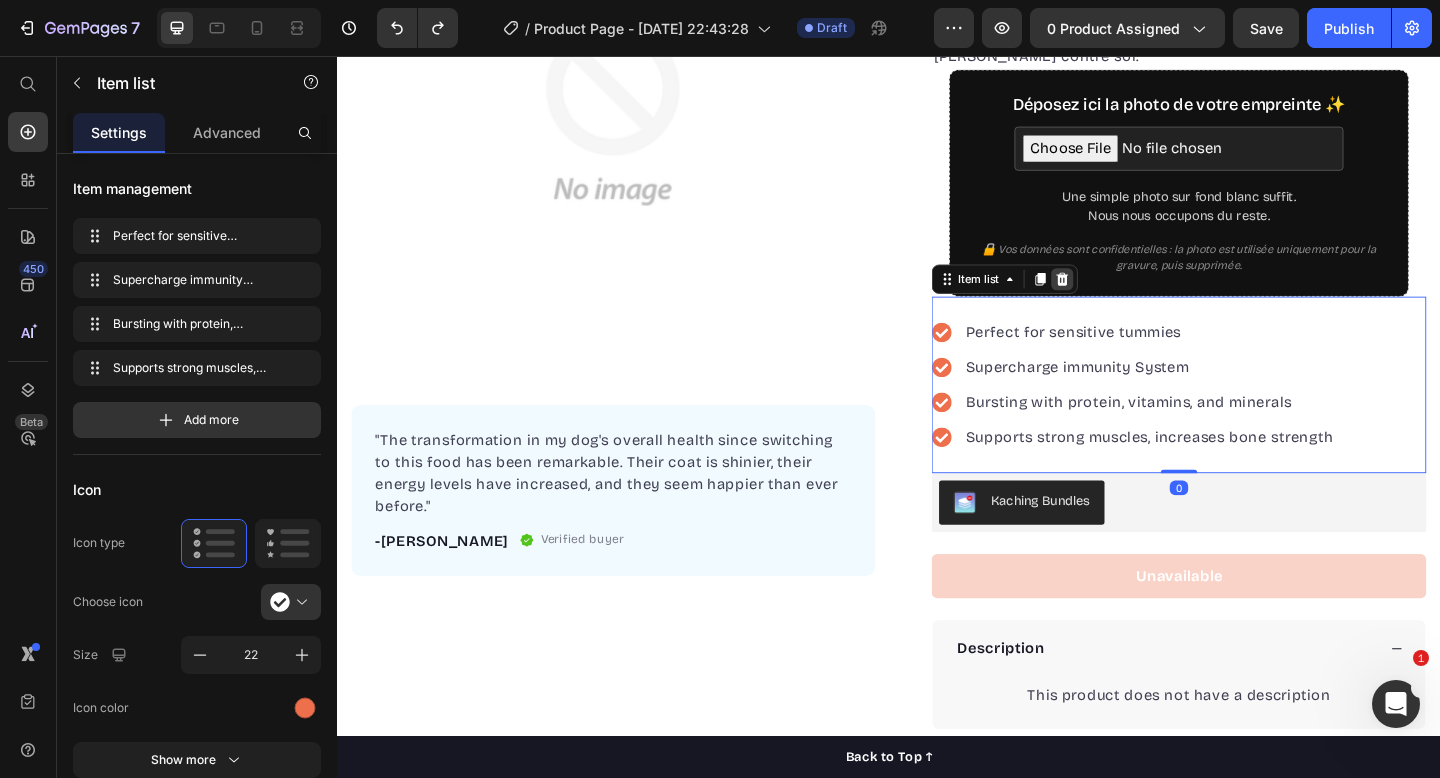 click 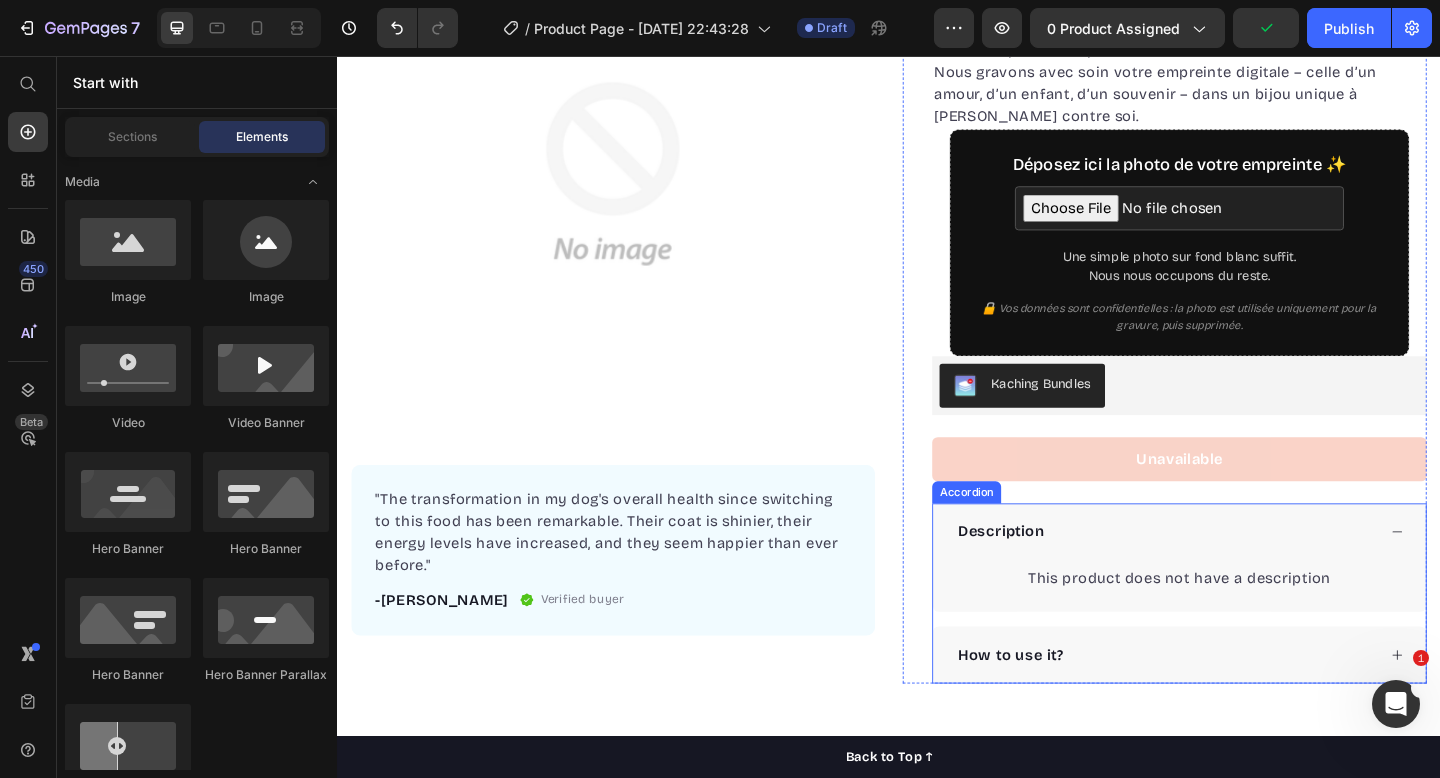 scroll, scrollTop: 292, scrollLeft: 0, axis: vertical 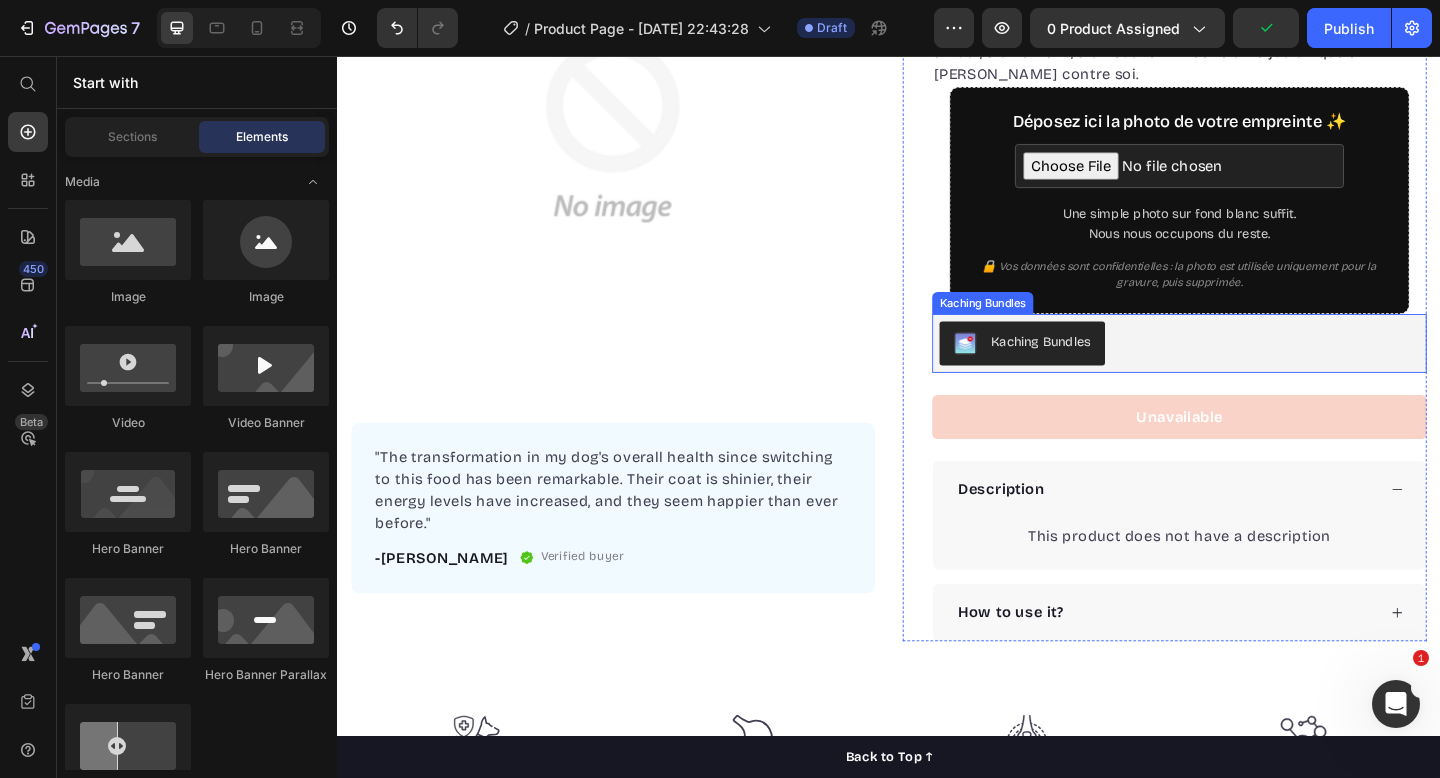 click on "Kaching Bundles" at bounding box center (1253, 369) 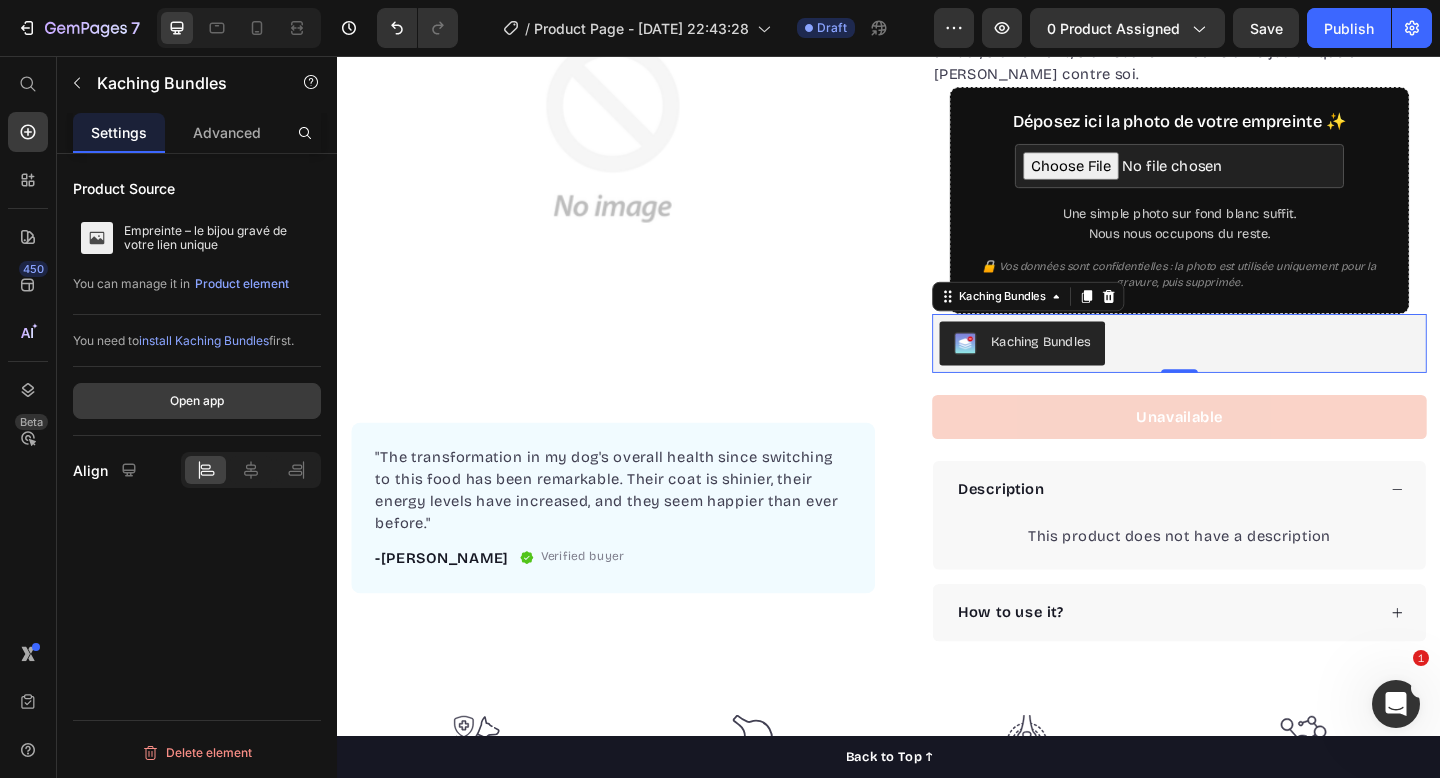 click on "Open app" at bounding box center (197, 401) 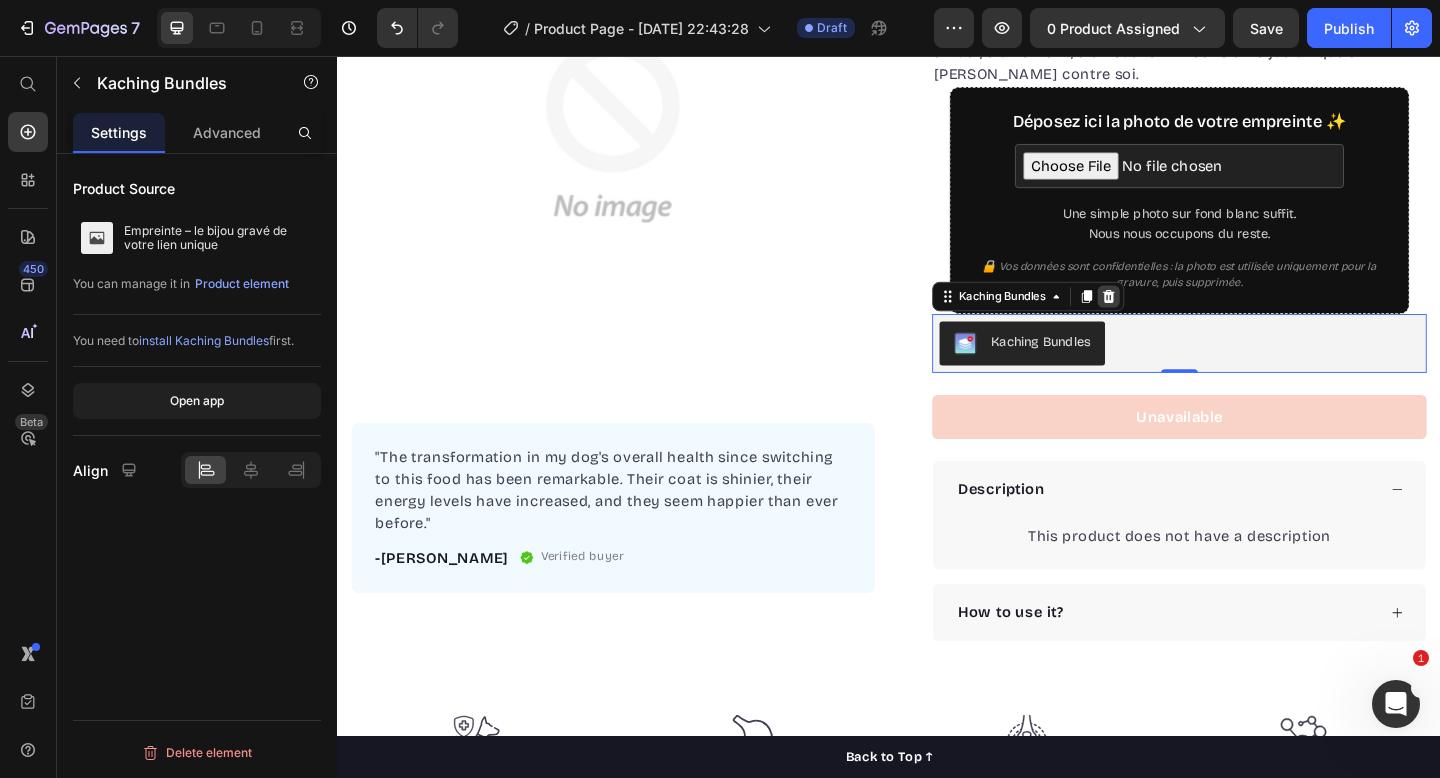 click 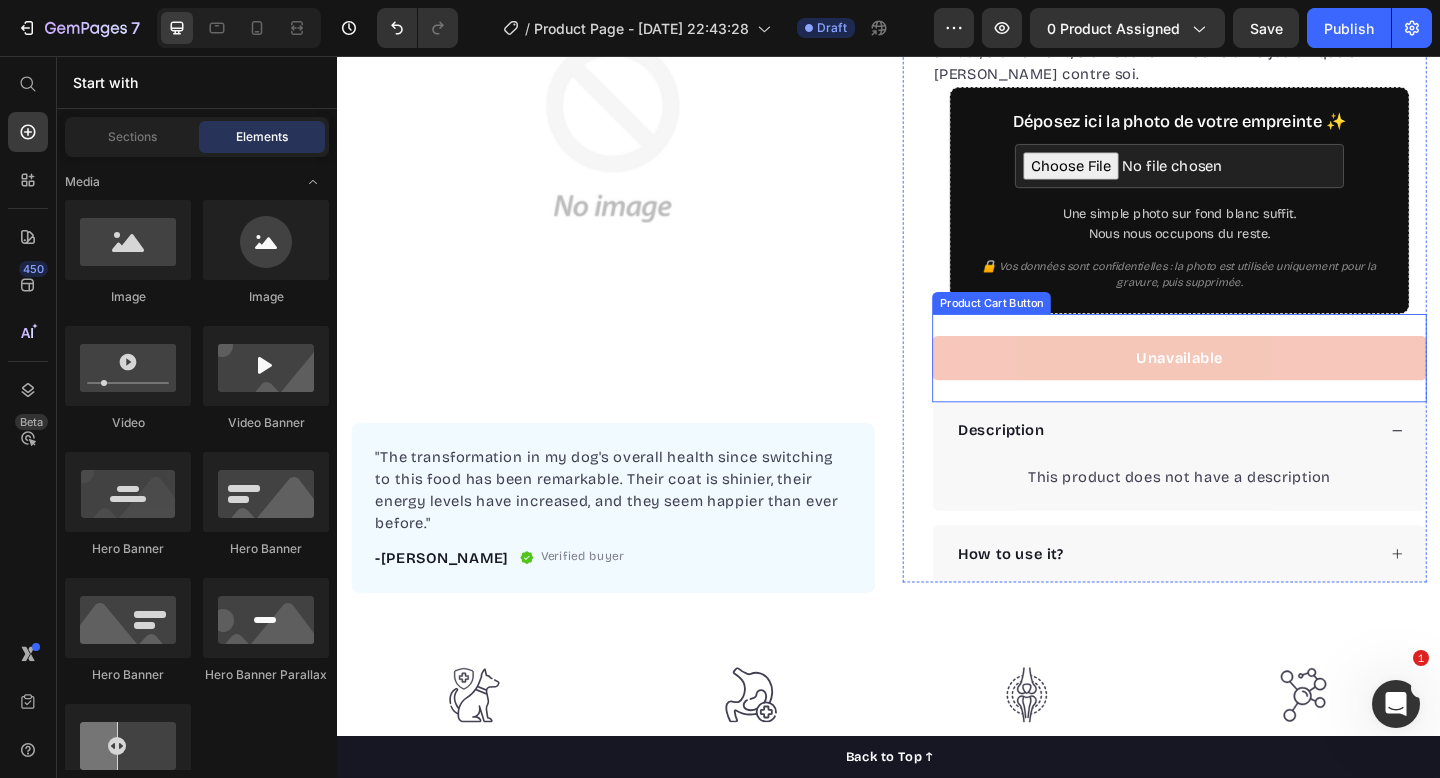 click on "Unavailable" at bounding box center [1253, 385] 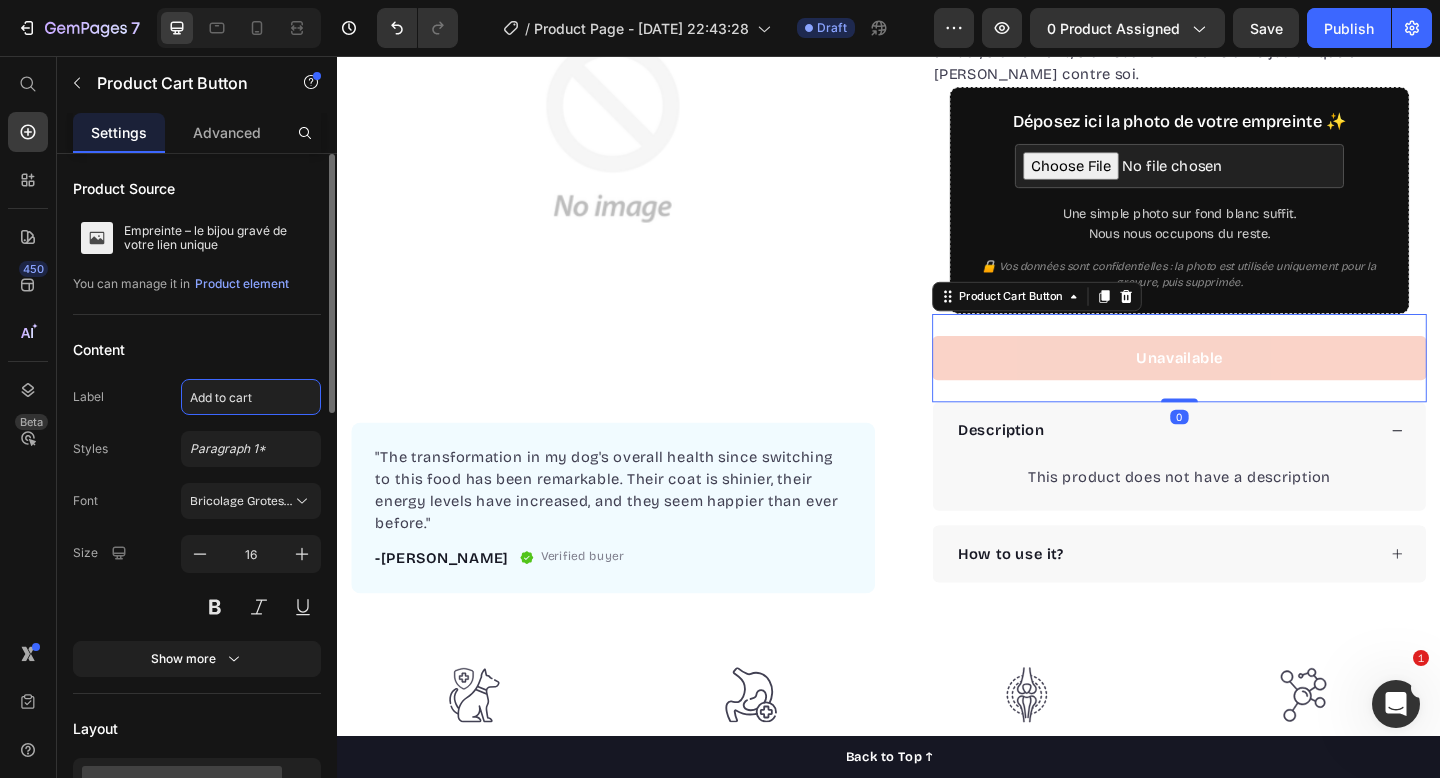 click on "Add to cart" 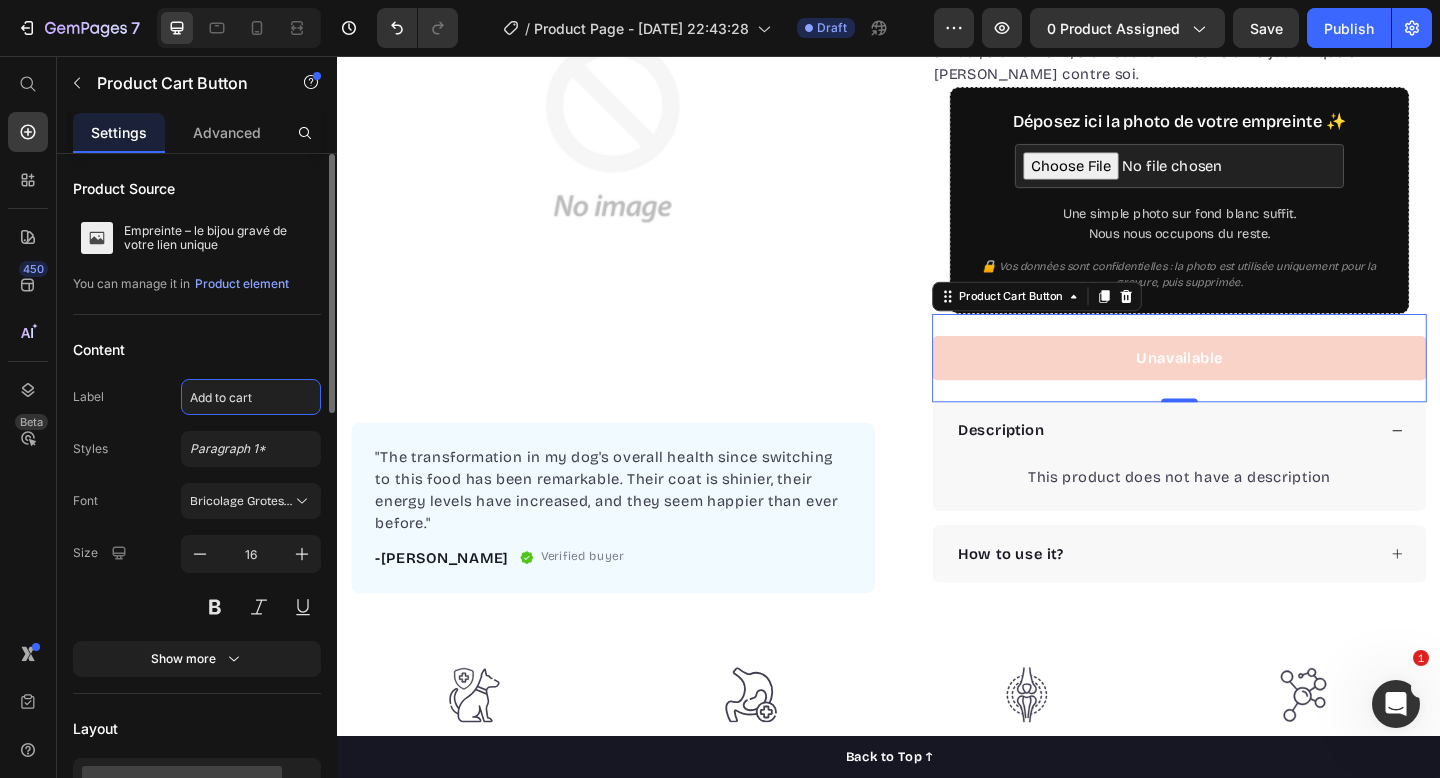 click on "Add to cart" 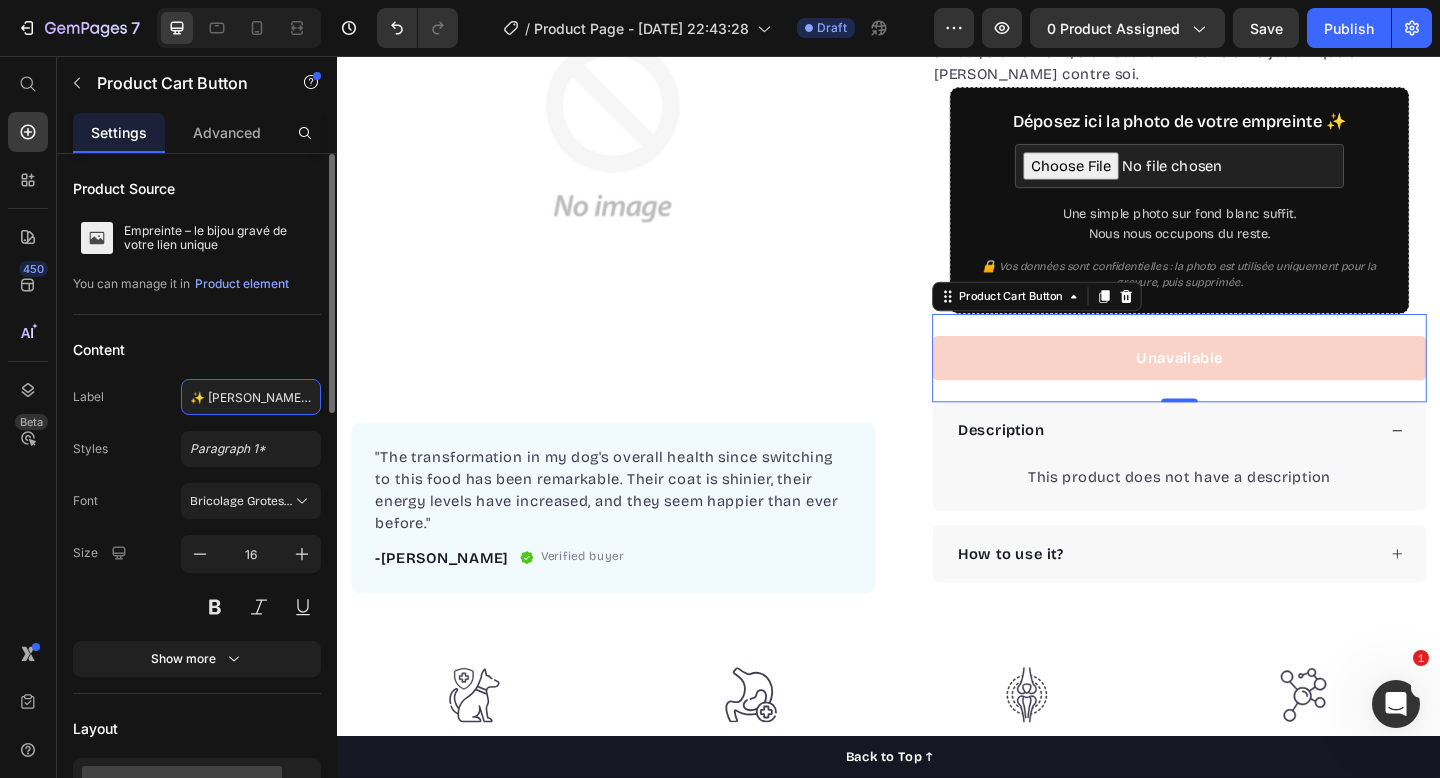 scroll, scrollTop: 0, scrollLeft: 55, axis: horizontal 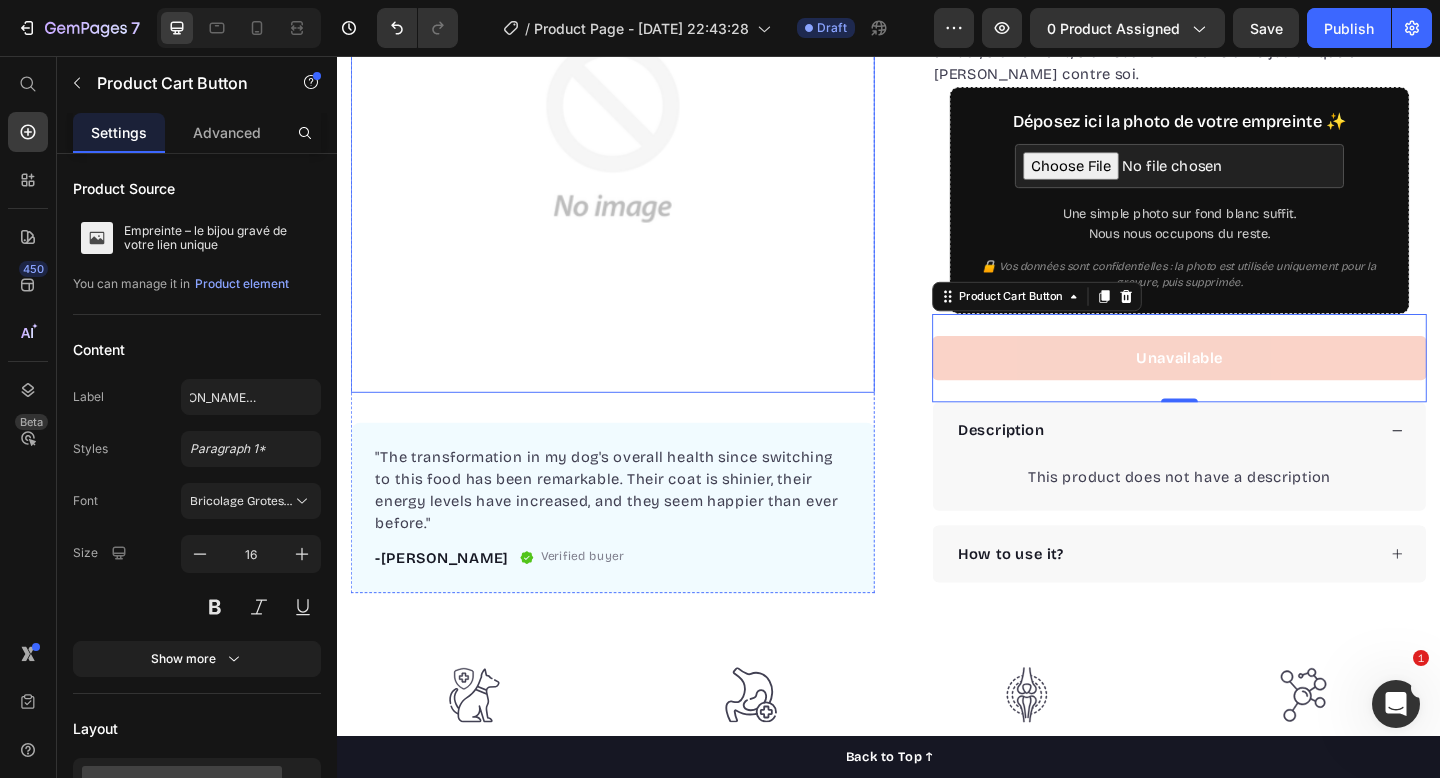 click at bounding box center [637, 138] 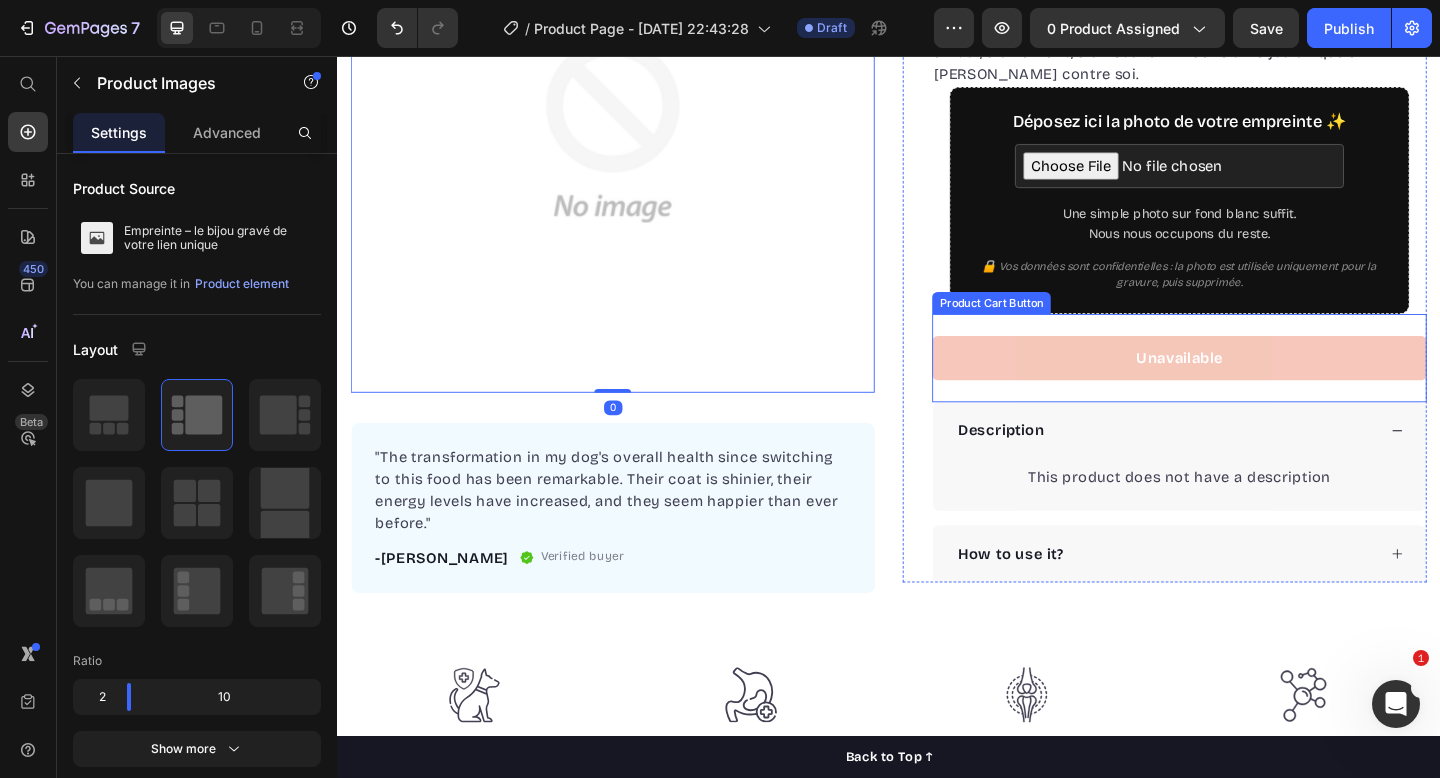 click on "Unavailable" at bounding box center [1253, 385] 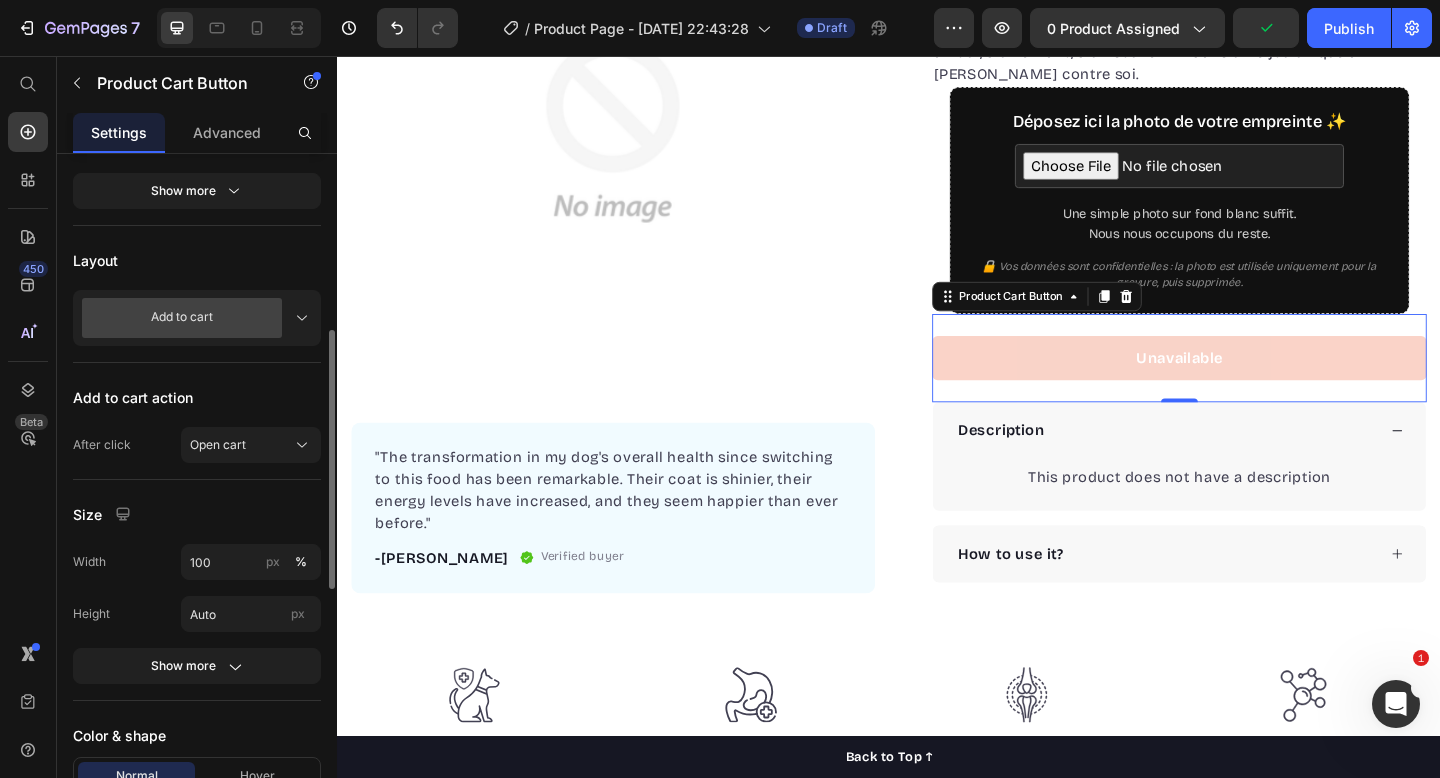scroll, scrollTop: 467, scrollLeft: 0, axis: vertical 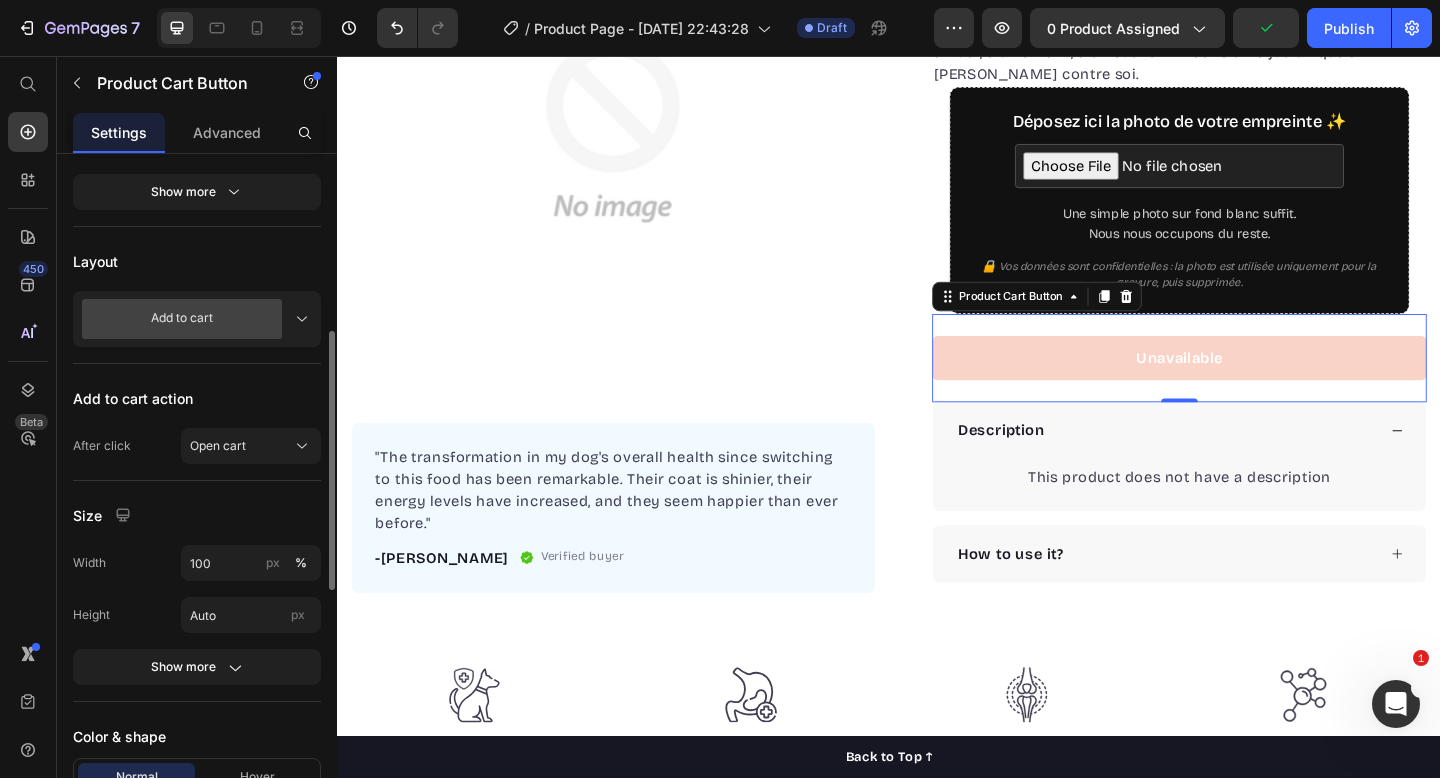 click on "Add to cart" at bounding box center [197, 319] 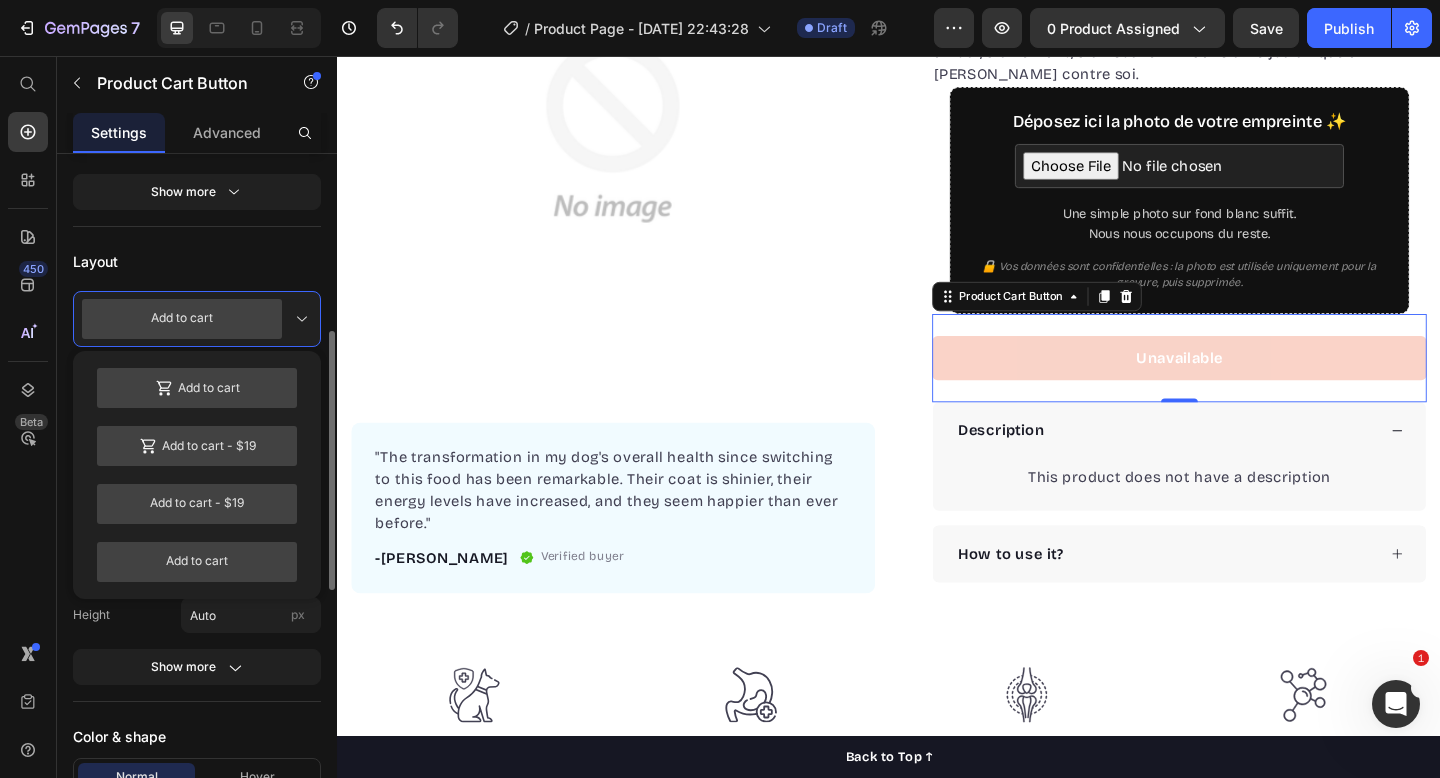 click on "Add to cart" at bounding box center [197, 319] 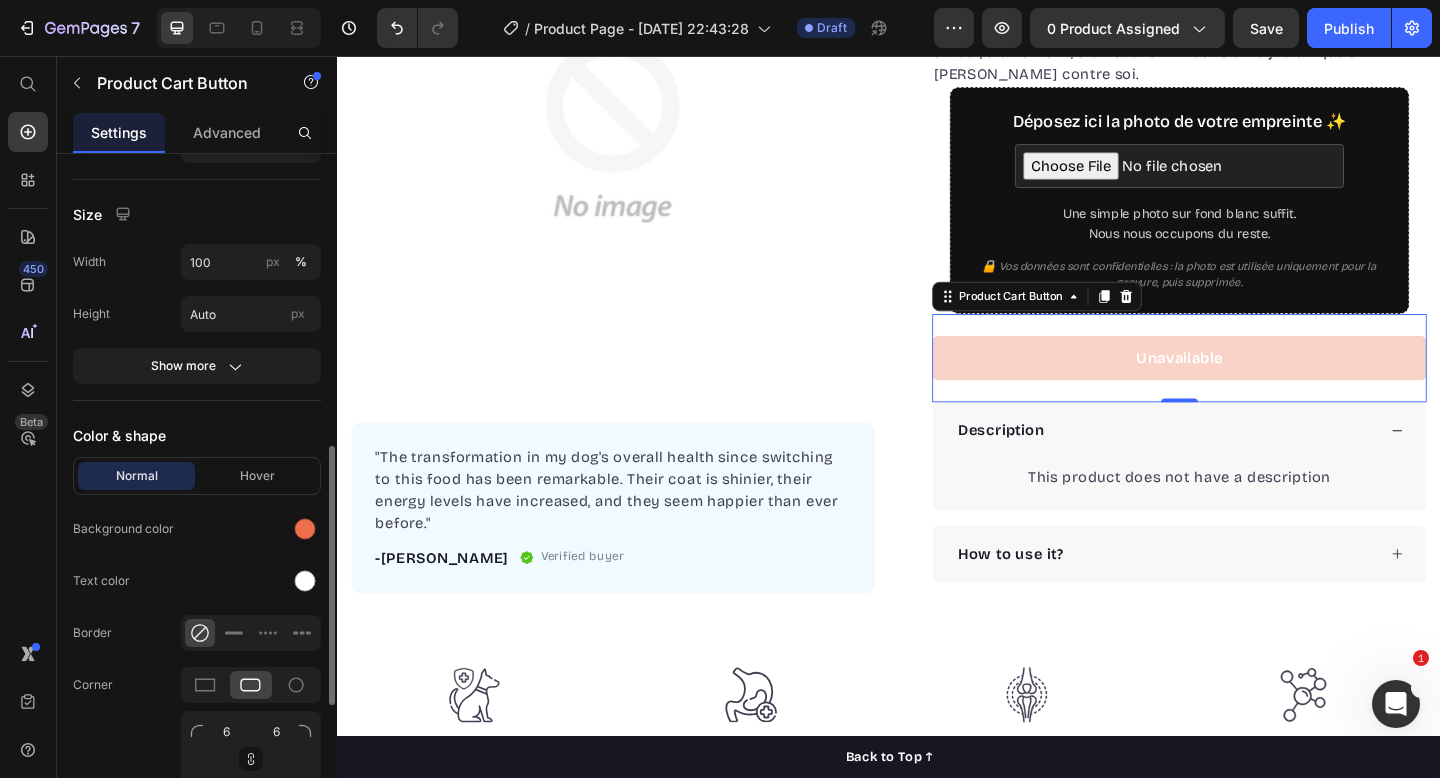 scroll, scrollTop: 0, scrollLeft: 0, axis: both 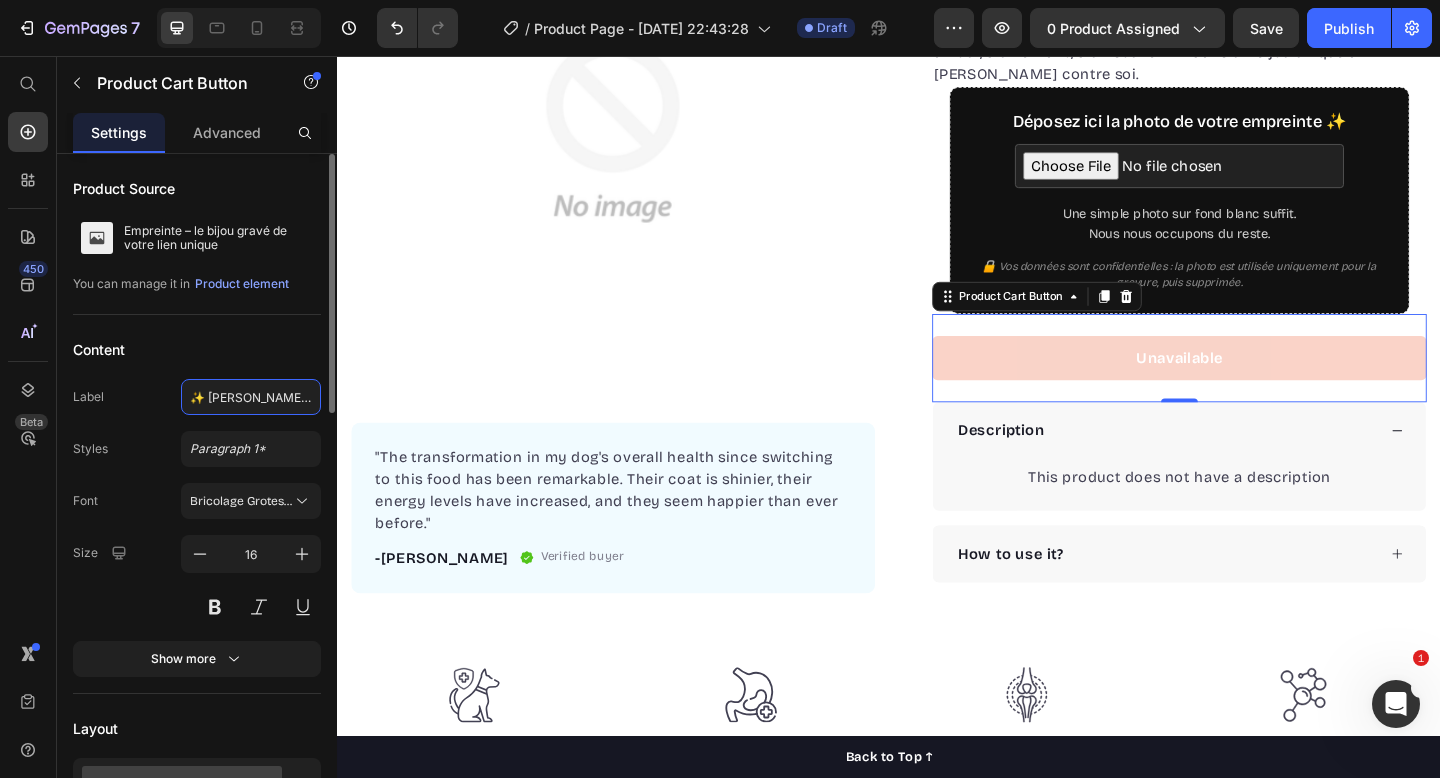 click on "✨ [PERSON_NAME] mon bijou empreinte" 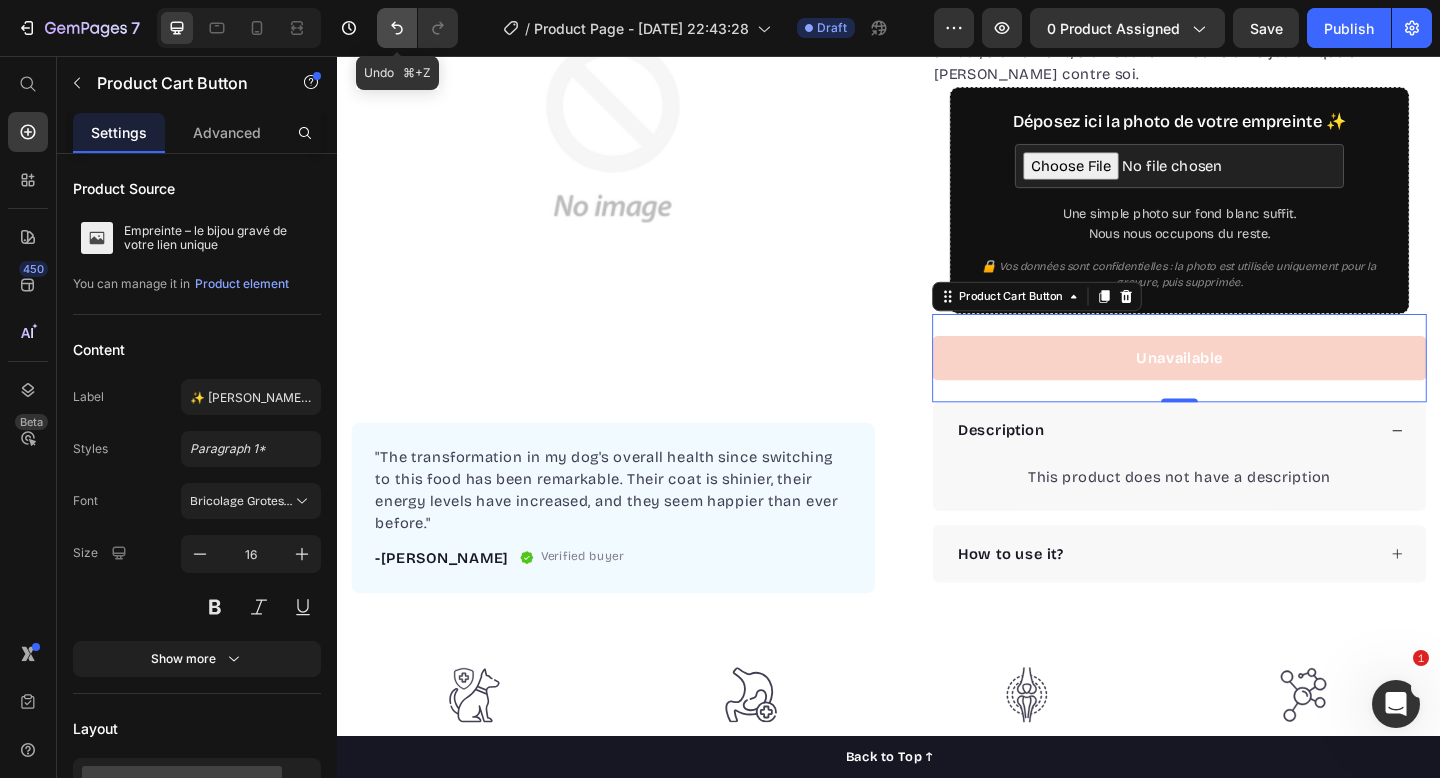 click 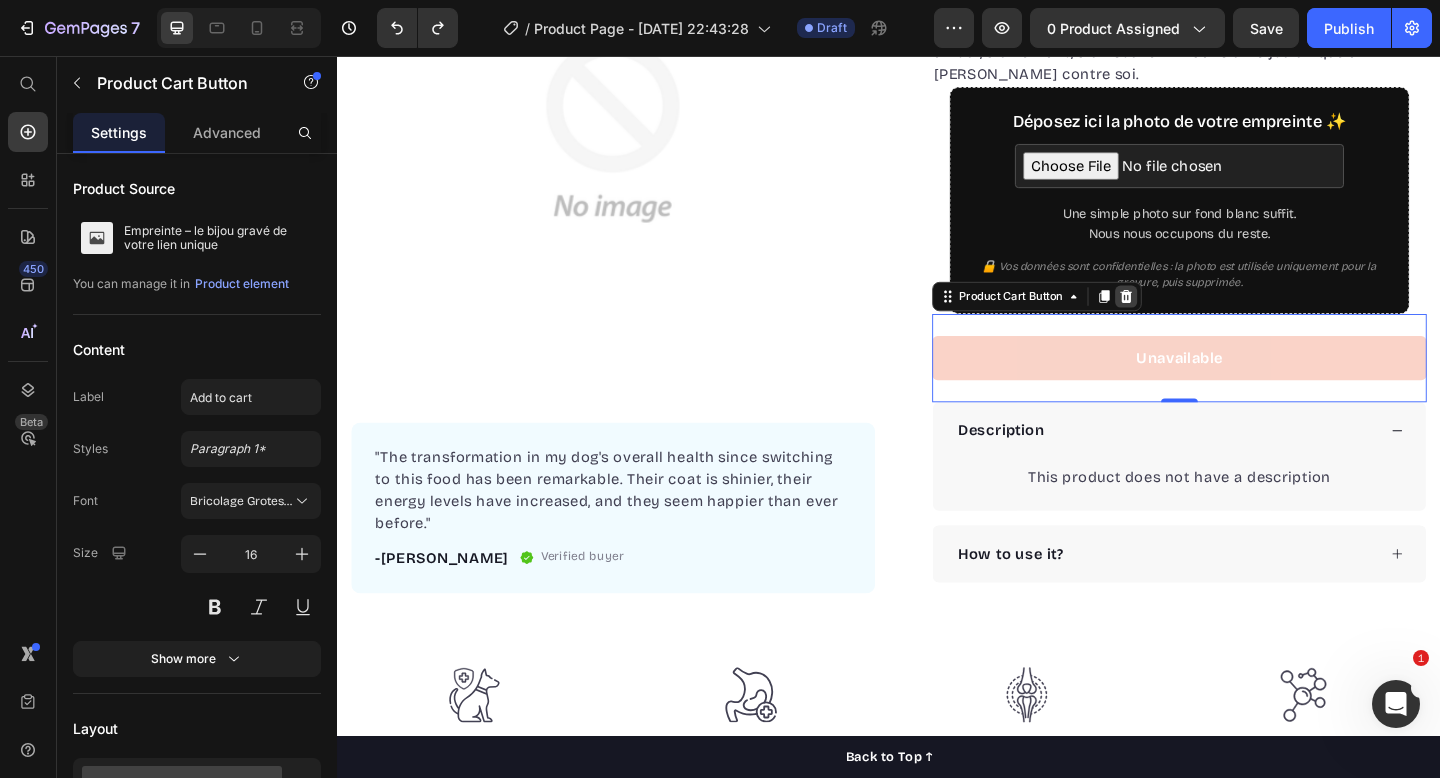click 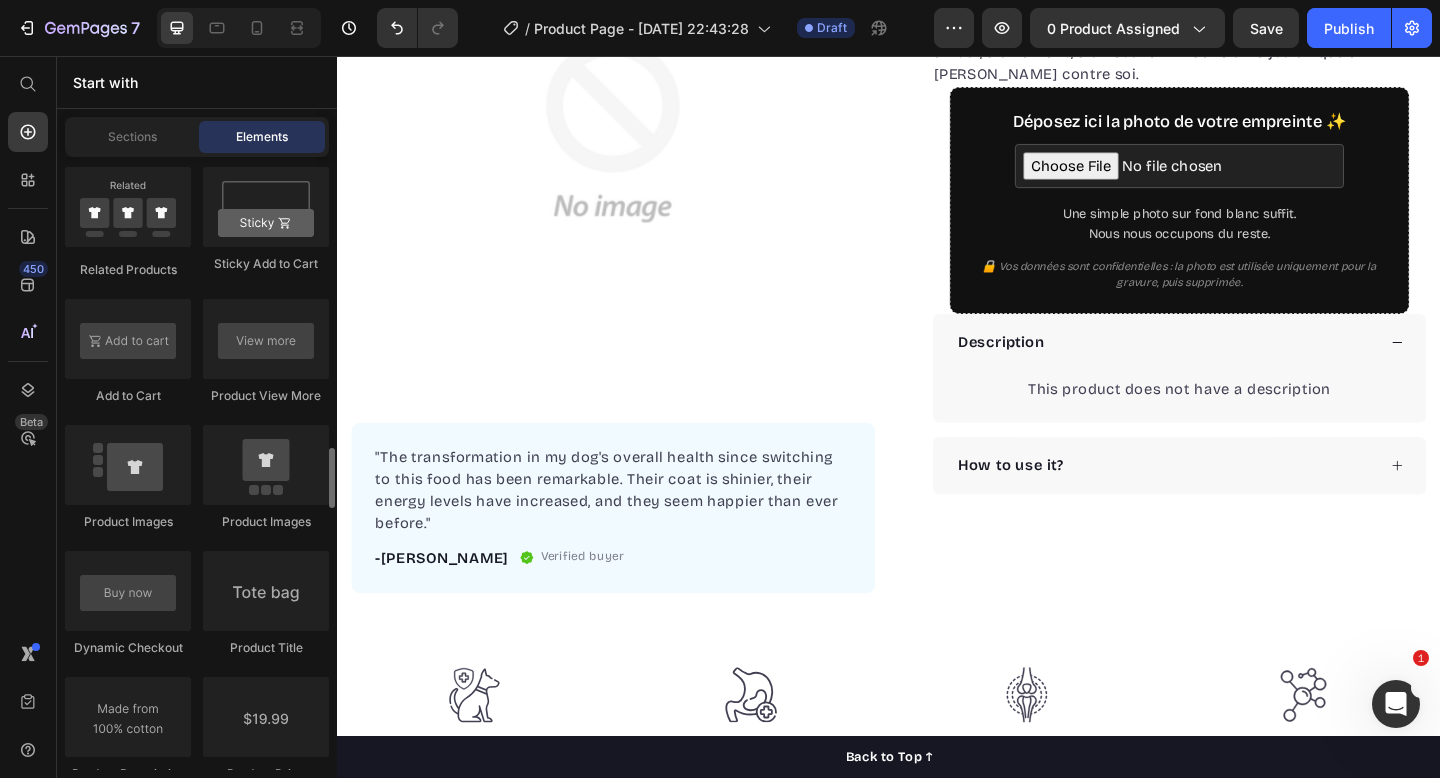 scroll, scrollTop: 2956, scrollLeft: 0, axis: vertical 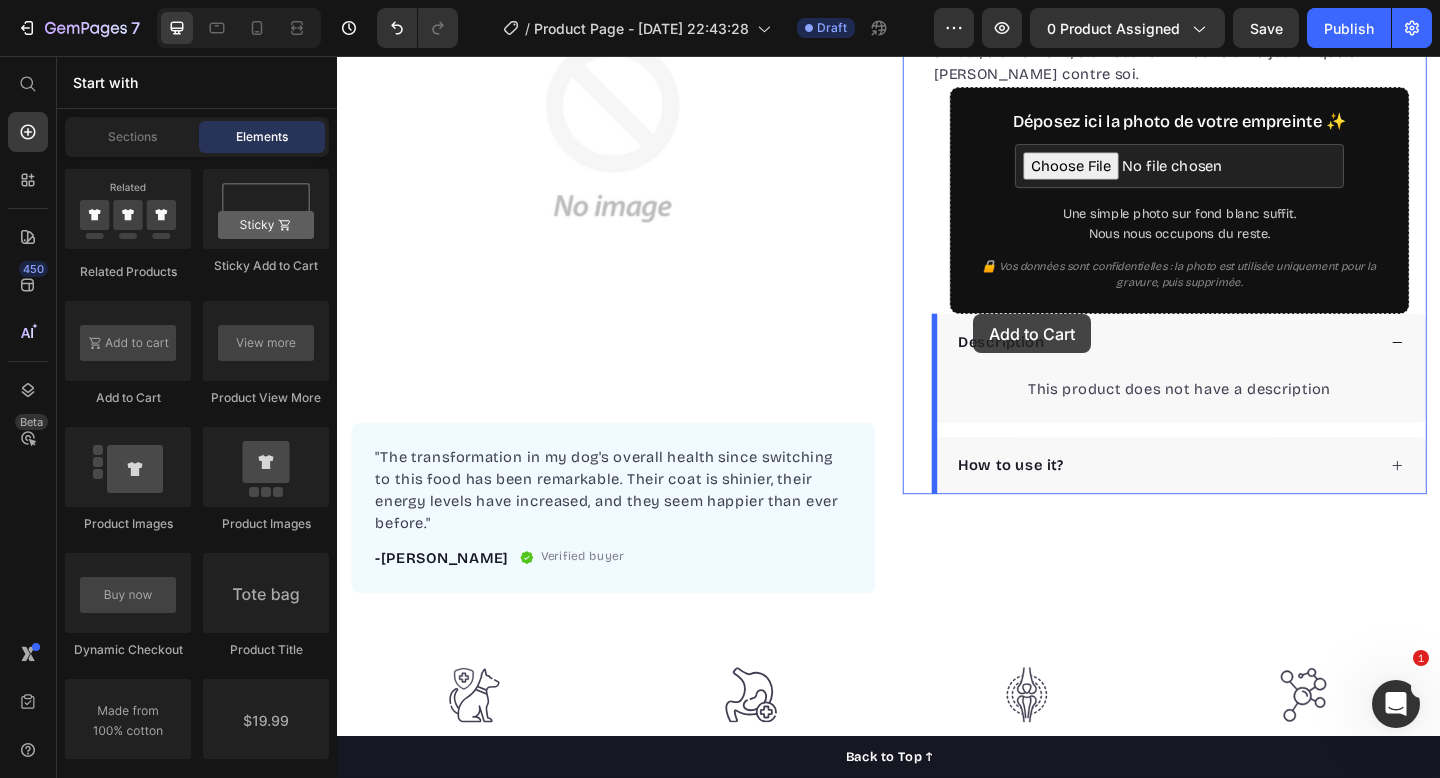 drag, startPoint x: 471, startPoint y: 393, endPoint x: 1029, endPoint y: 337, distance: 560.803 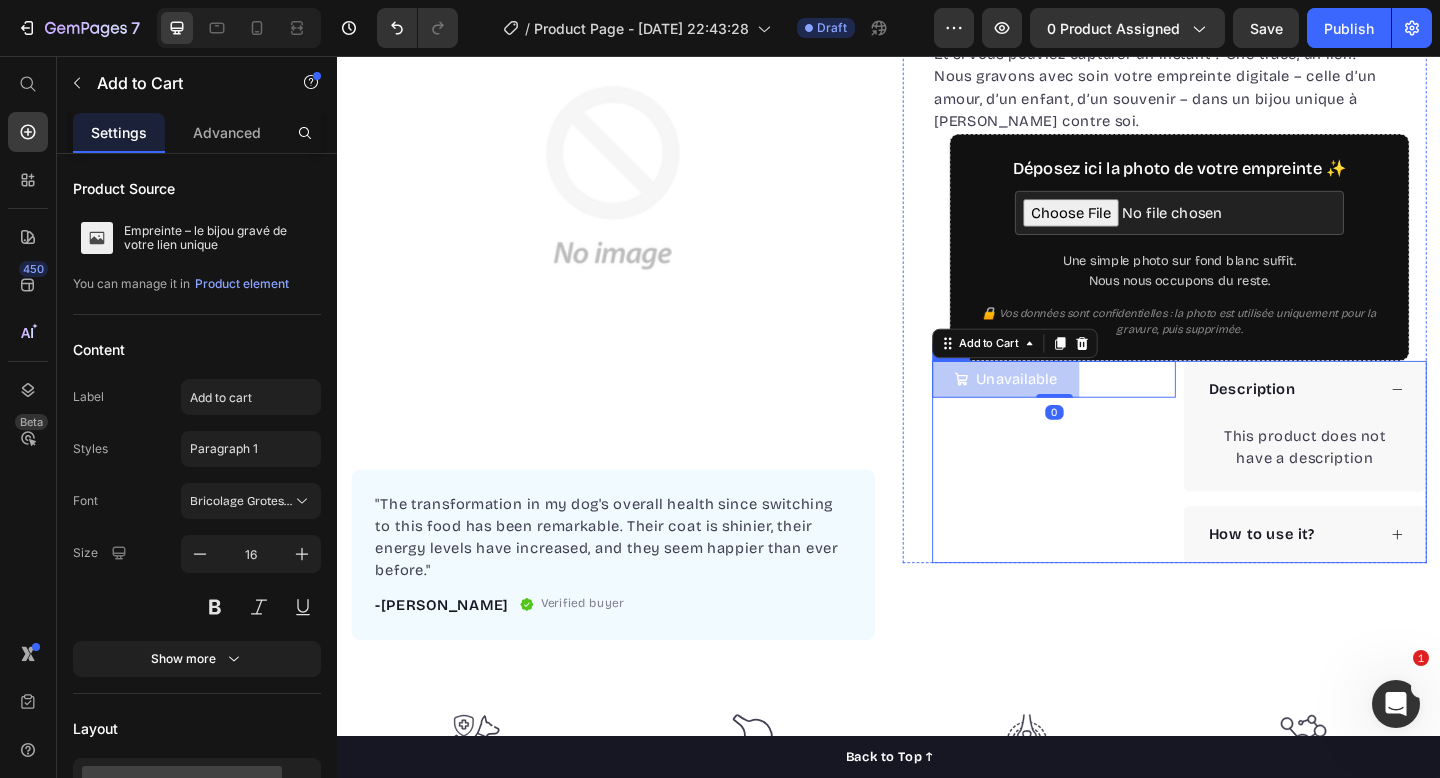 scroll, scrollTop: 216, scrollLeft: 0, axis: vertical 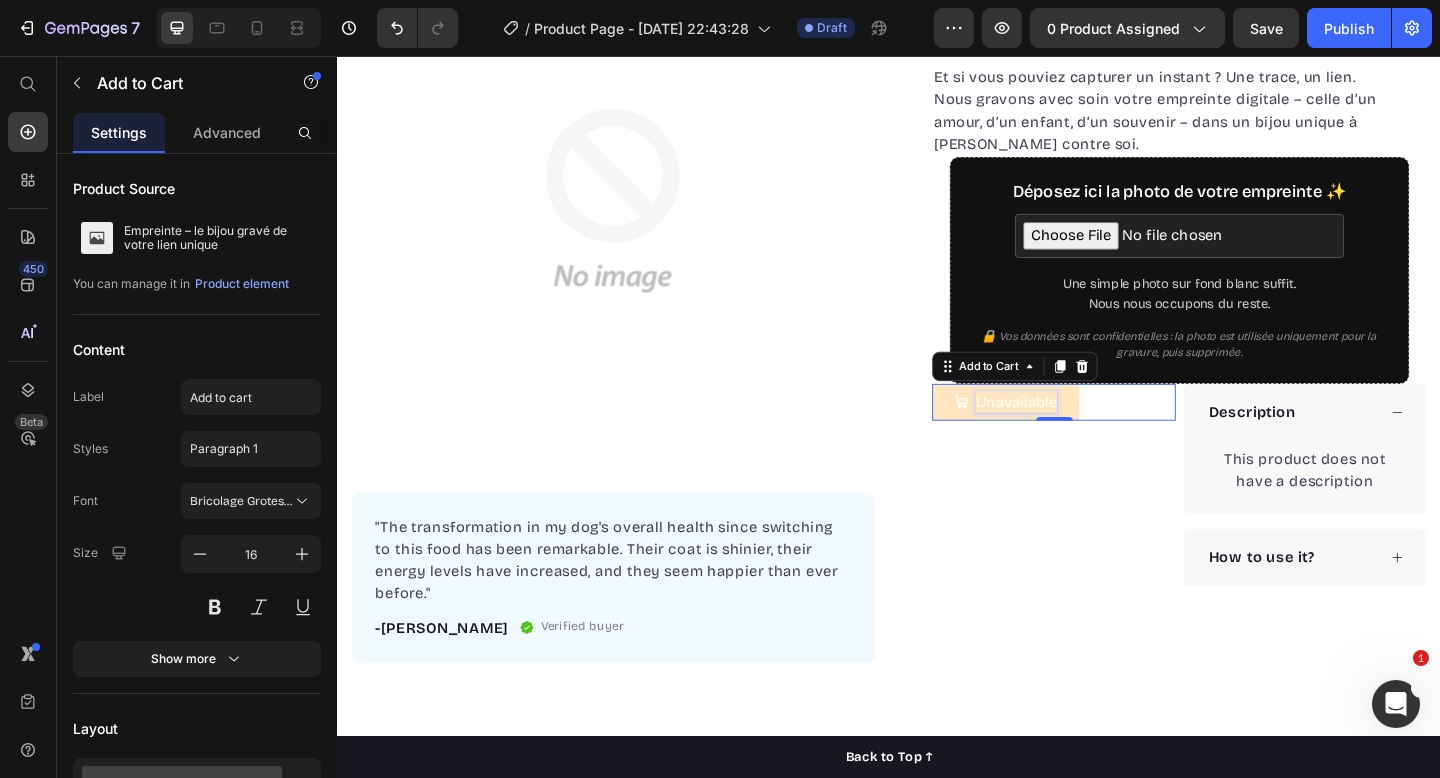 click on "Unavailable" at bounding box center (1076, 433) 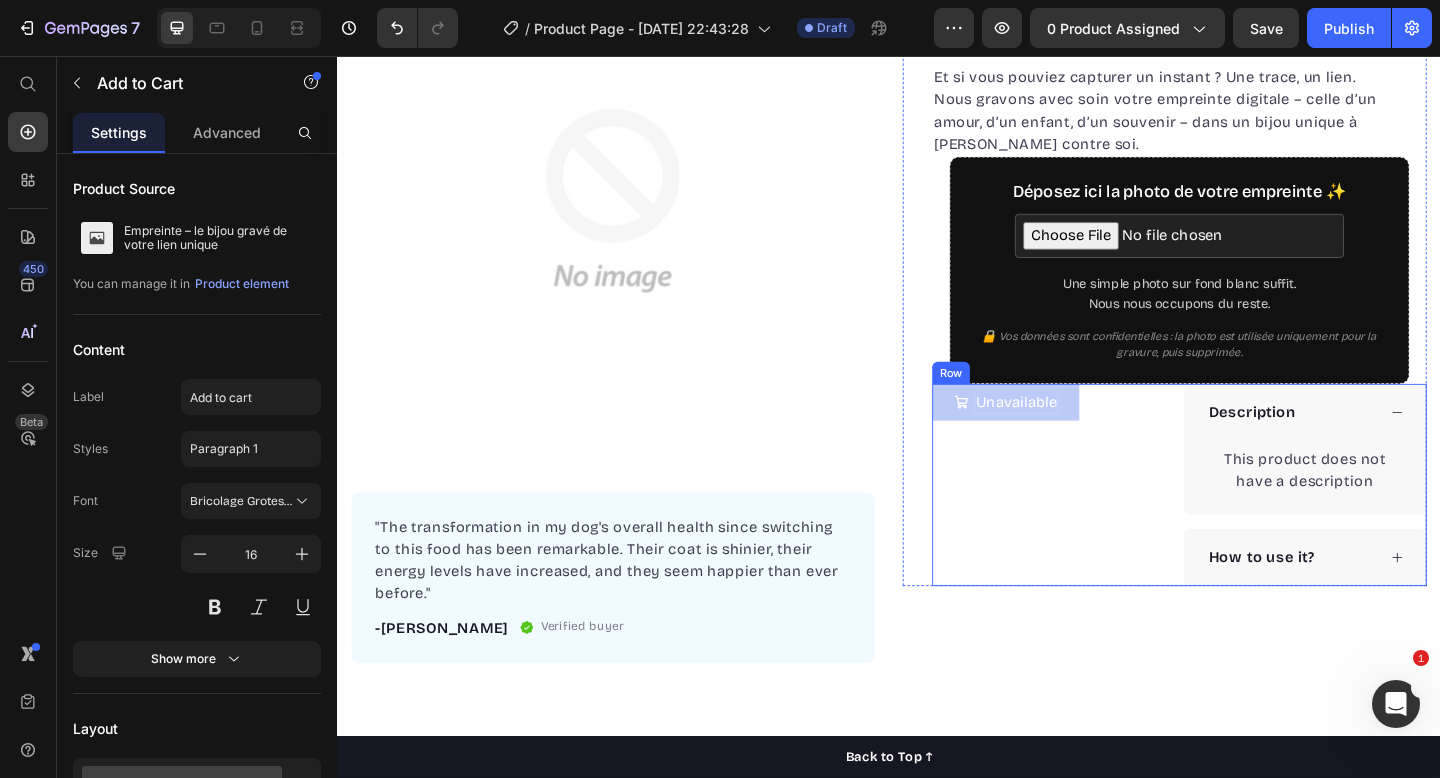 click on "Unavailable Add to Cart   0" at bounding box center [1116, 523] 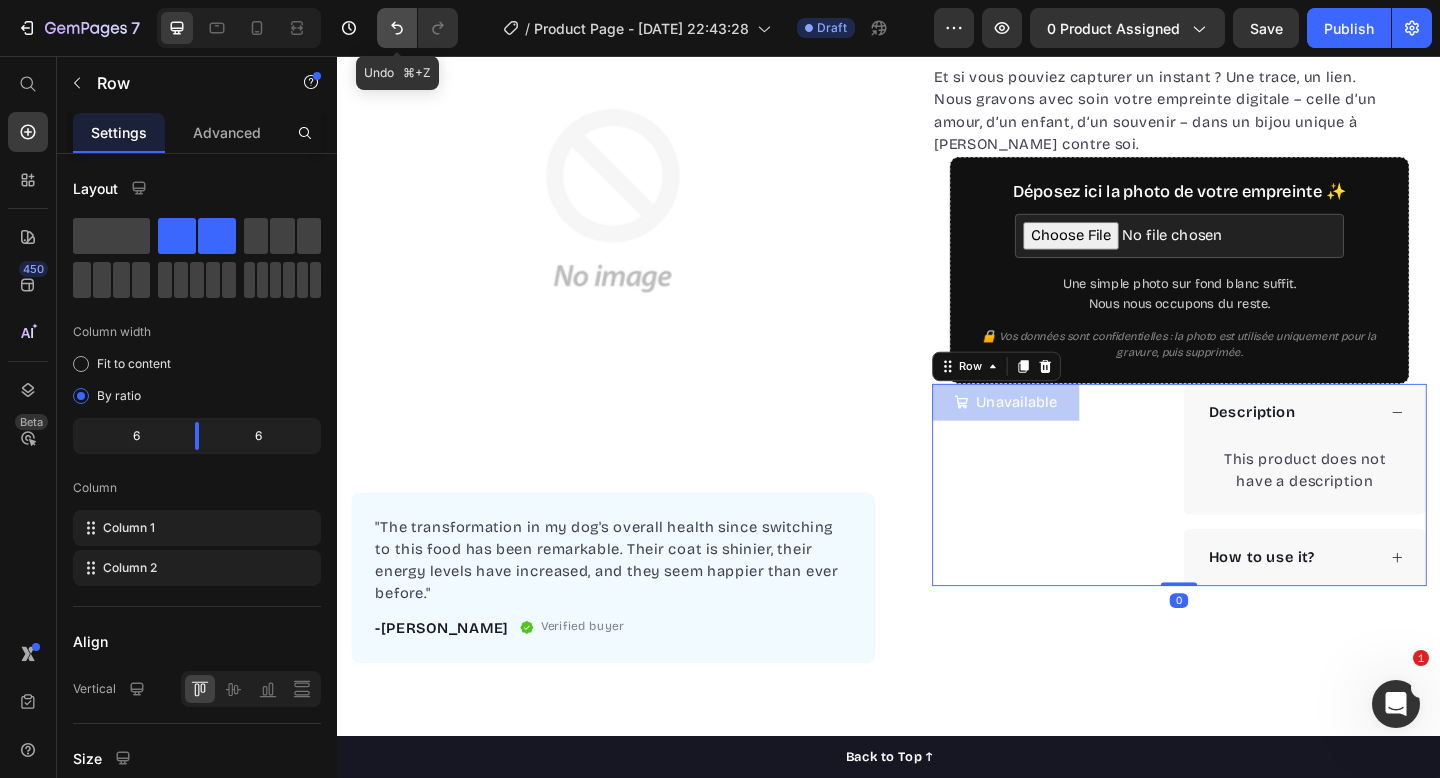 click 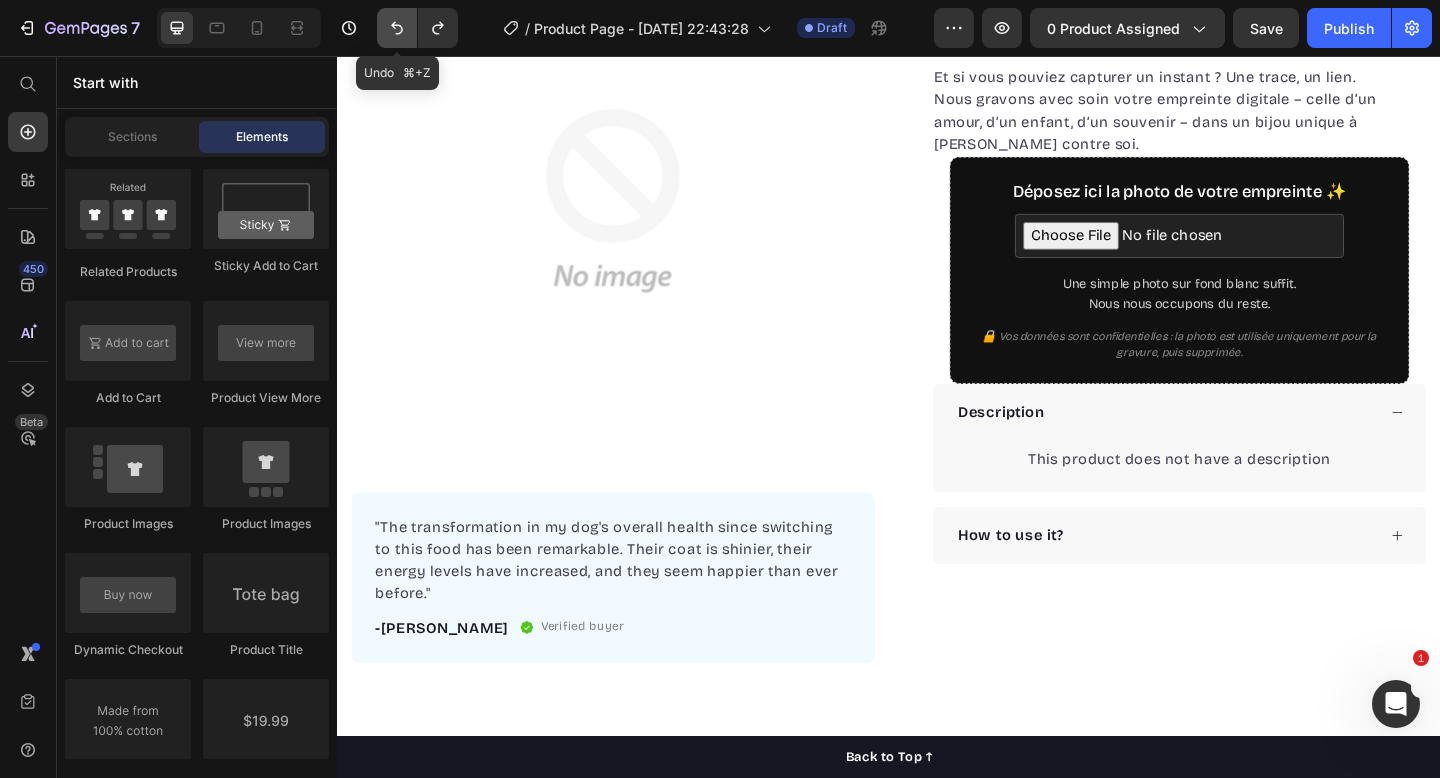 click 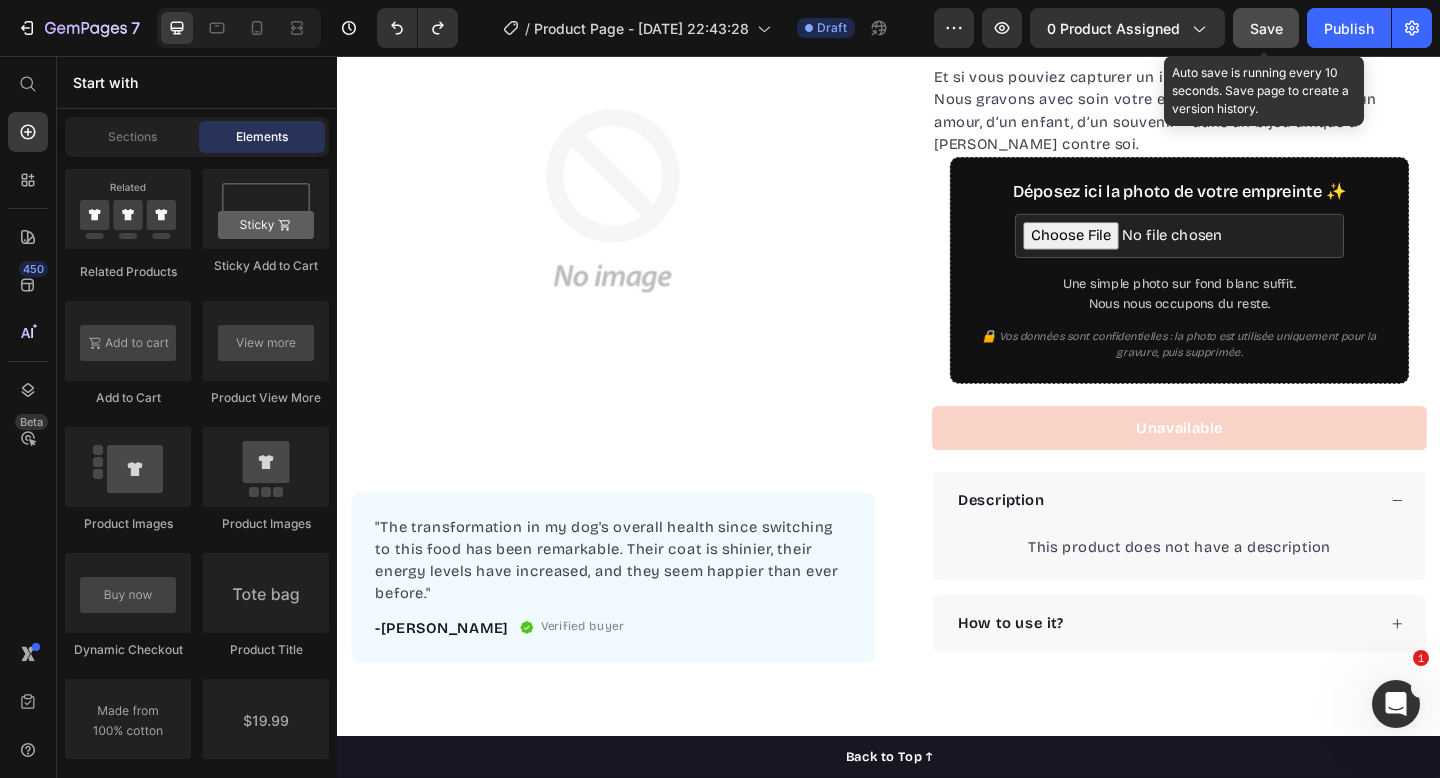 click on "Save" 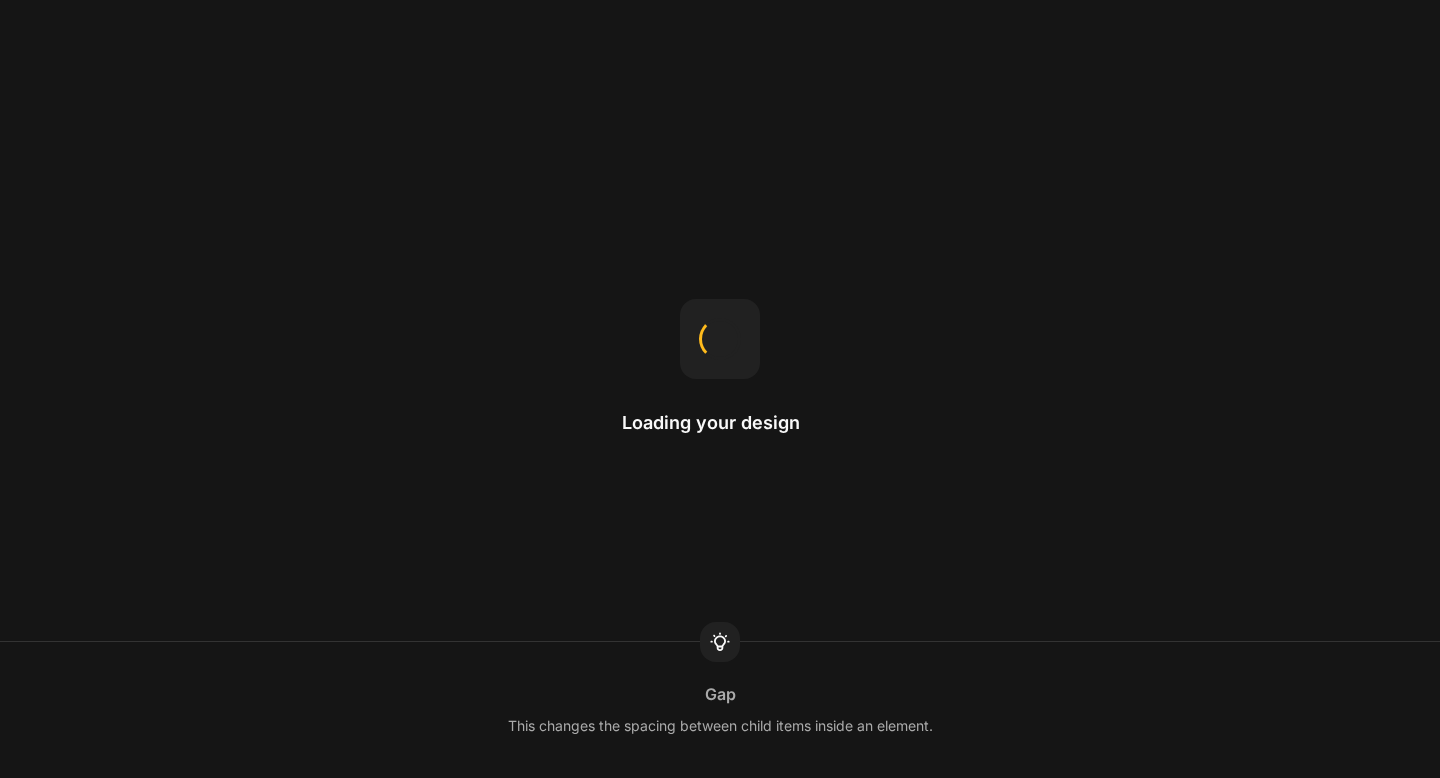 scroll, scrollTop: 0, scrollLeft: 0, axis: both 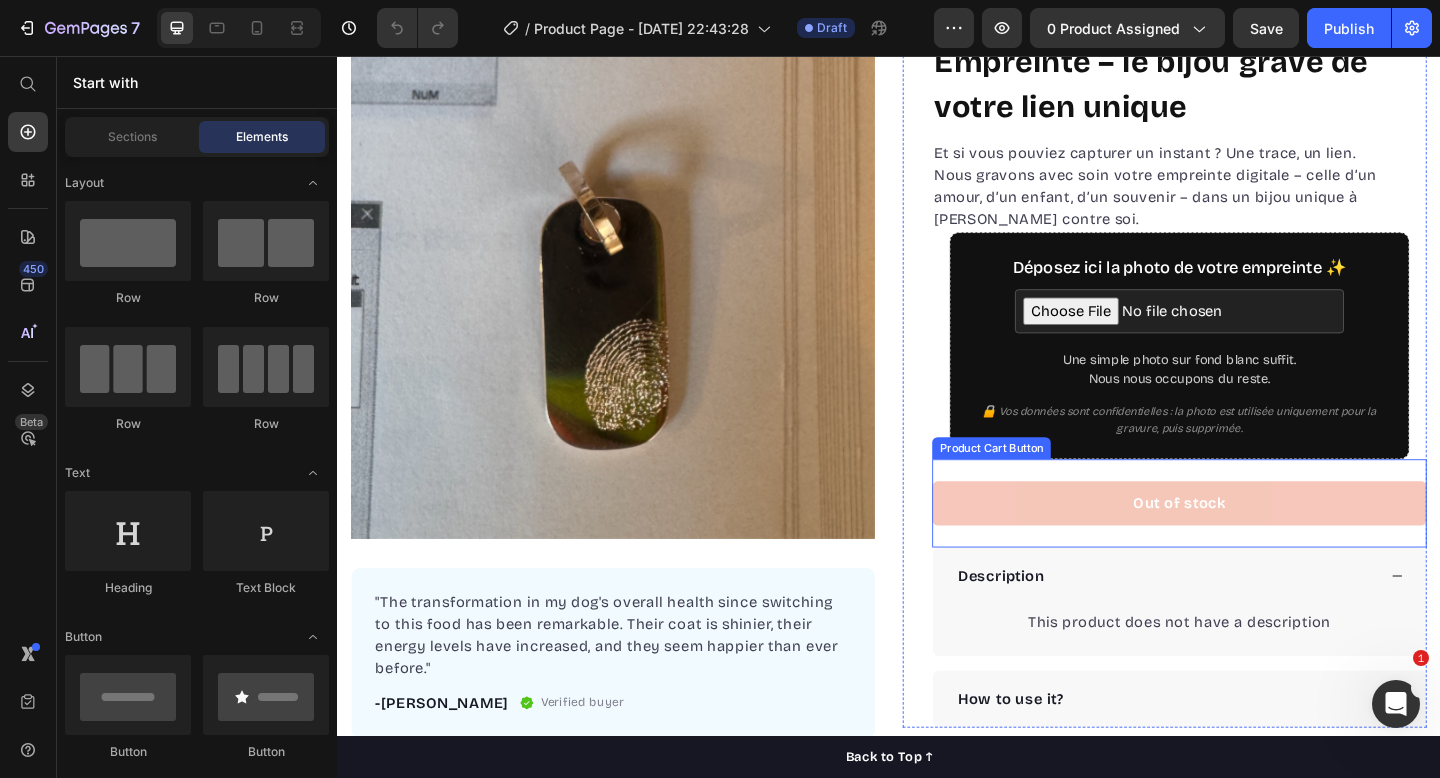 click on "Out of stock" at bounding box center (1253, 543) 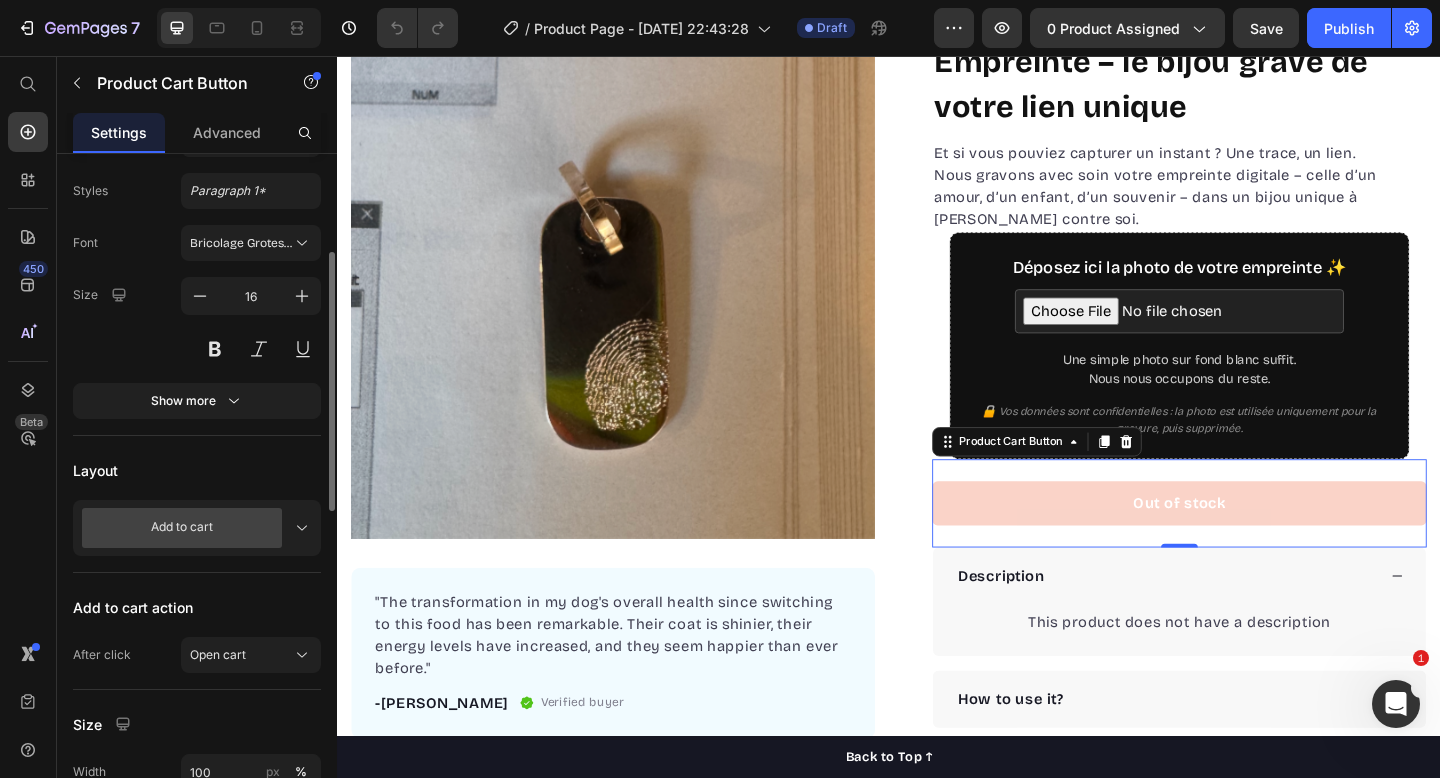 scroll, scrollTop: 107, scrollLeft: 0, axis: vertical 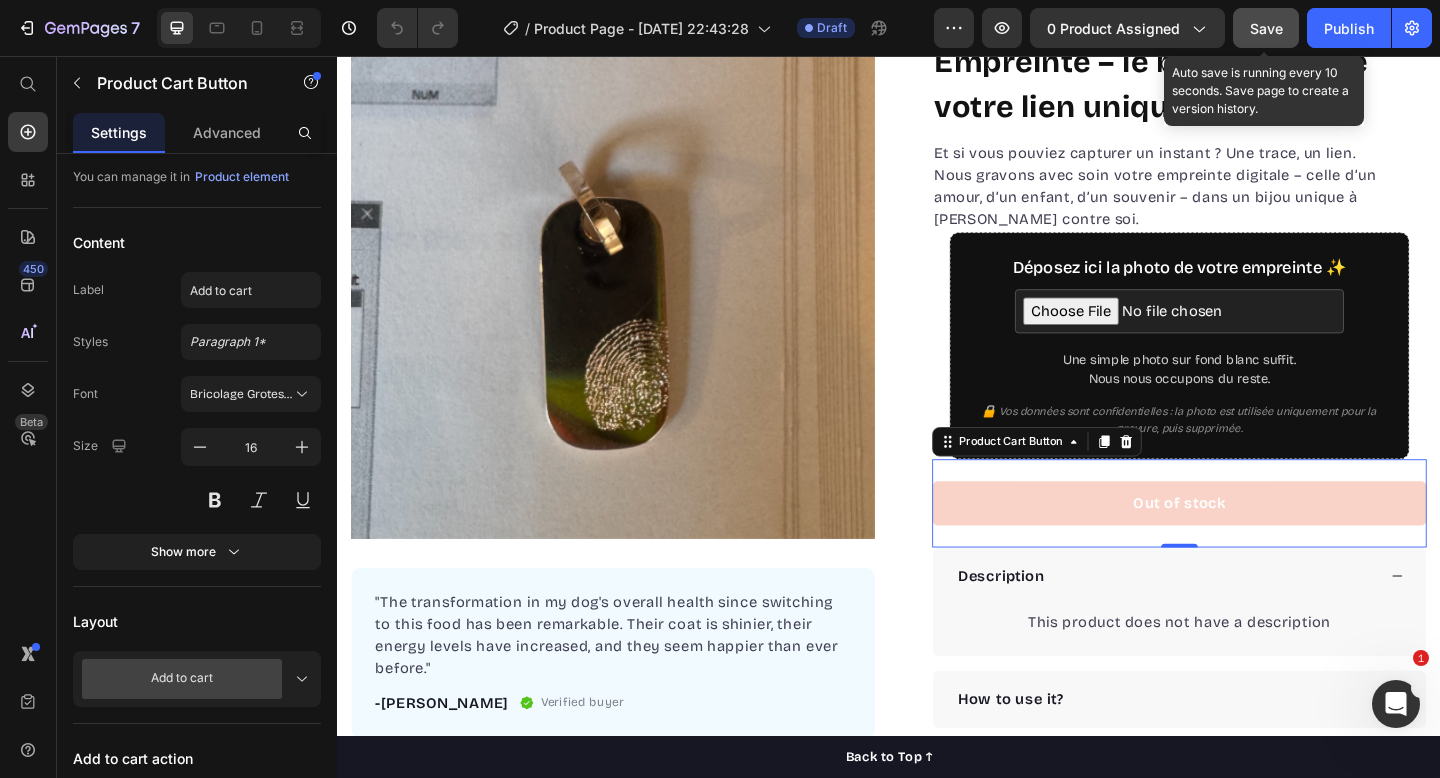 click on "Save" at bounding box center (1266, 28) 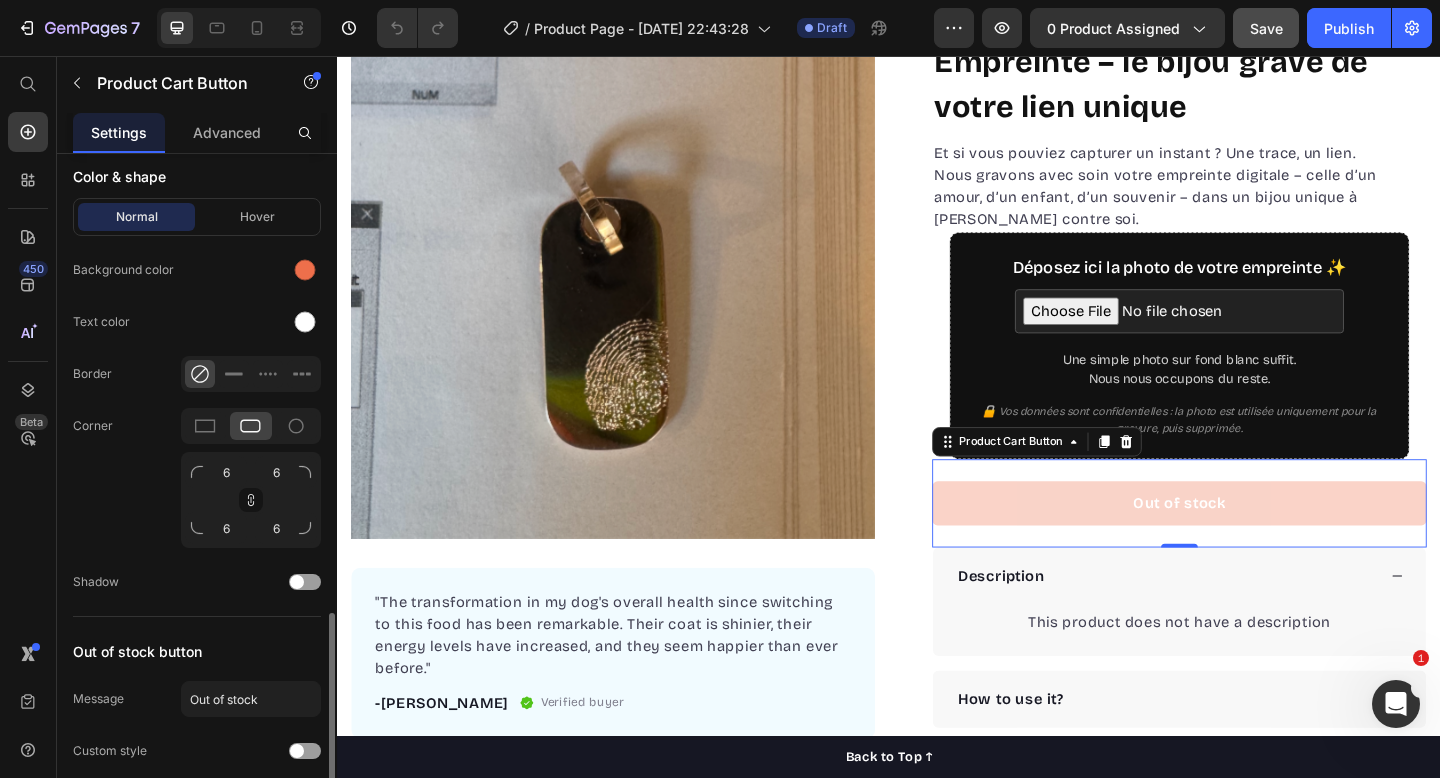 scroll, scrollTop: 1077, scrollLeft: 0, axis: vertical 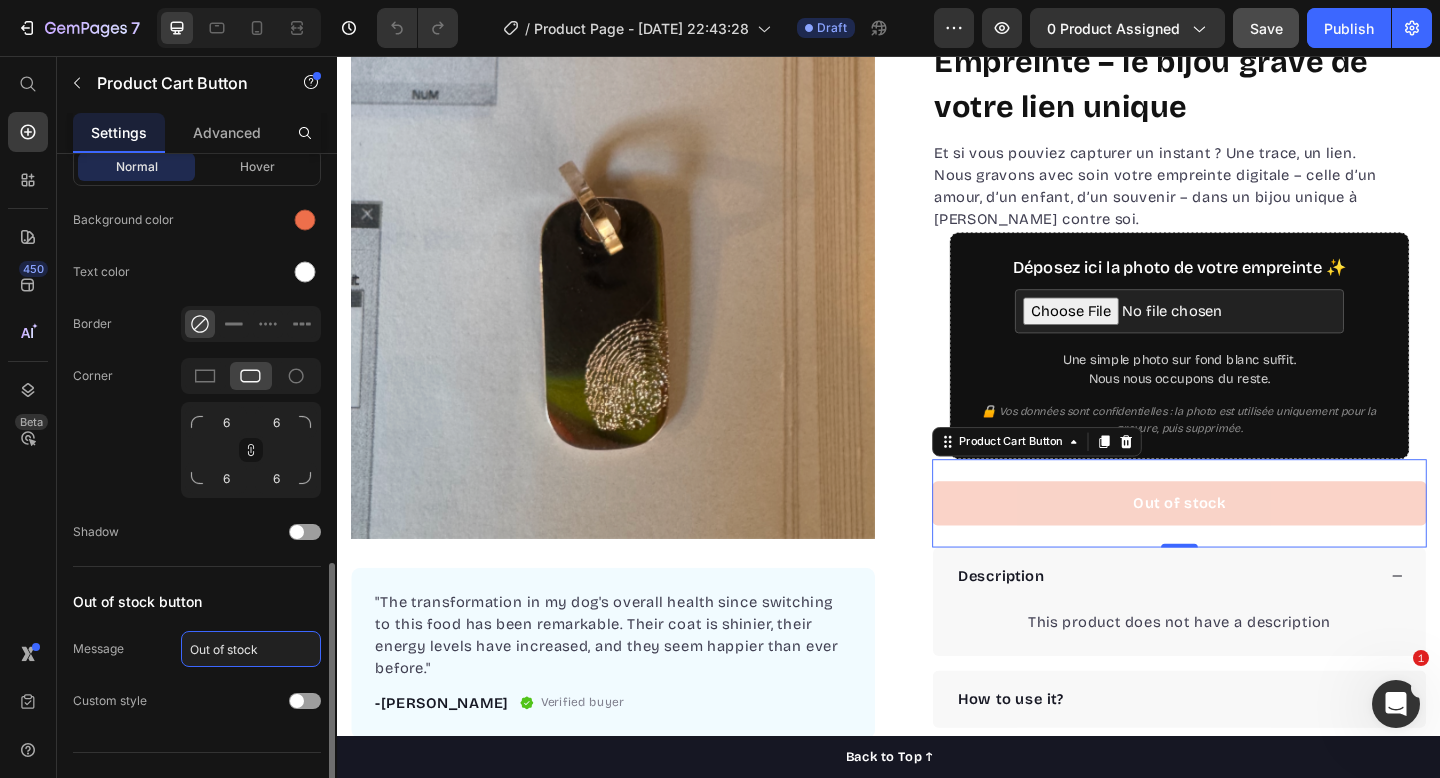 click on "Out of stock" 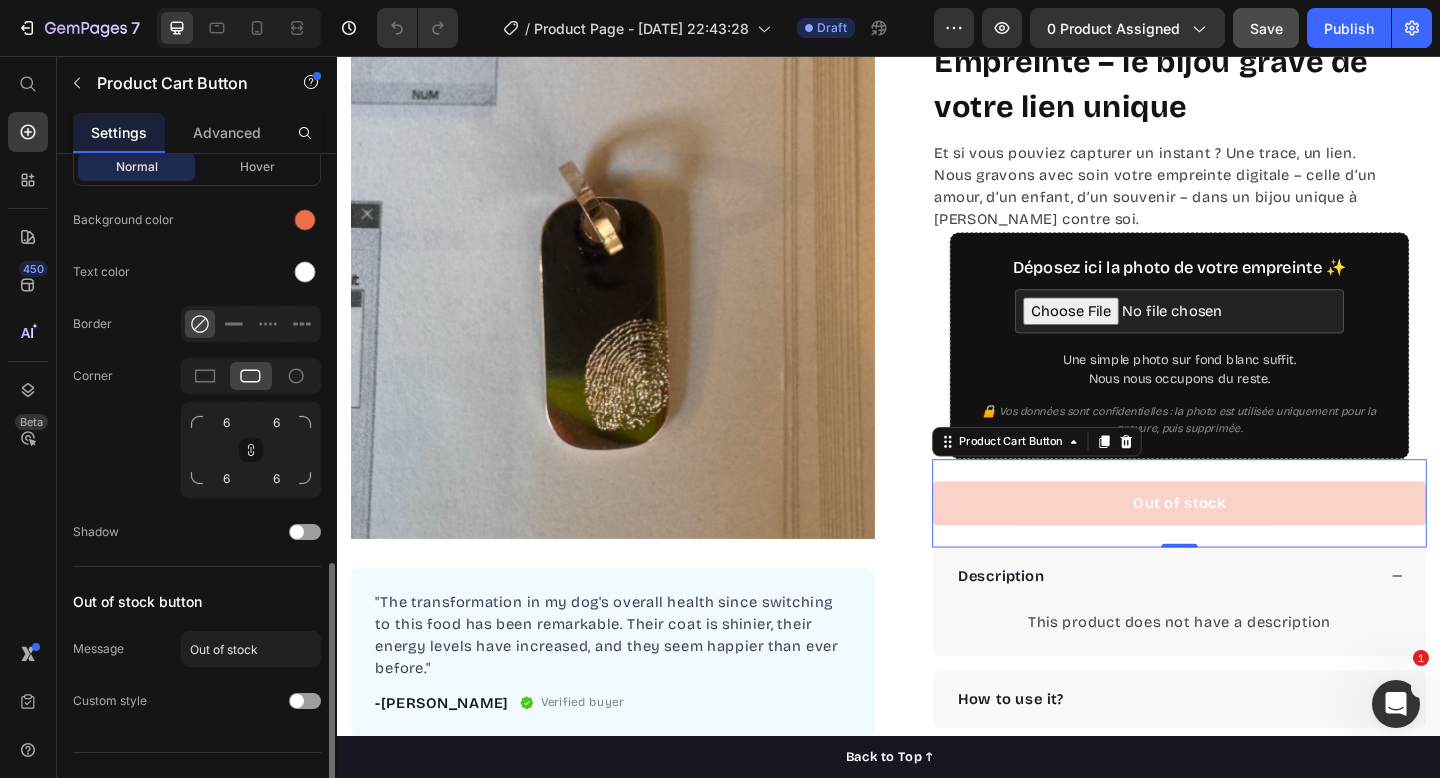 click on "Out of stock button" at bounding box center (197, 601) 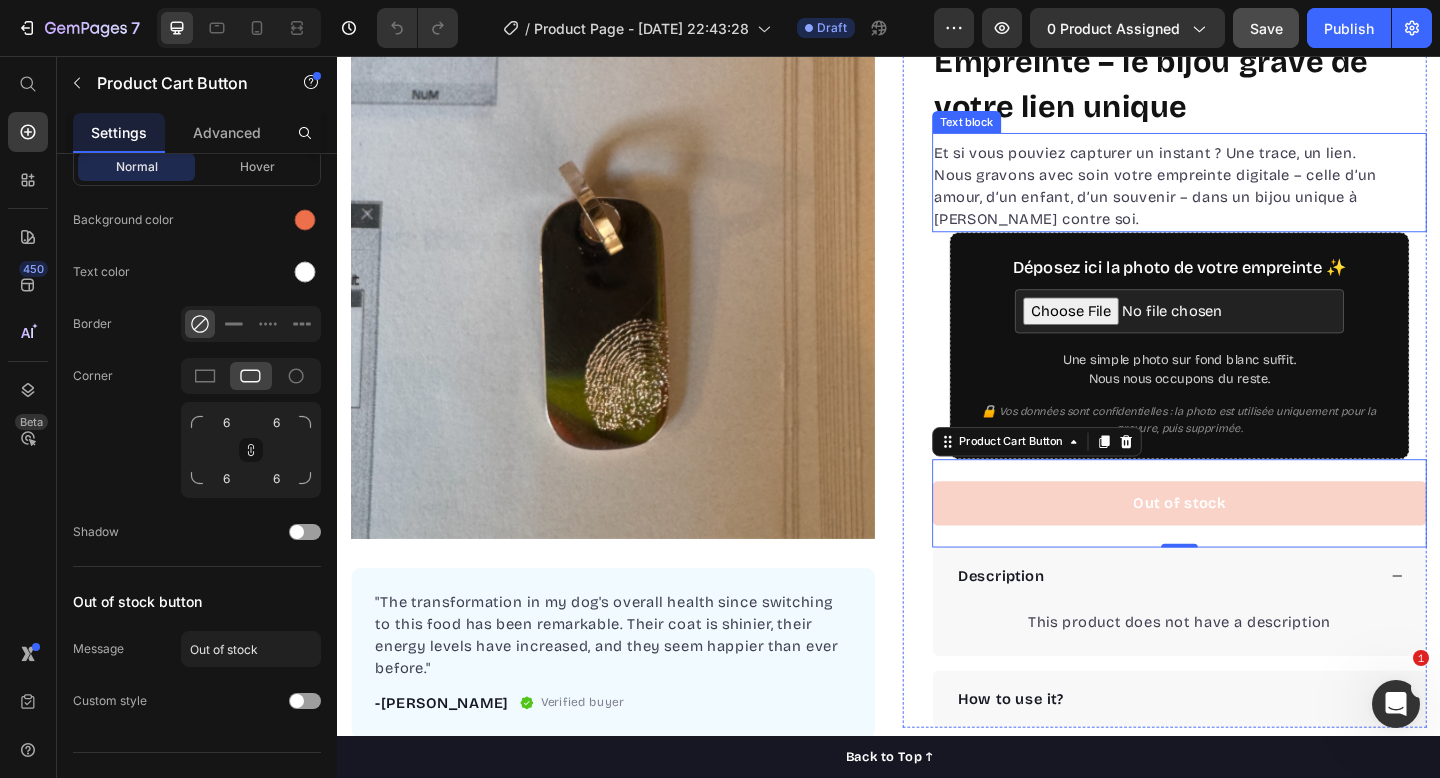 scroll, scrollTop: 0, scrollLeft: 0, axis: both 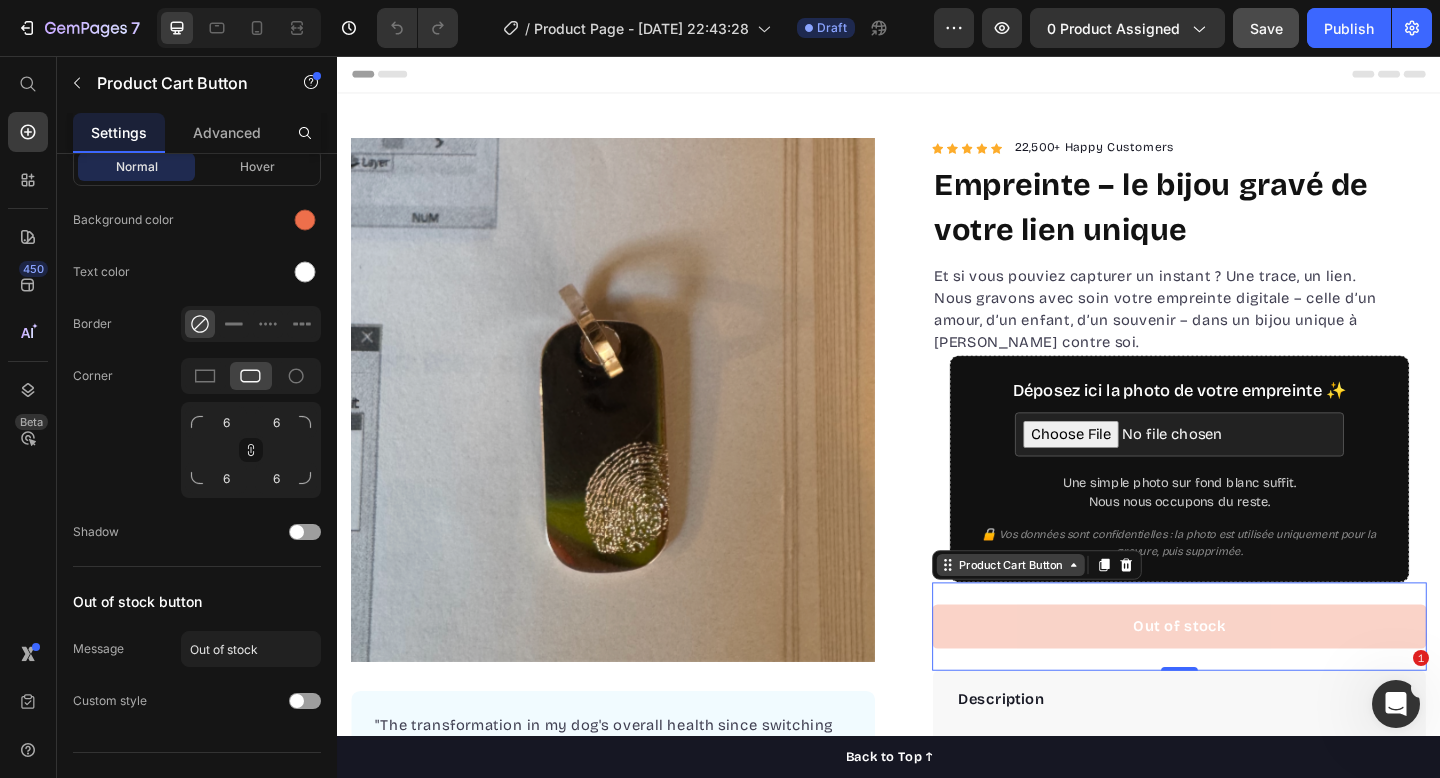 click on "Product Cart Button" at bounding box center [1069, 610] 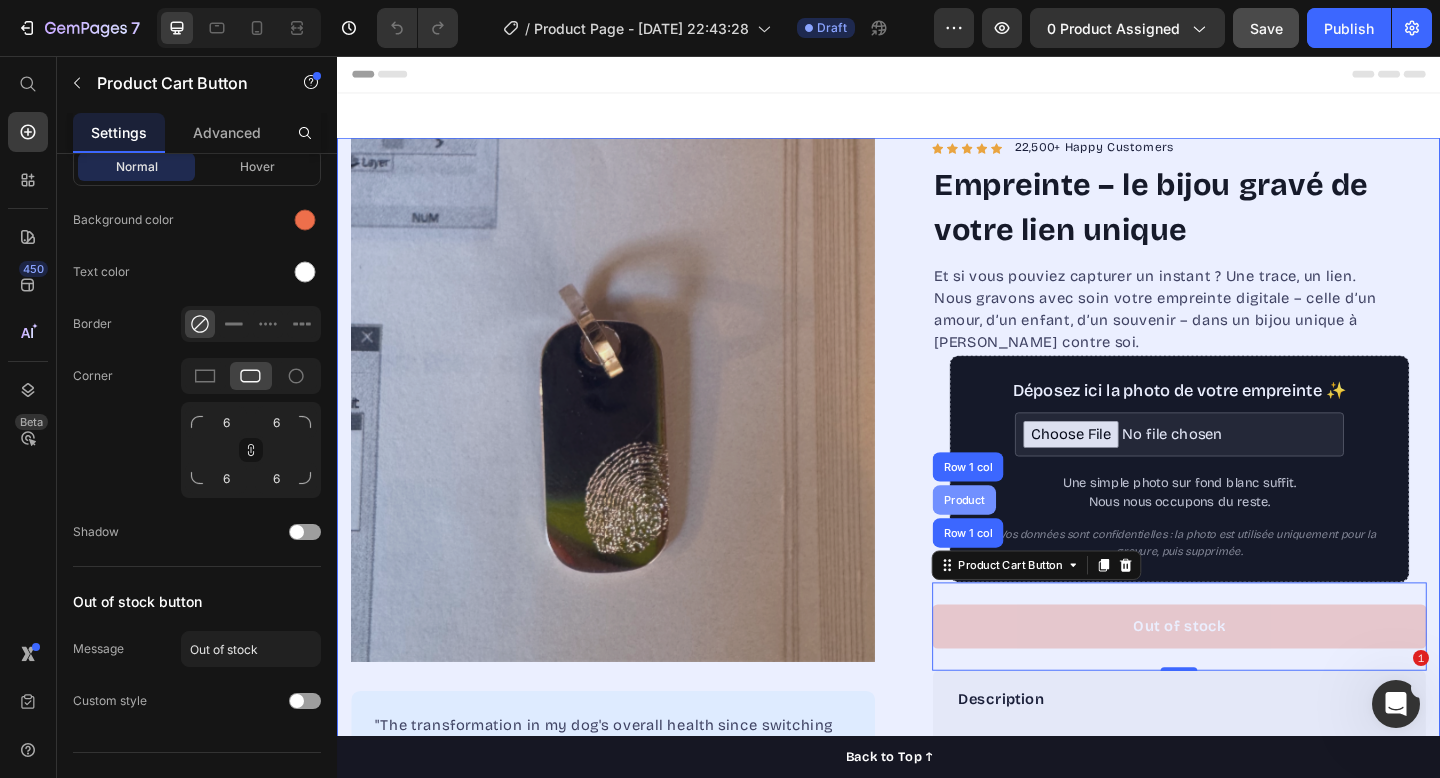 click on "Product" at bounding box center [1019, 539] 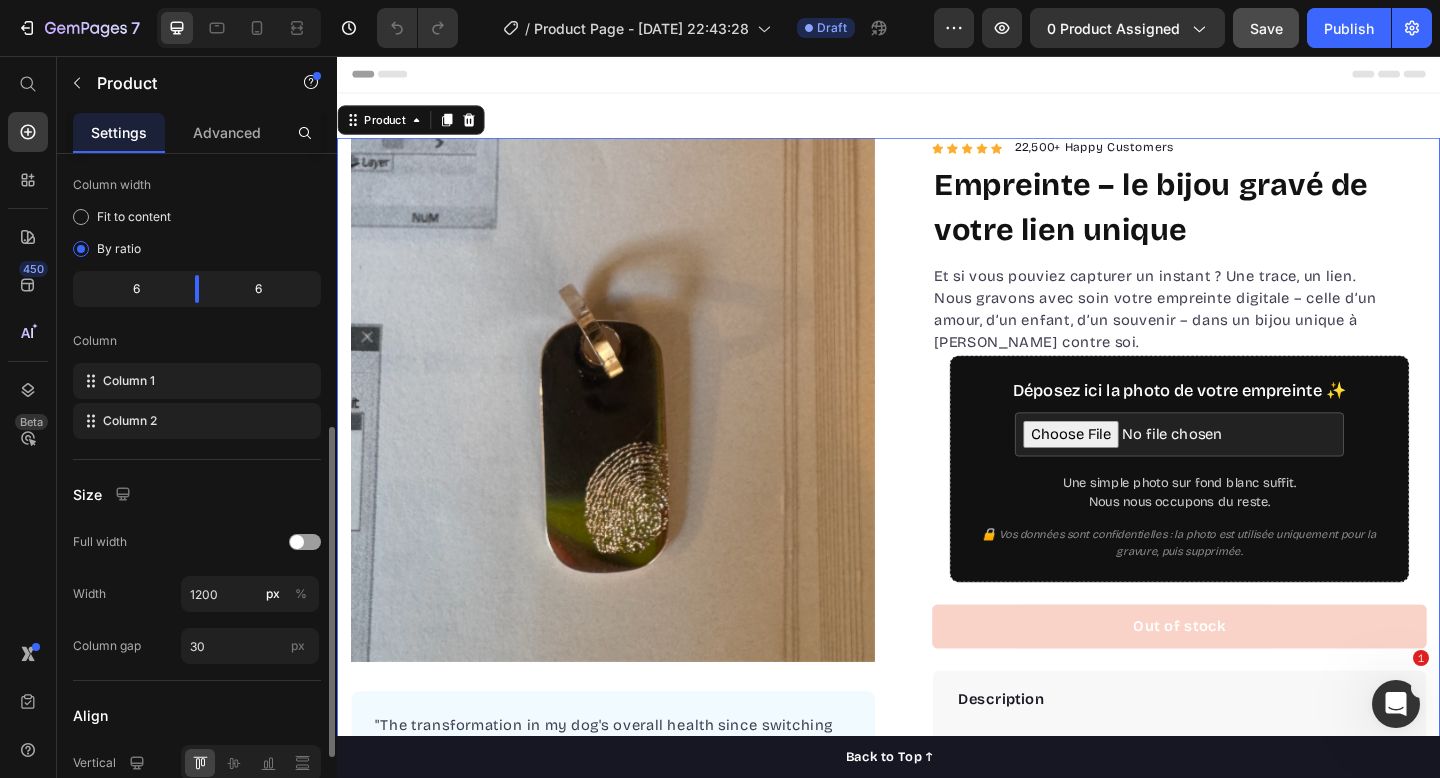 scroll, scrollTop: 561, scrollLeft: 0, axis: vertical 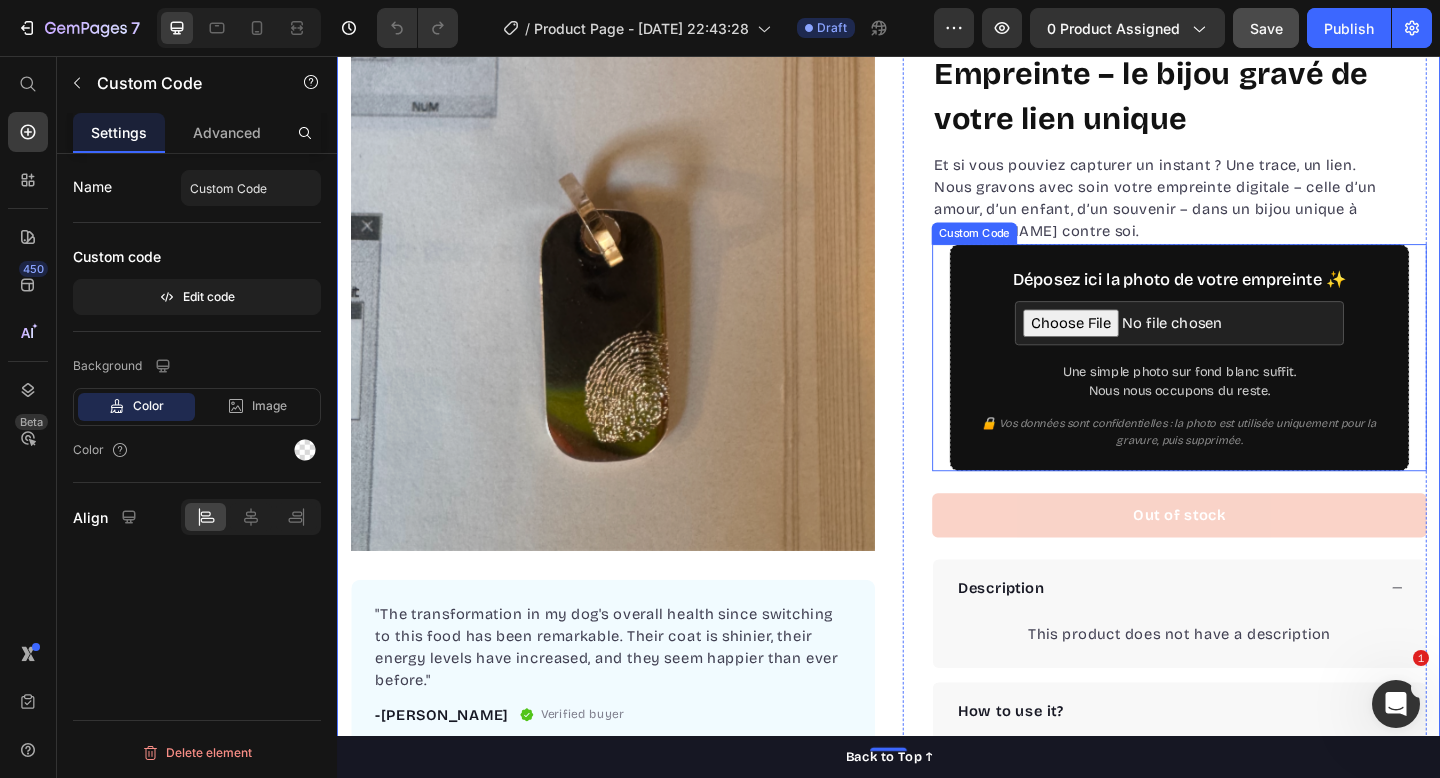 click on "Déposez ici la photo de votre empreinte ✨
Une simple photo sur fond blanc suffit. Nous nous occupons du reste.
🔒 Vos données sont confidentielles : la photo est utilisée uniquement pour la gravure, puis supprimée." at bounding box center (1253, 384) 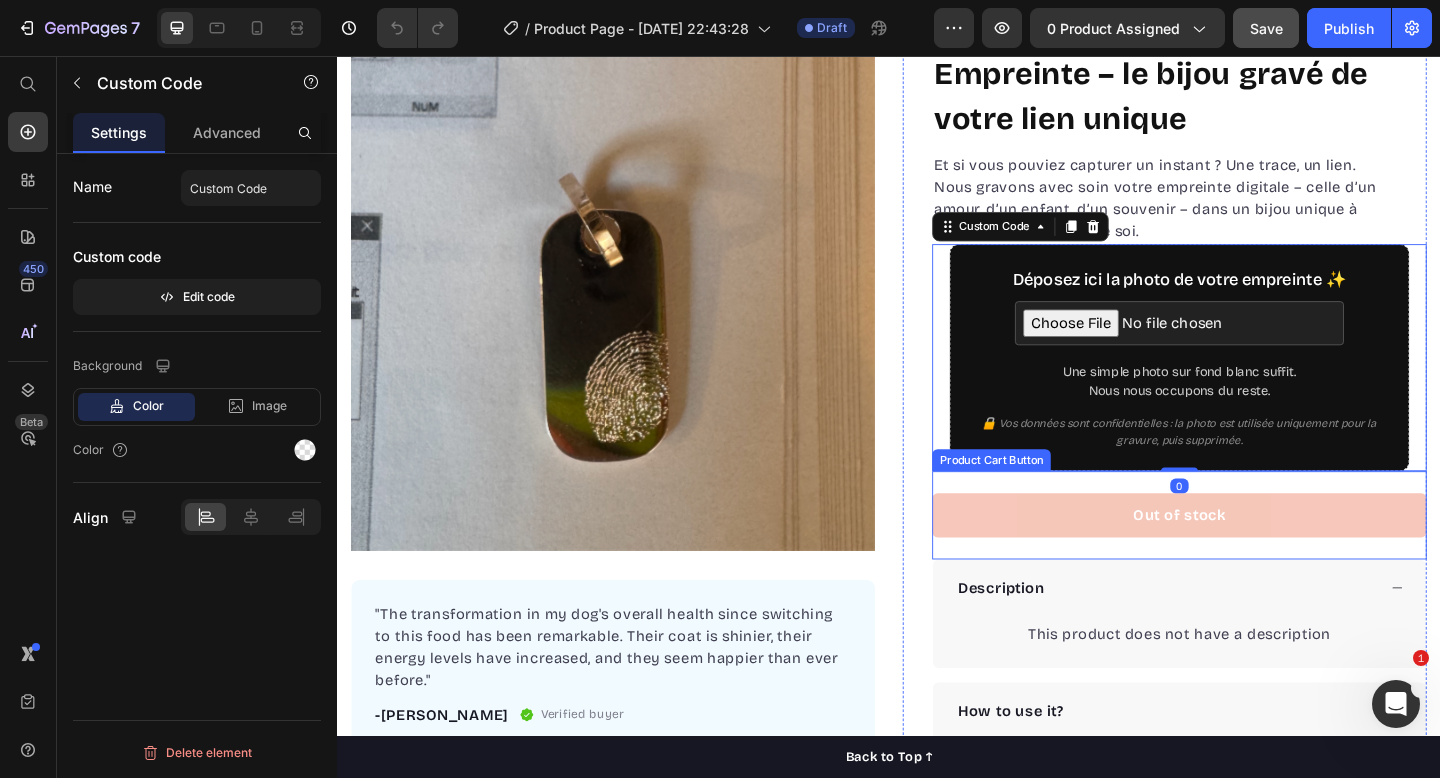 click on "Out of stock" at bounding box center [1253, 556] 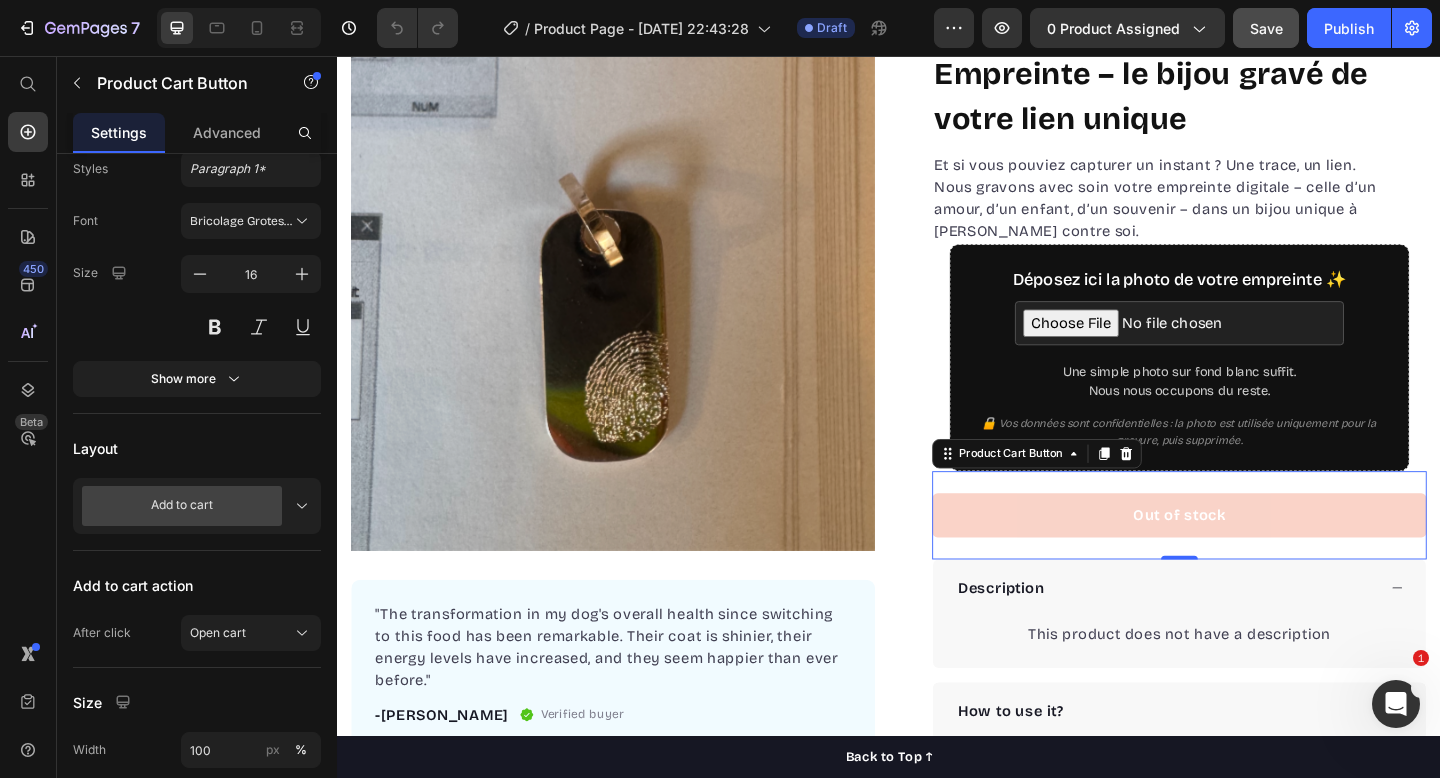 scroll, scrollTop: 0, scrollLeft: 0, axis: both 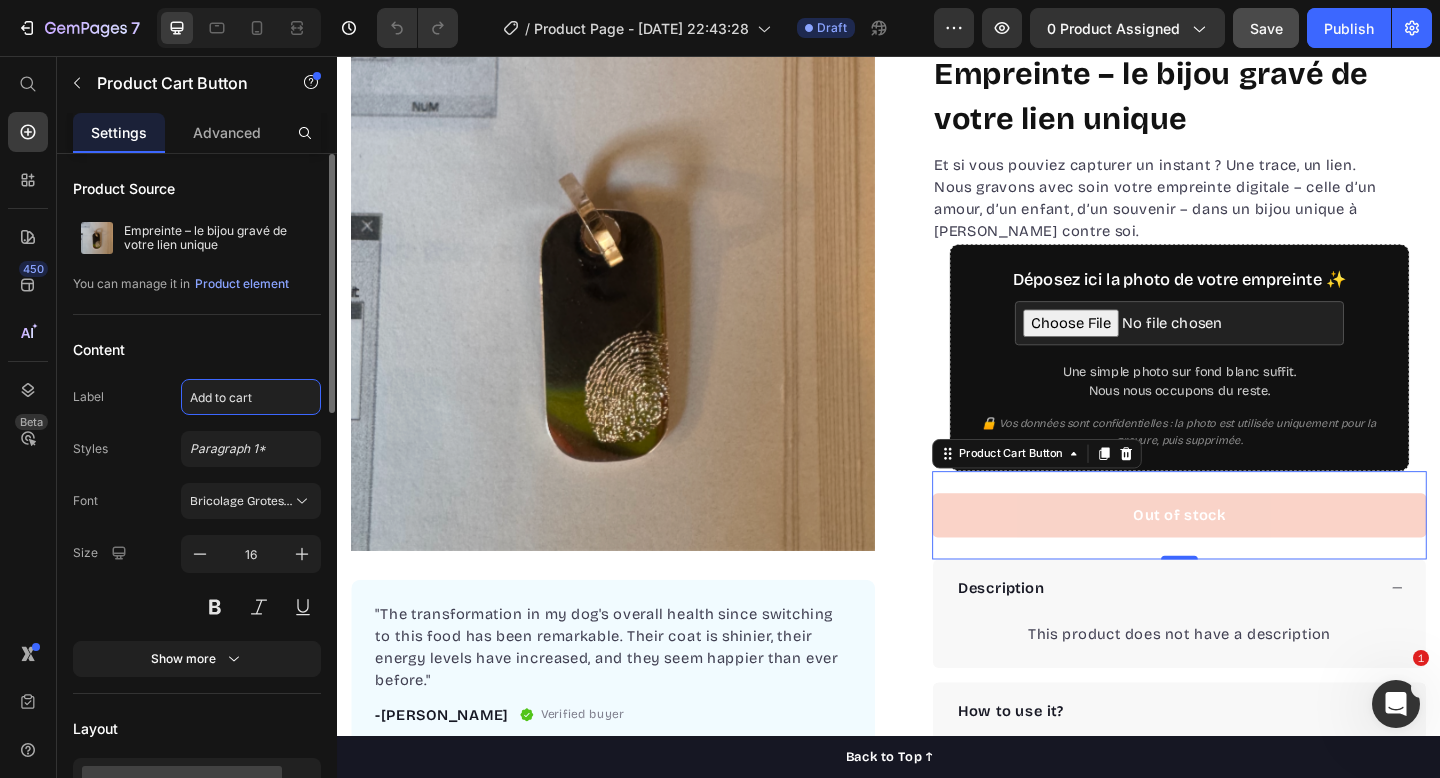 click on "Add to cart" 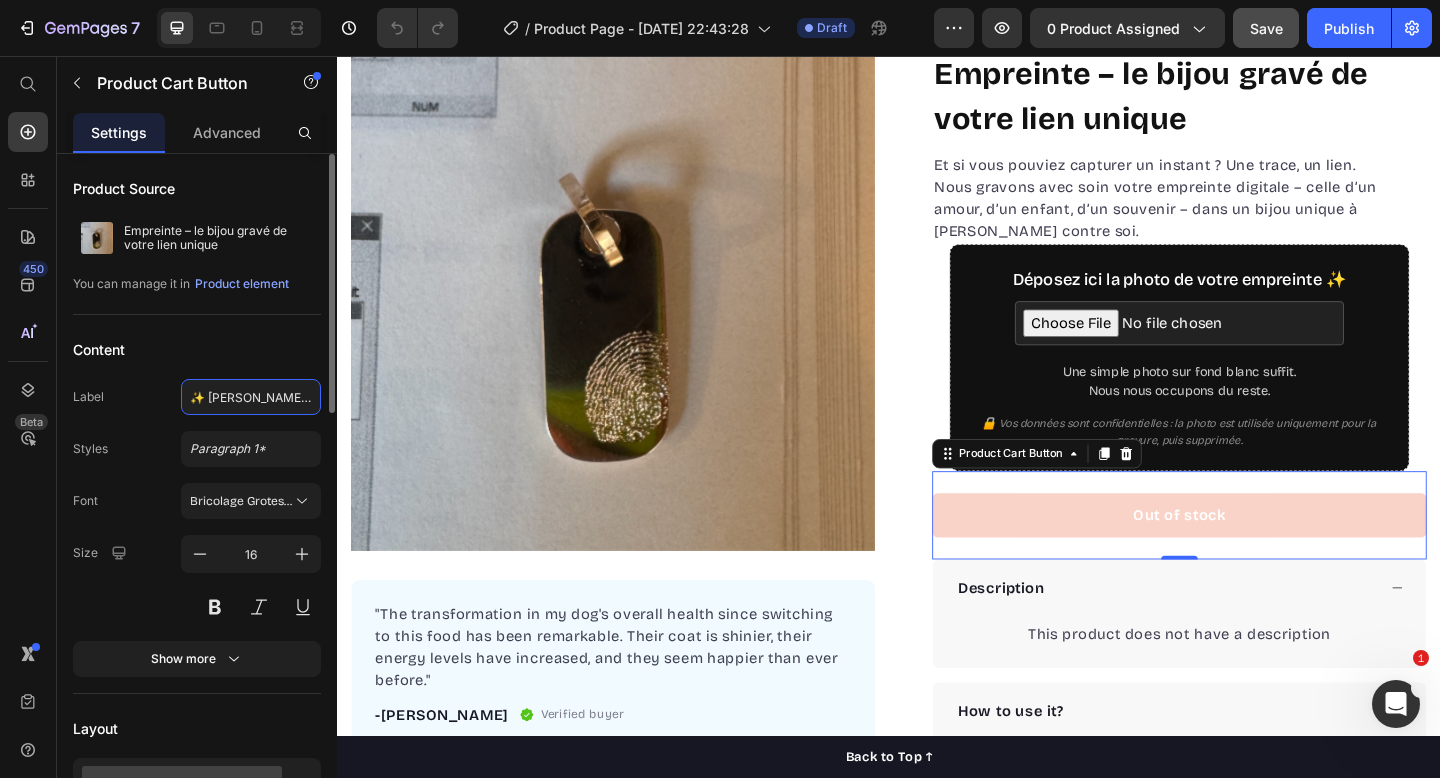 scroll, scrollTop: 0, scrollLeft: 55, axis: horizontal 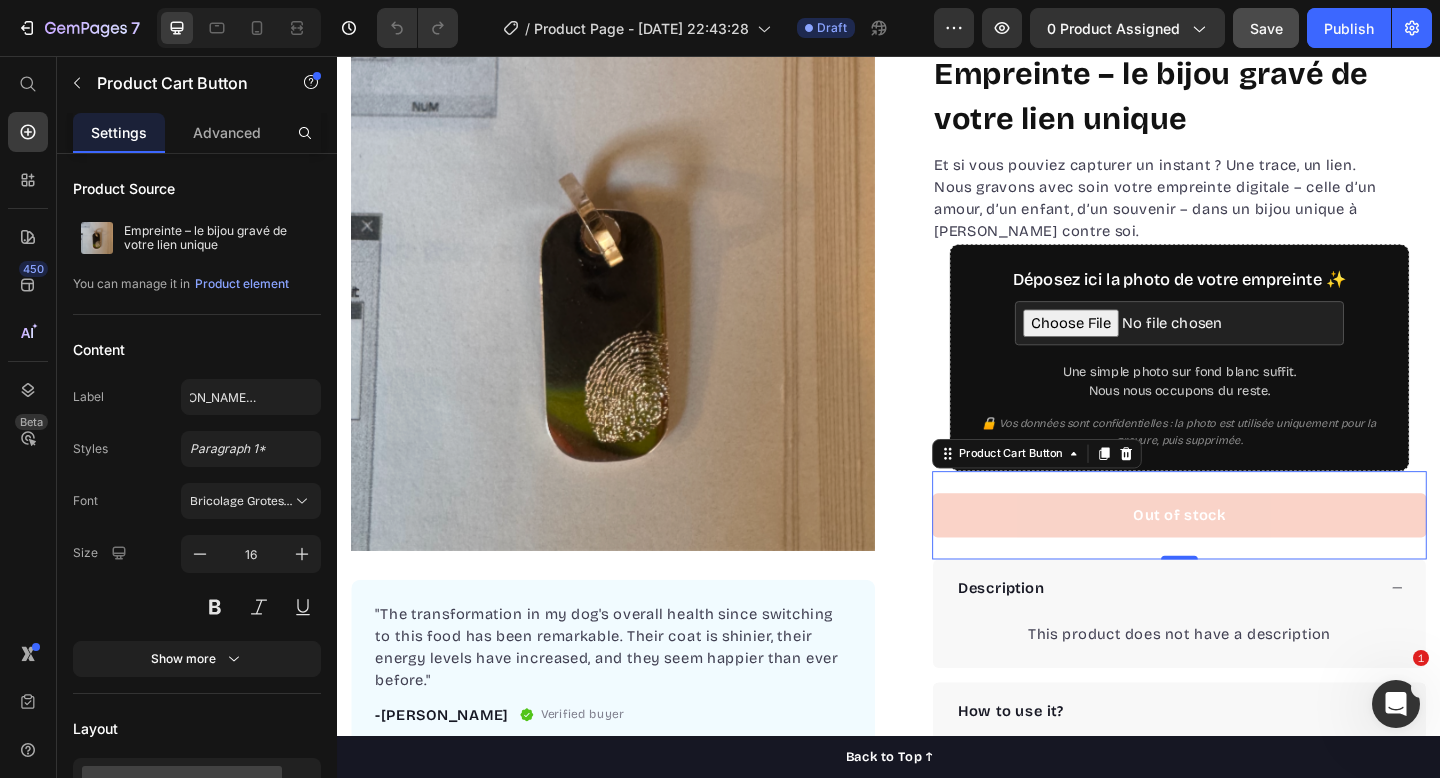 click on "Save" at bounding box center (1266, 28) 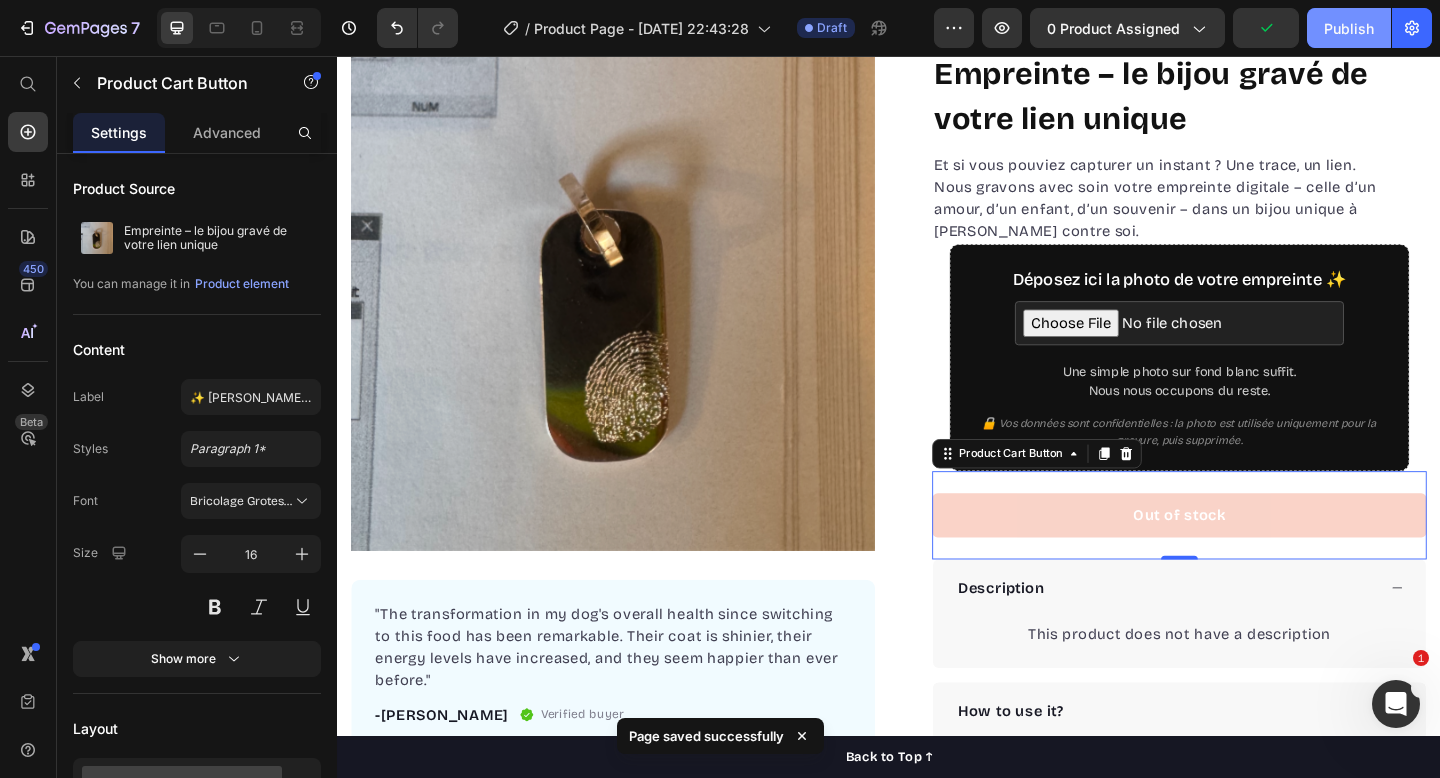 click on "Publish" at bounding box center (1349, 28) 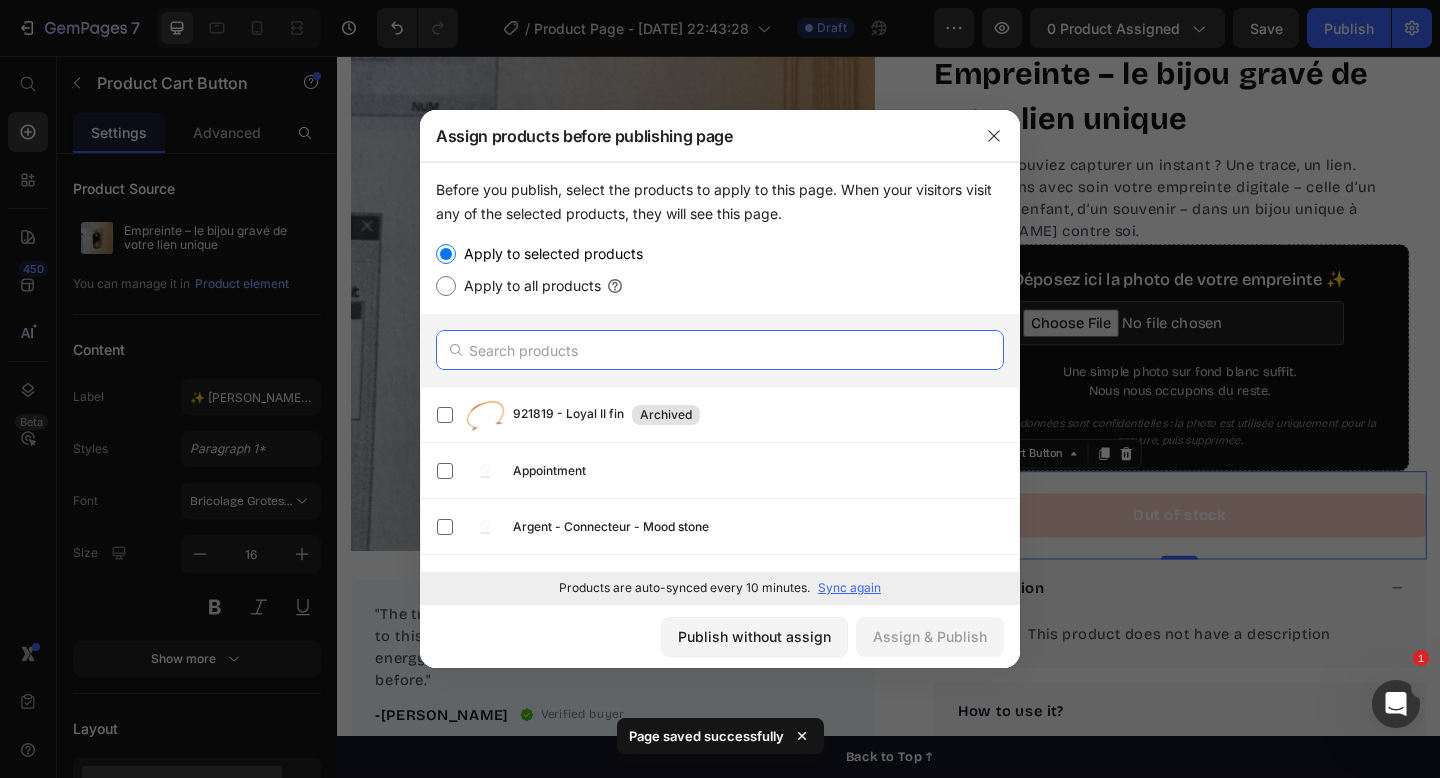 click at bounding box center [720, 350] 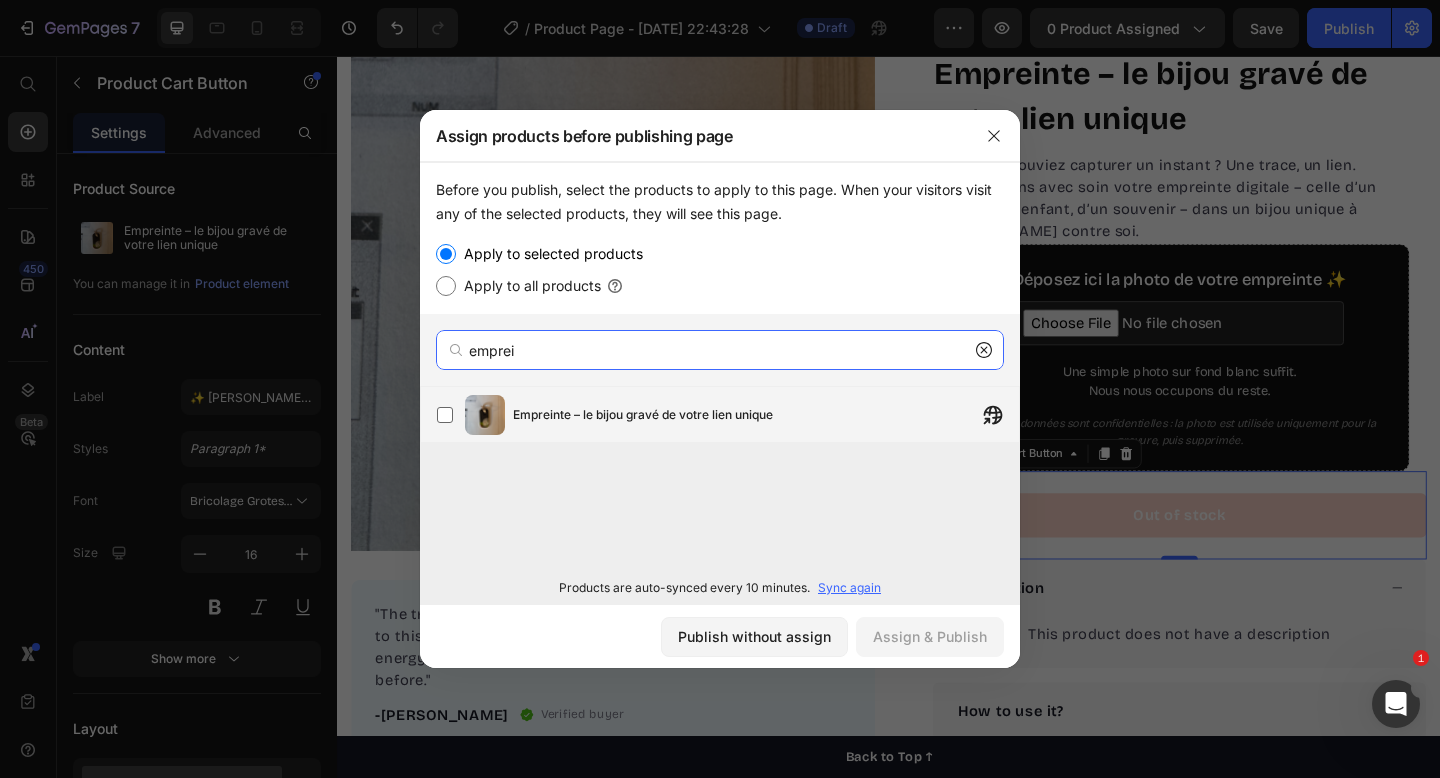type on "emprei" 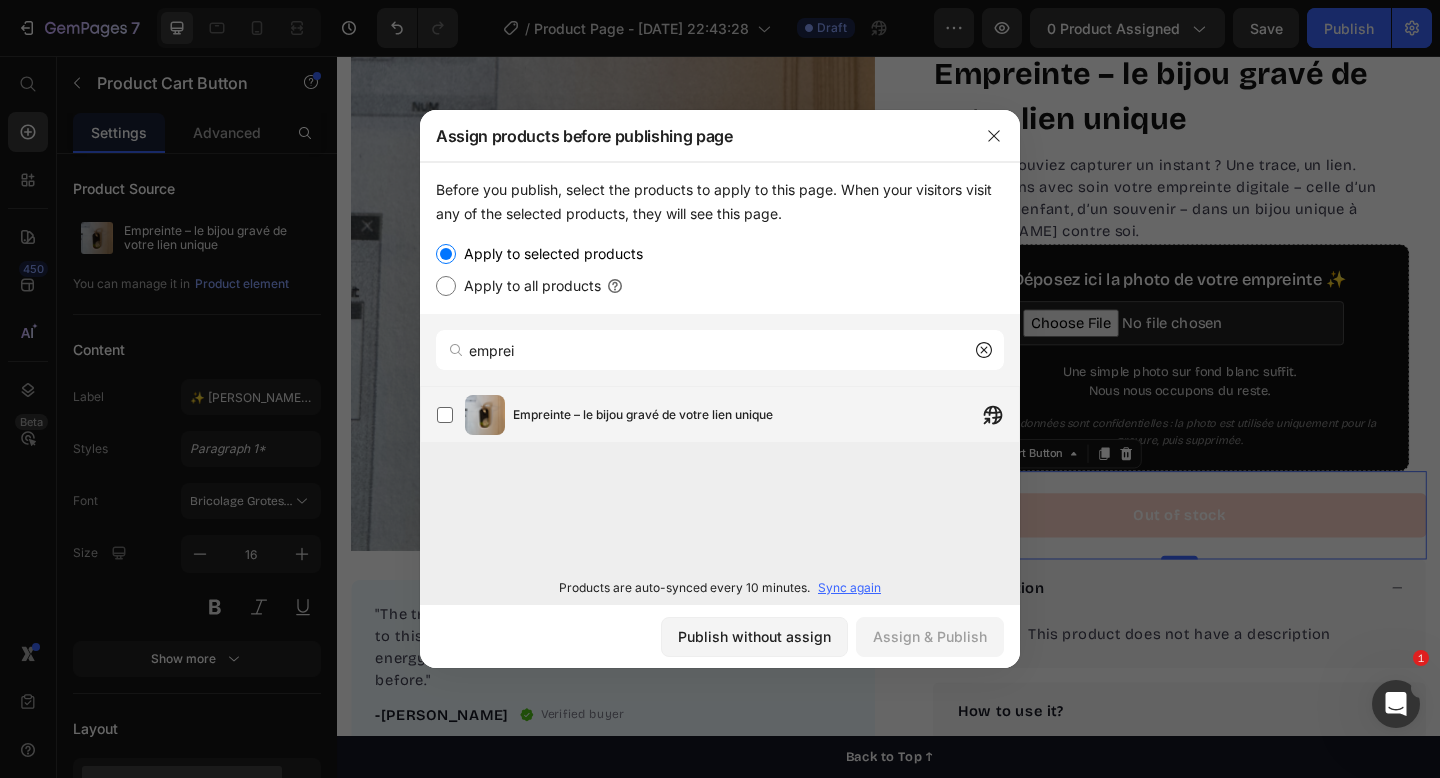 click on "Empreinte – le bijou gravé de votre lien unique" at bounding box center [643, 415] 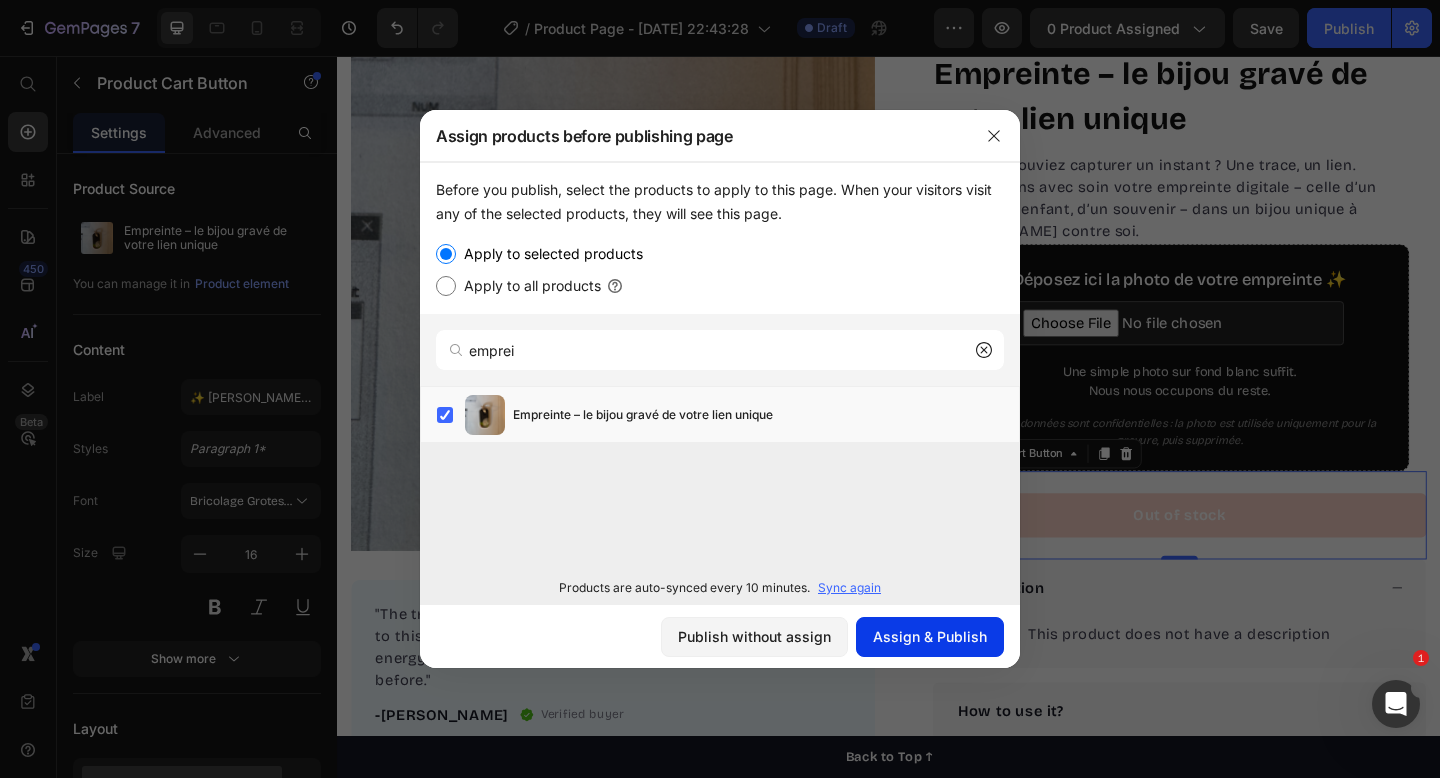 click on "Assign & Publish" 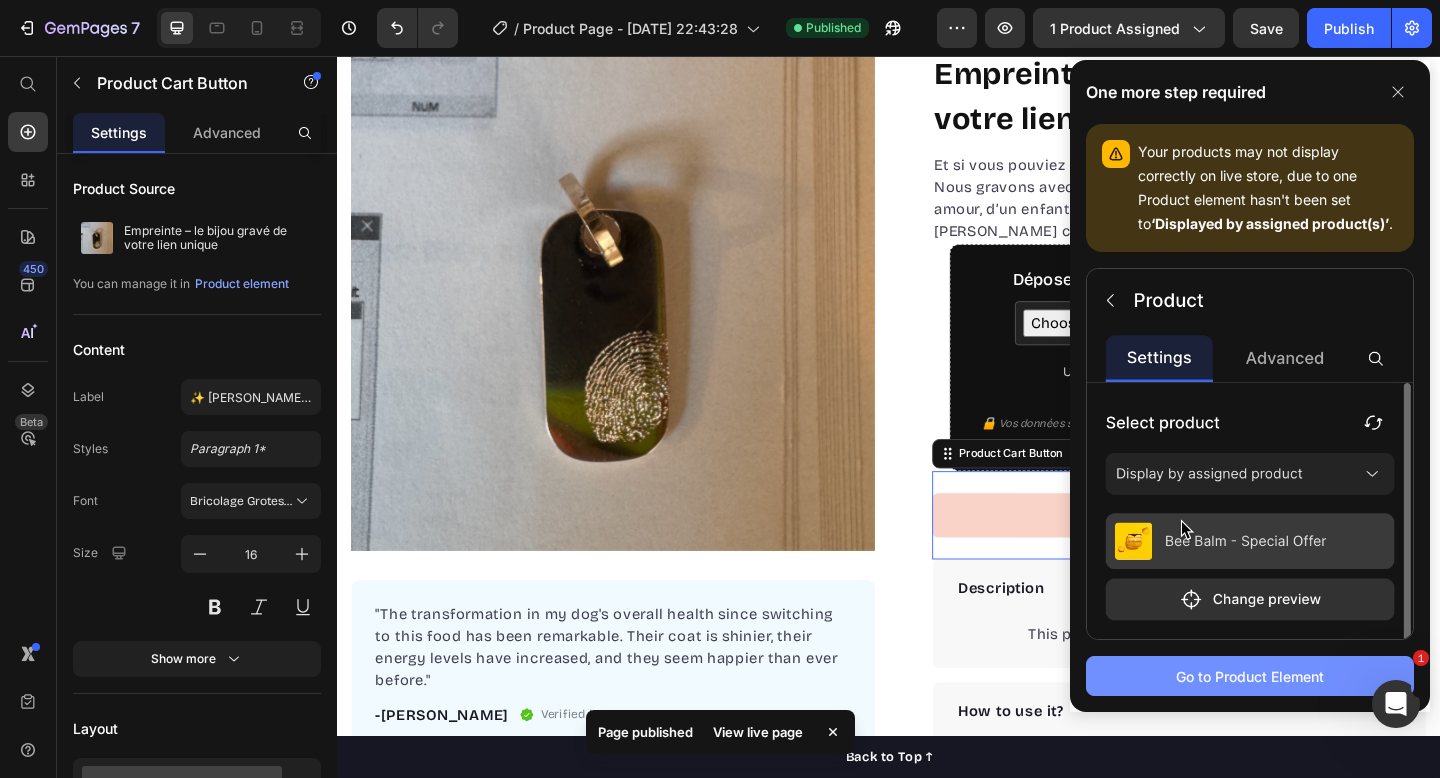 click on "Go to Product Element" at bounding box center (1250, 676) 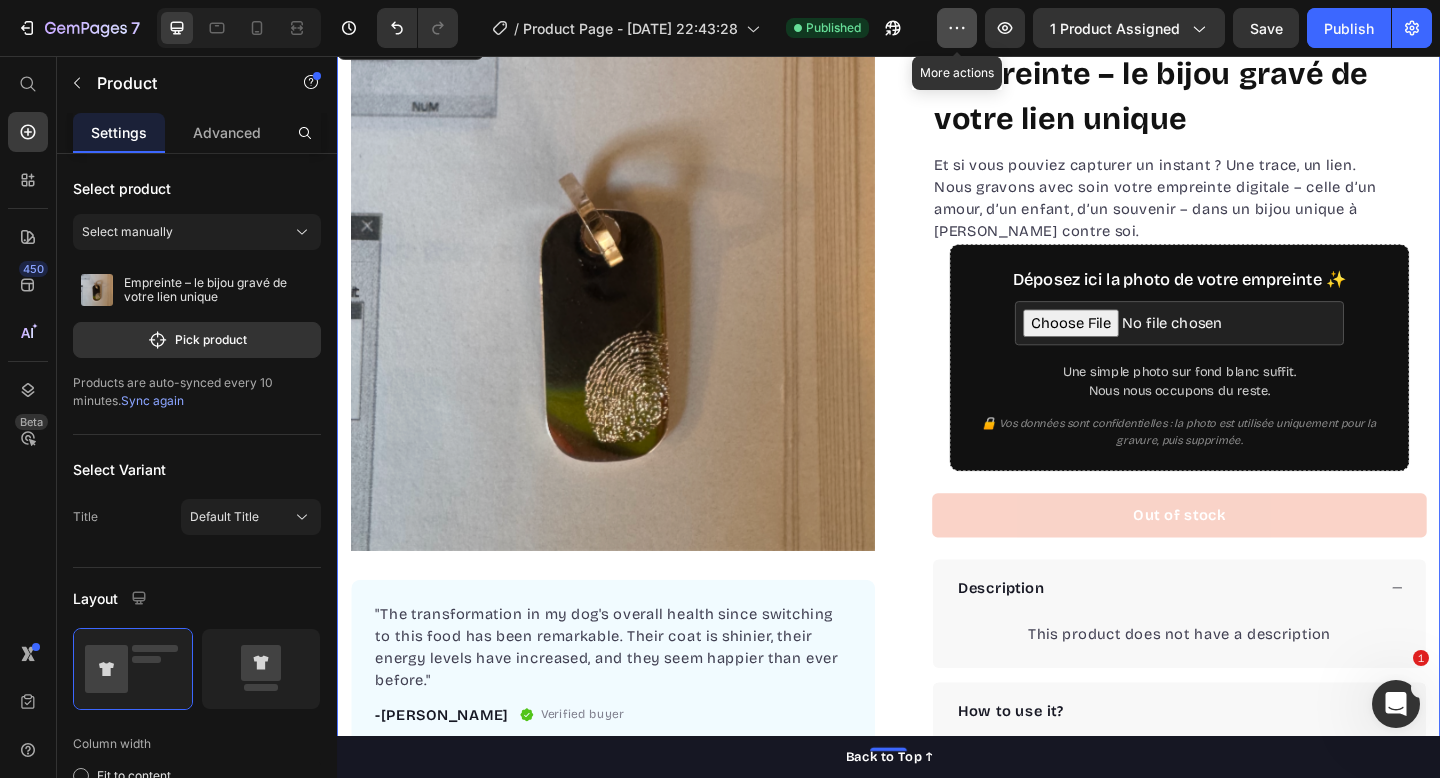 click 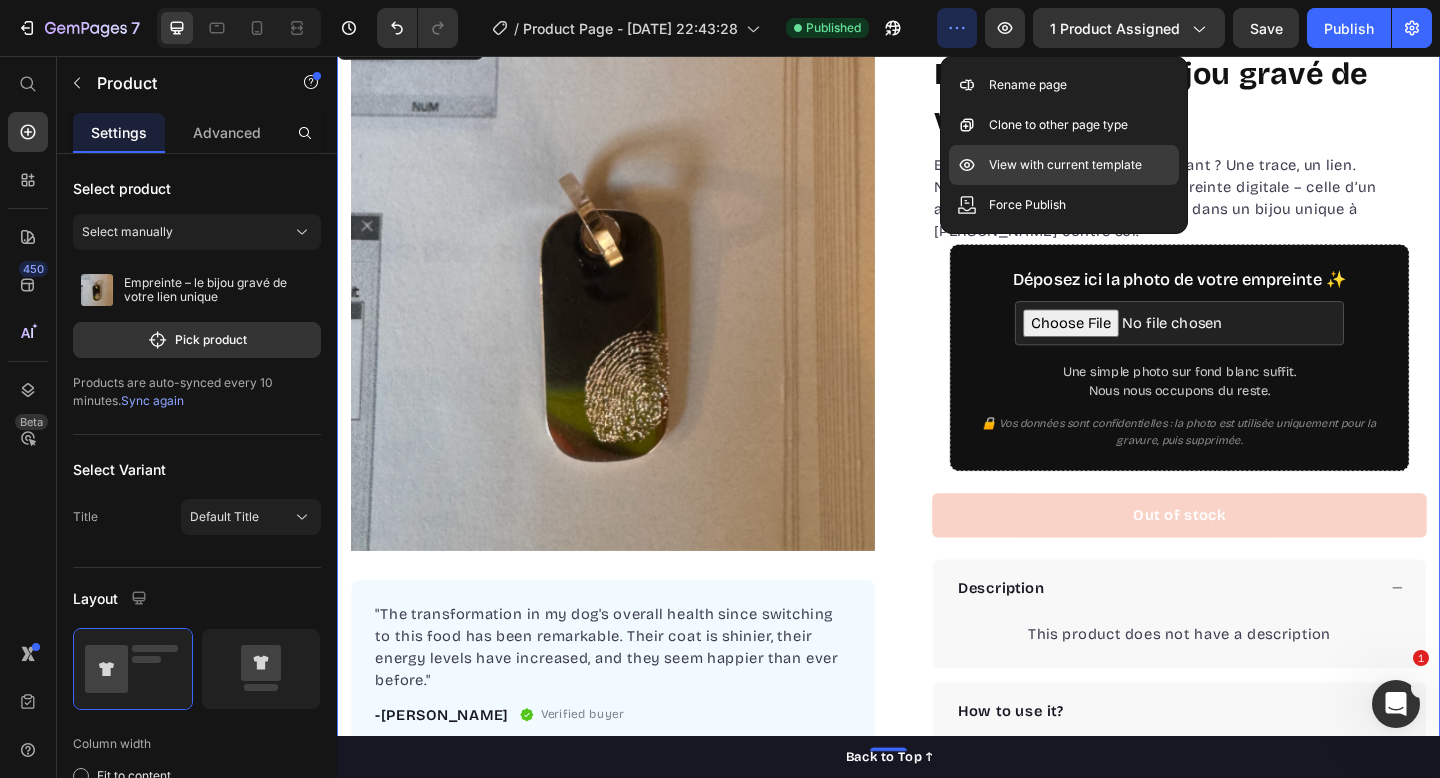 click on "View with current template" at bounding box center (1065, 165) 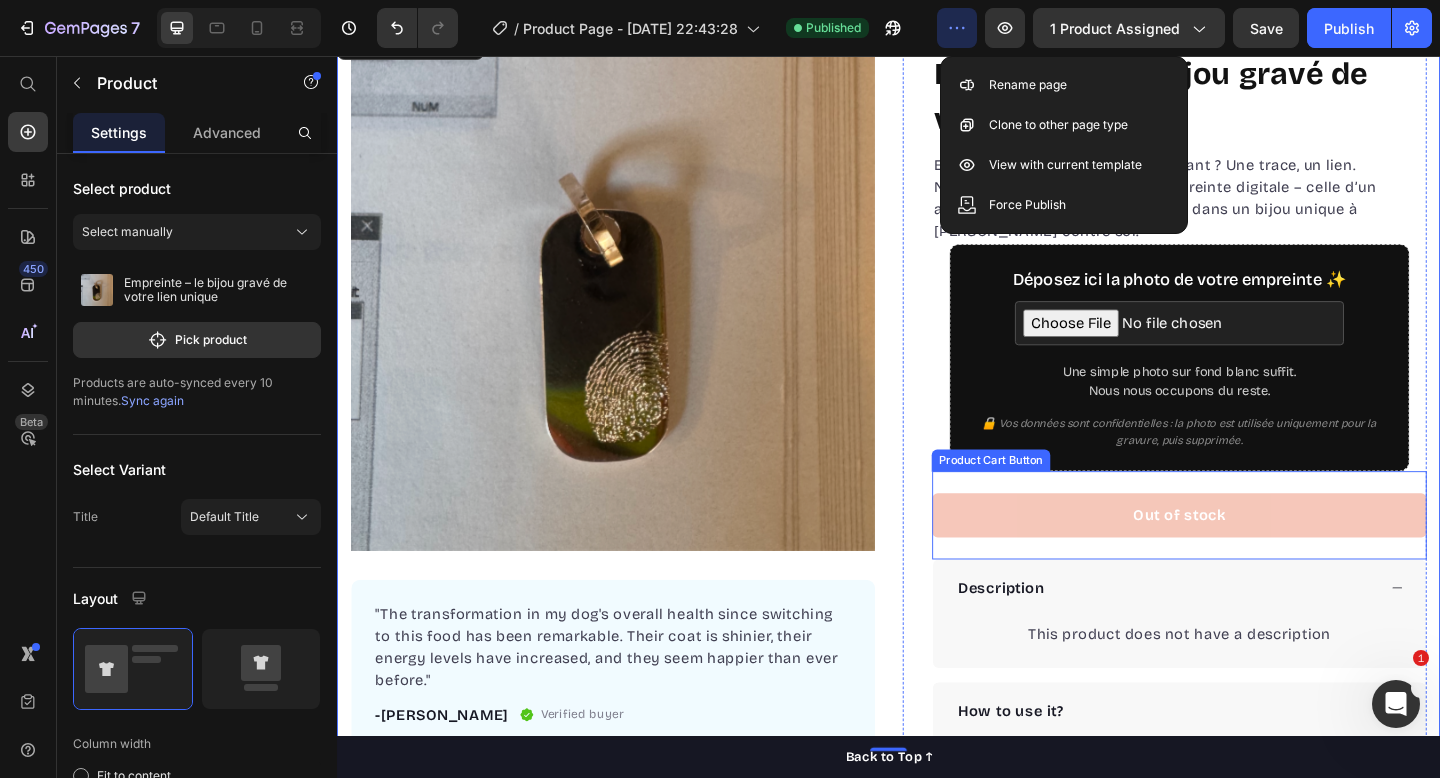 click on "Out of stock" at bounding box center [1253, 556] 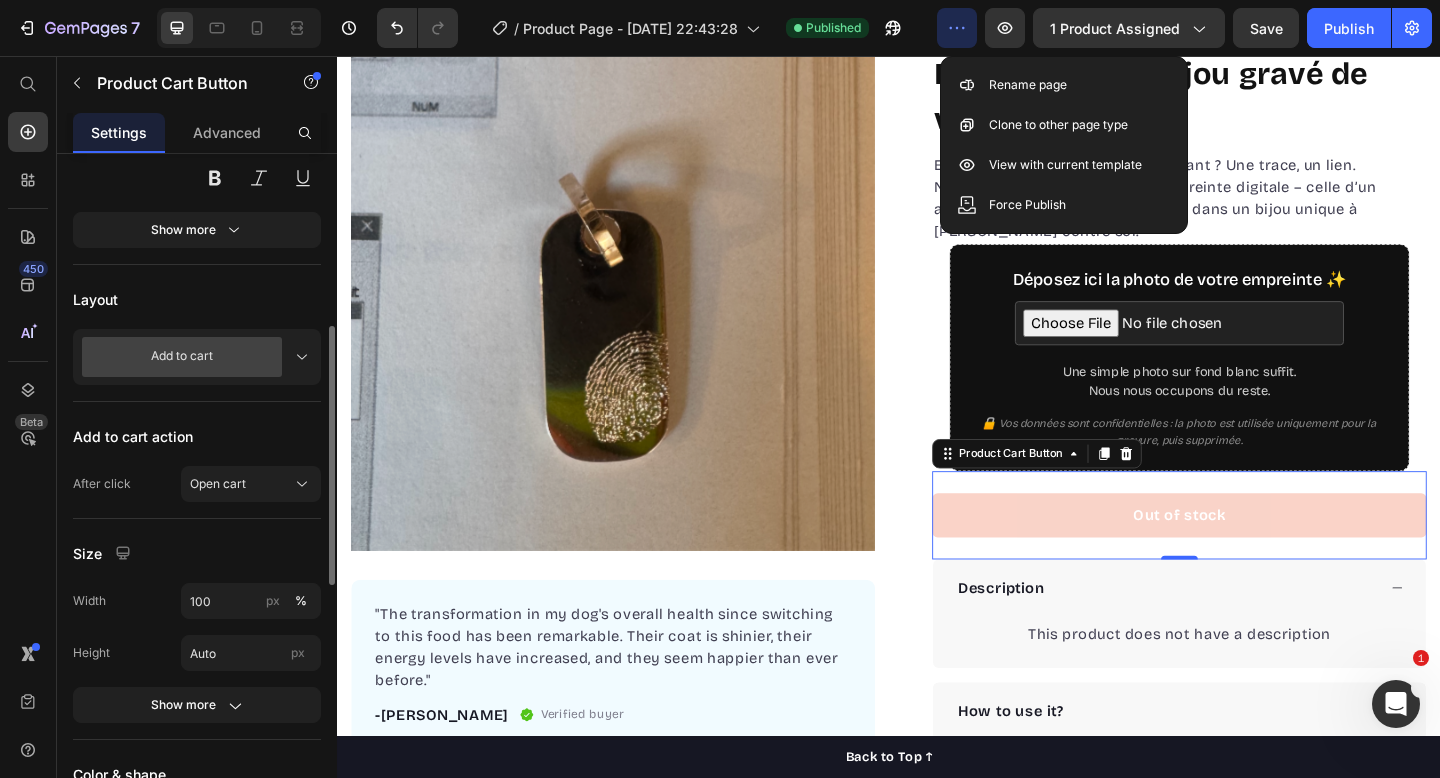 scroll, scrollTop: 441, scrollLeft: 0, axis: vertical 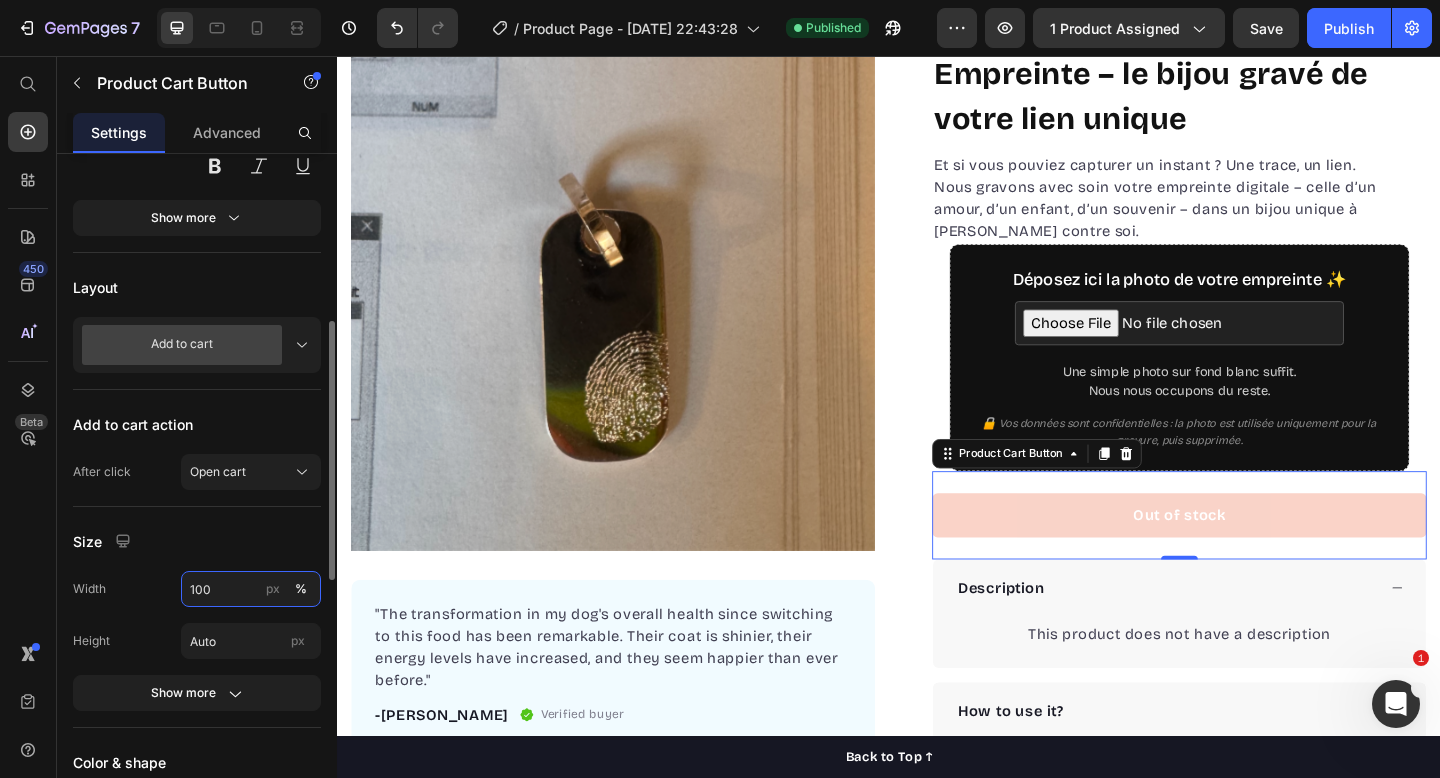 click on "100" at bounding box center (251, 589) 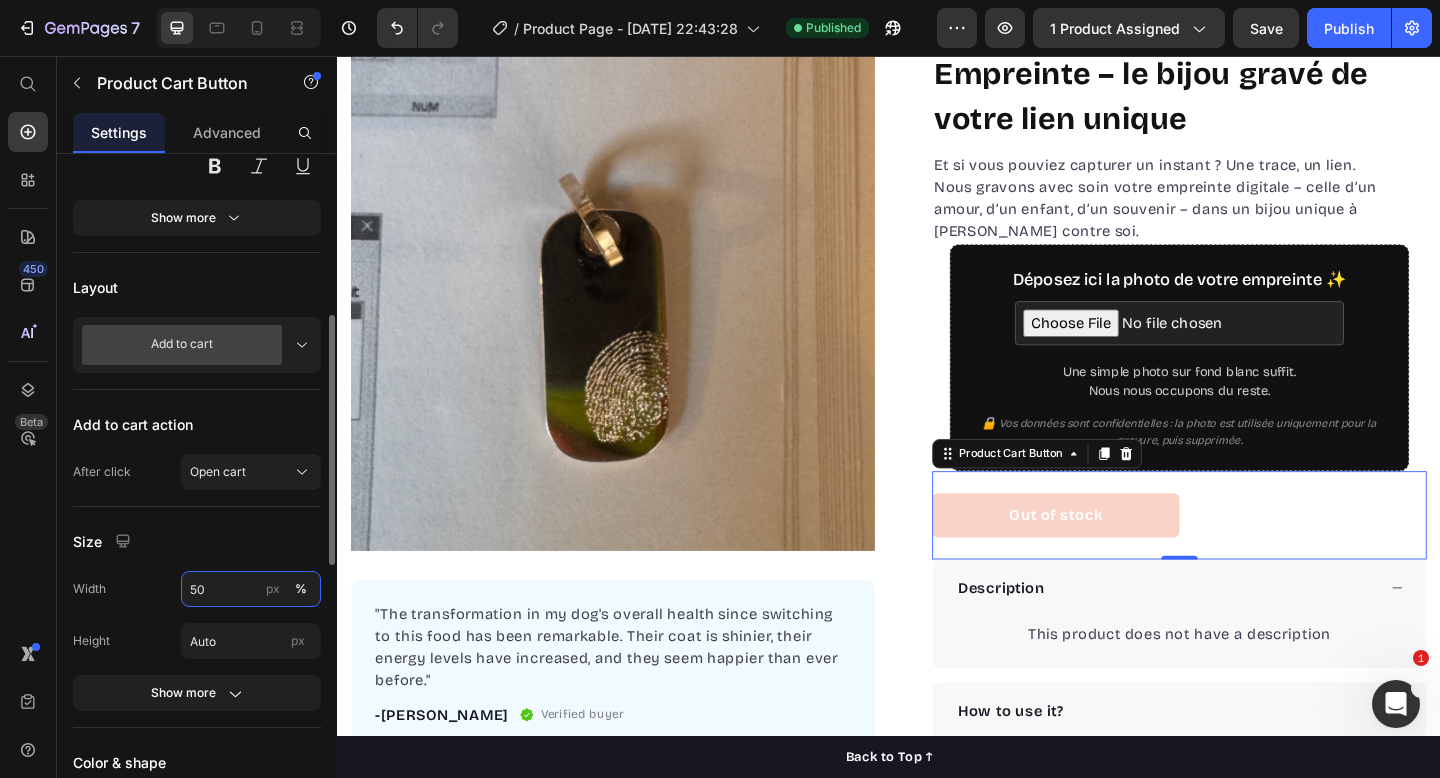 type on "5" 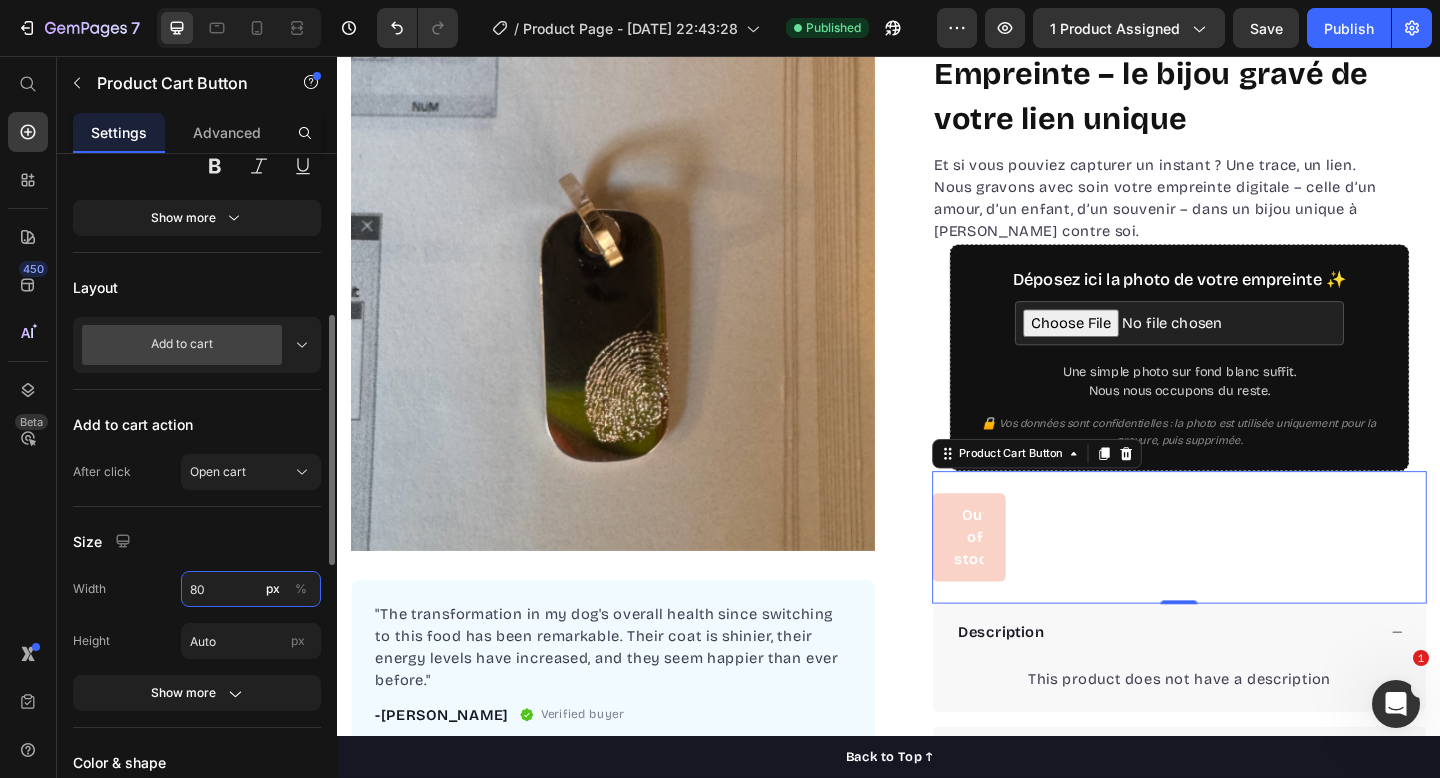 type on "8" 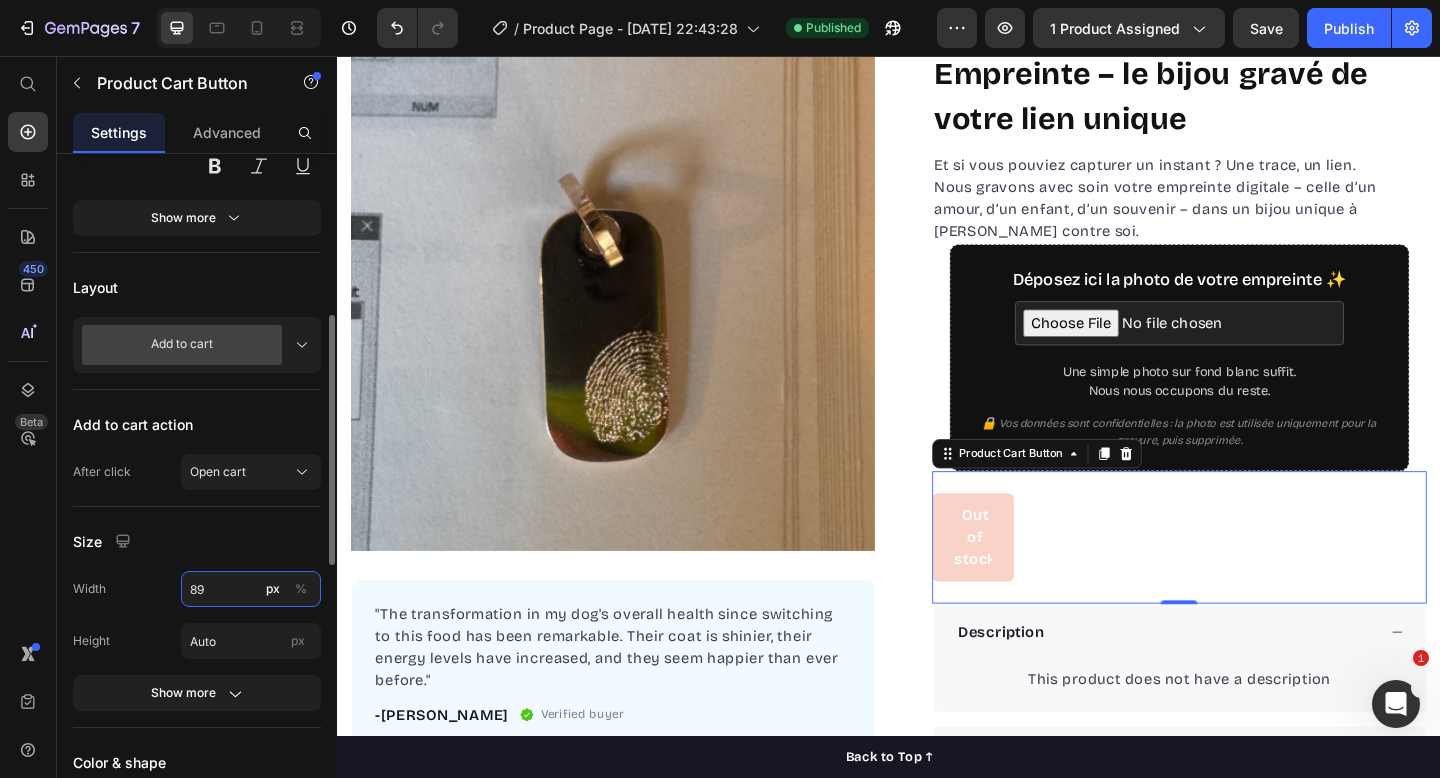 type on "8" 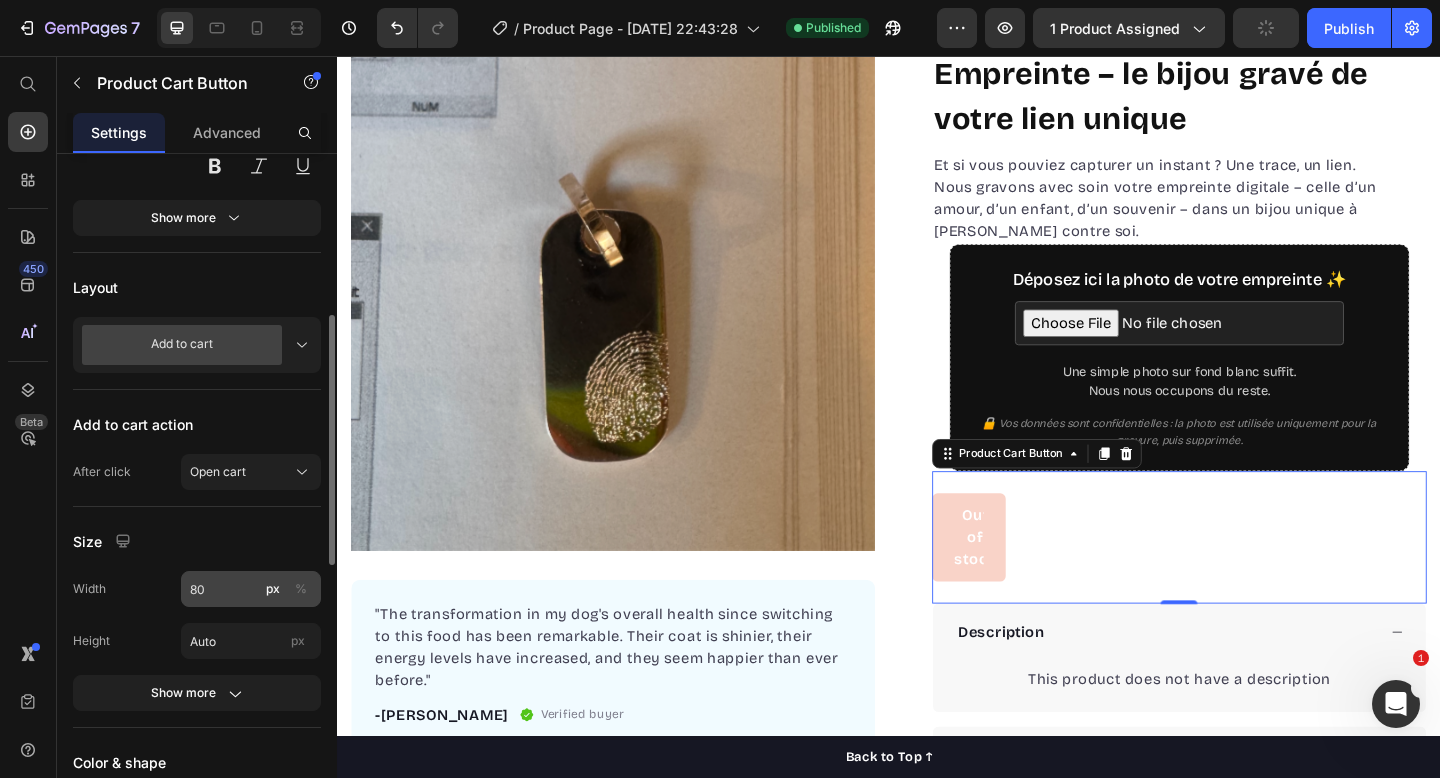 click on "%" 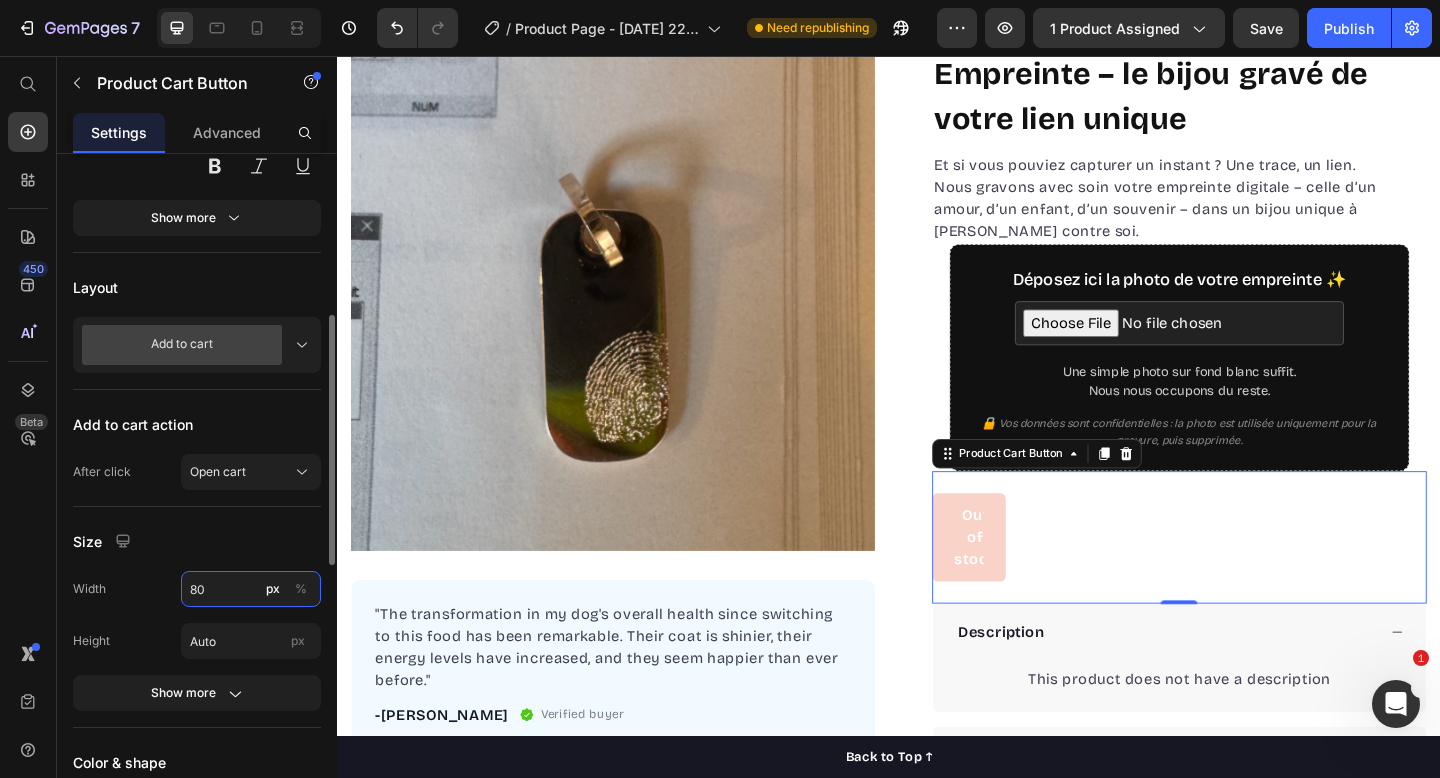 click on "80" at bounding box center [251, 589] 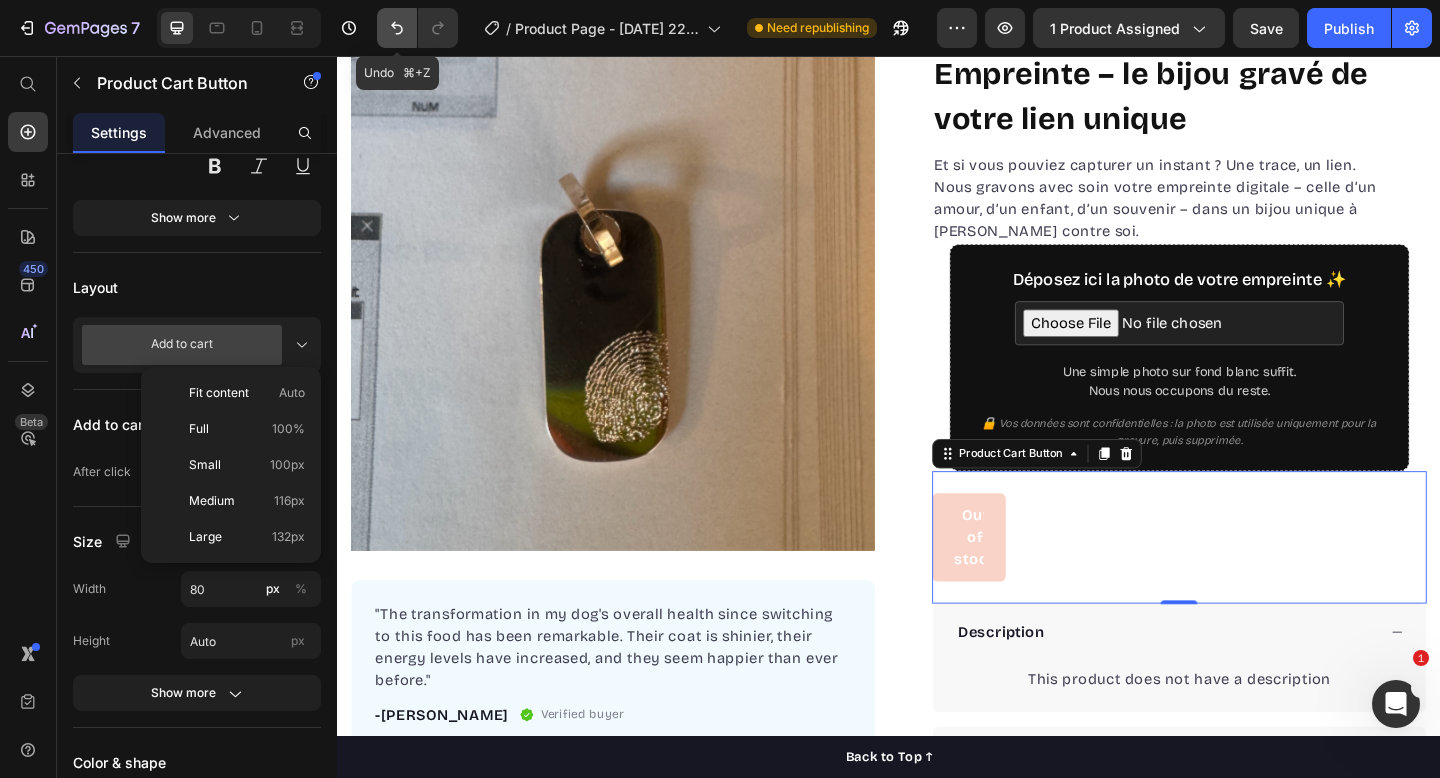 click 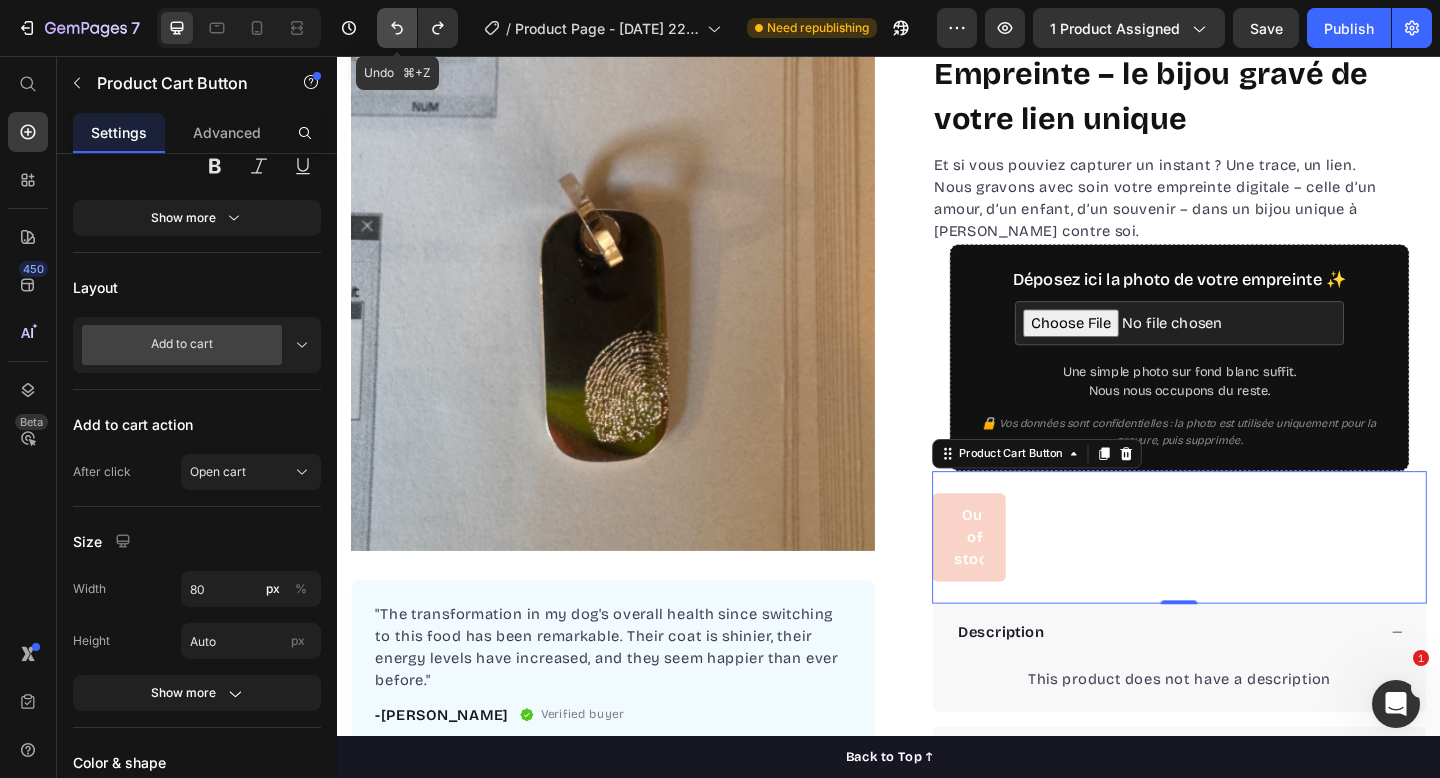 click 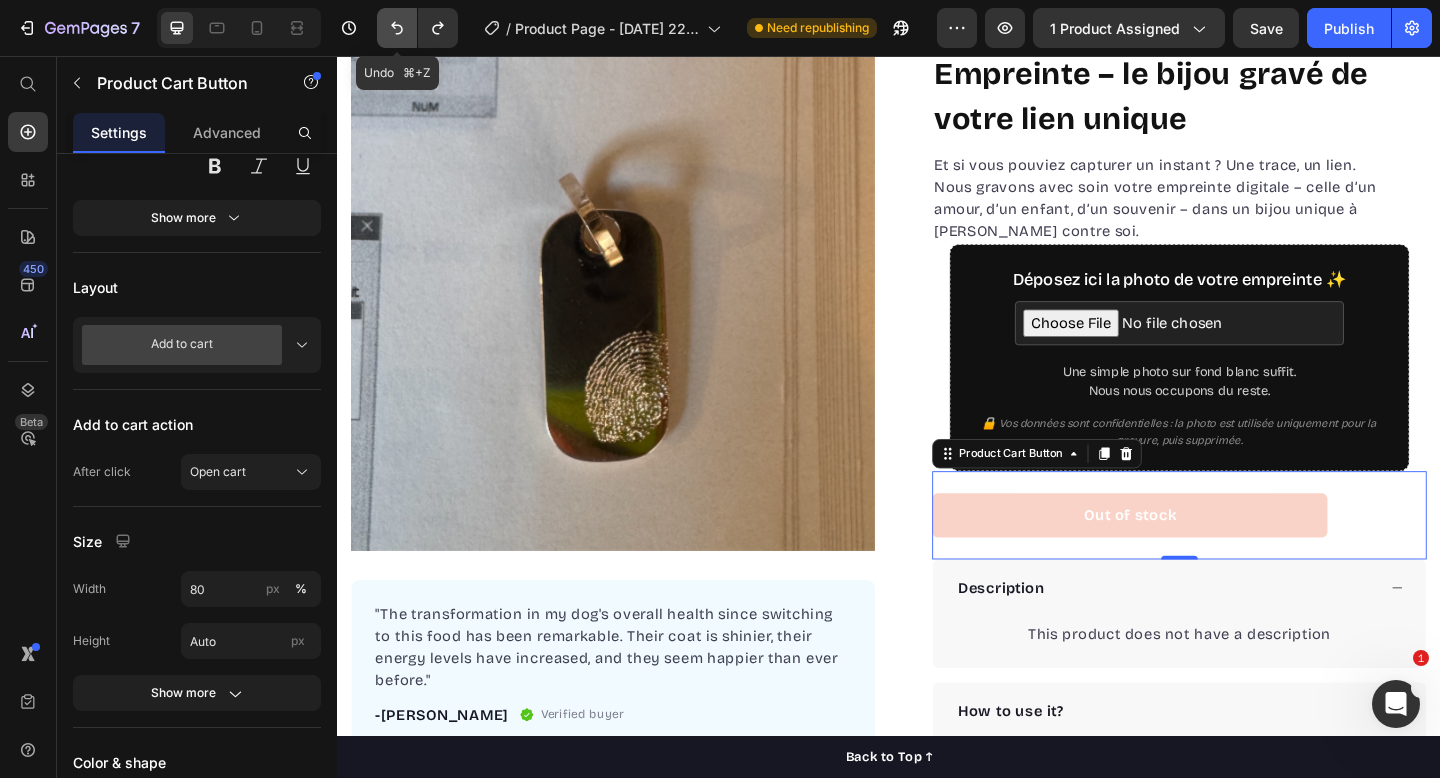 click 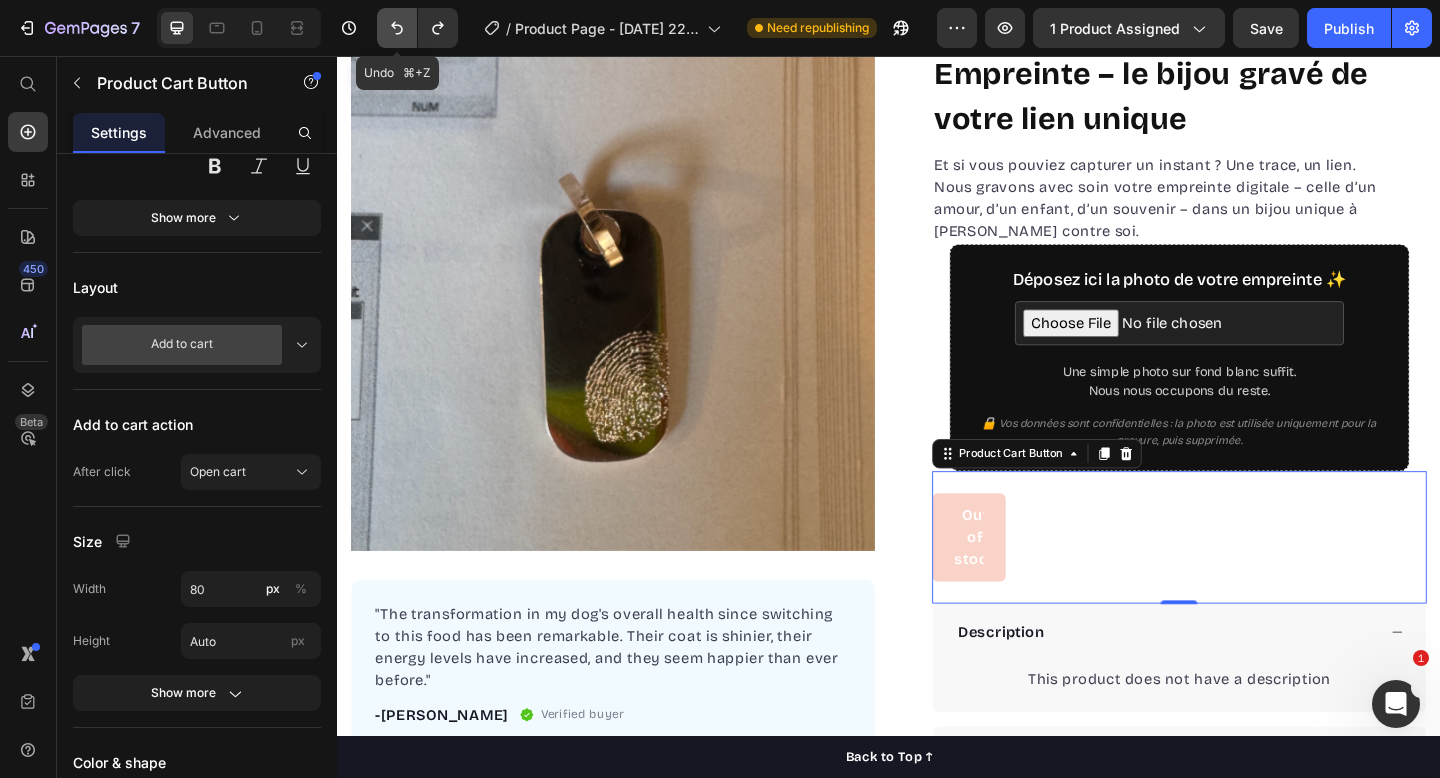 click 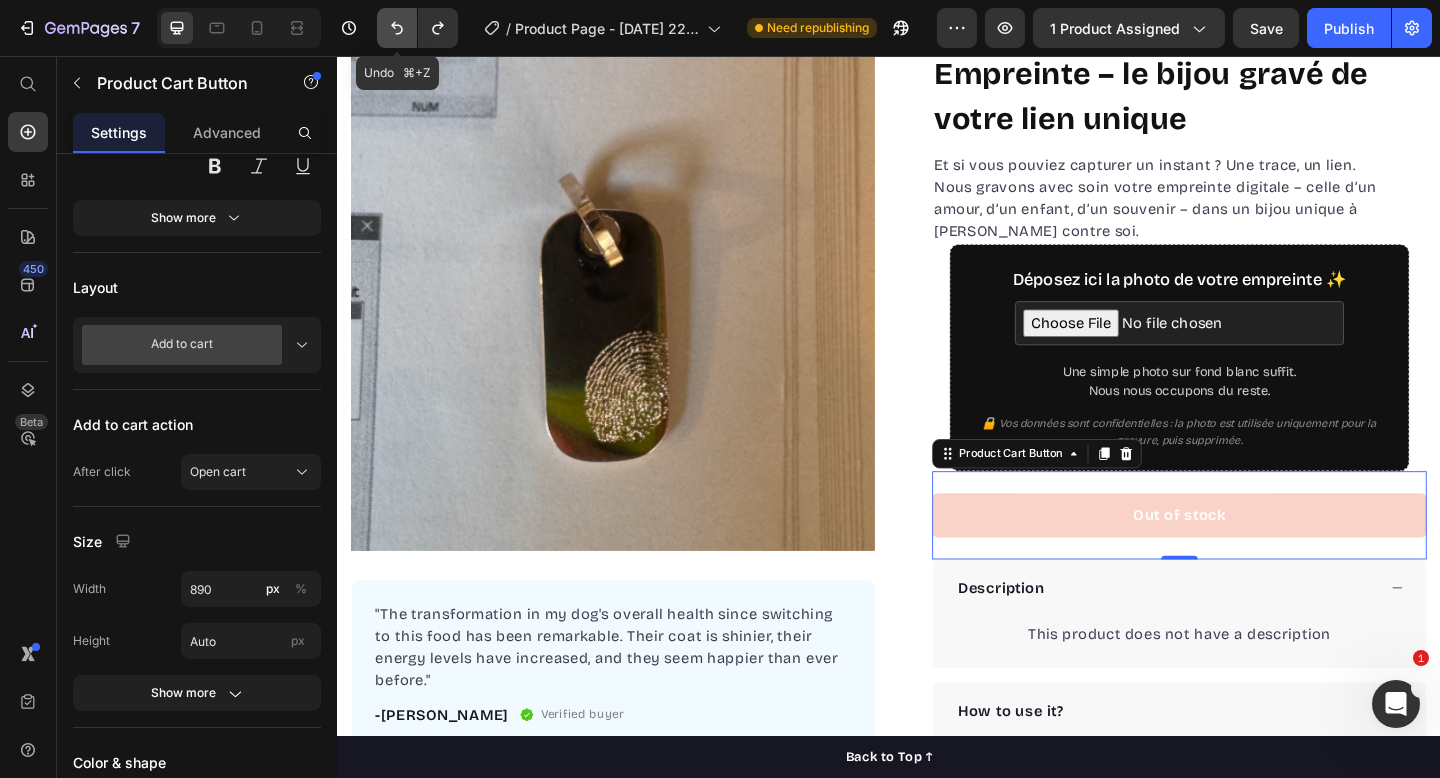click 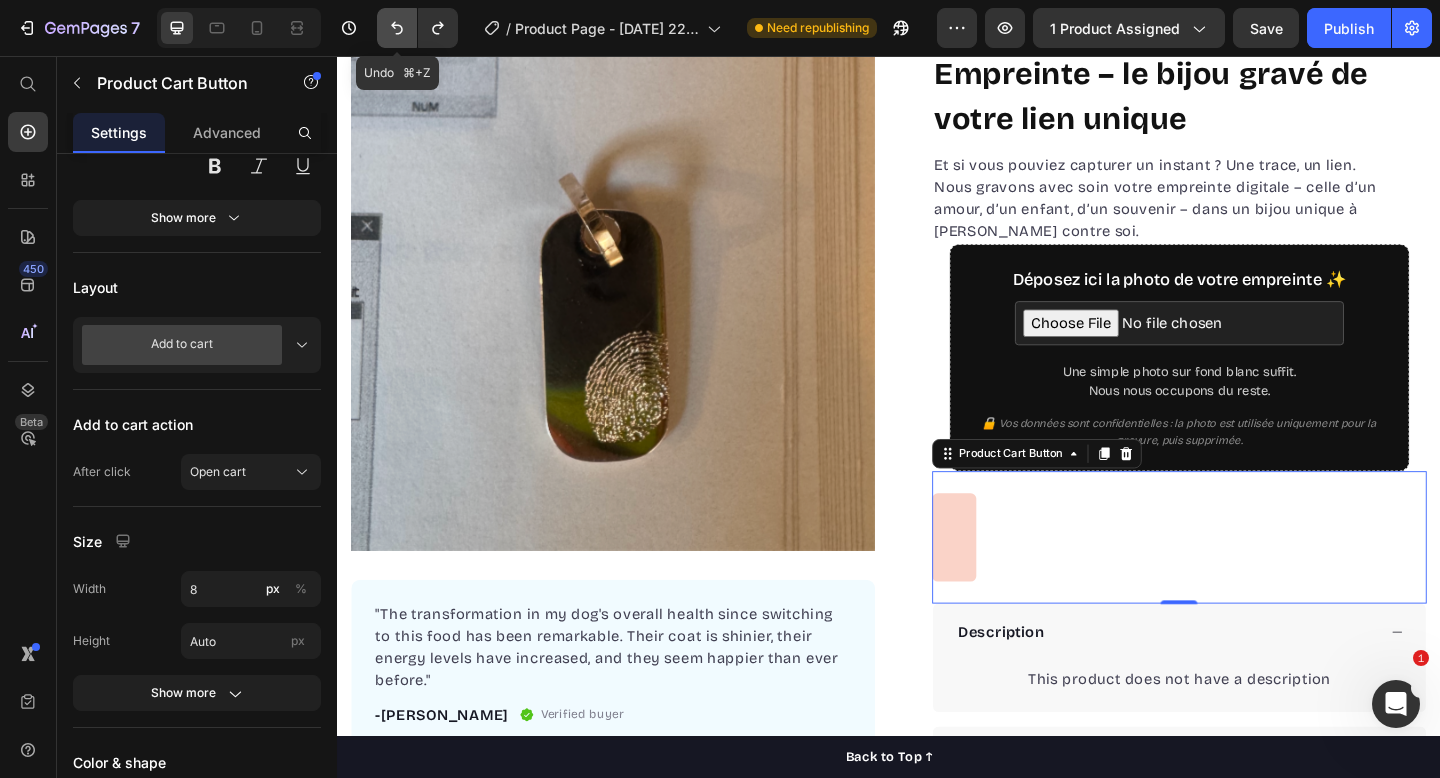 click 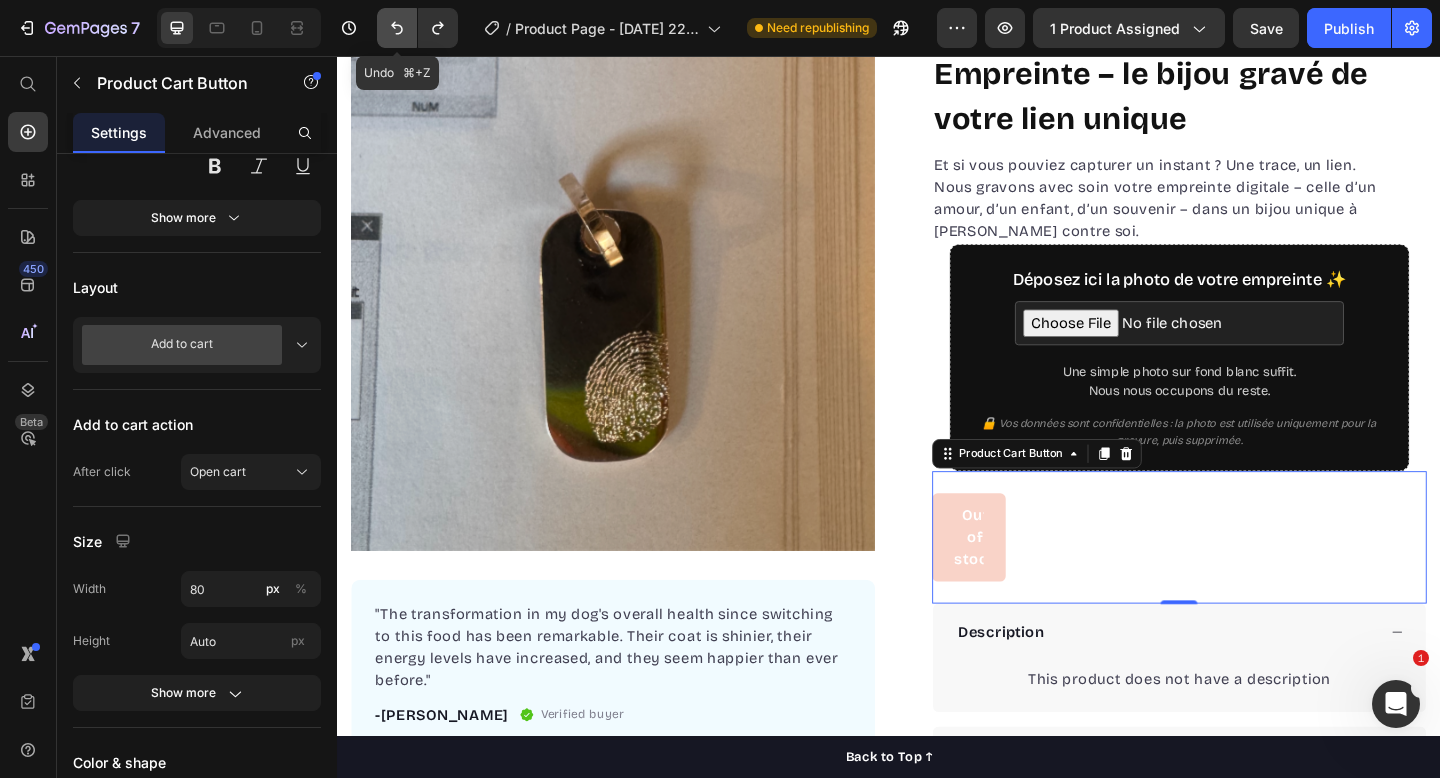 click 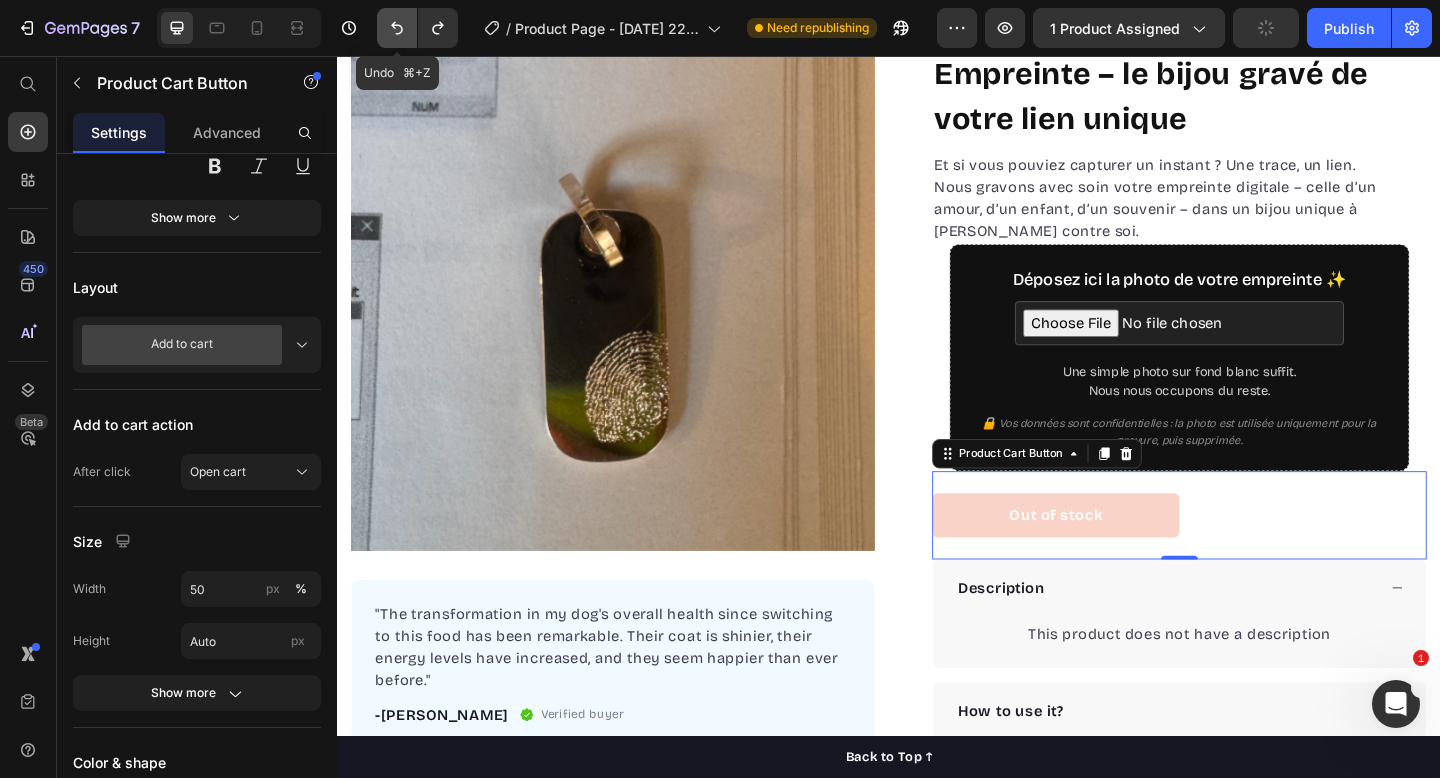 click 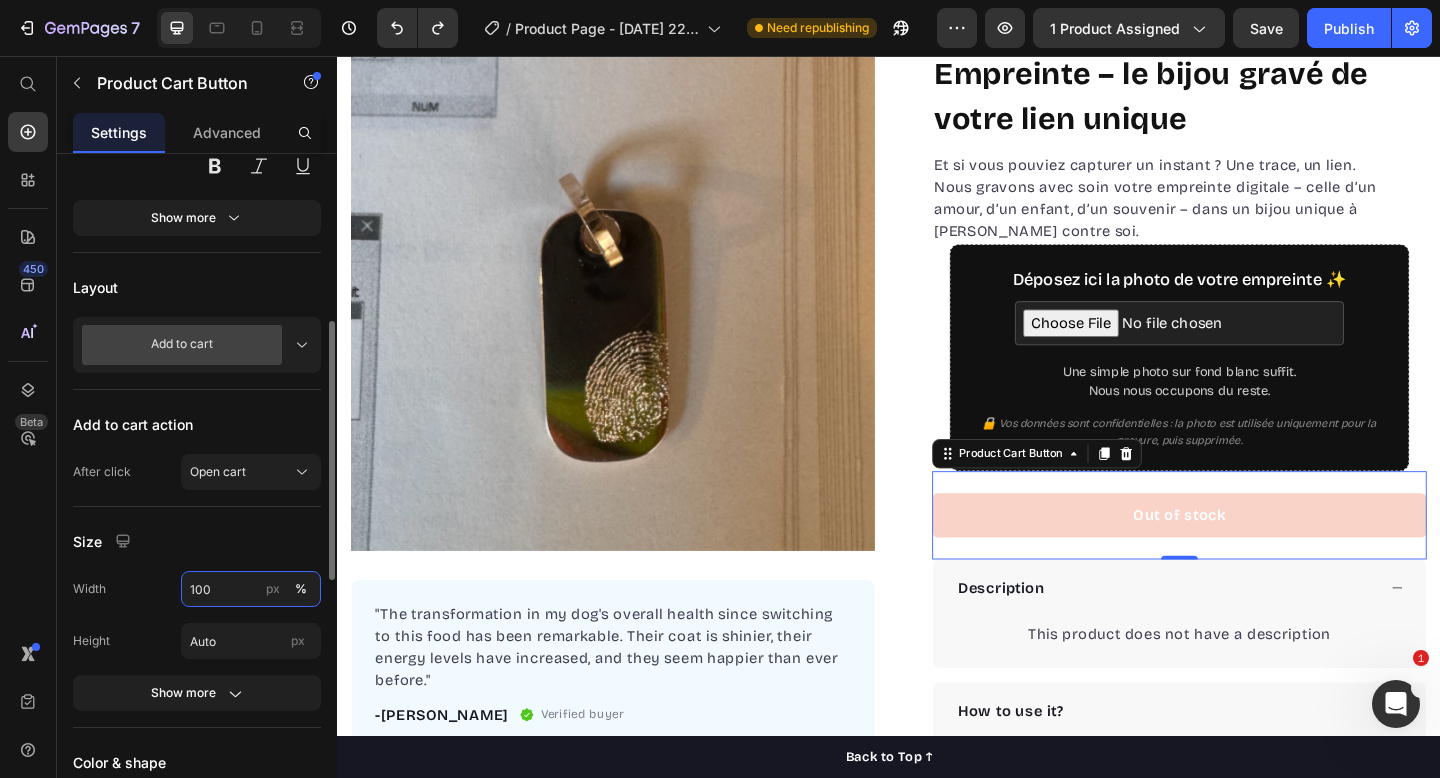click on "100" at bounding box center [251, 589] 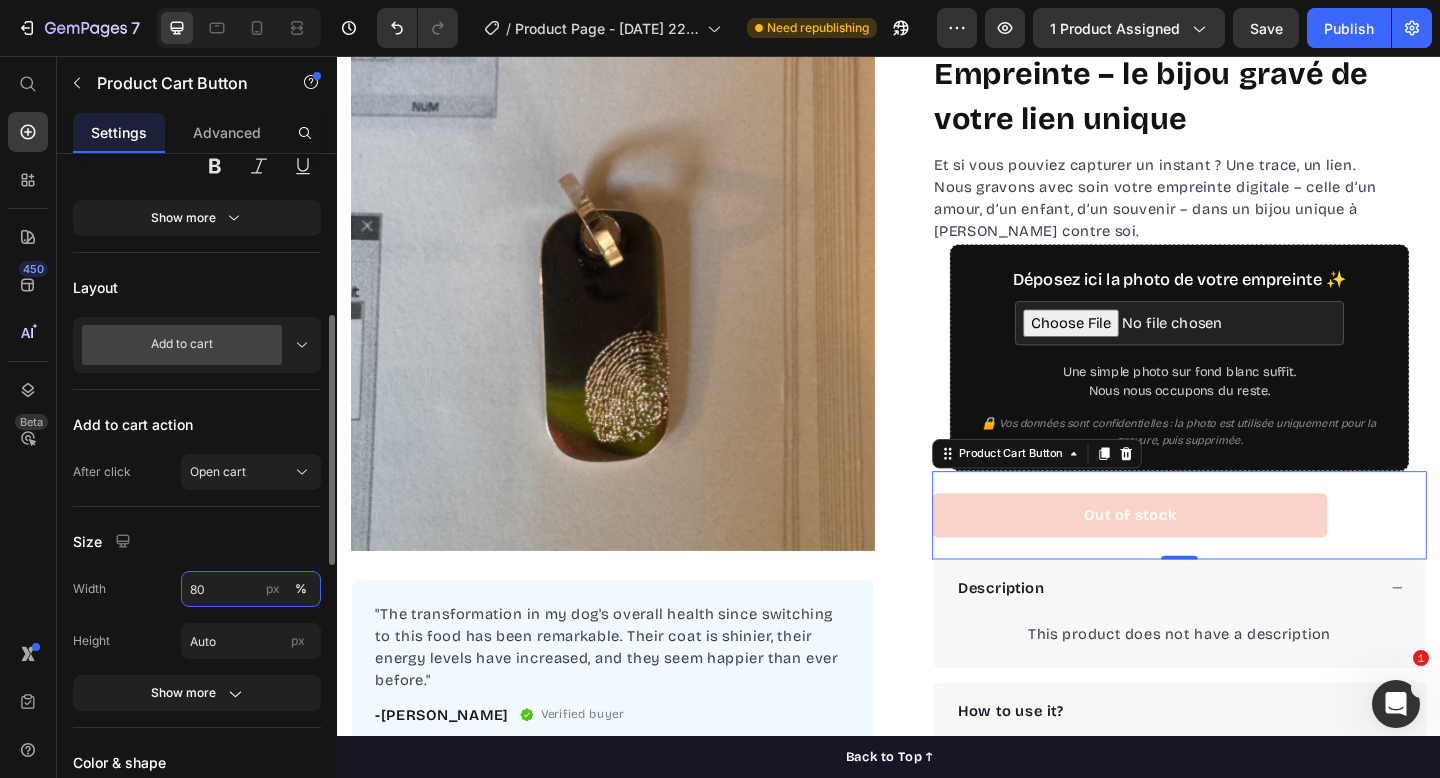 type on "80" 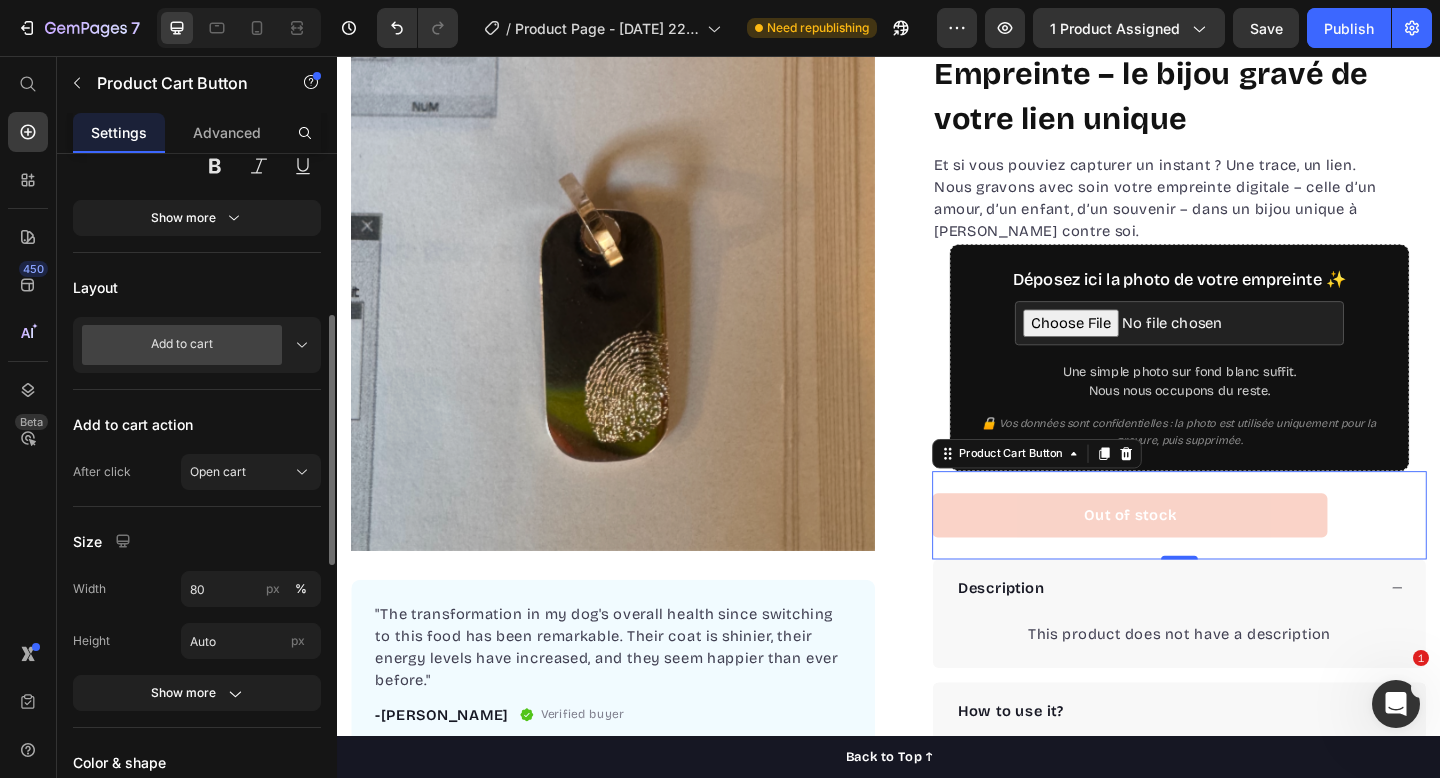 click on "Width 80 px %" at bounding box center (197, 589) 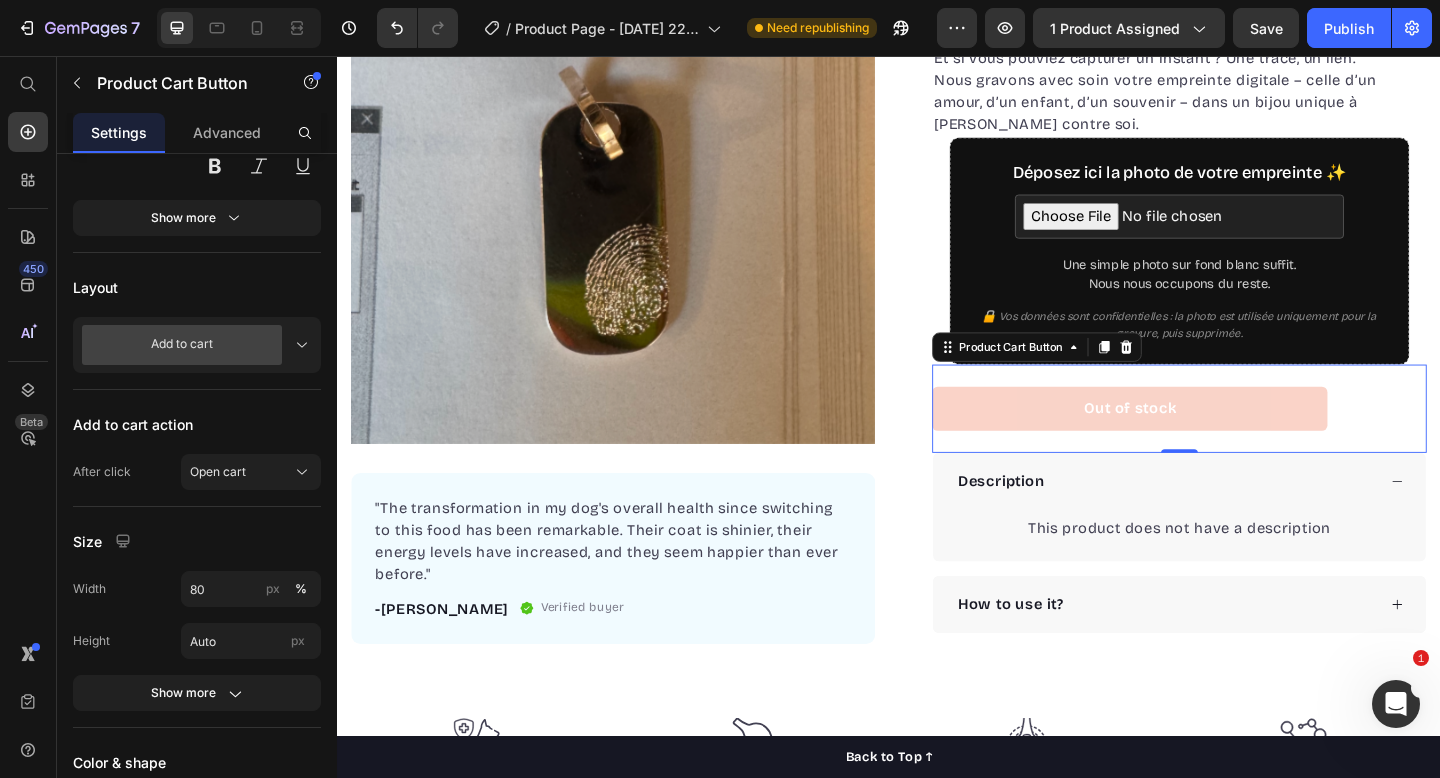 scroll, scrollTop: 238, scrollLeft: 0, axis: vertical 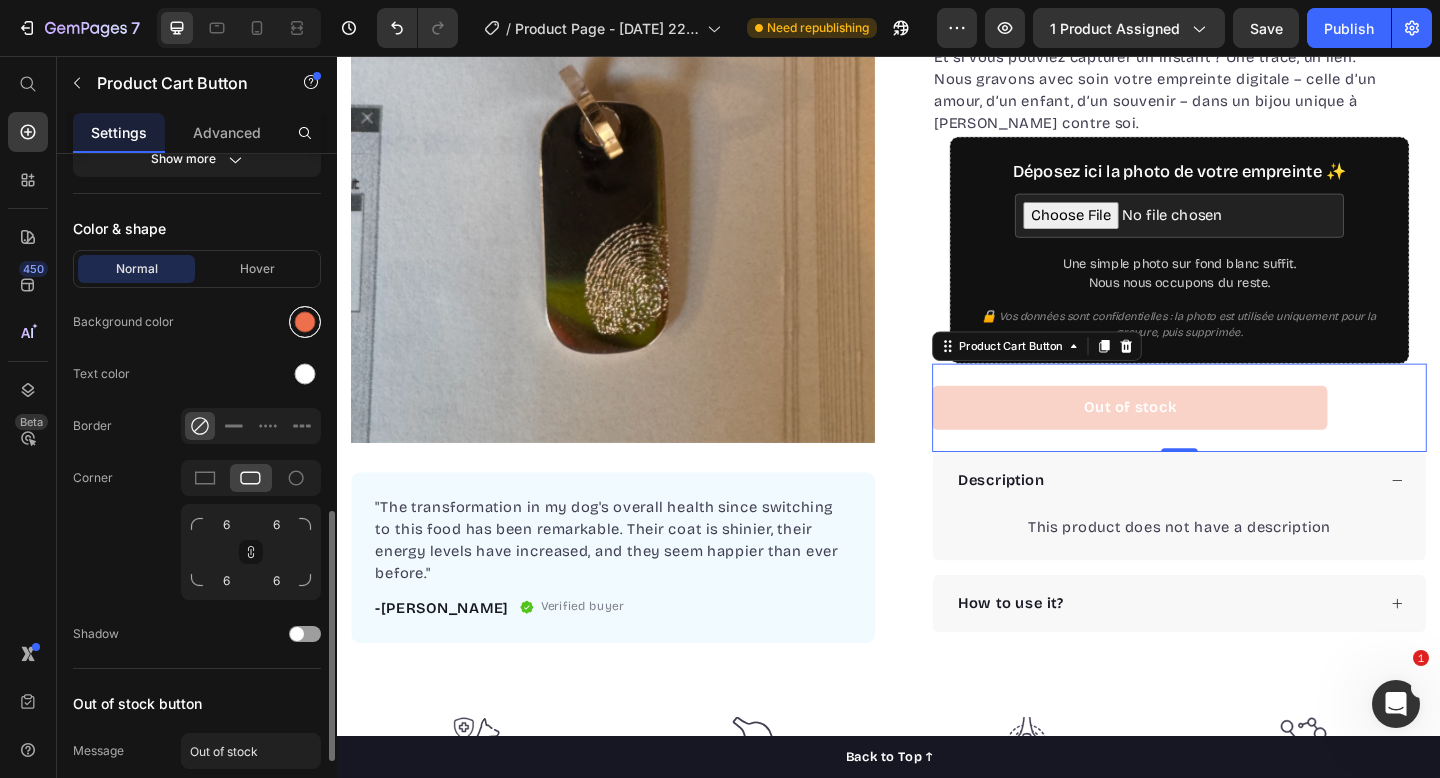 click at bounding box center [305, 322] 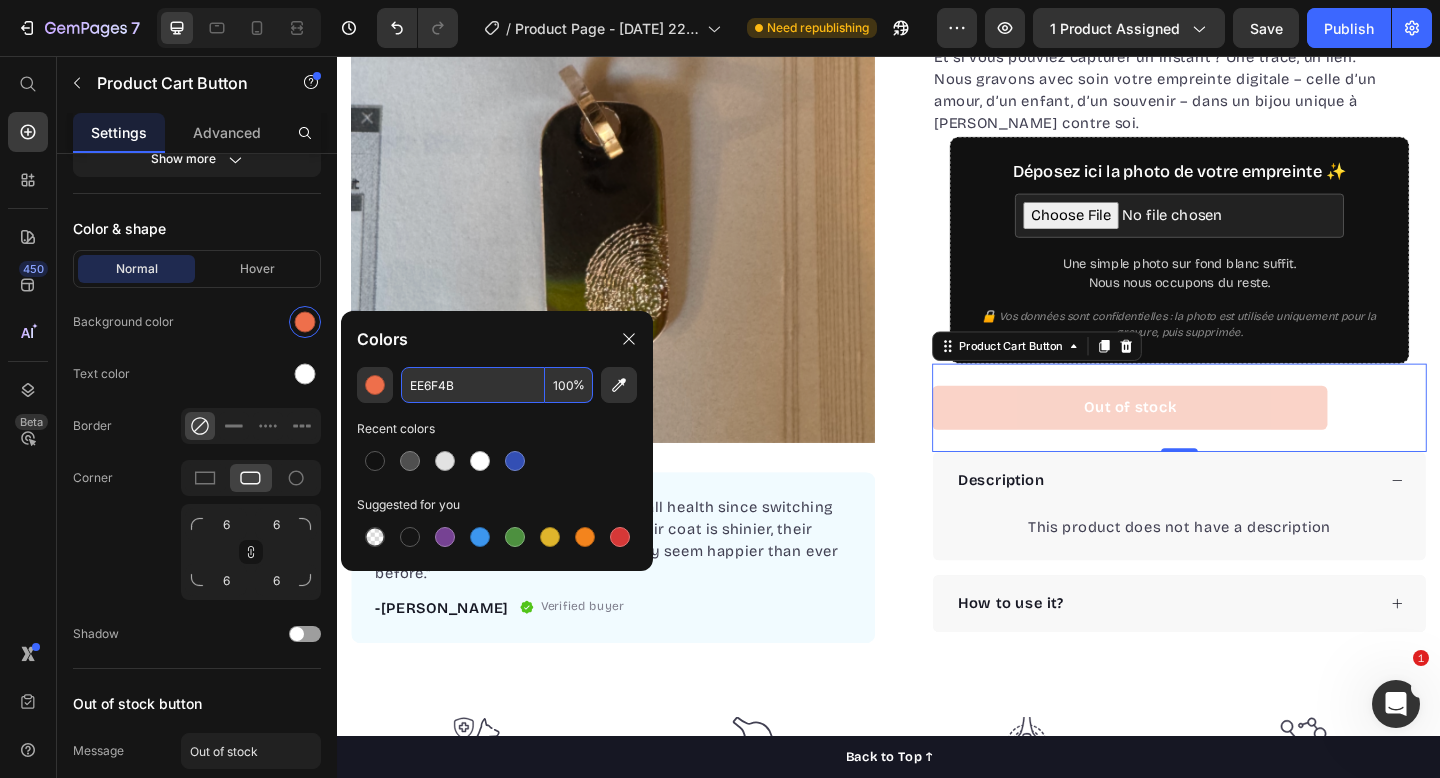 click on "EE6F4B" at bounding box center (473, 385) 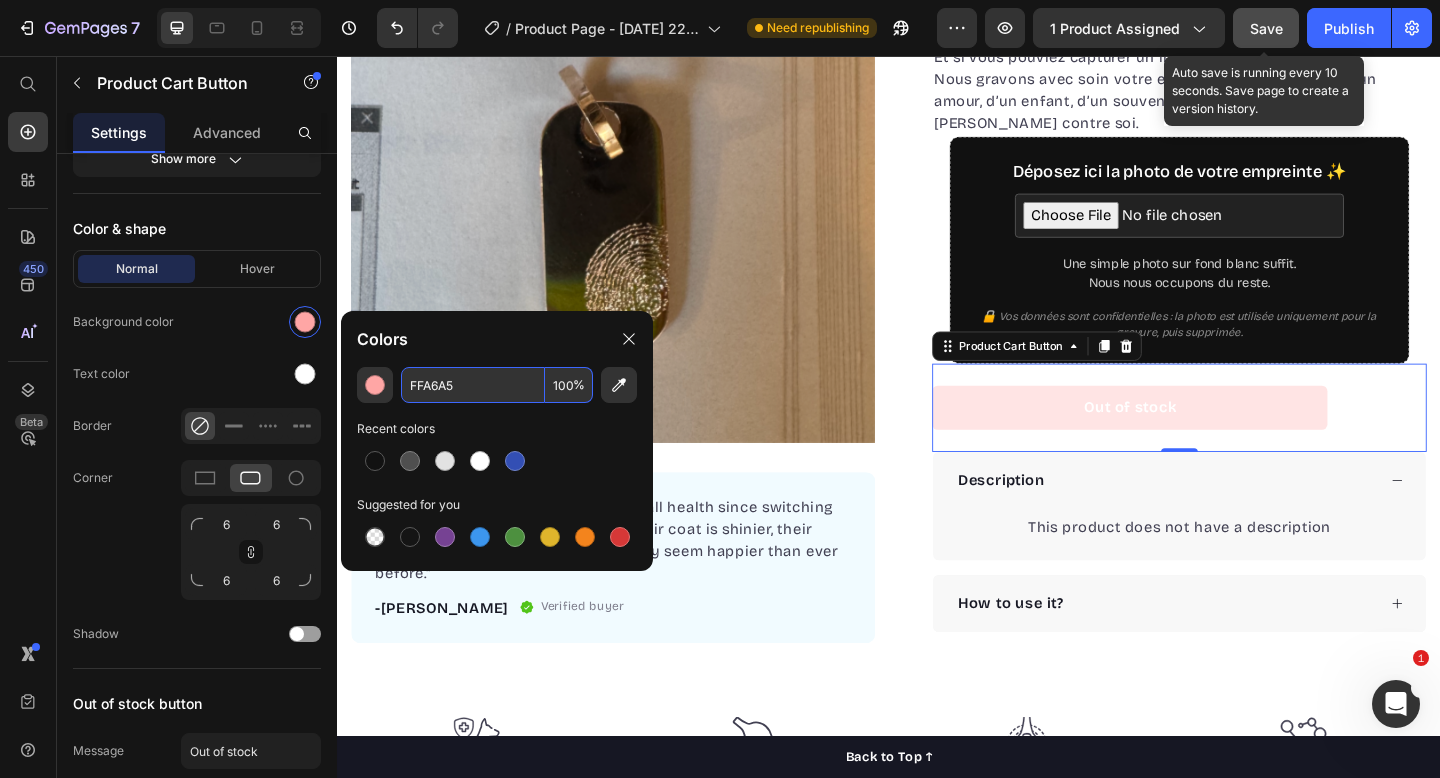 type on "FFA6A5" 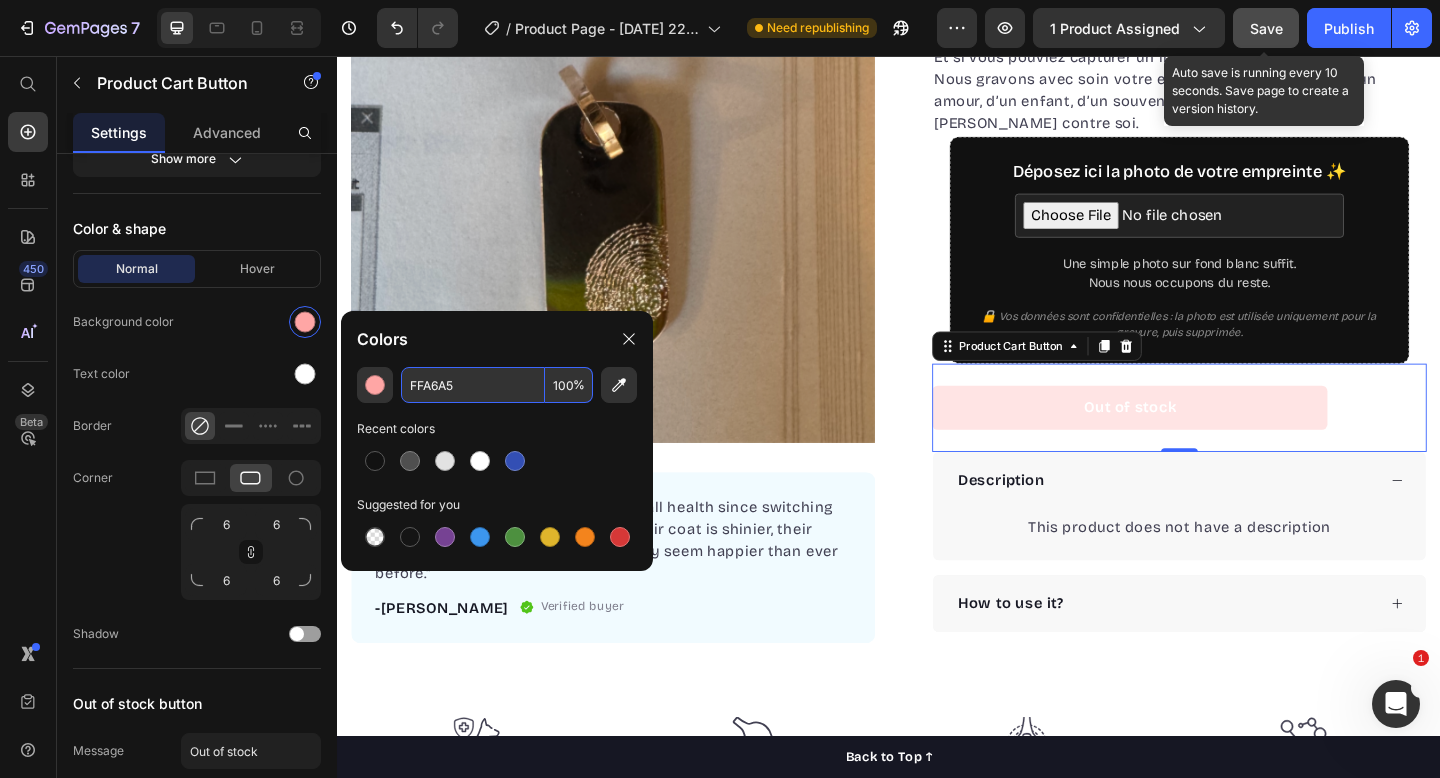 click on "Save" 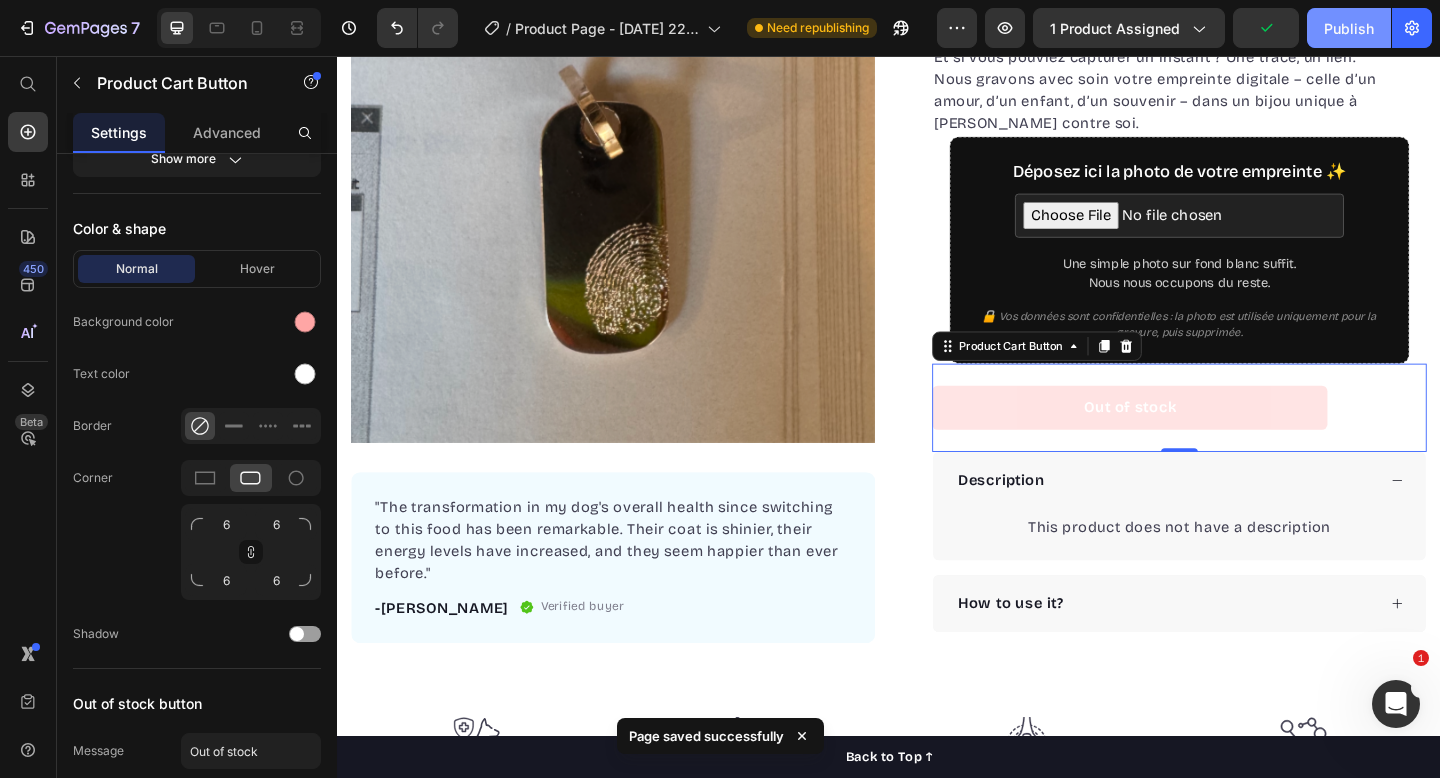 click on "Publish" at bounding box center (1349, 28) 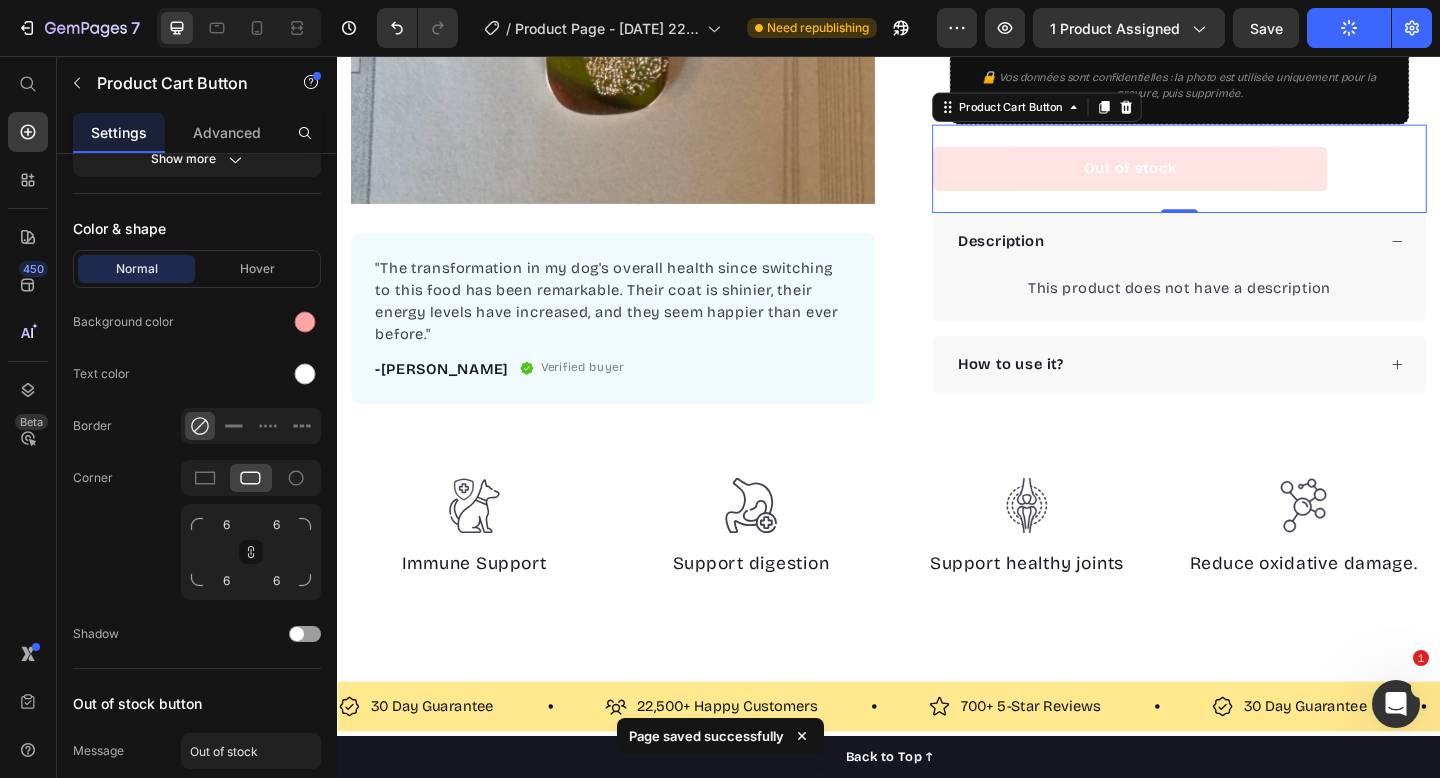scroll, scrollTop: 549, scrollLeft: 0, axis: vertical 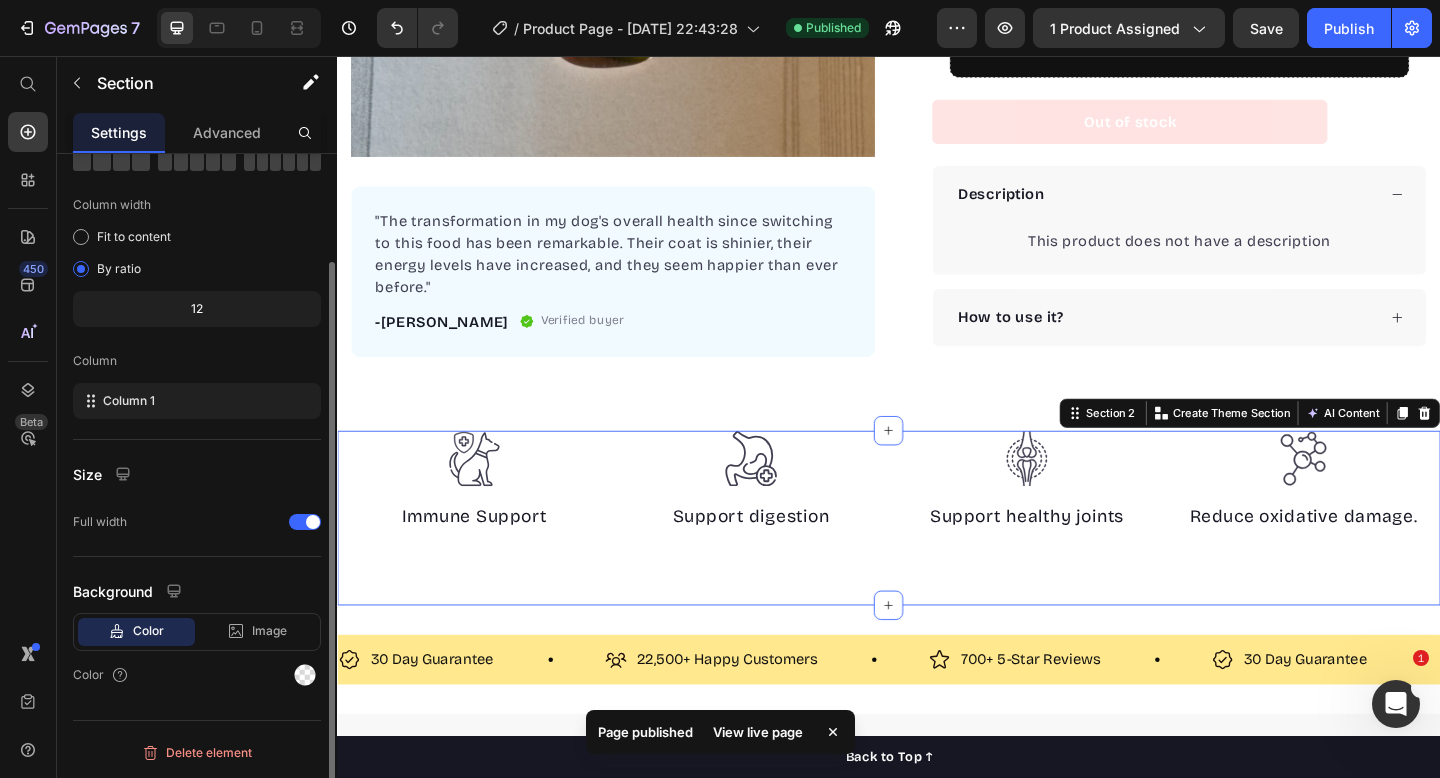 click on "Image Immune Support Text block Image Support digestion Text block Image Support healthy joints Text block Image Reduce oxidative damage. Text block Row Section 2   You can create reusable sections Create Theme Section AI Content Write with GemAI What would you like to describe here? Tone and Voice Persuasive Product Getting products... Show more Generate" at bounding box center (937, 559) 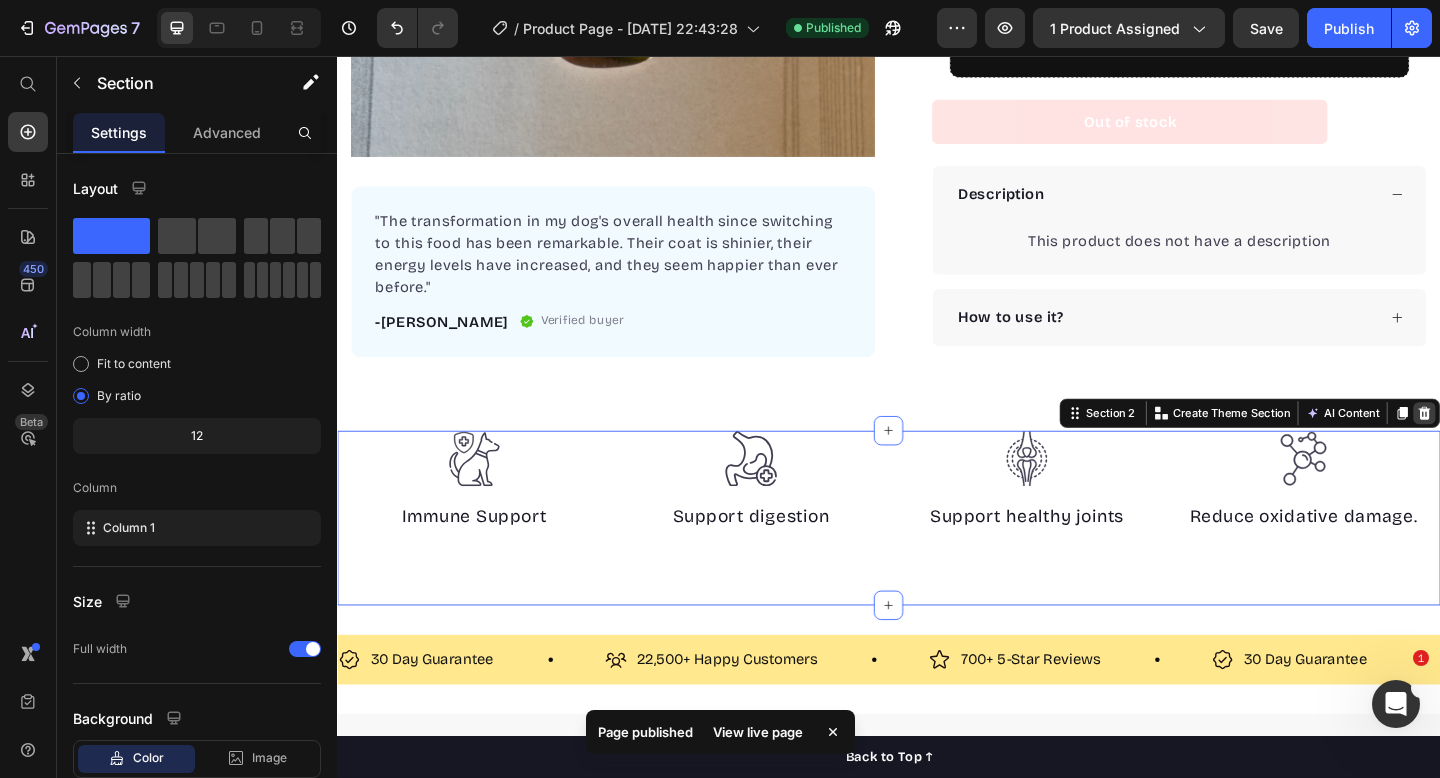 click 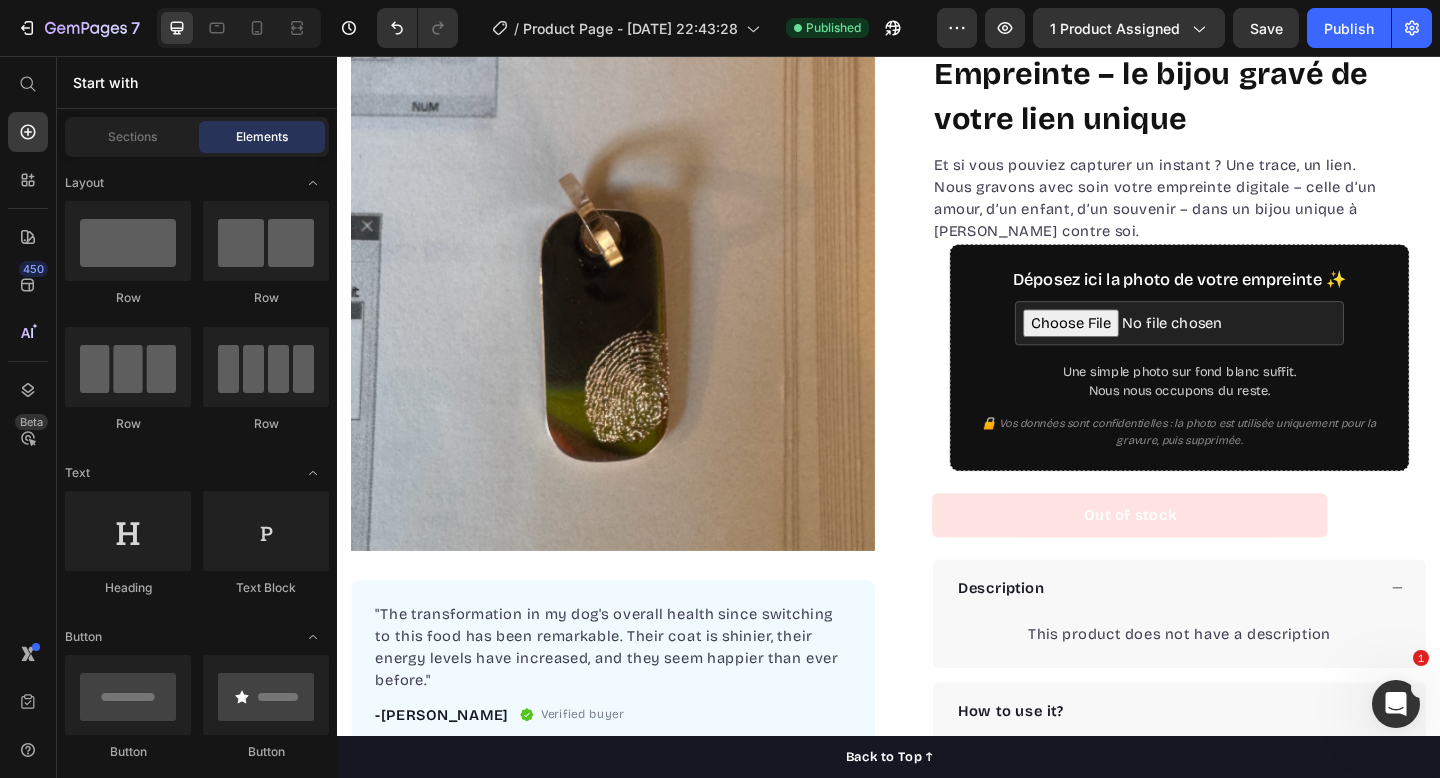 scroll, scrollTop: 235, scrollLeft: 0, axis: vertical 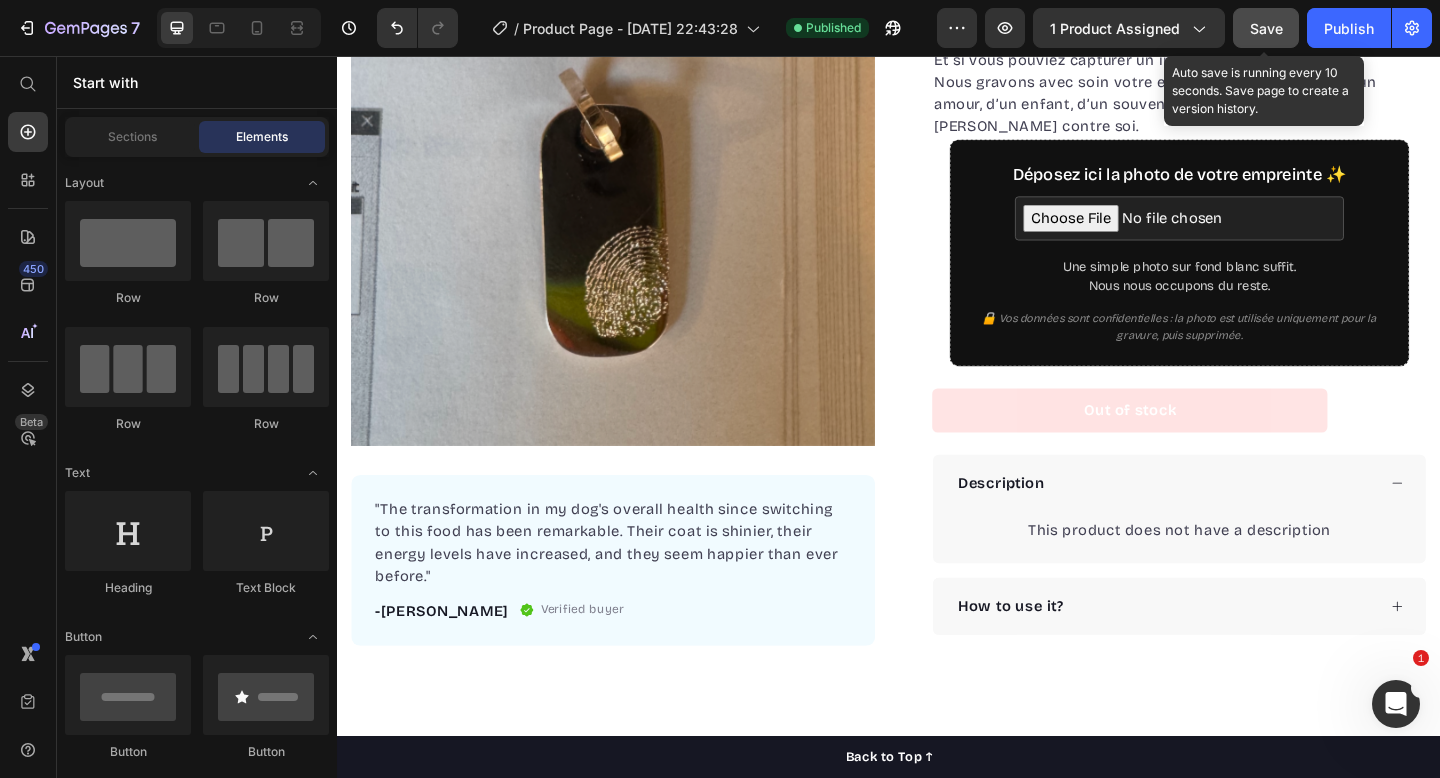 click on "Save" 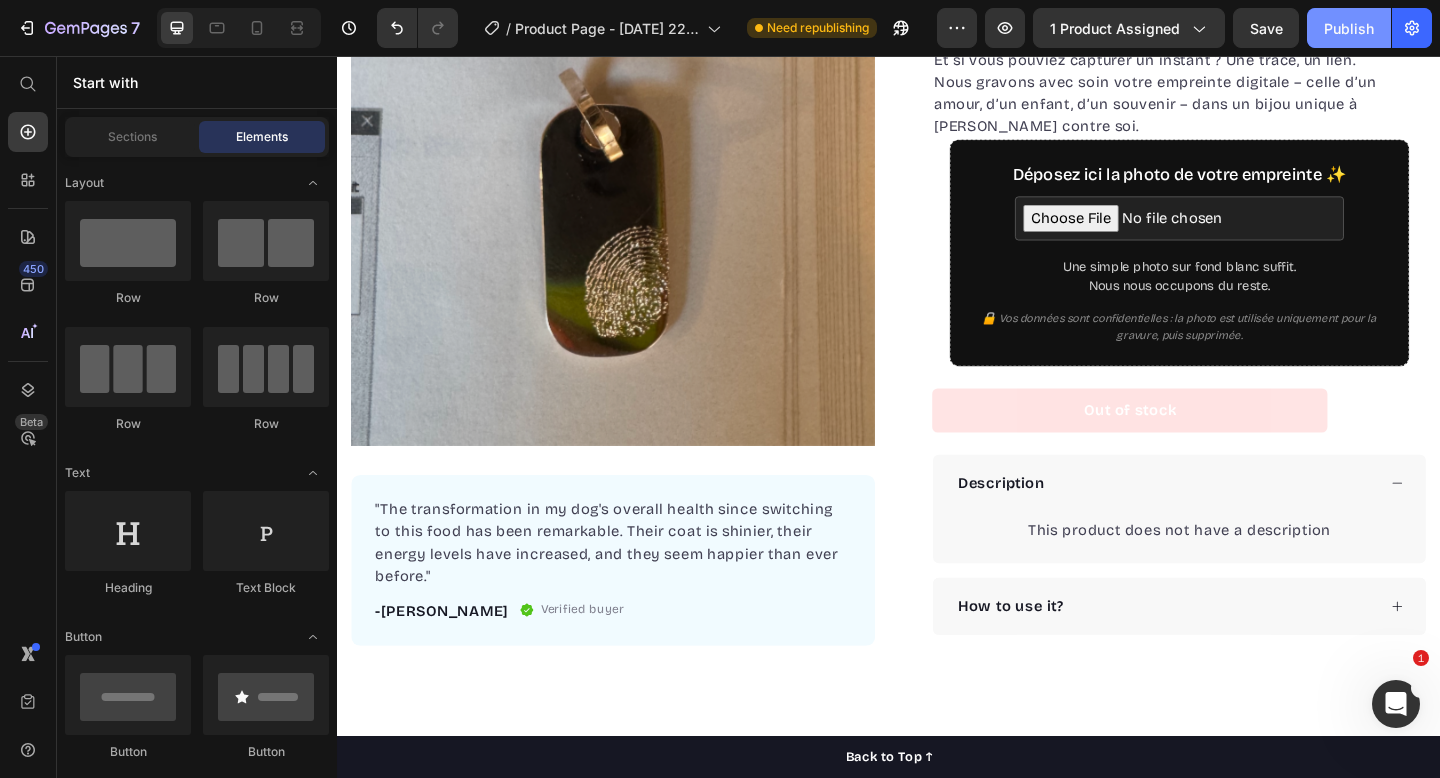 click on "Publish" at bounding box center (1349, 28) 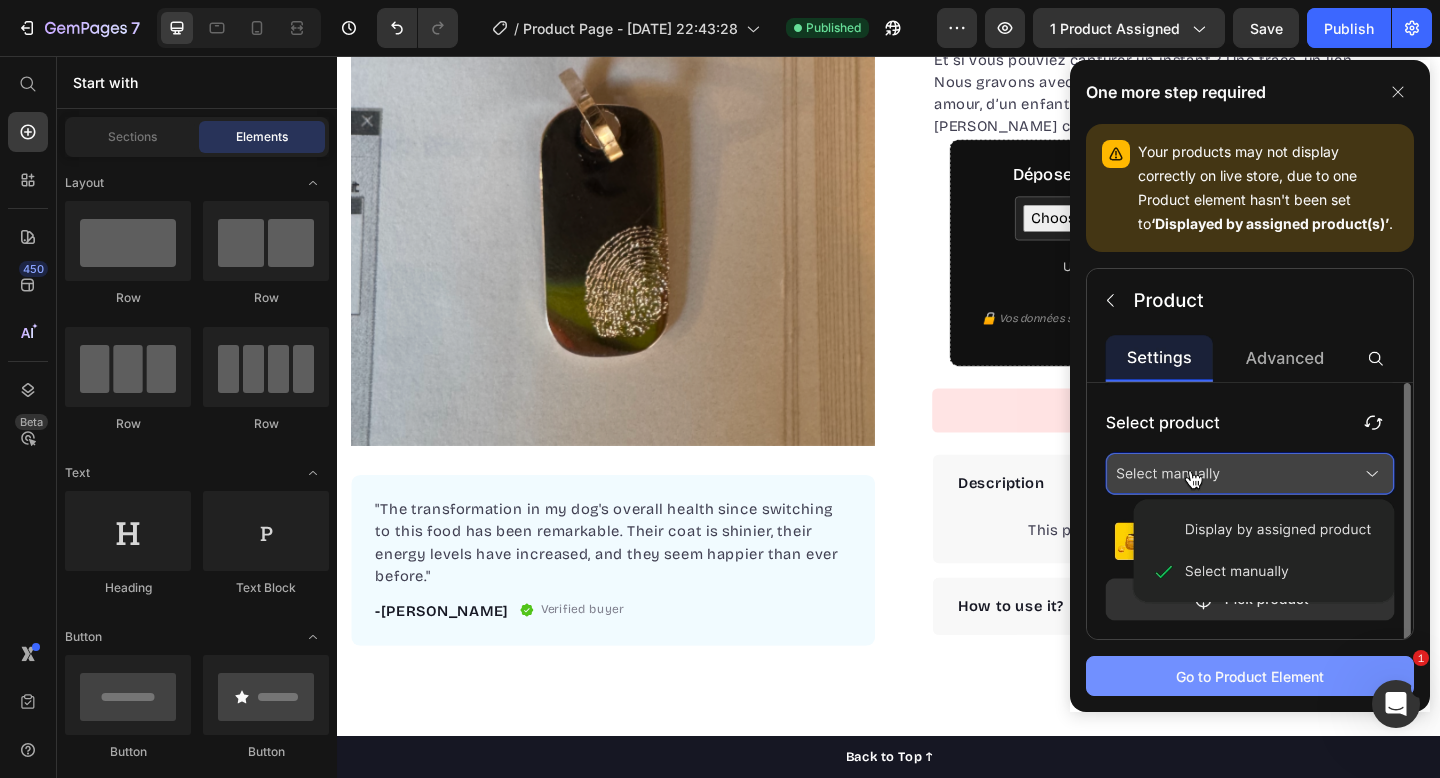 click on "Go to Product Element" at bounding box center (1250, 676) 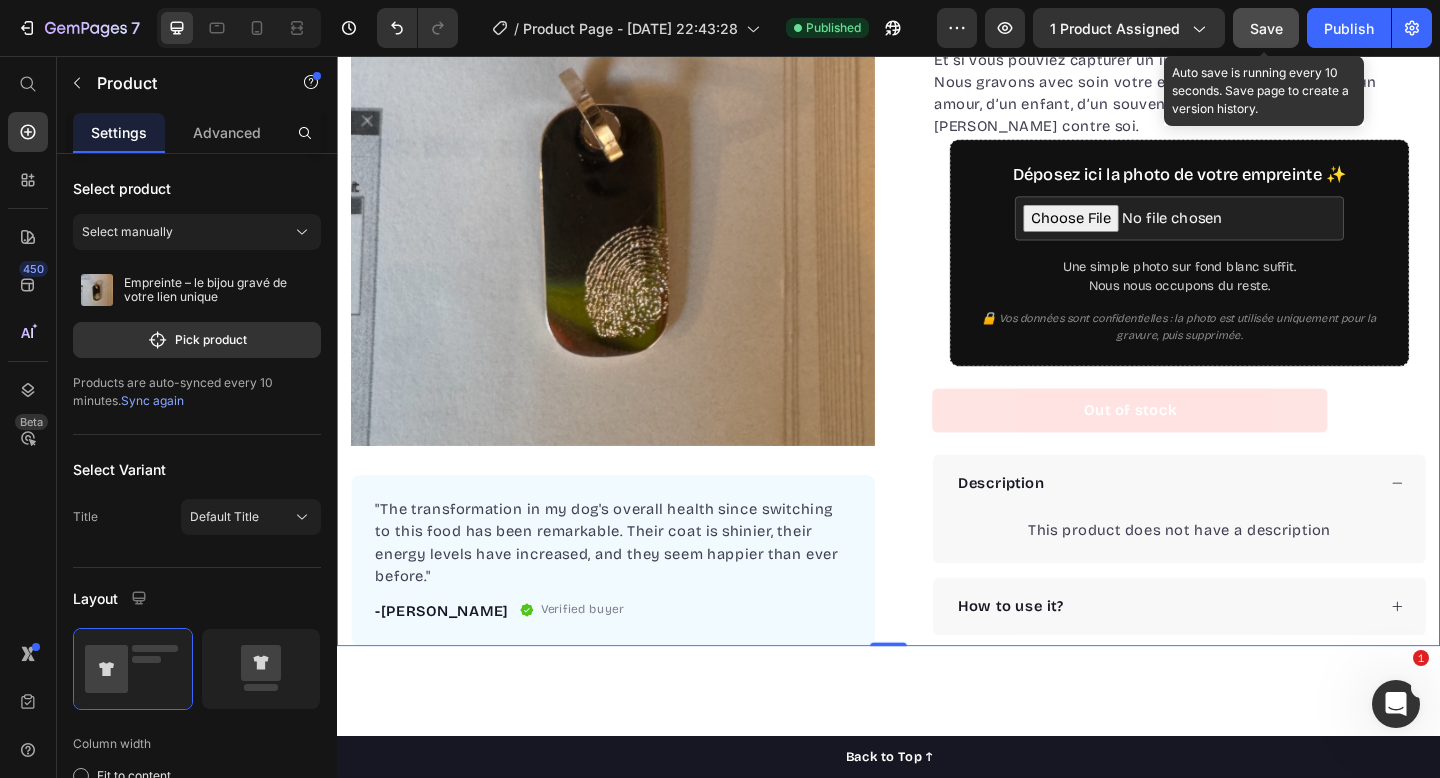 click on "Save" 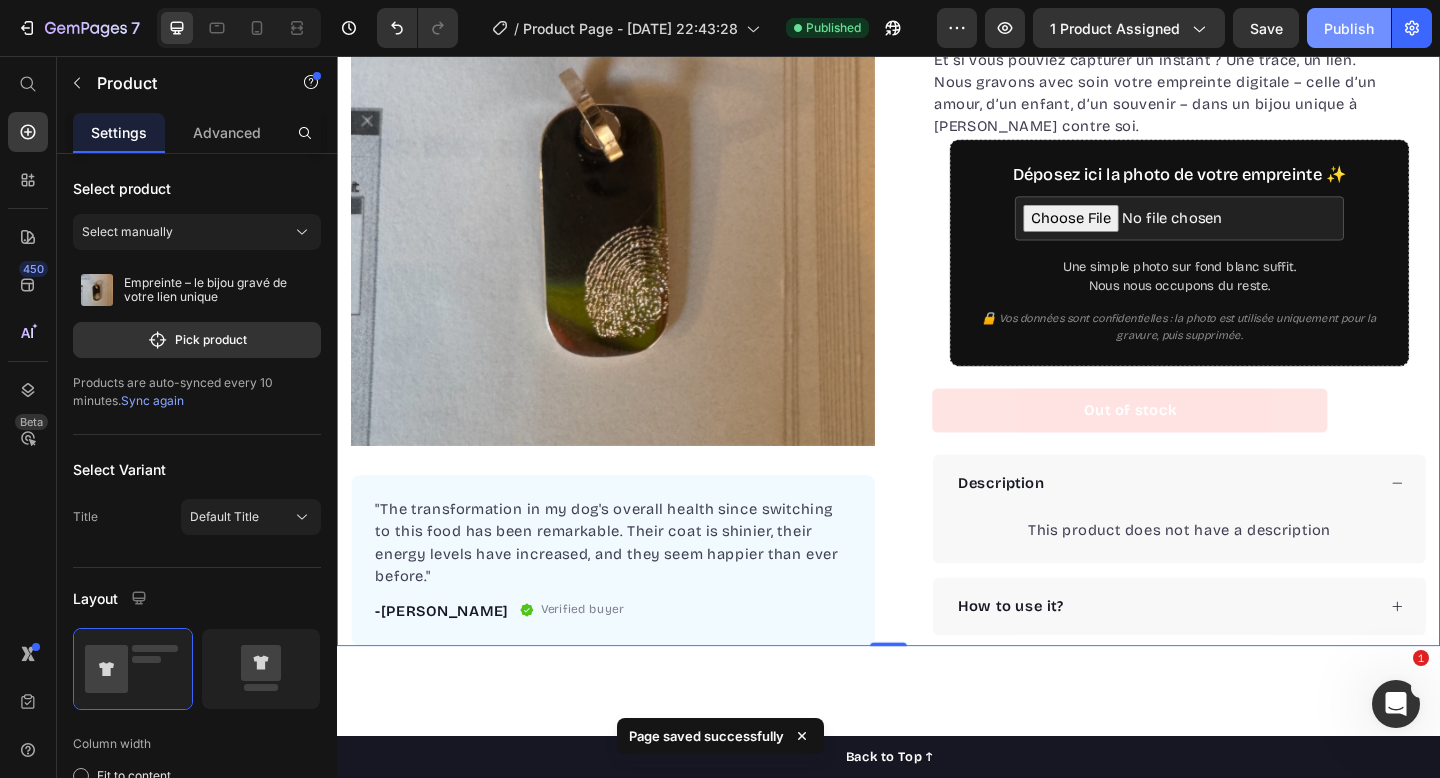 click on "Publish" at bounding box center [1349, 28] 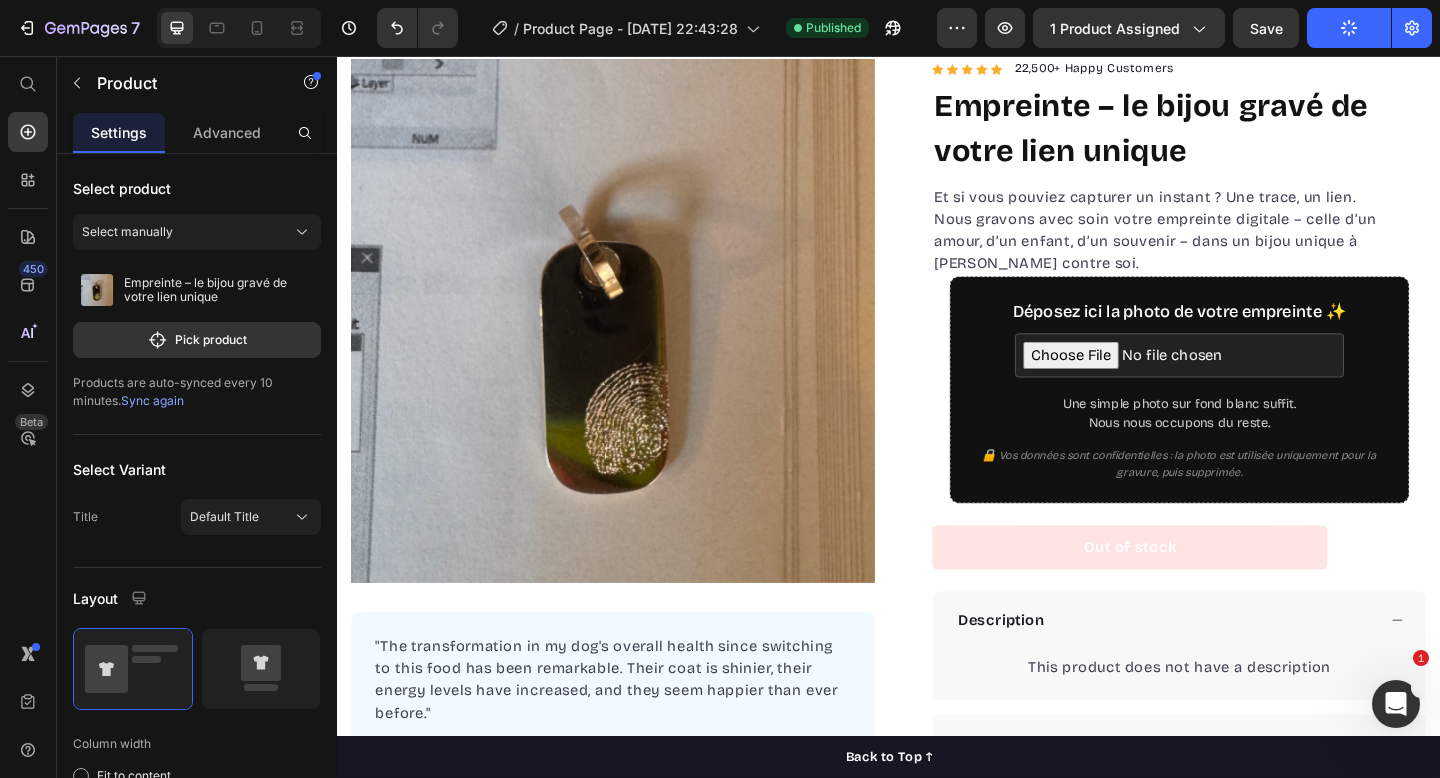 scroll, scrollTop: 0, scrollLeft: 0, axis: both 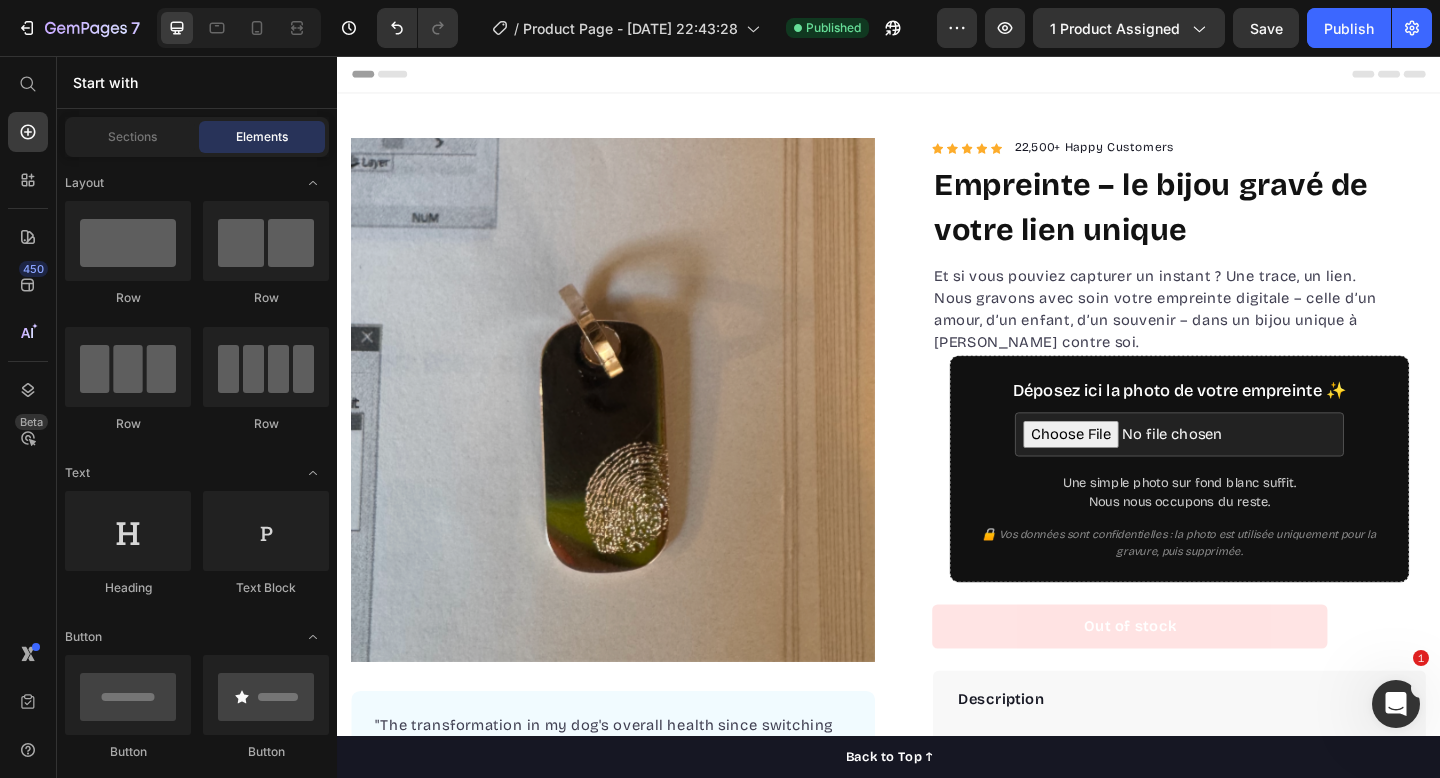 click on "Header" at bounding box center [937, 76] 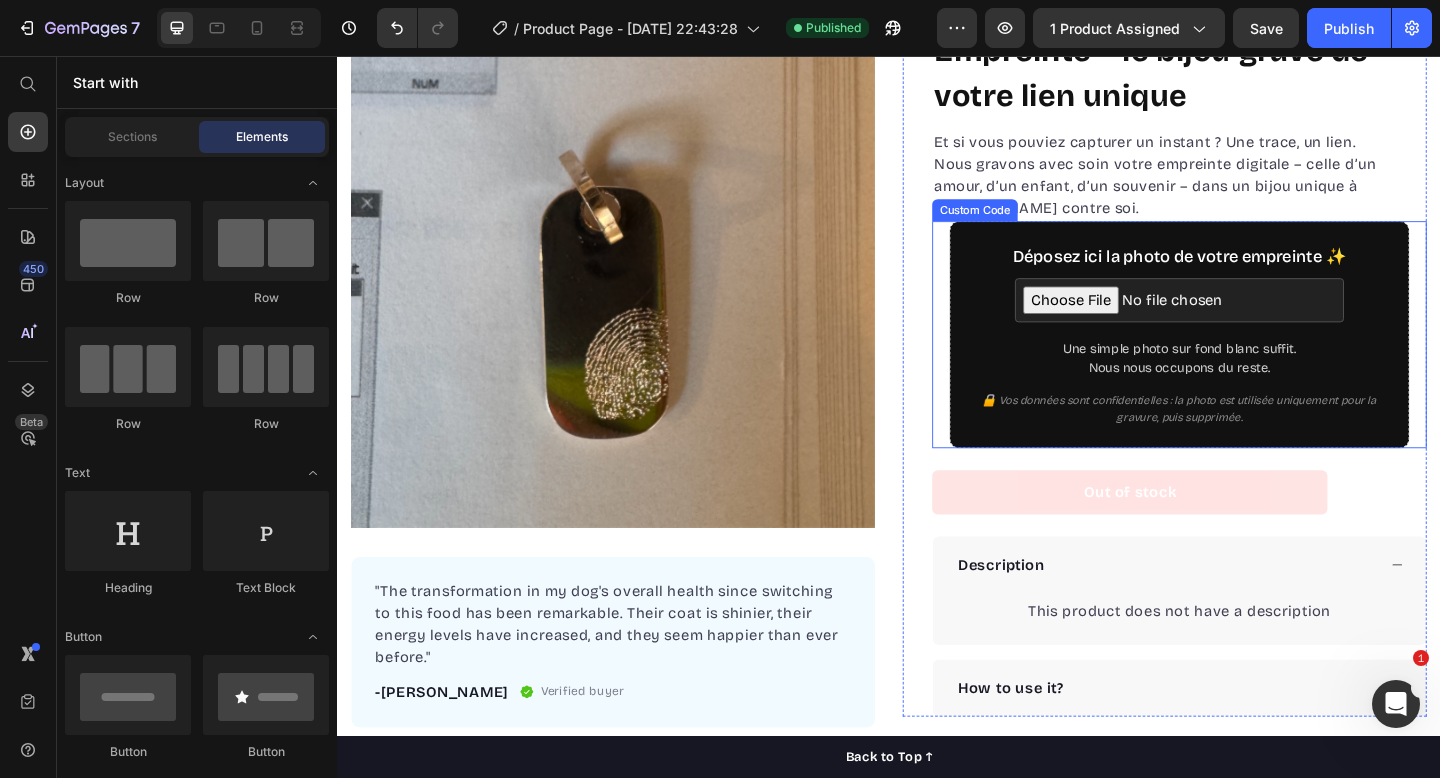 scroll, scrollTop: 427, scrollLeft: 0, axis: vertical 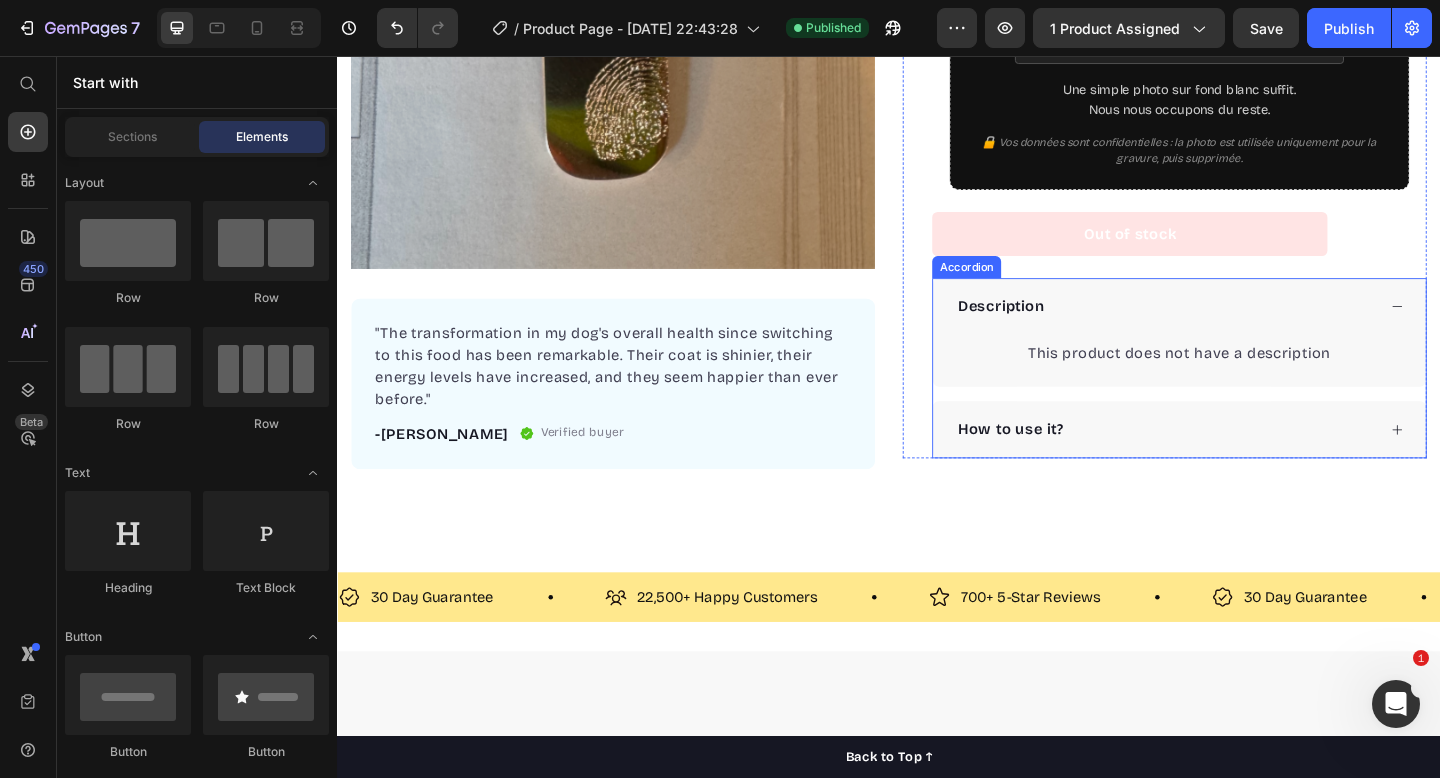click on "Description This product does not have a description Product Description
How to use it?" at bounding box center (1253, 396) 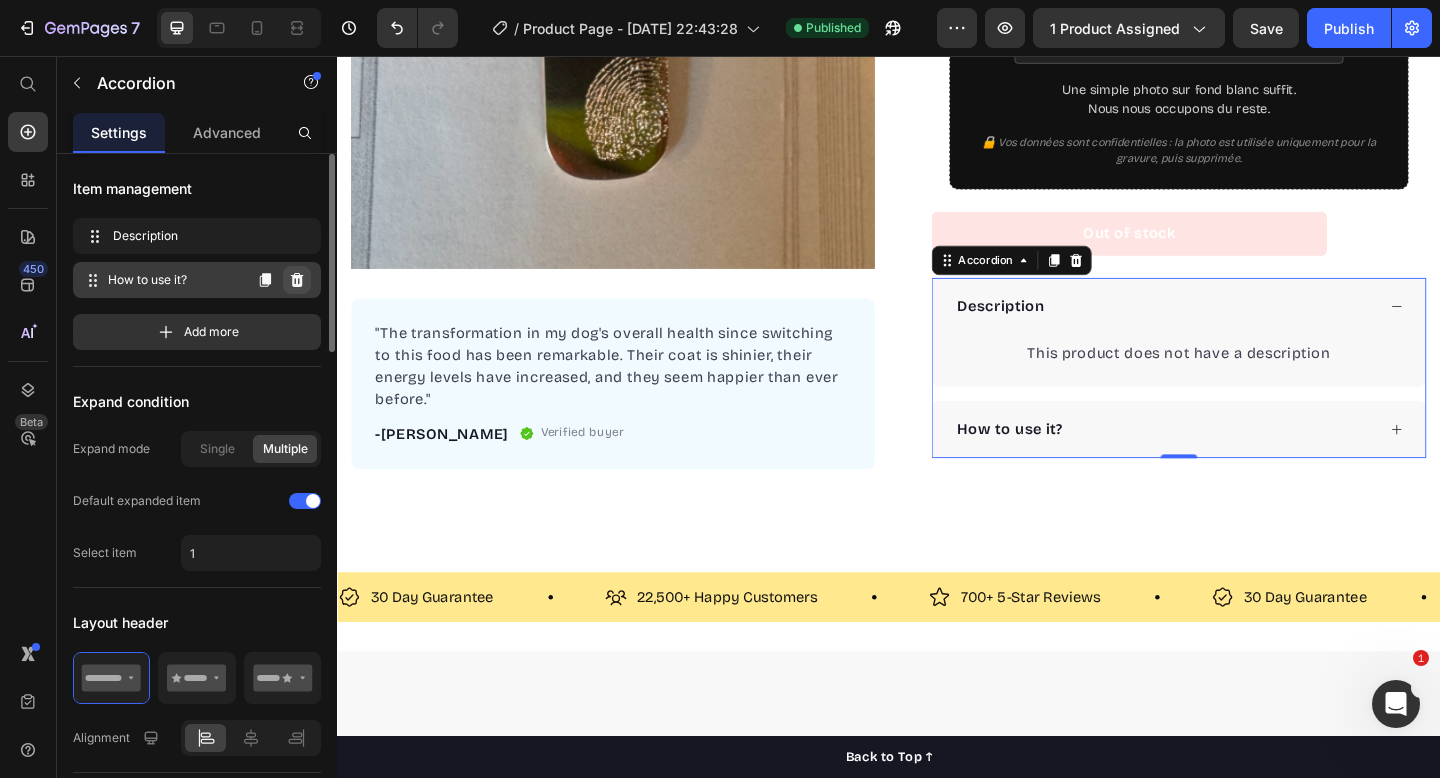 click 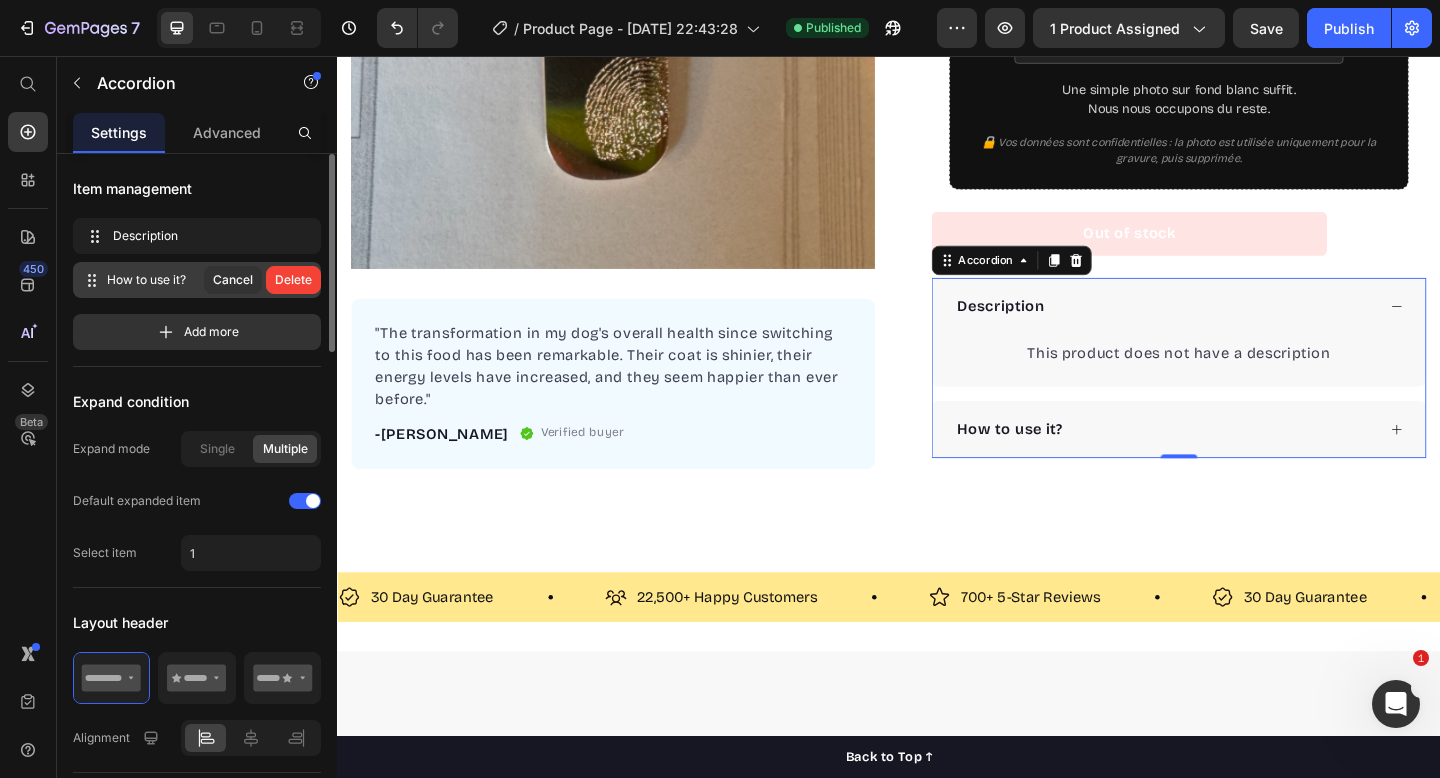 click on "Delete" at bounding box center [293, 280] 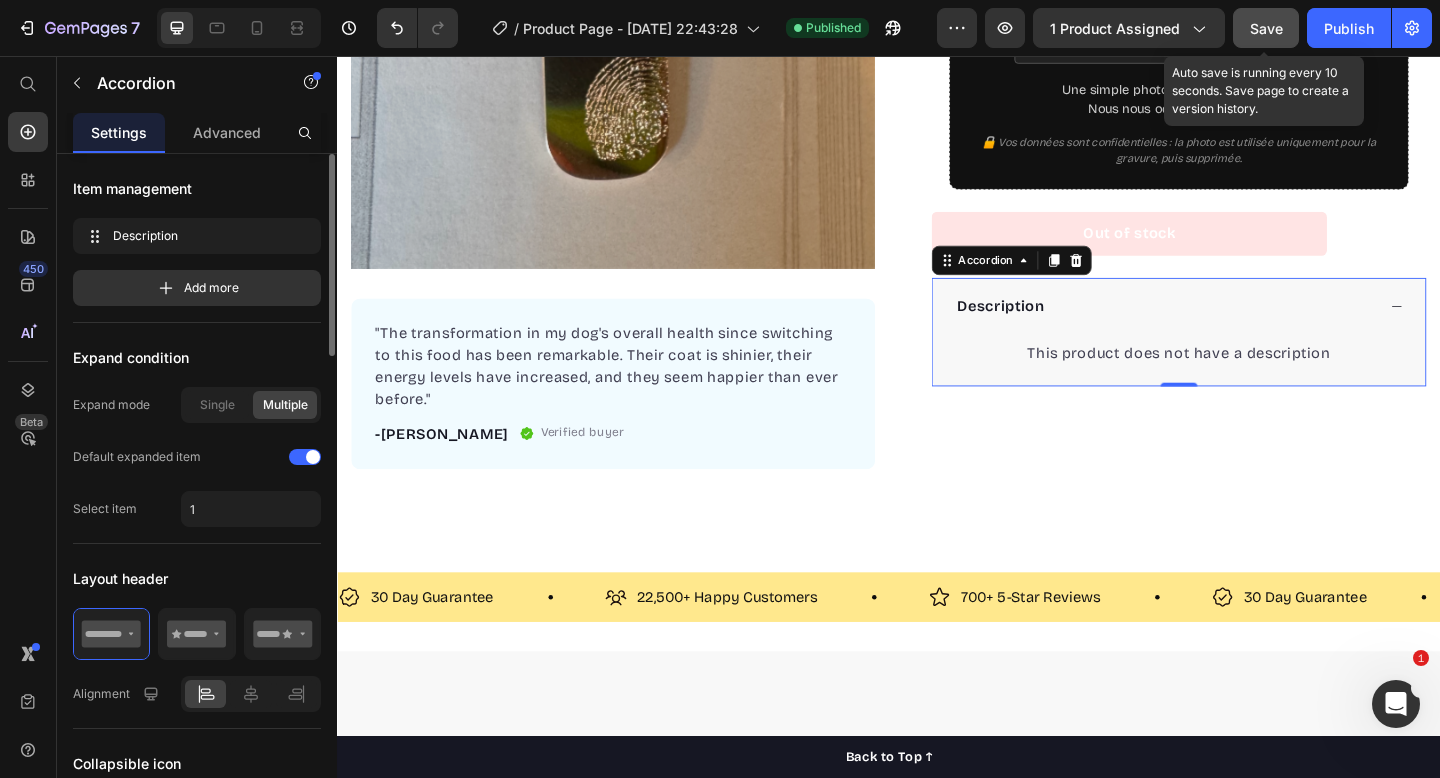 click on "Save" 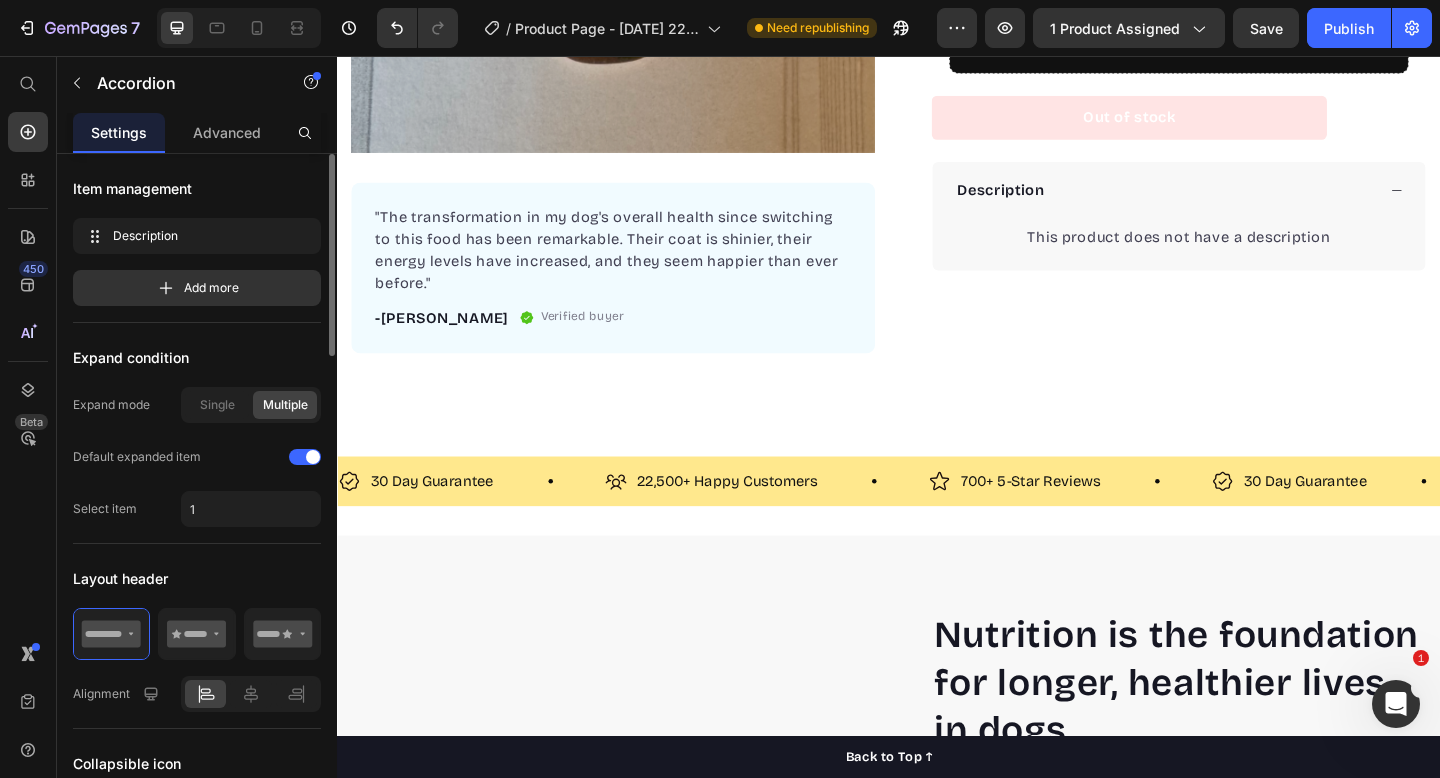 scroll, scrollTop: 0, scrollLeft: 0, axis: both 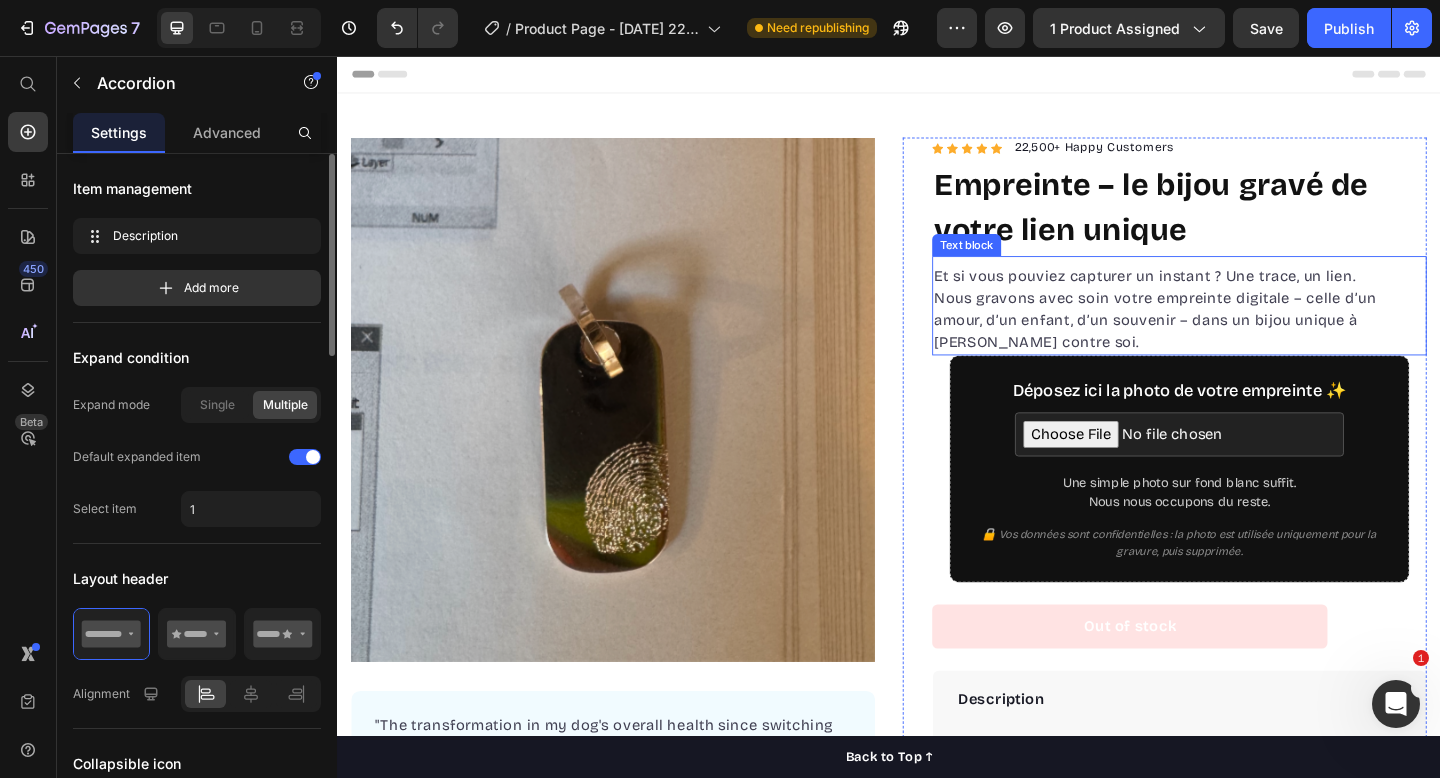 click on "Et si vous pouviez capturer un instant ? Une trace, un lien.   Nous gravons avec soin votre empreinte digitale – celle d’un amour, d’un enfant, d’un souvenir – dans un bijou unique à [PERSON_NAME] contre soi." at bounding box center [1253, 332] 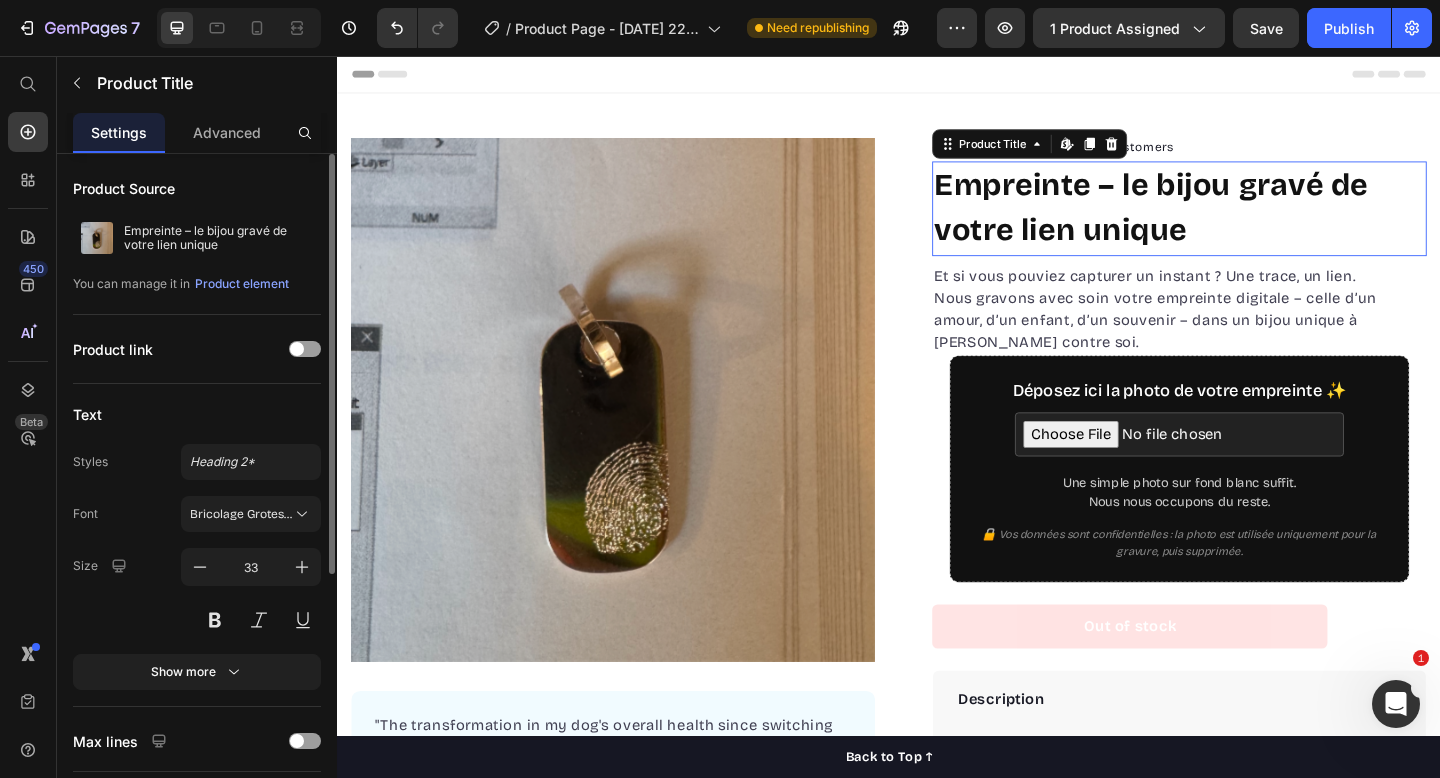 click on "Empreinte – le bijou gravé de votre lien unique" at bounding box center (1253, 222) 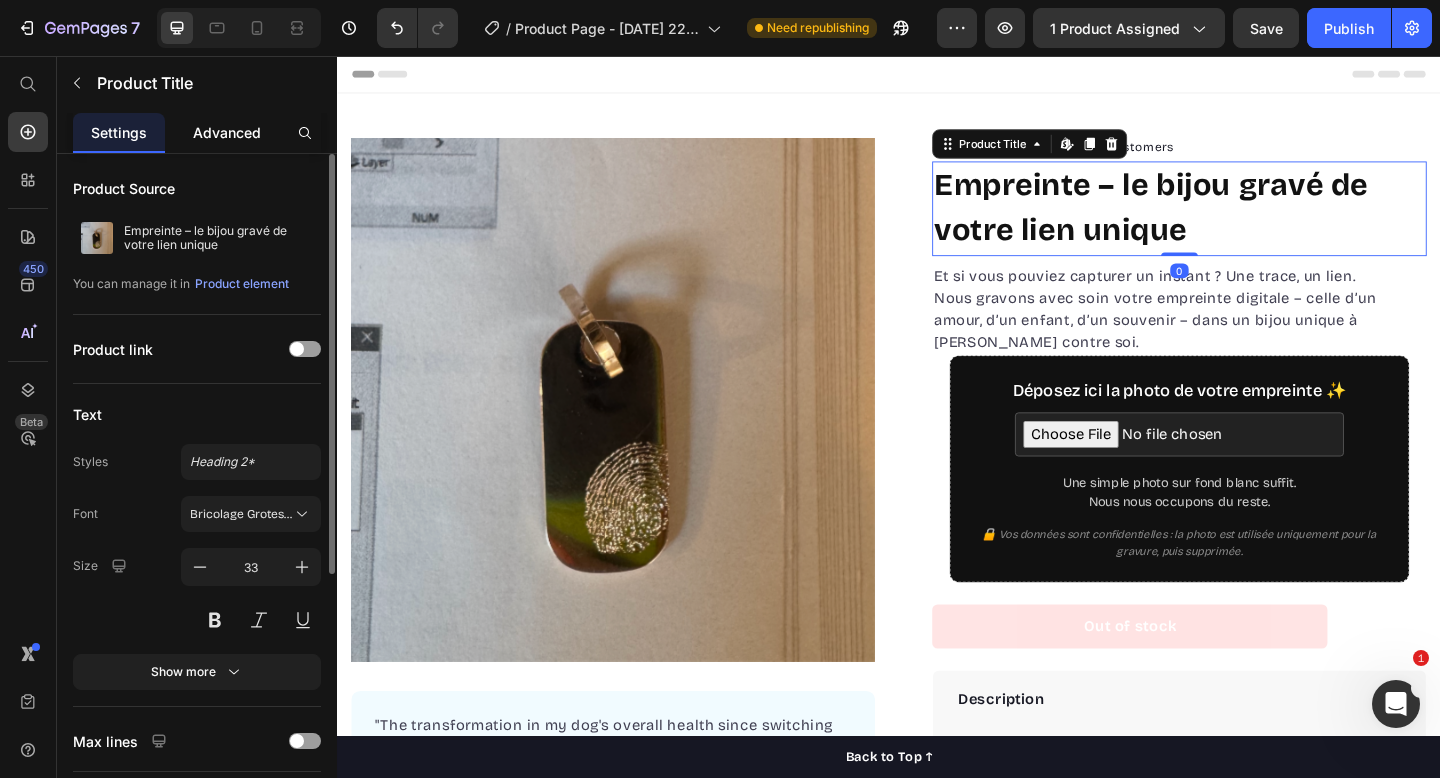 click on "Advanced" at bounding box center (227, 132) 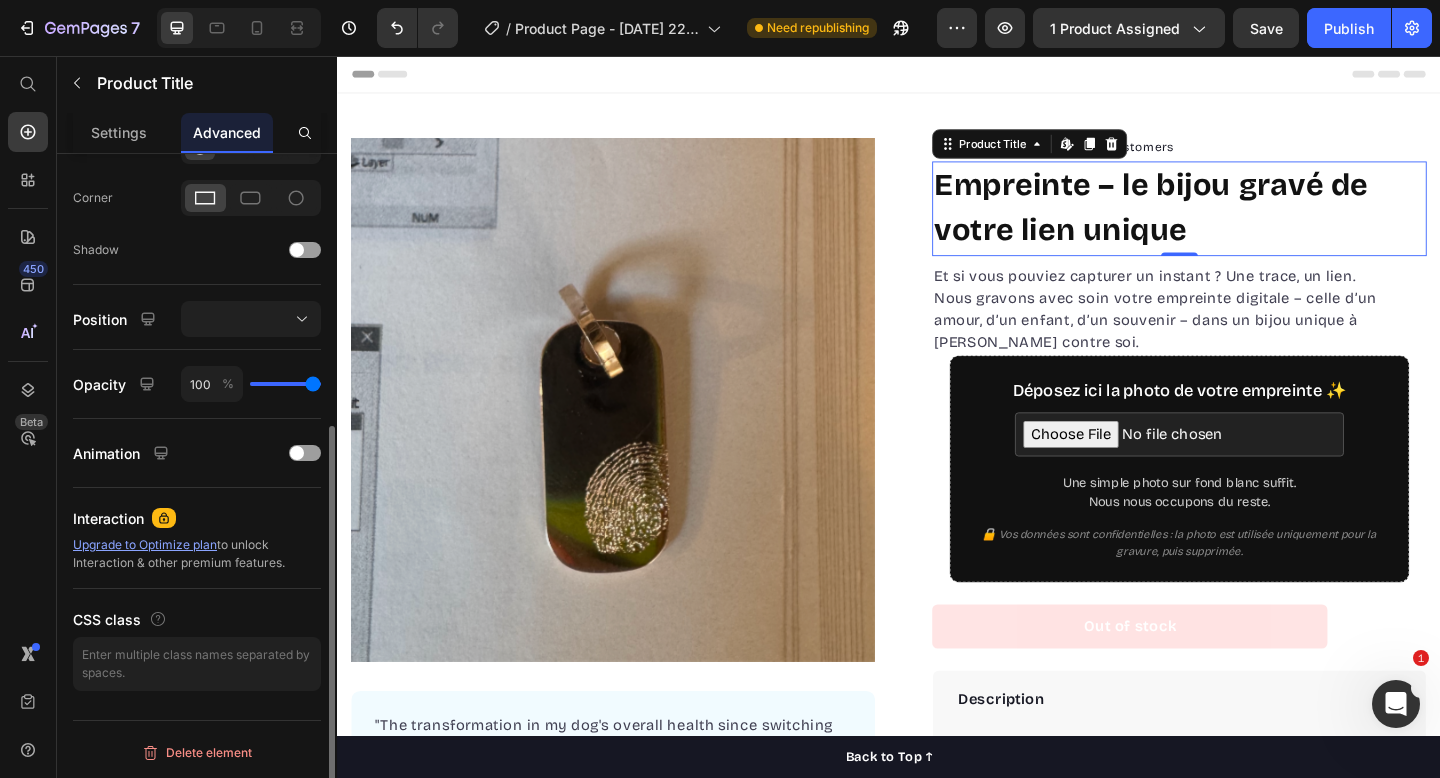 scroll, scrollTop: 133, scrollLeft: 0, axis: vertical 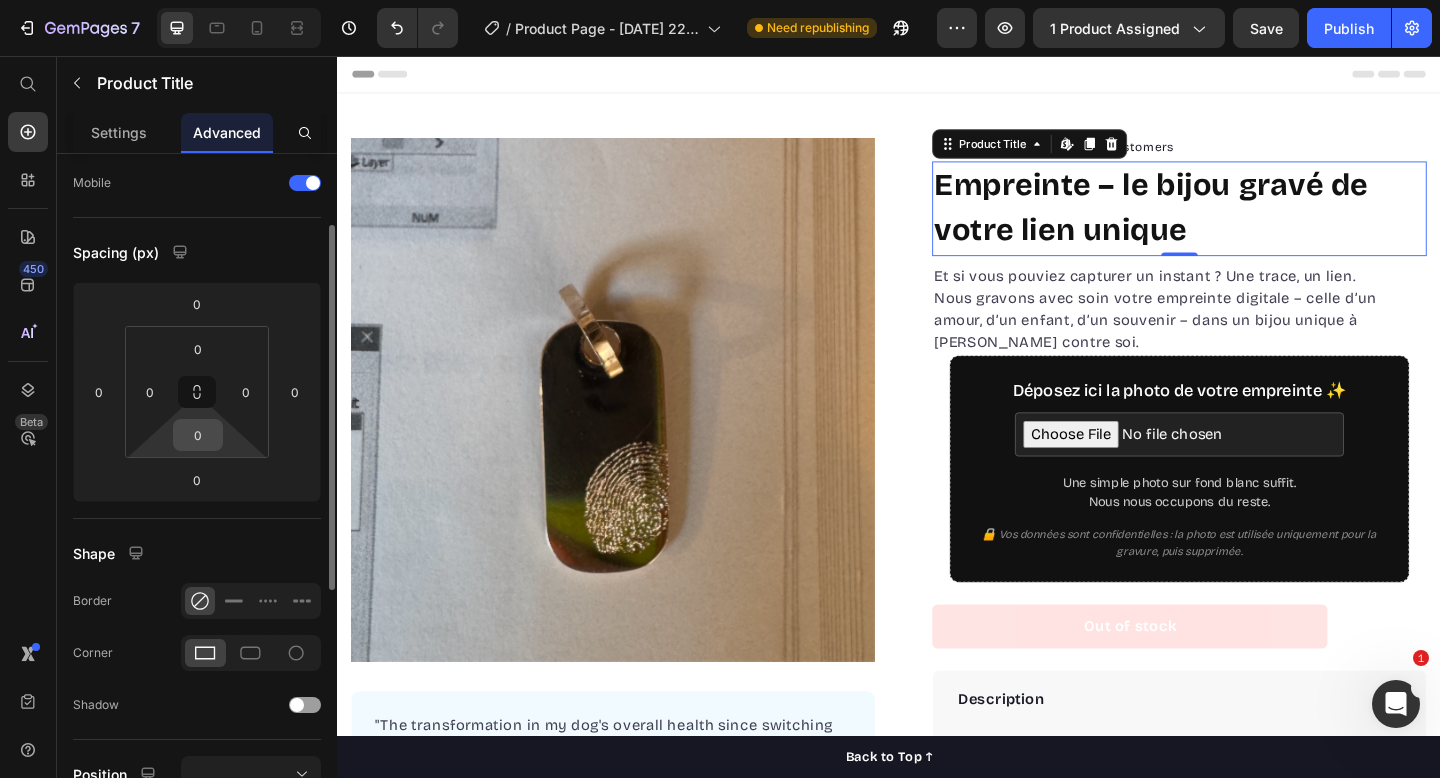 click on "0" at bounding box center [198, 435] 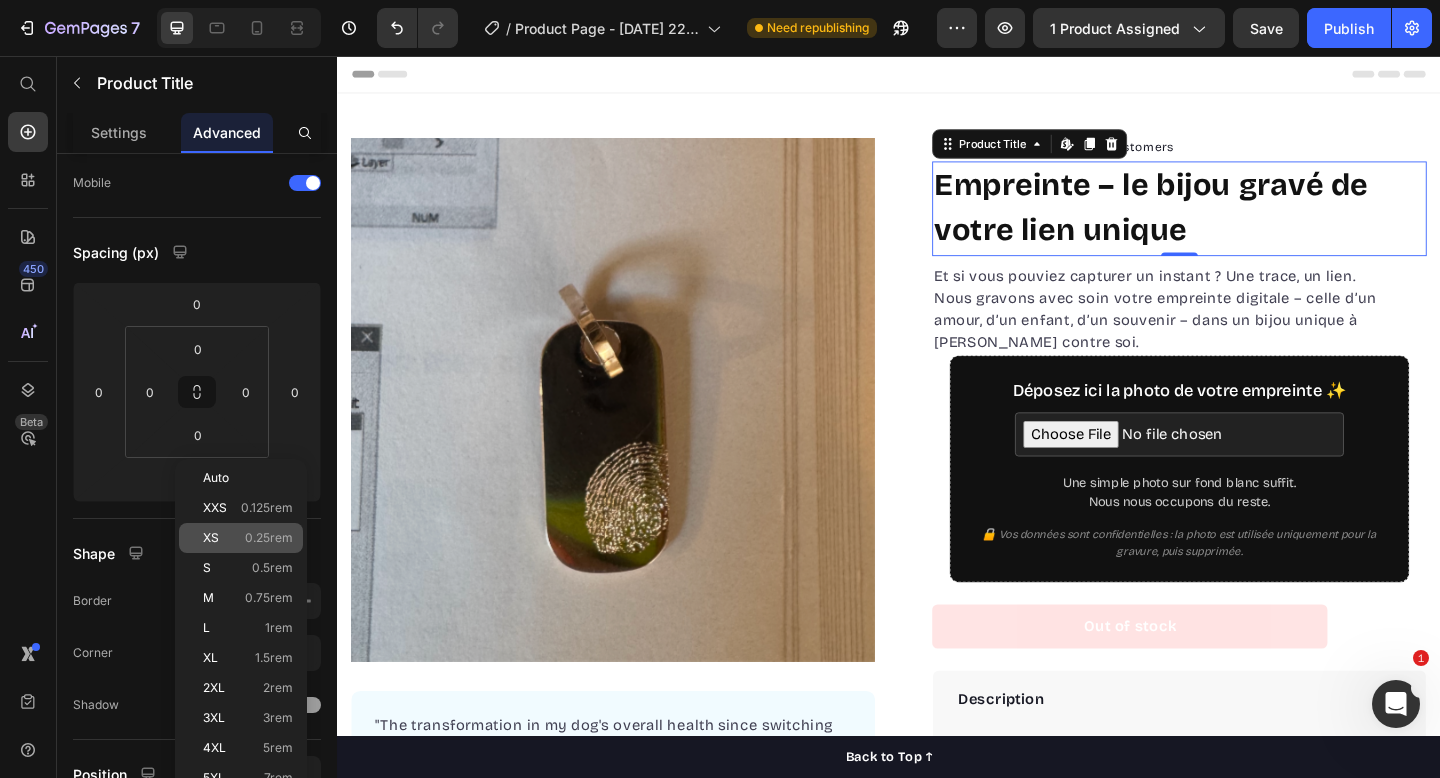 click on "XS 0.25rem" 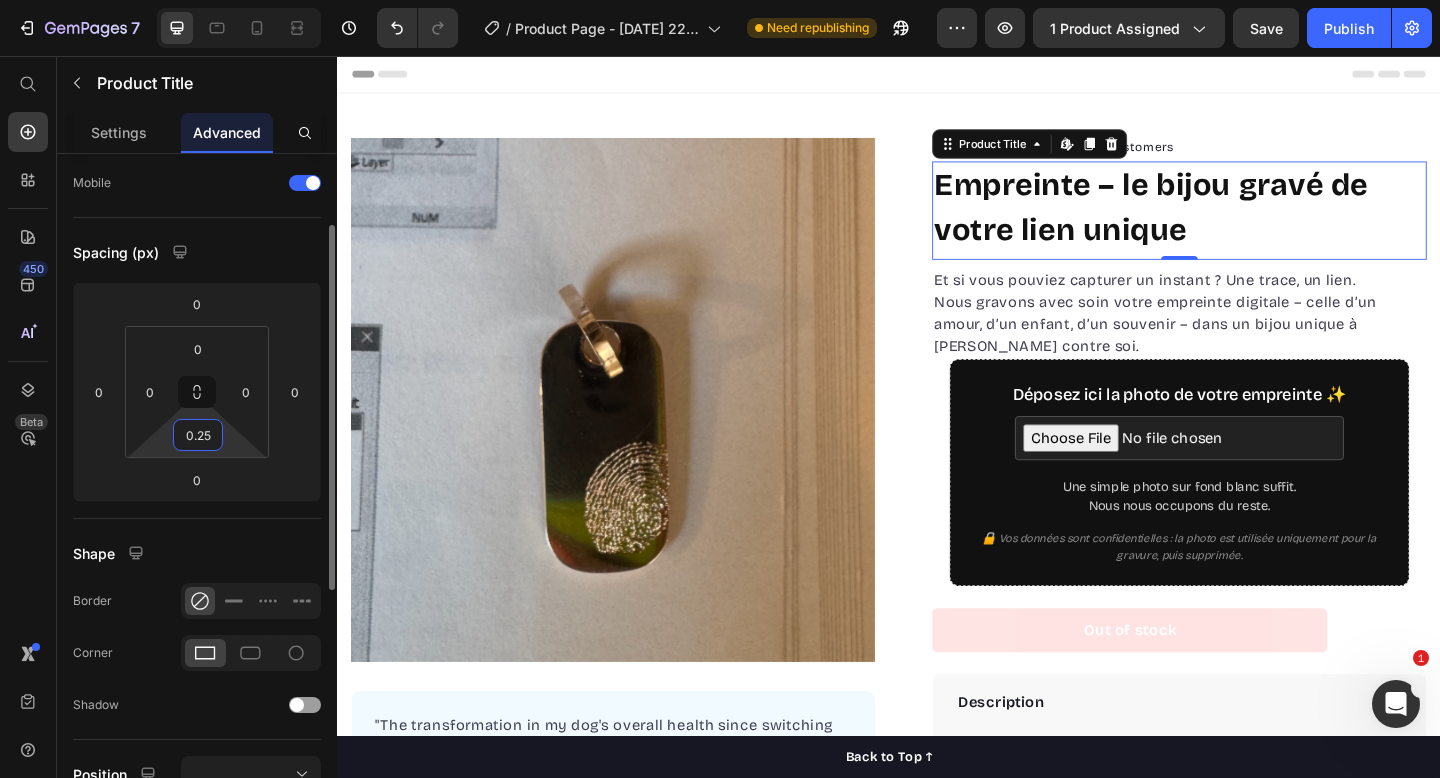 click on "0.25" at bounding box center [198, 435] 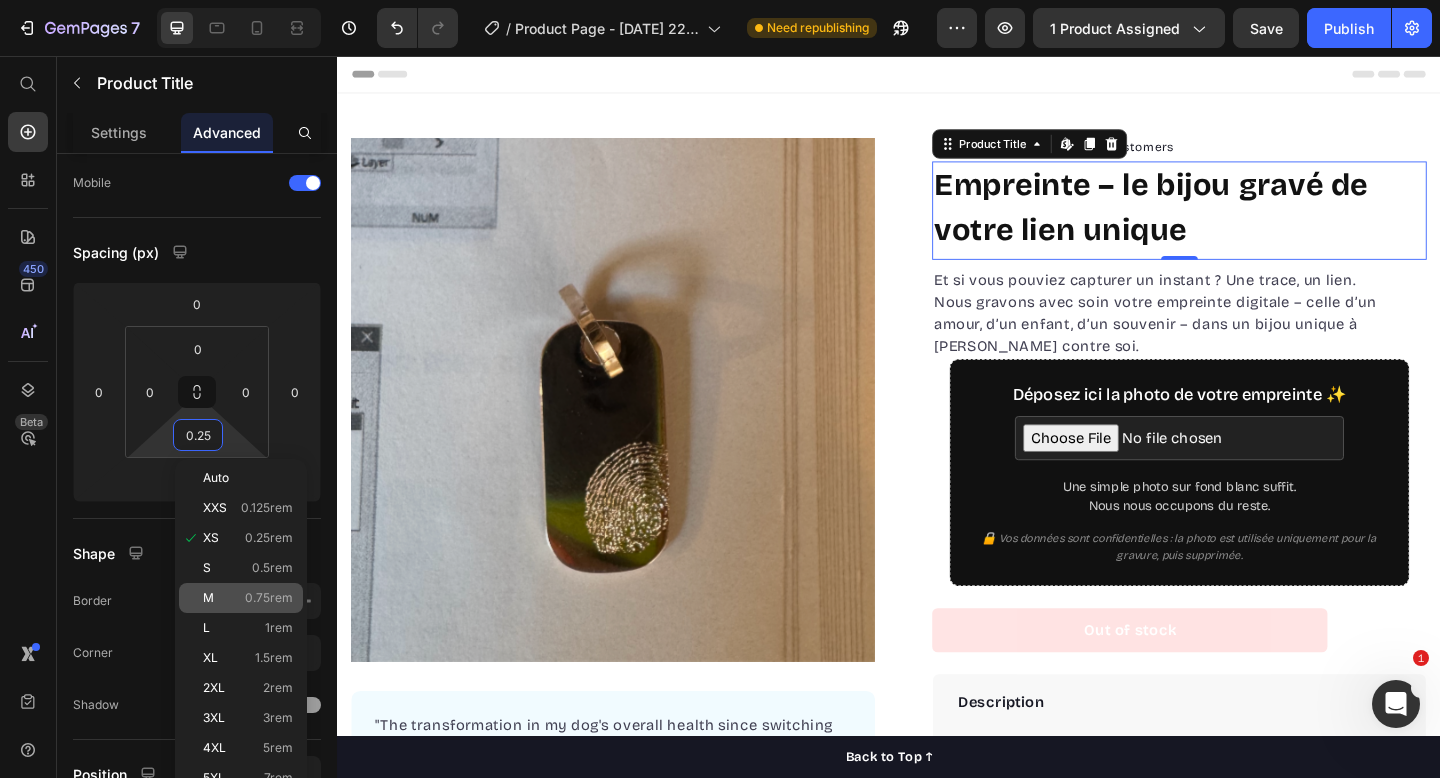 click on "0.75rem" at bounding box center (269, 598) 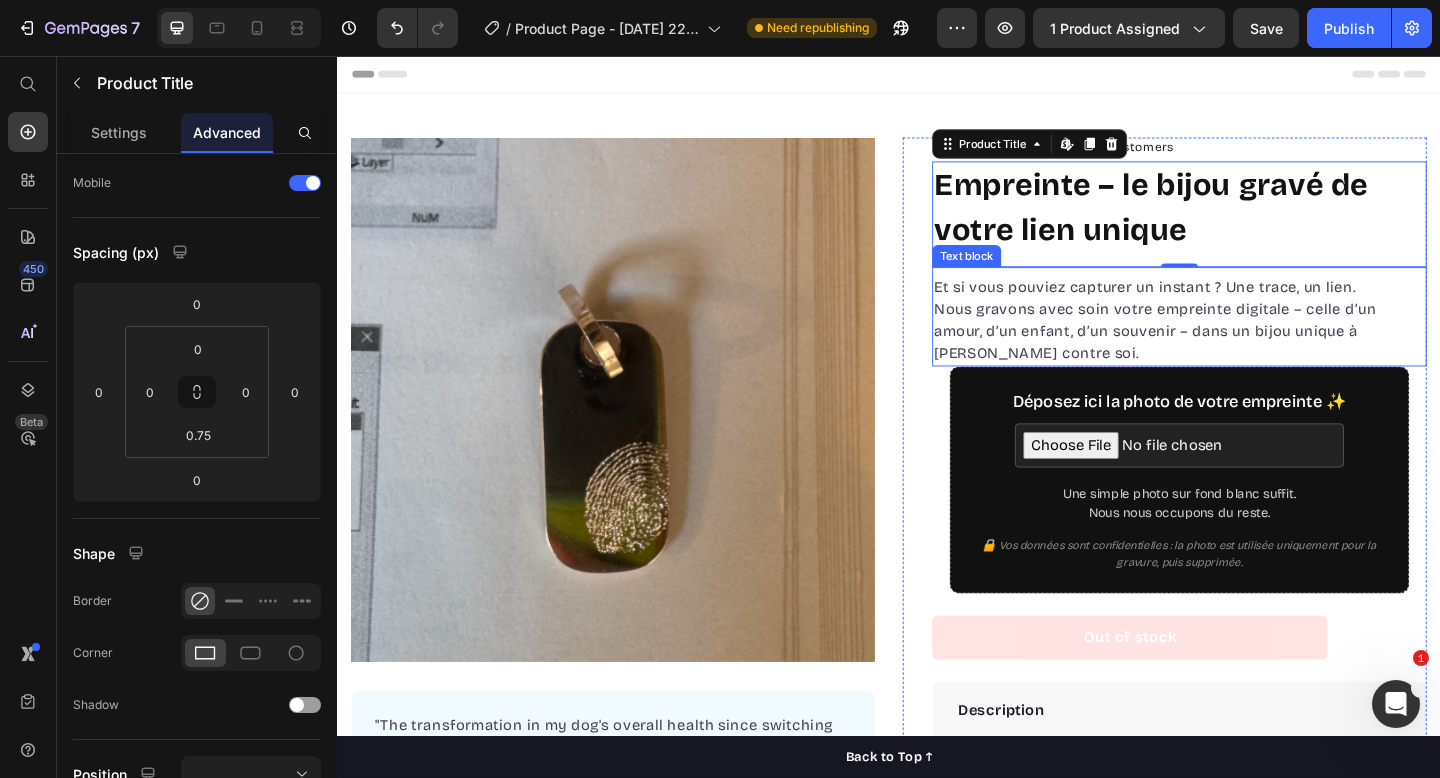 click on "Et si vous pouviez capturer un instant ? Une trace, un lien.   Nous gravons avec soin votre empreinte digitale – celle d’un amour, d’un enfant, d’un souvenir – dans un bijou unique à [PERSON_NAME] contre soi." at bounding box center [1253, 344] 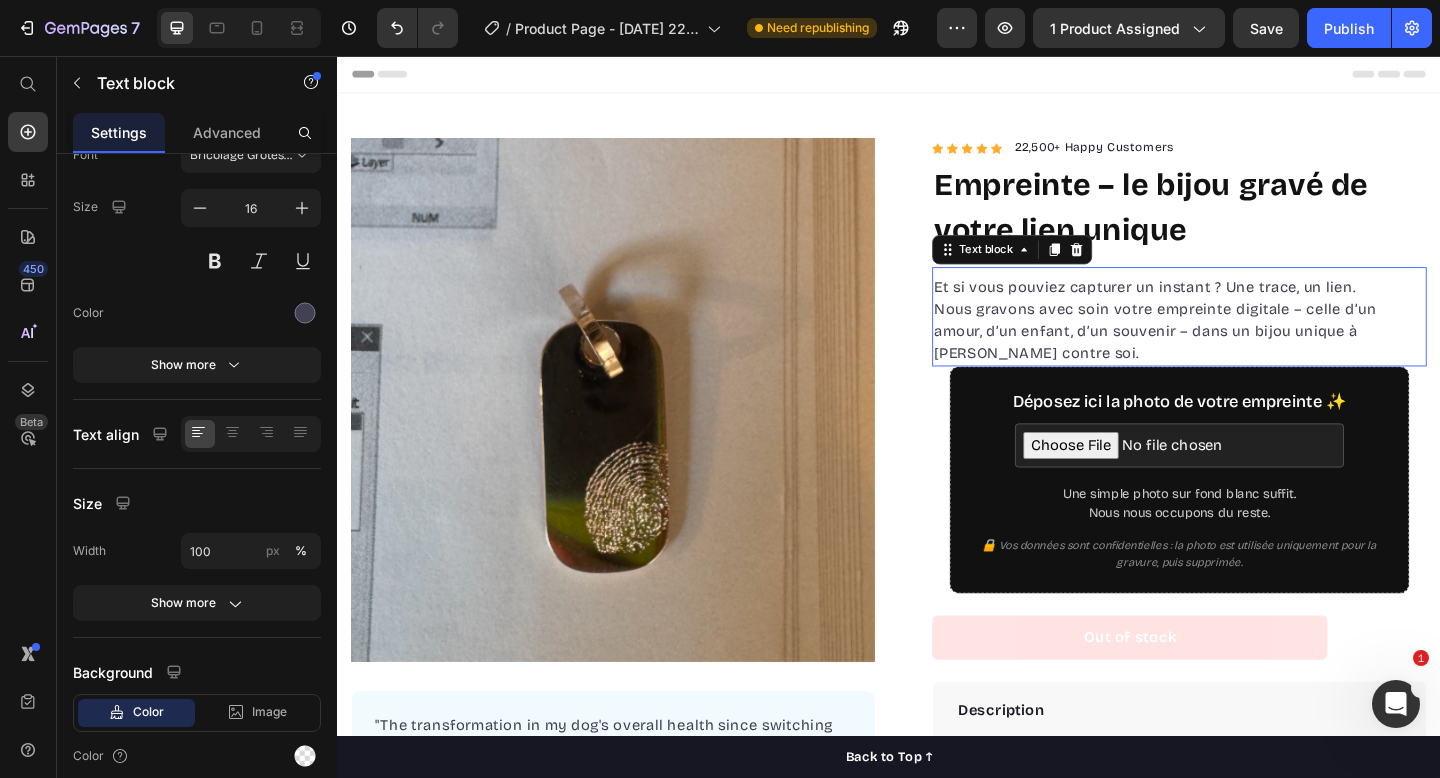 scroll, scrollTop: 0, scrollLeft: 0, axis: both 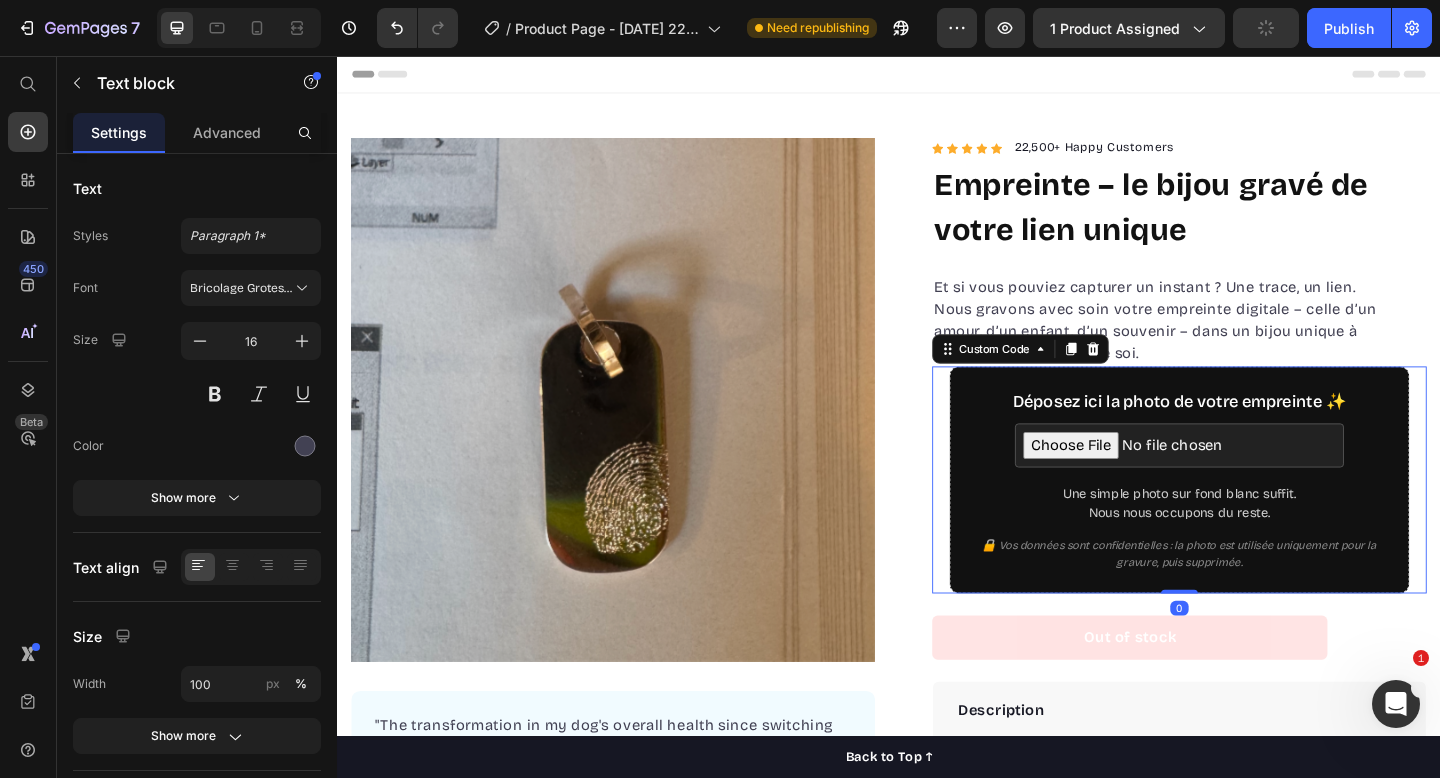 click on "Déposez ici la photo de votre empreinte ✨
Une simple photo sur fond blanc suffit. Nous nous occupons du reste.
🔒 Vos données sont confidentielles : la photo est utilisée uniquement pour la gravure, puis supprimée." at bounding box center (1253, 517) 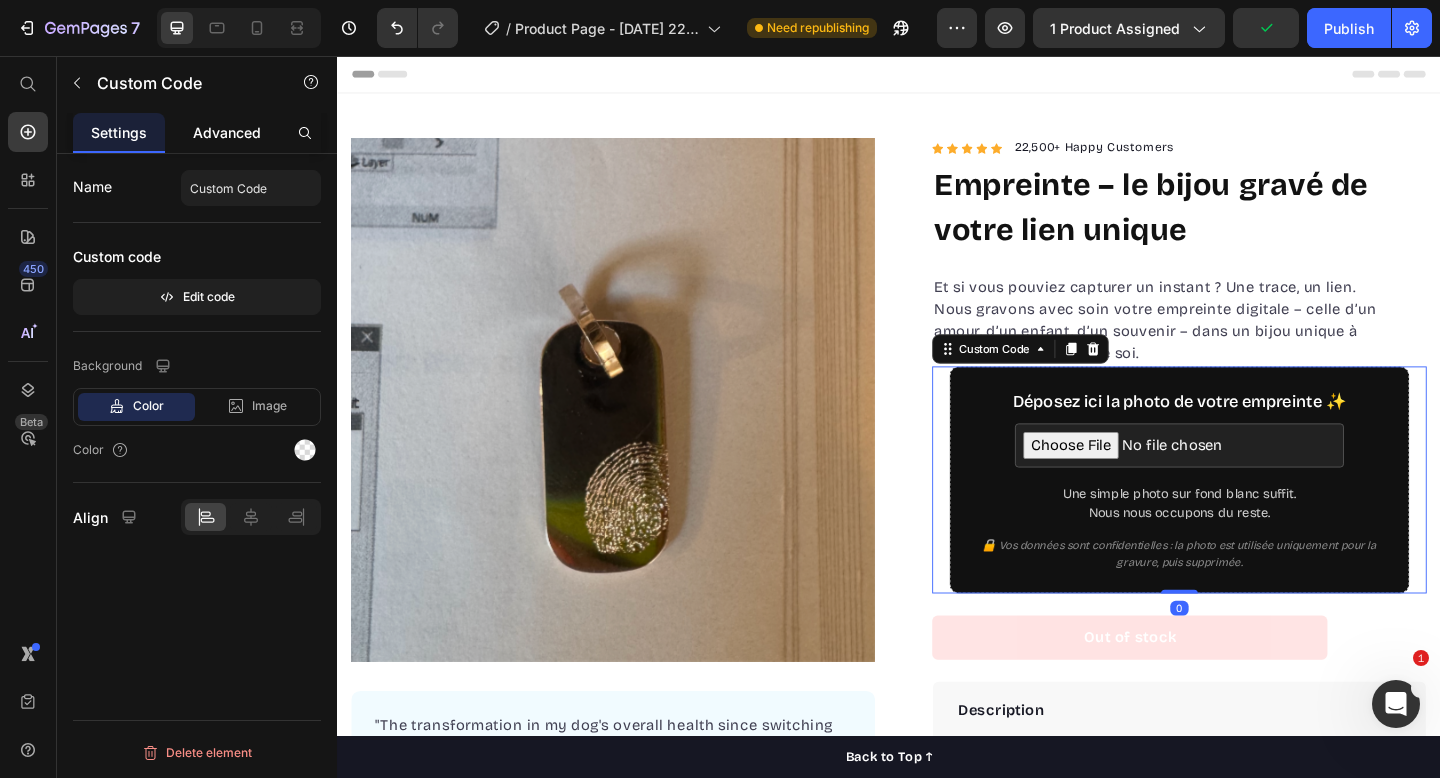 click on "Advanced" at bounding box center [227, 132] 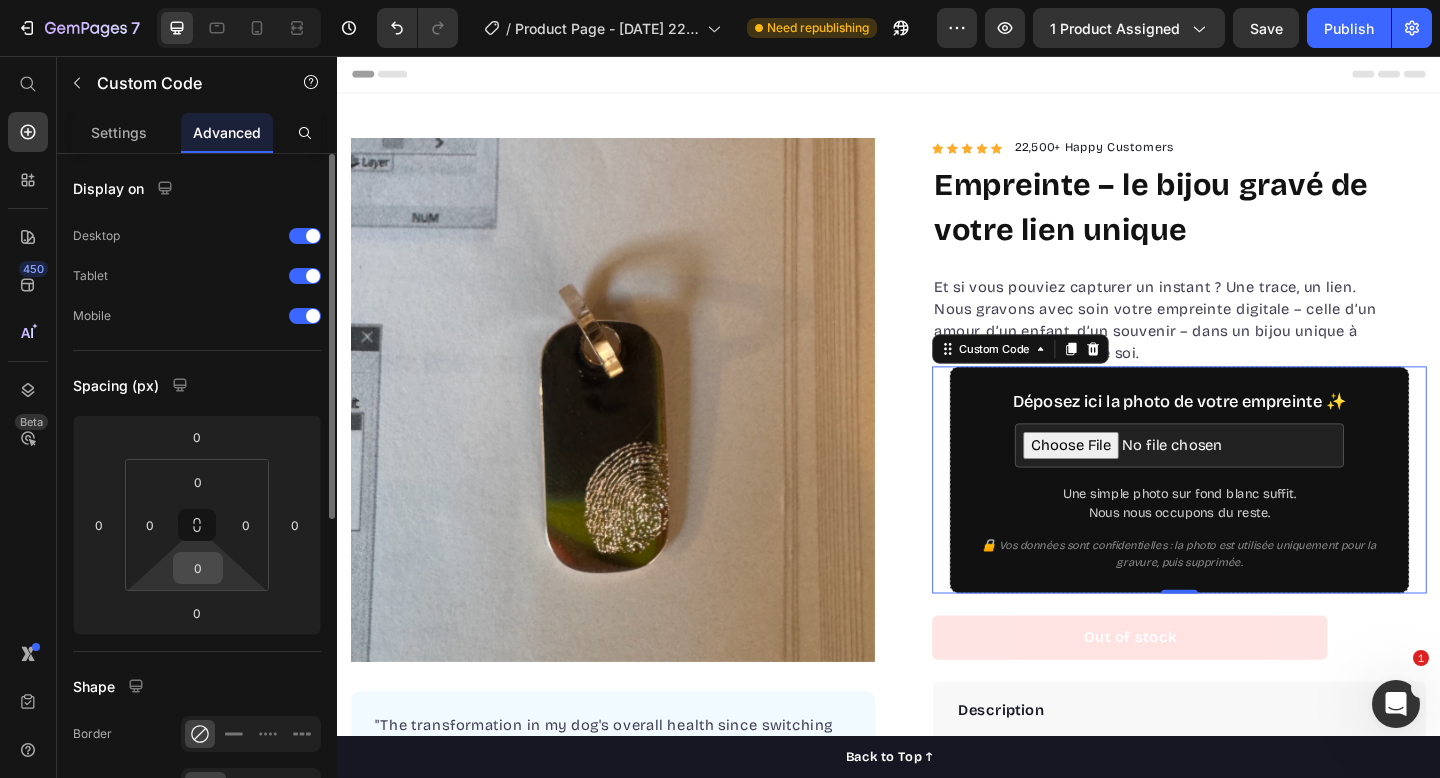 click on "0" at bounding box center (198, 568) 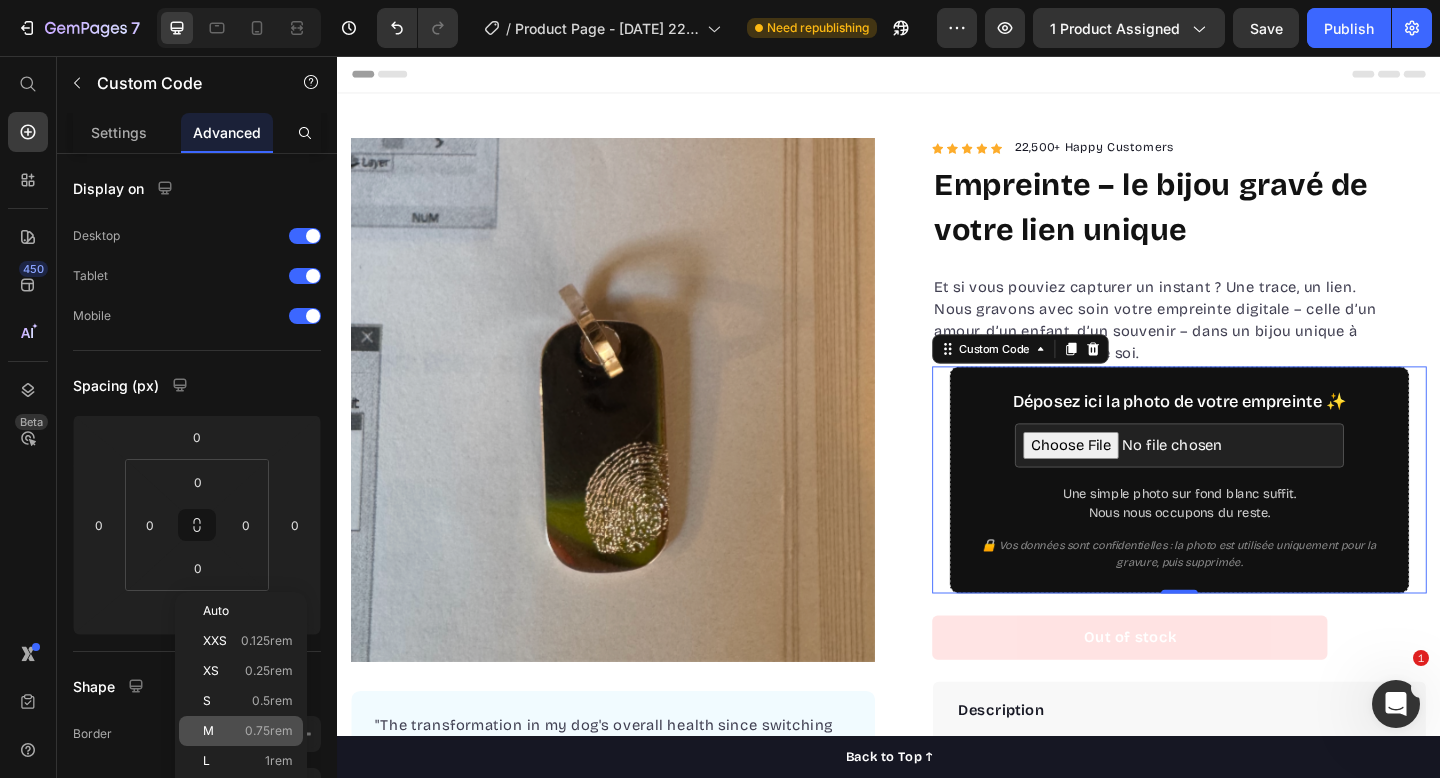 click on "M 0.75rem" 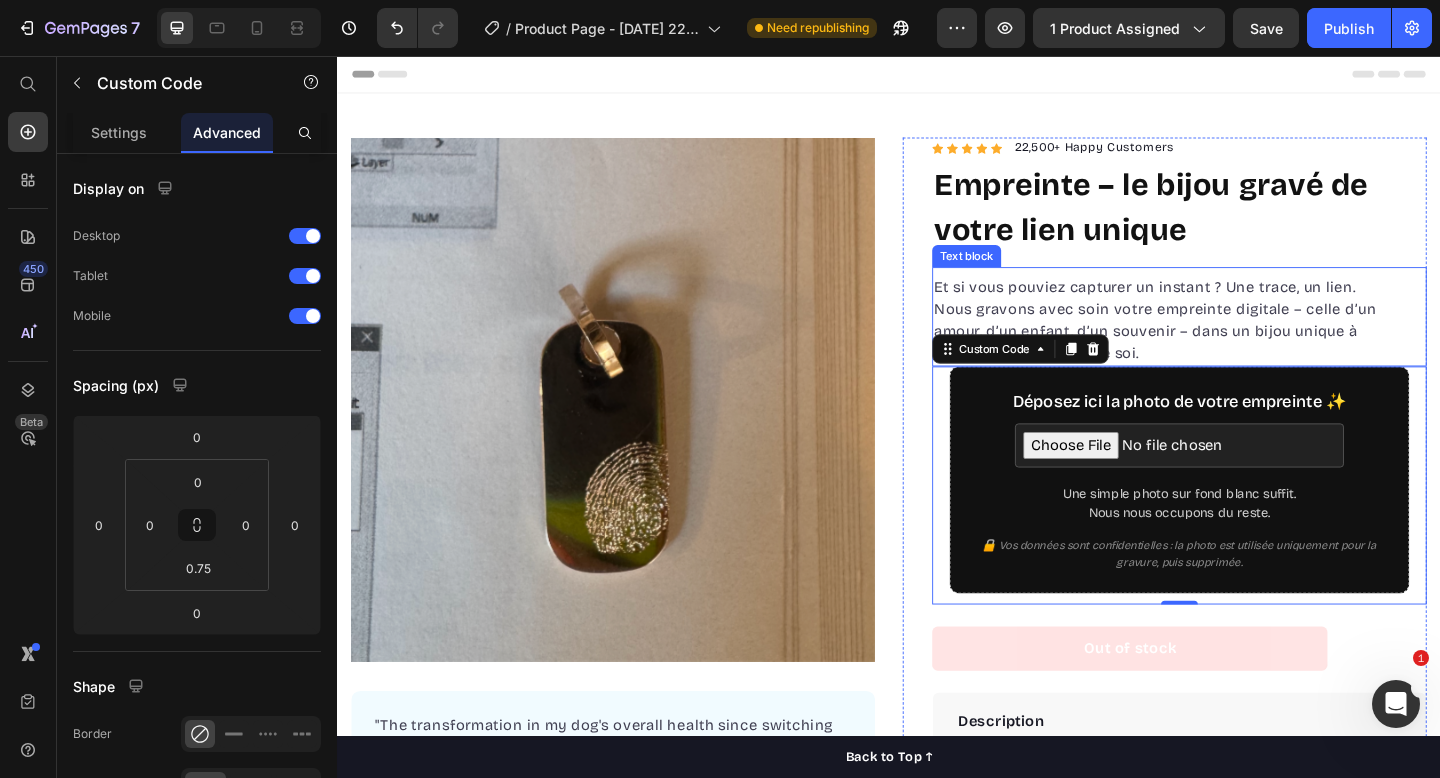 click on "Et si vous pouviez capturer un instant ? Une trace, un lien.   Nous gravons avec soin votre empreinte digitale – celle d’un amour, d’un enfant, d’un souvenir – dans un bijou unique à [PERSON_NAME] contre soi." at bounding box center [1253, 344] 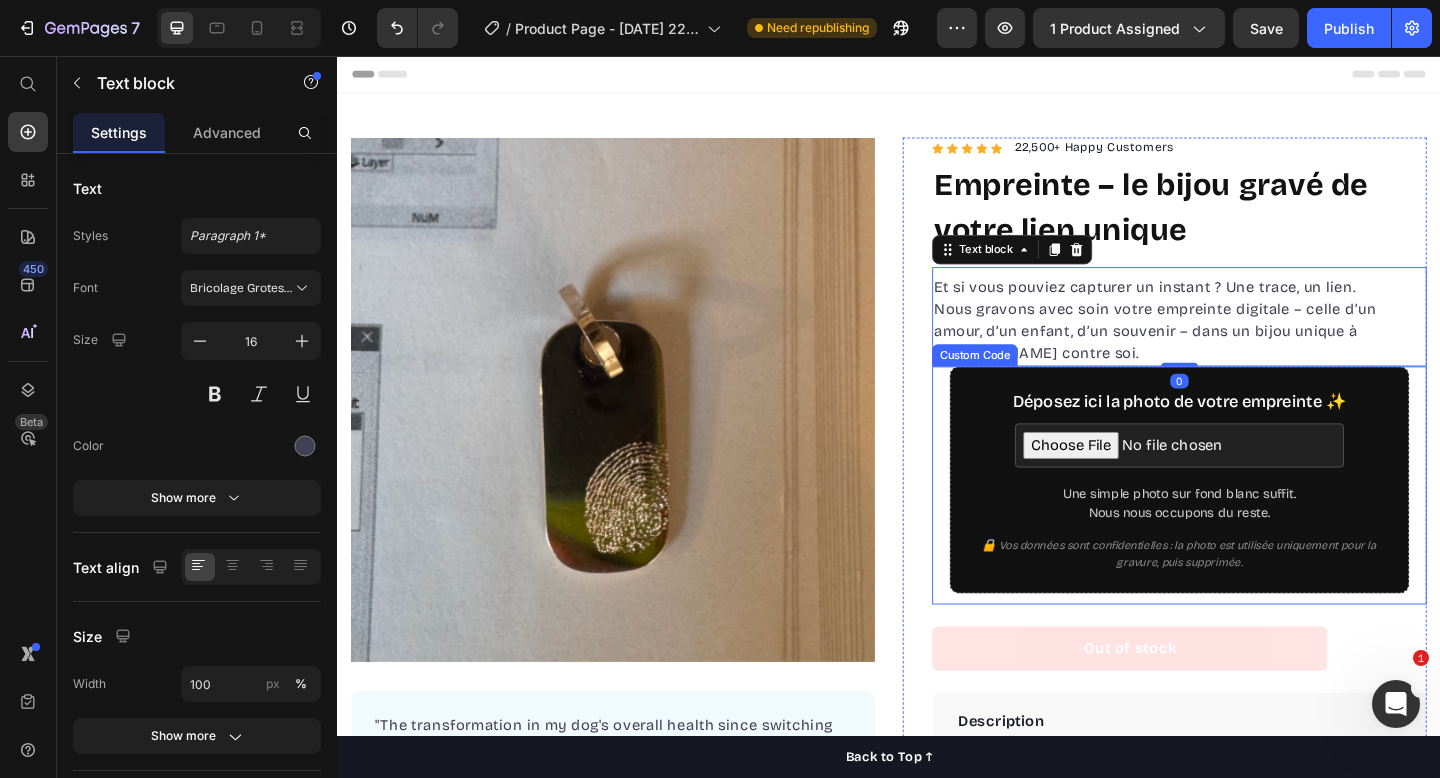 click on "Déposez ici la photo de votre empreinte ✨
Une simple photo sur fond blanc suffit. Nous nous occupons du reste.
🔒 Vos données sont confidentielles : la photo est utilisée uniquement pour la gravure, puis supprimée." at bounding box center (1253, 517) 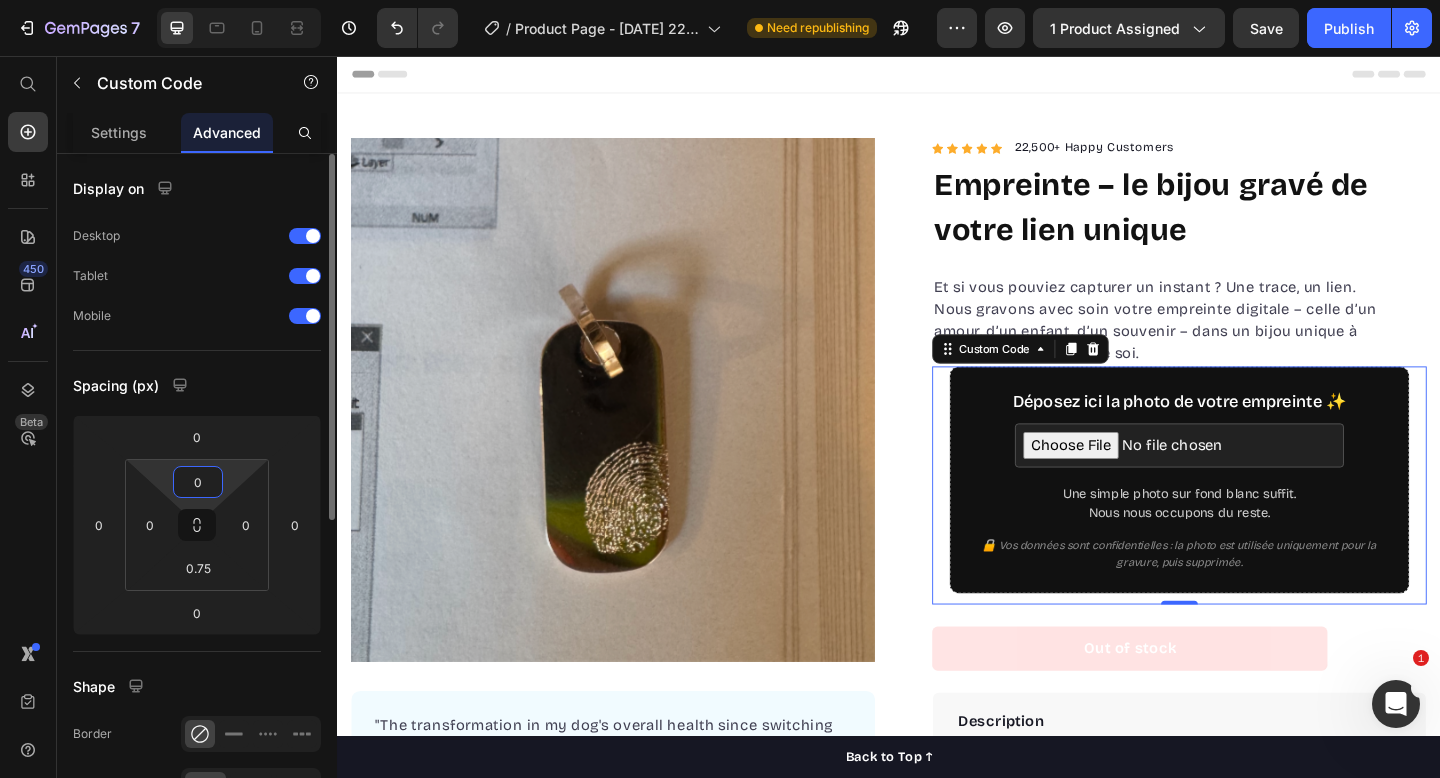 click on "0" at bounding box center (198, 482) 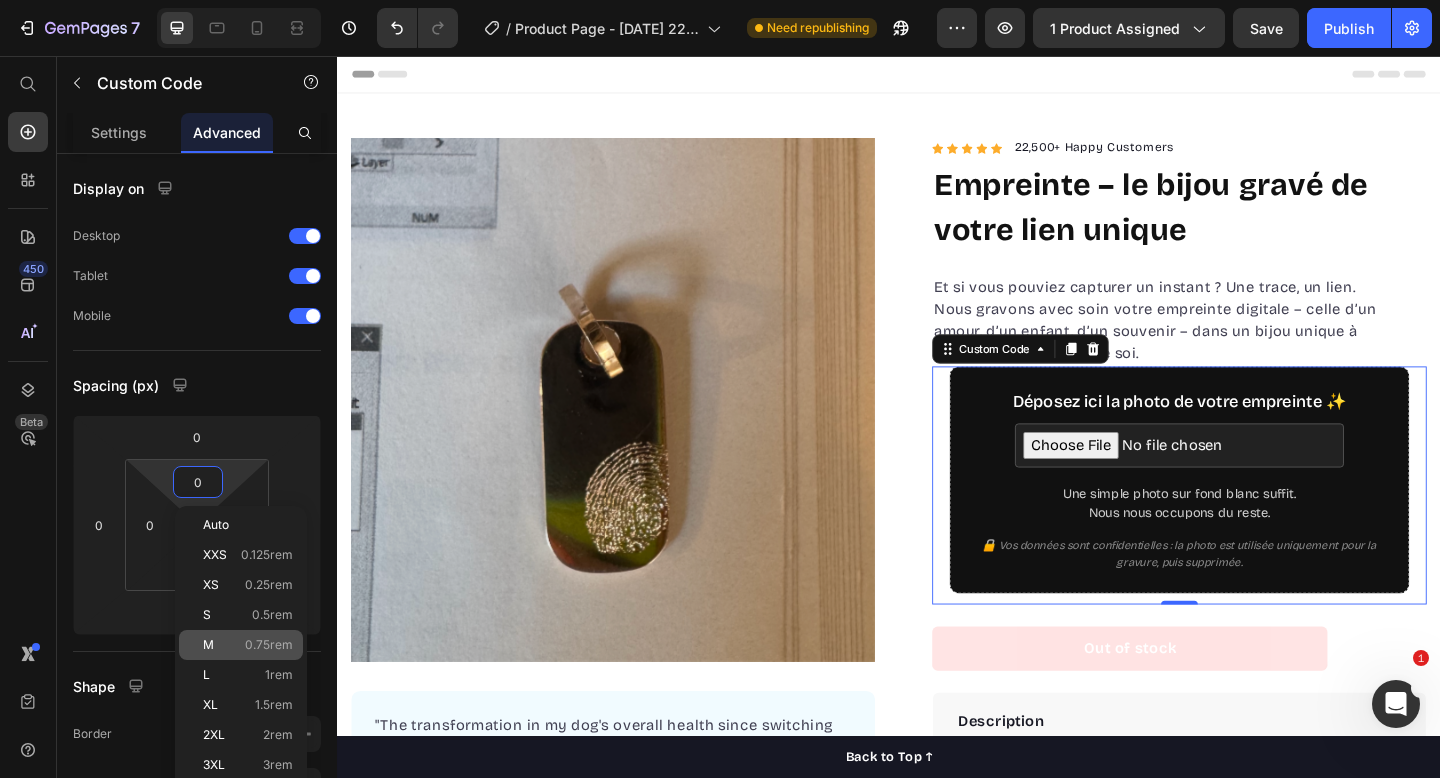 click on "0.75rem" at bounding box center [269, 645] 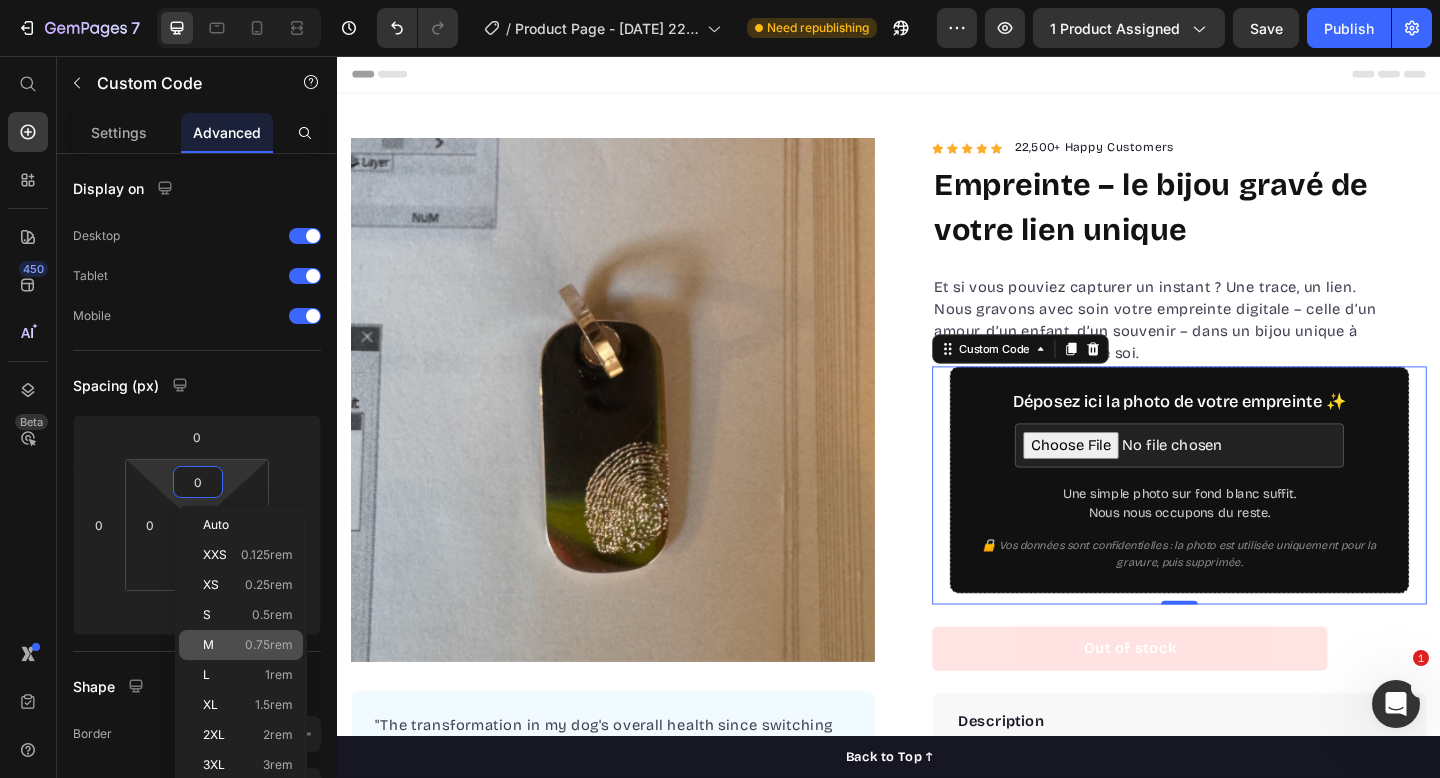 type on "0.75" 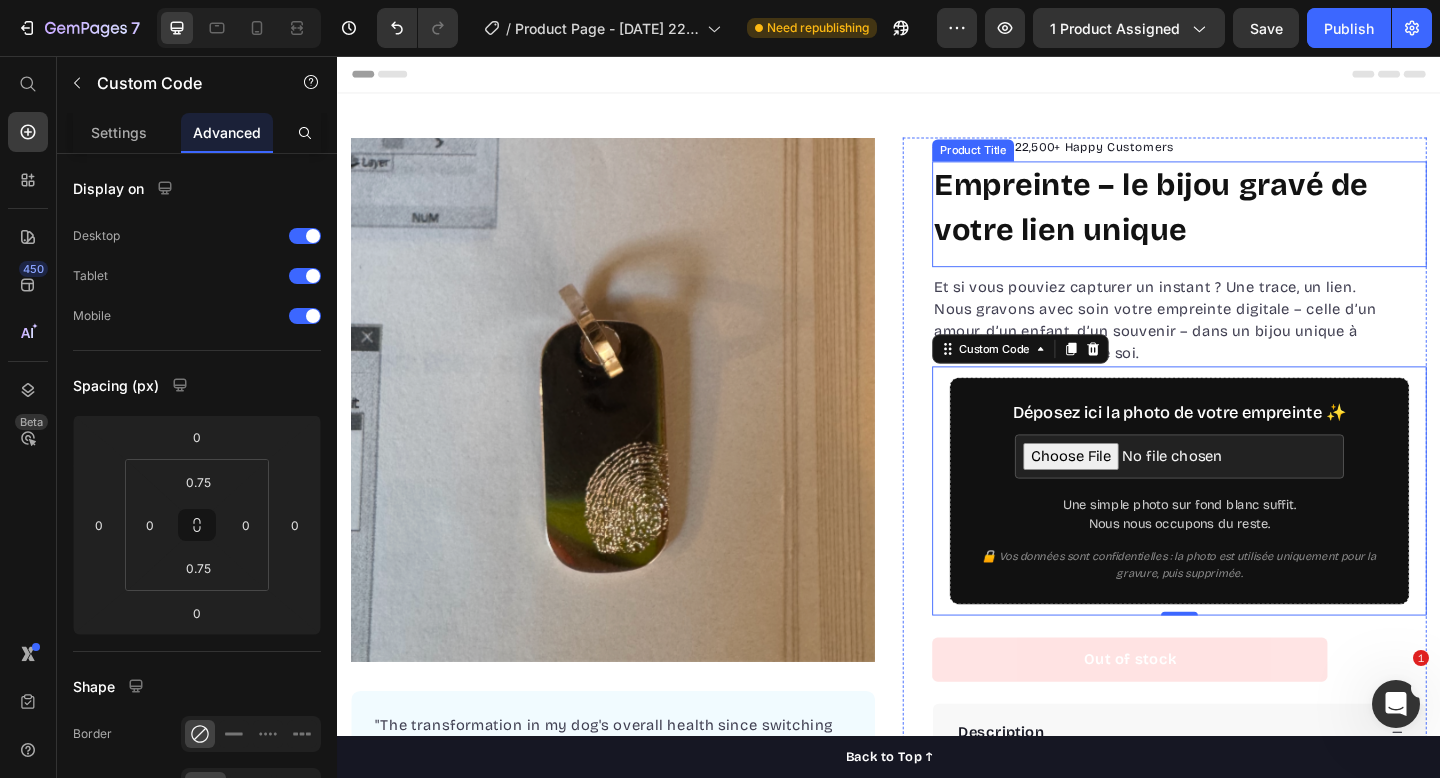 click on "Empreinte – le bijou gravé de votre lien unique" at bounding box center [1253, 222] 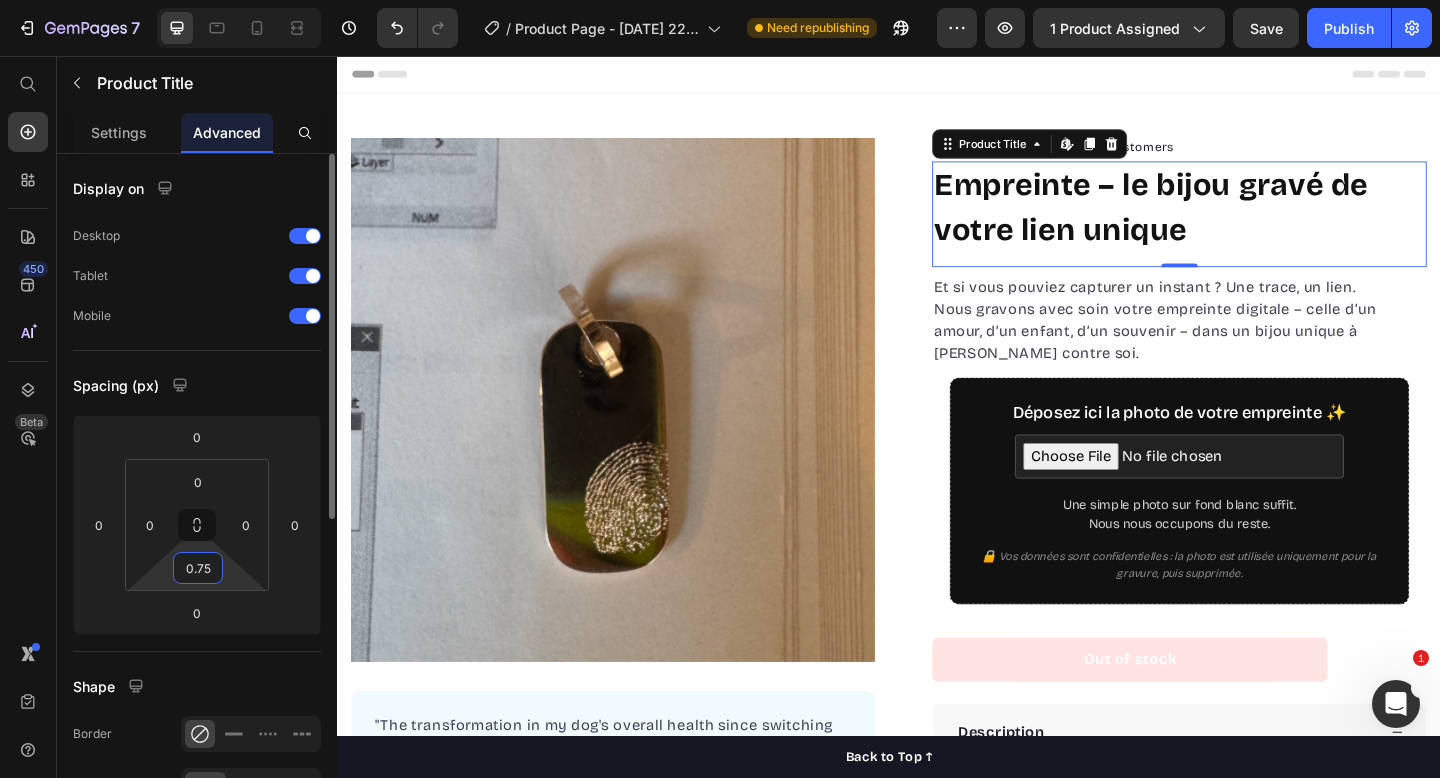 click on "0.75" at bounding box center [198, 568] 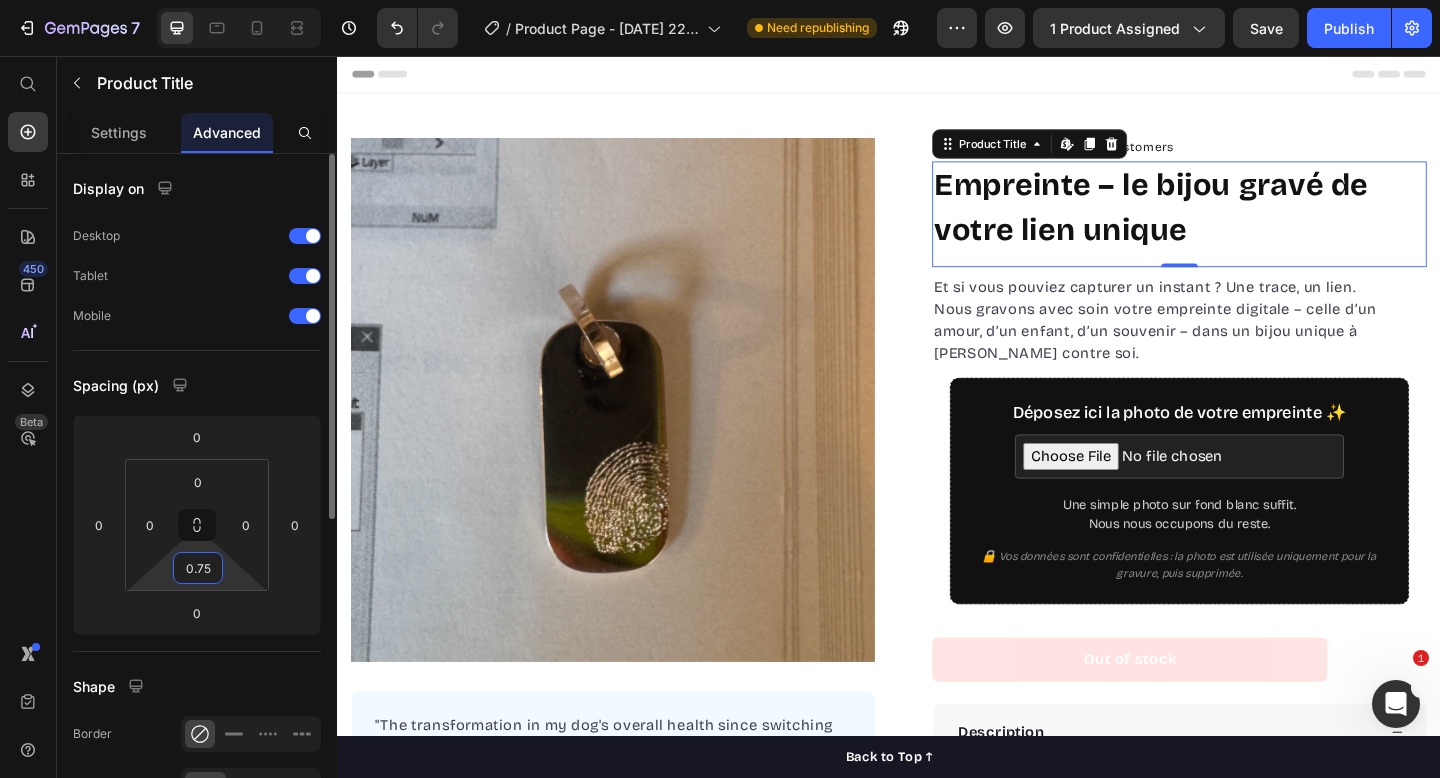 click on "0.75" at bounding box center (198, 568) 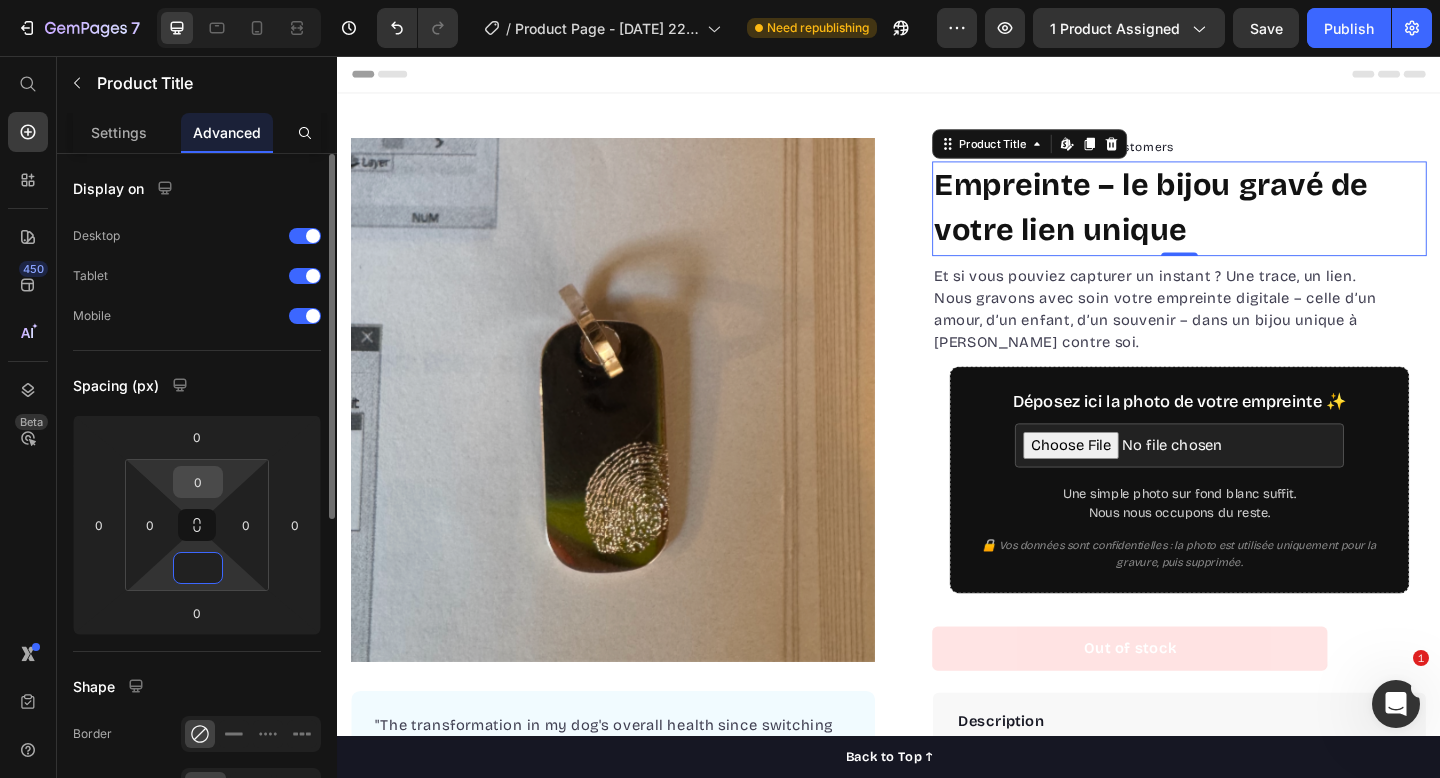 type on "0" 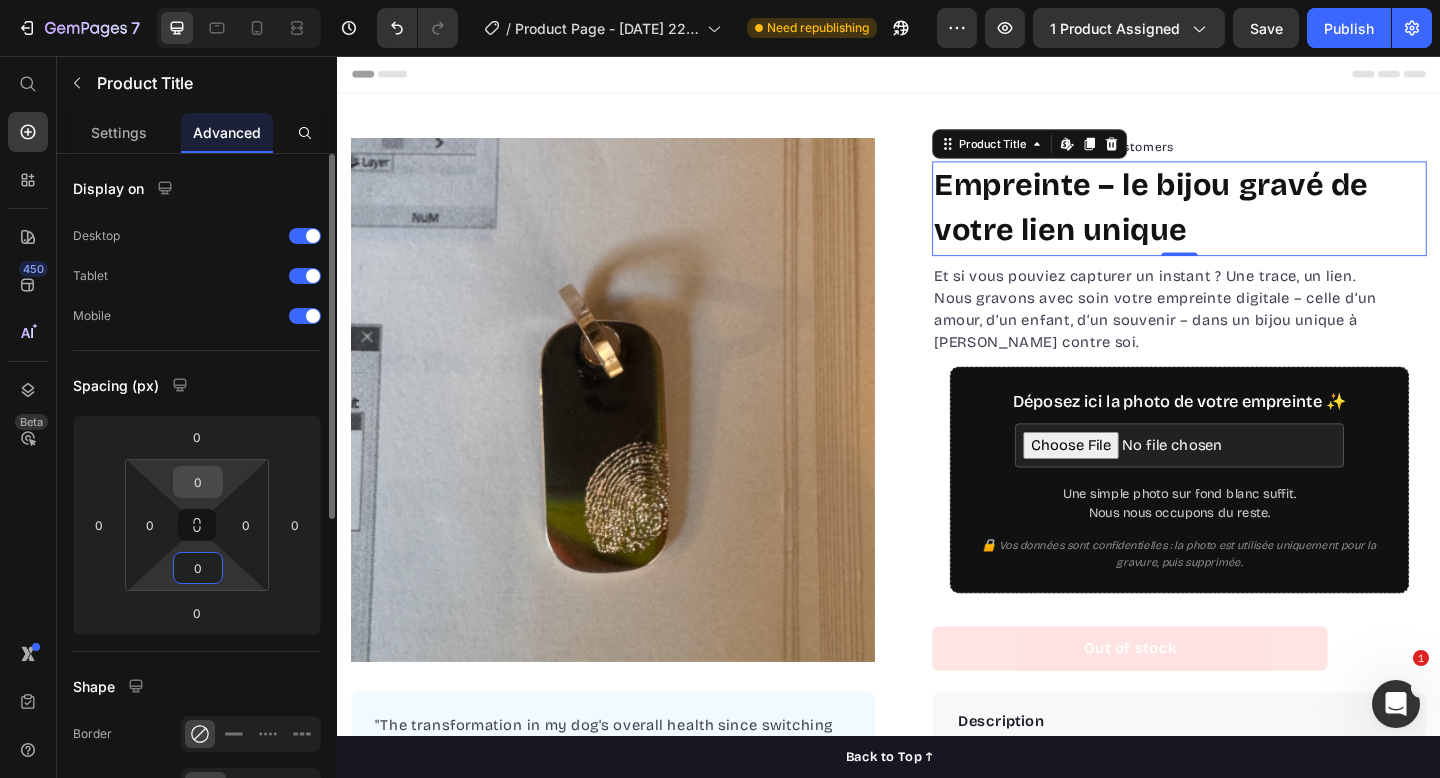 click on "0" at bounding box center [198, 482] 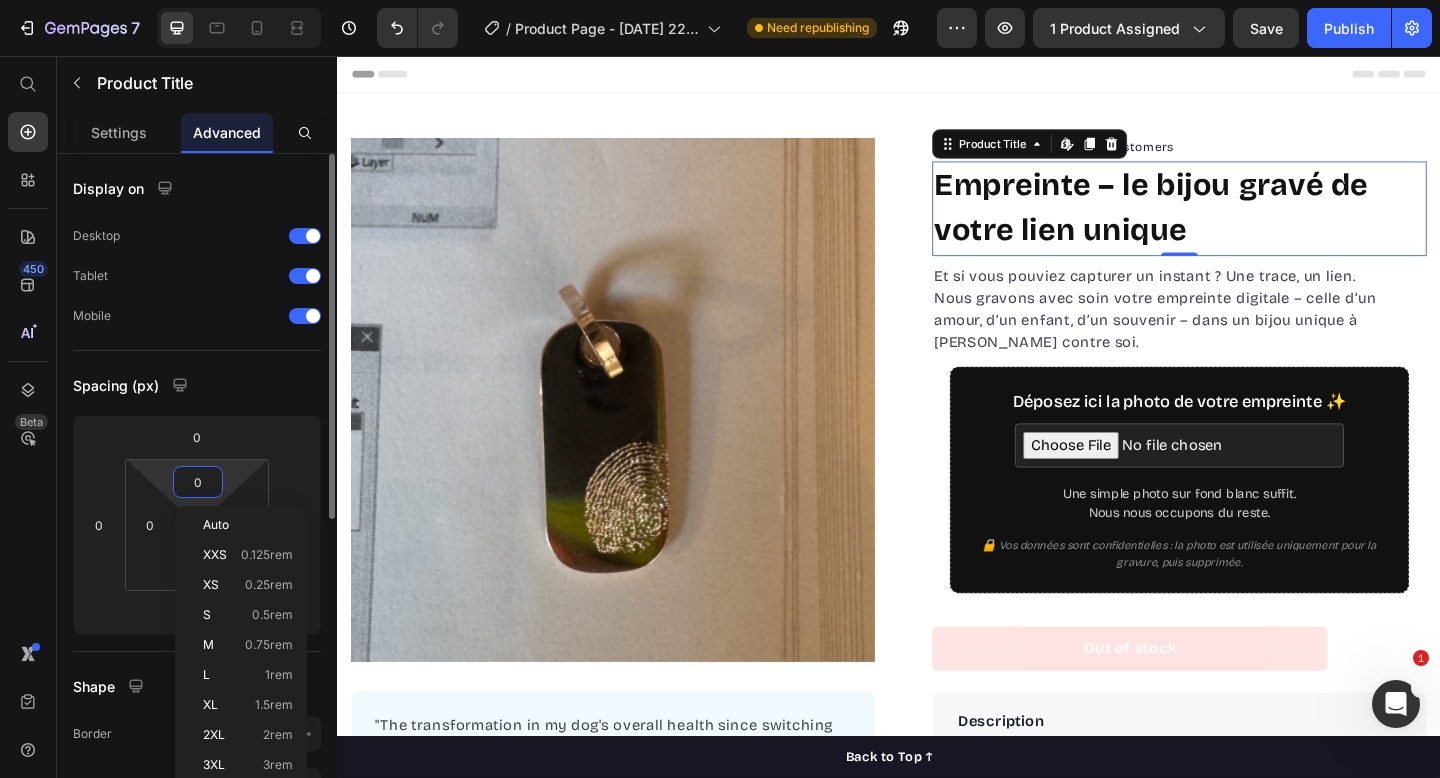 click on "0" at bounding box center (198, 482) 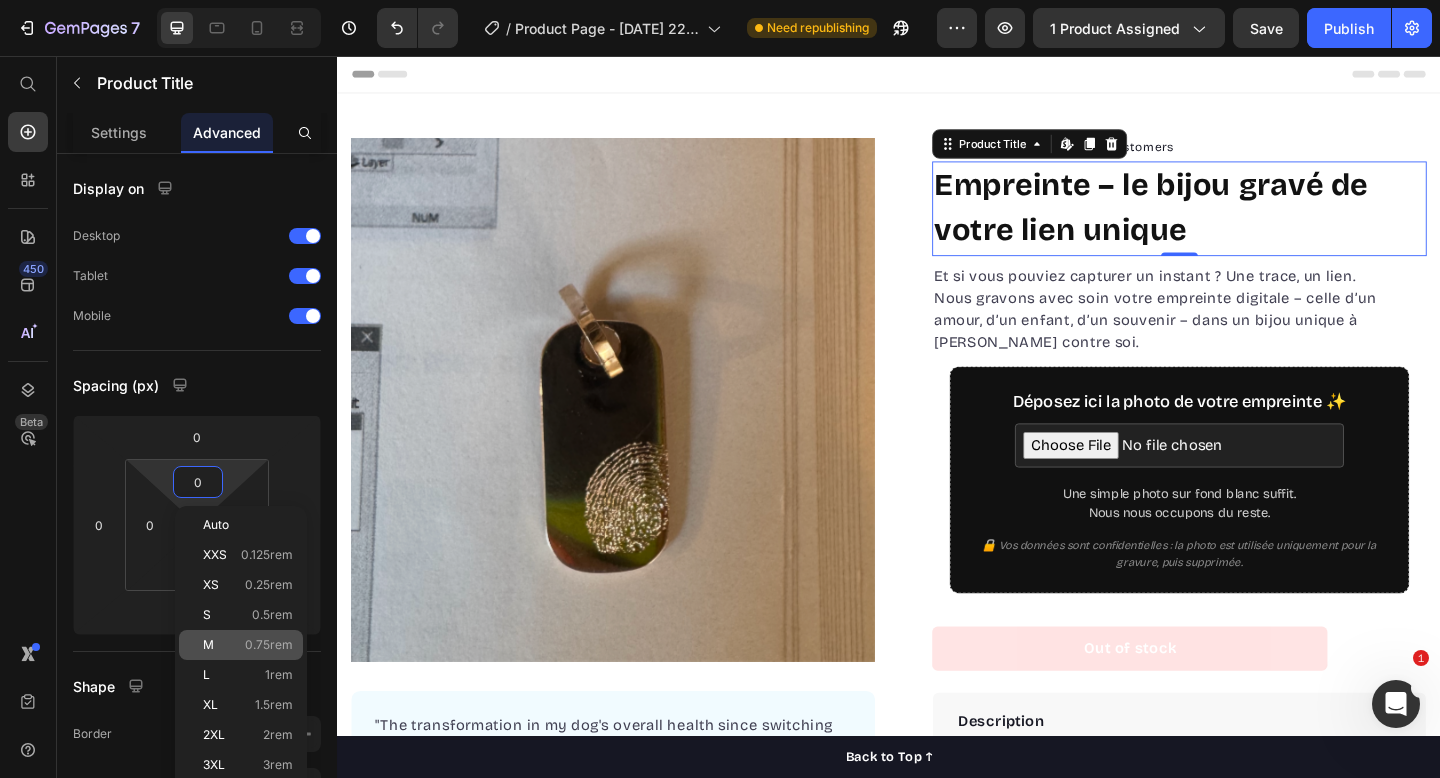 drag, startPoint x: 242, startPoint y: 644, endPoint x: 239, endPoint y: 629, distance: 15.297058 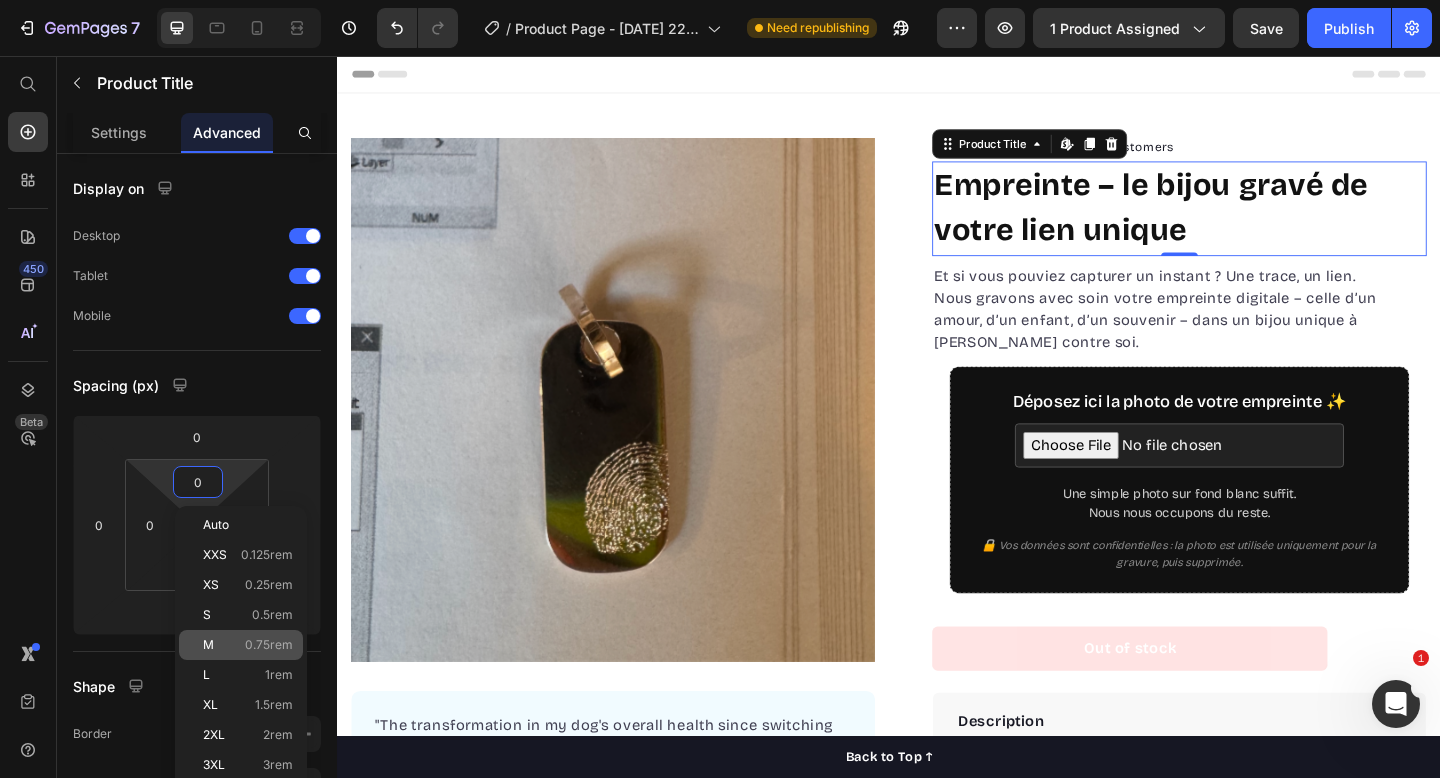 click on "M 0.75rem" at bounding box center (248, 645) 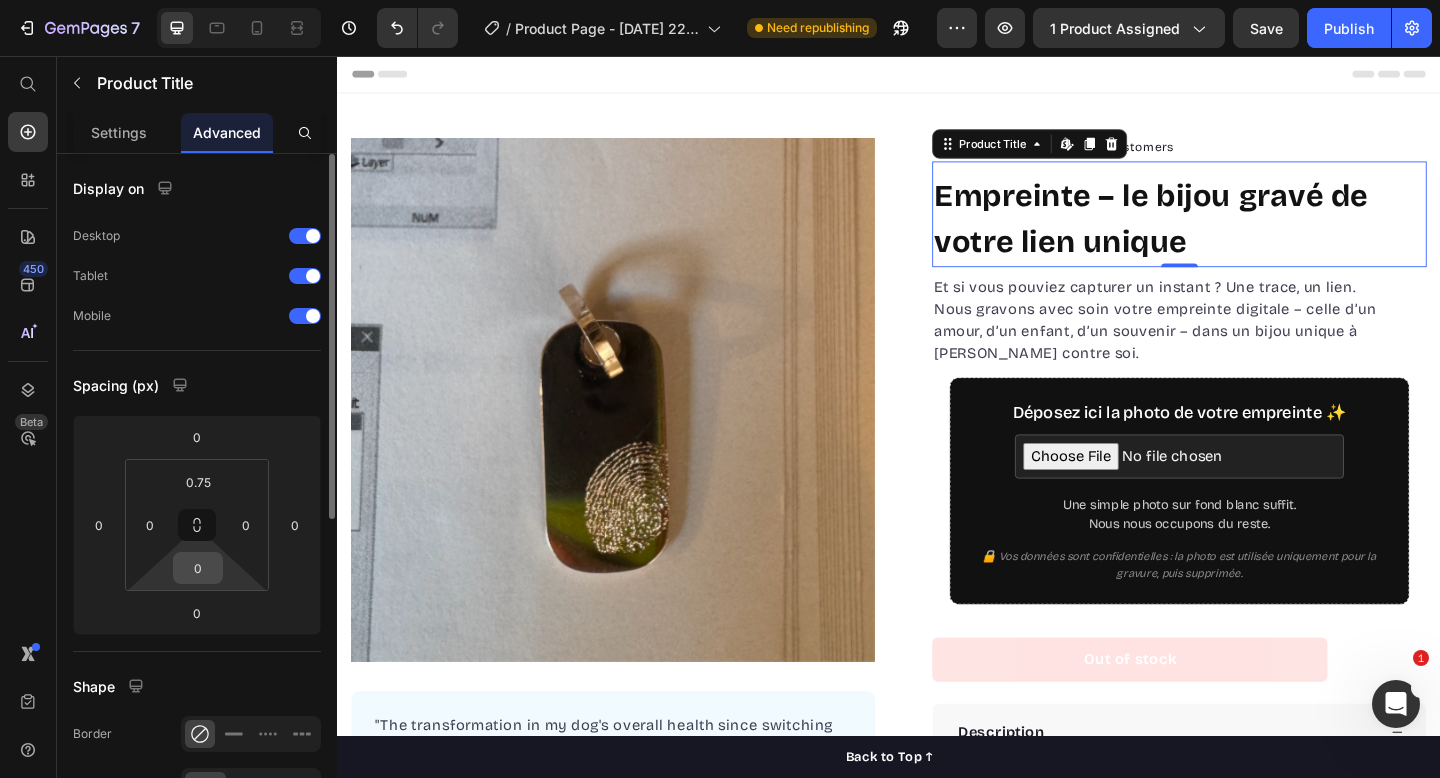 click on "0" at bounding box center (198, 568) 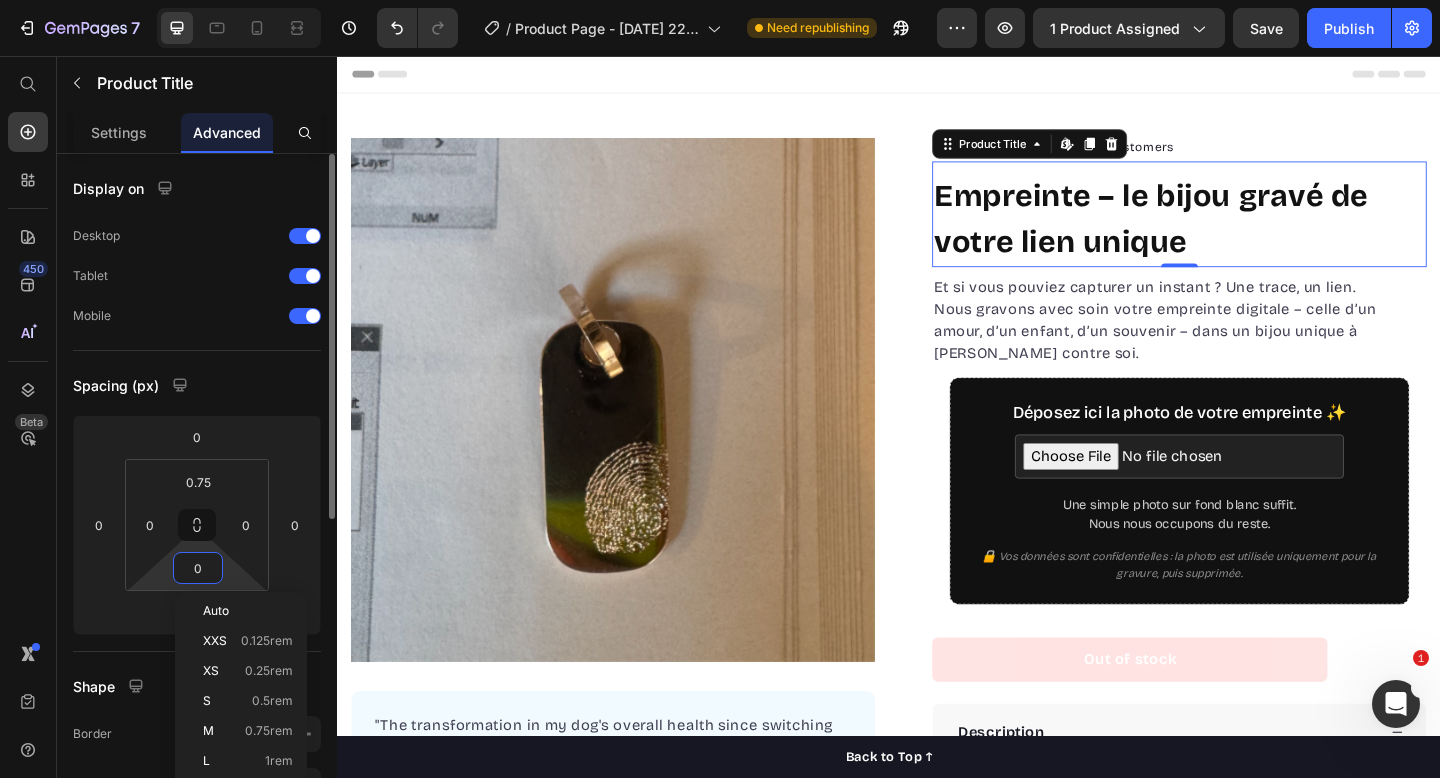 click on "0" at bounding box center [198, 568] 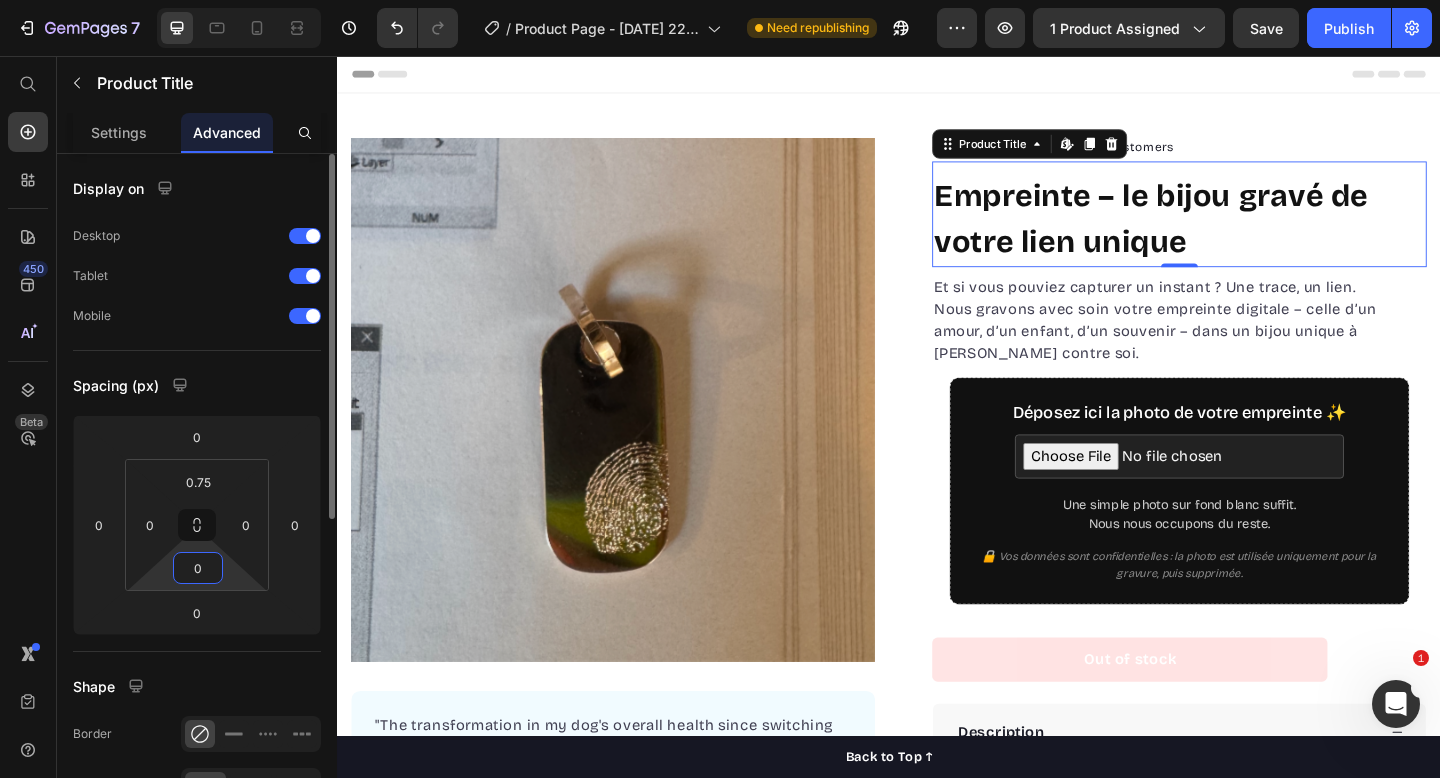 click on "0" at bounding box center [198, 568] 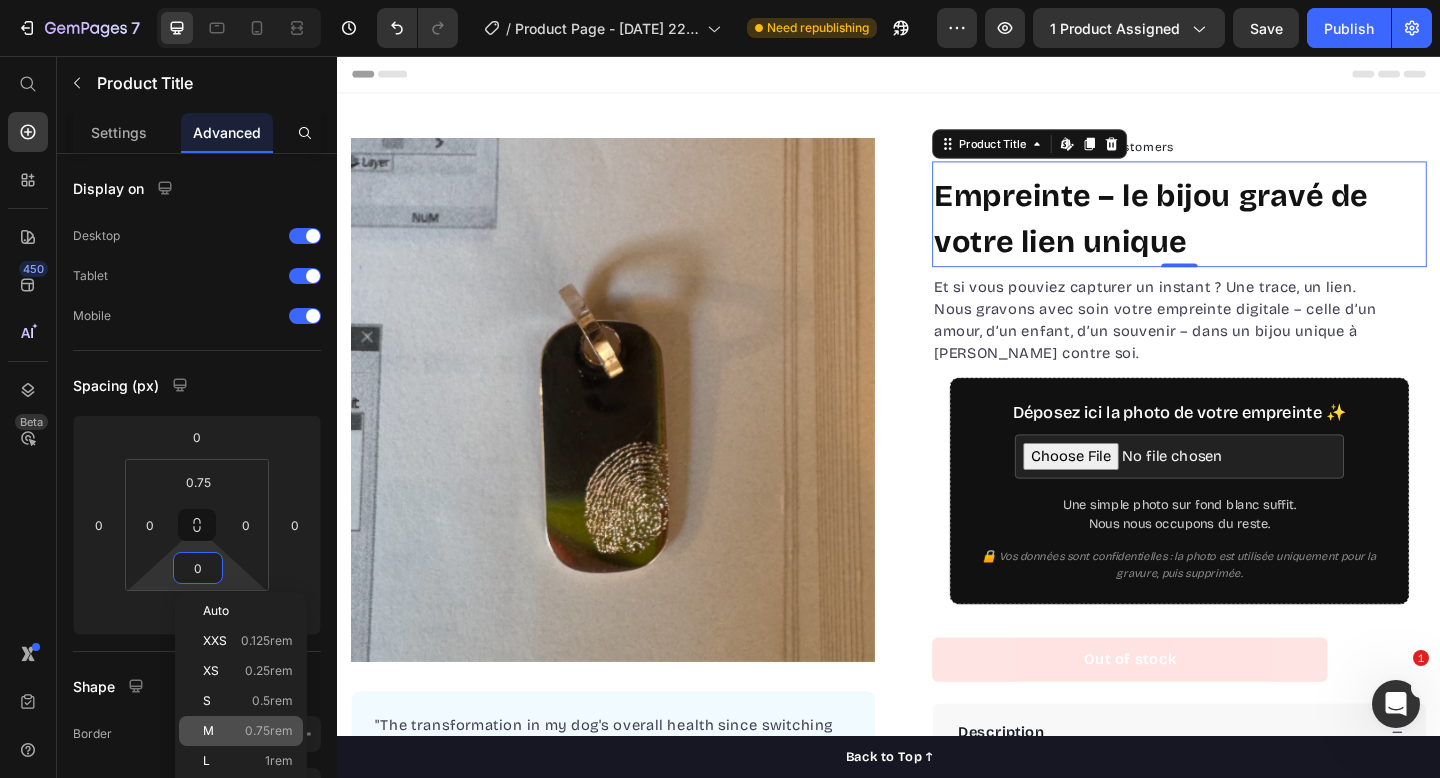 click on "0.75rem" at bounding box center [269, 731] 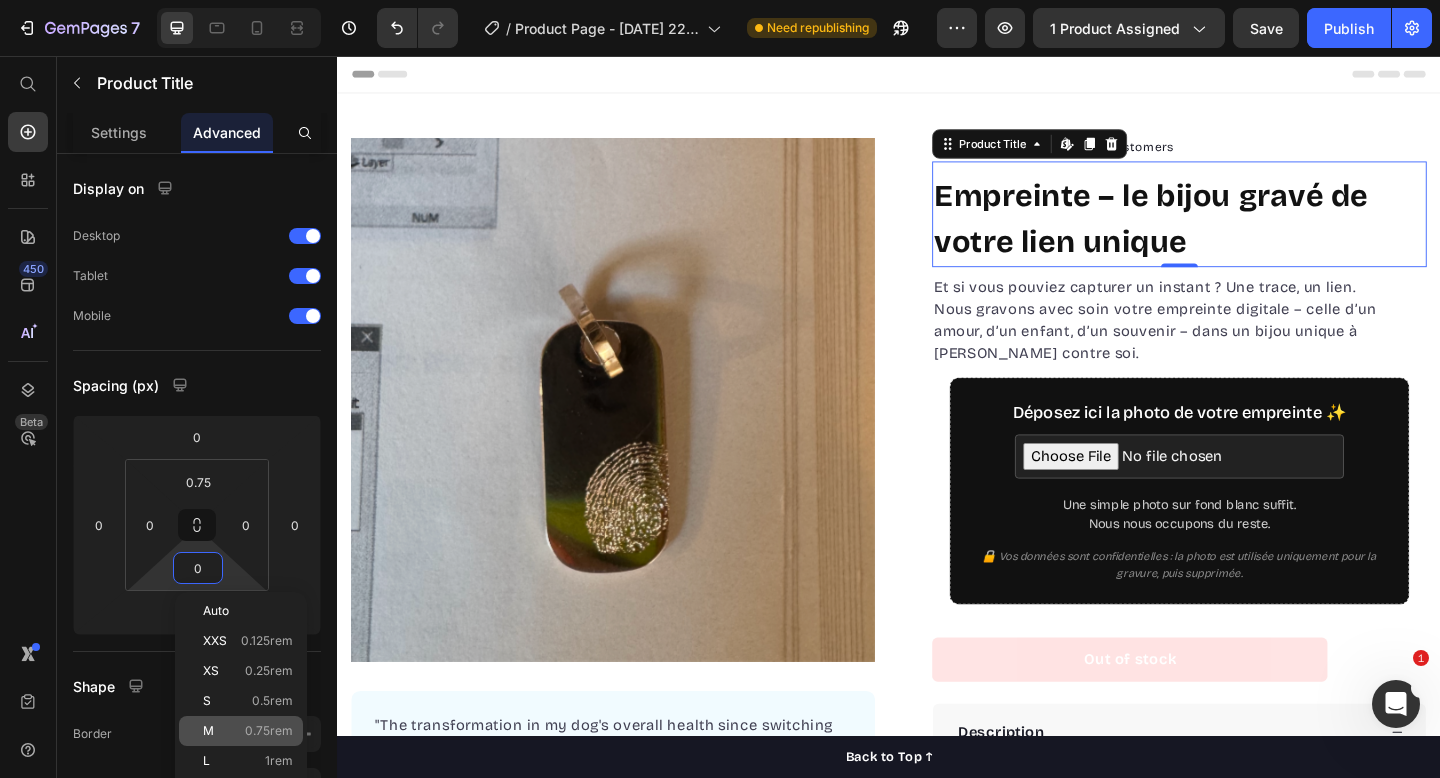 type on "0.75" 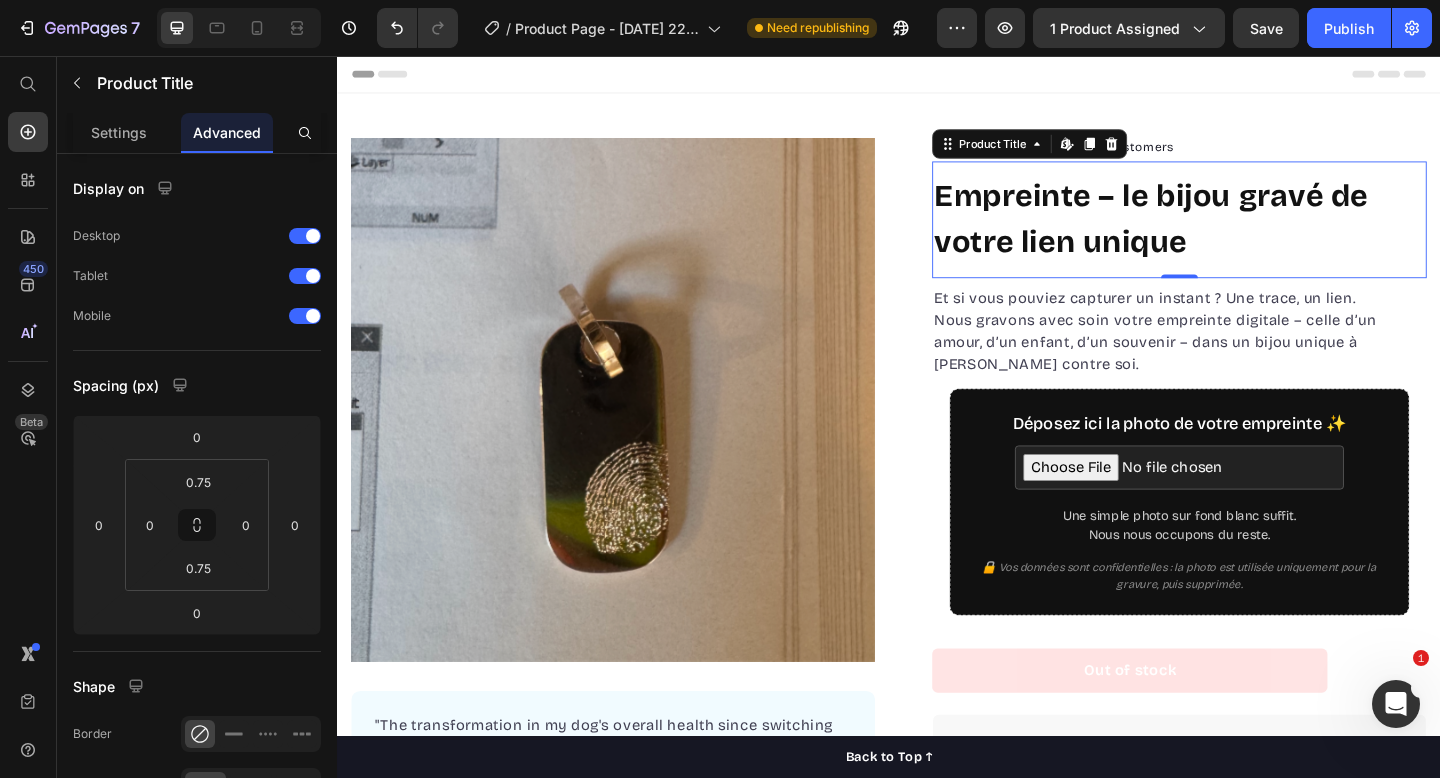 click on "7  Version history  /  Product Page - Jul 10, 22:43:28 Need republishing Preview 1 product assigned  Save   Publish" 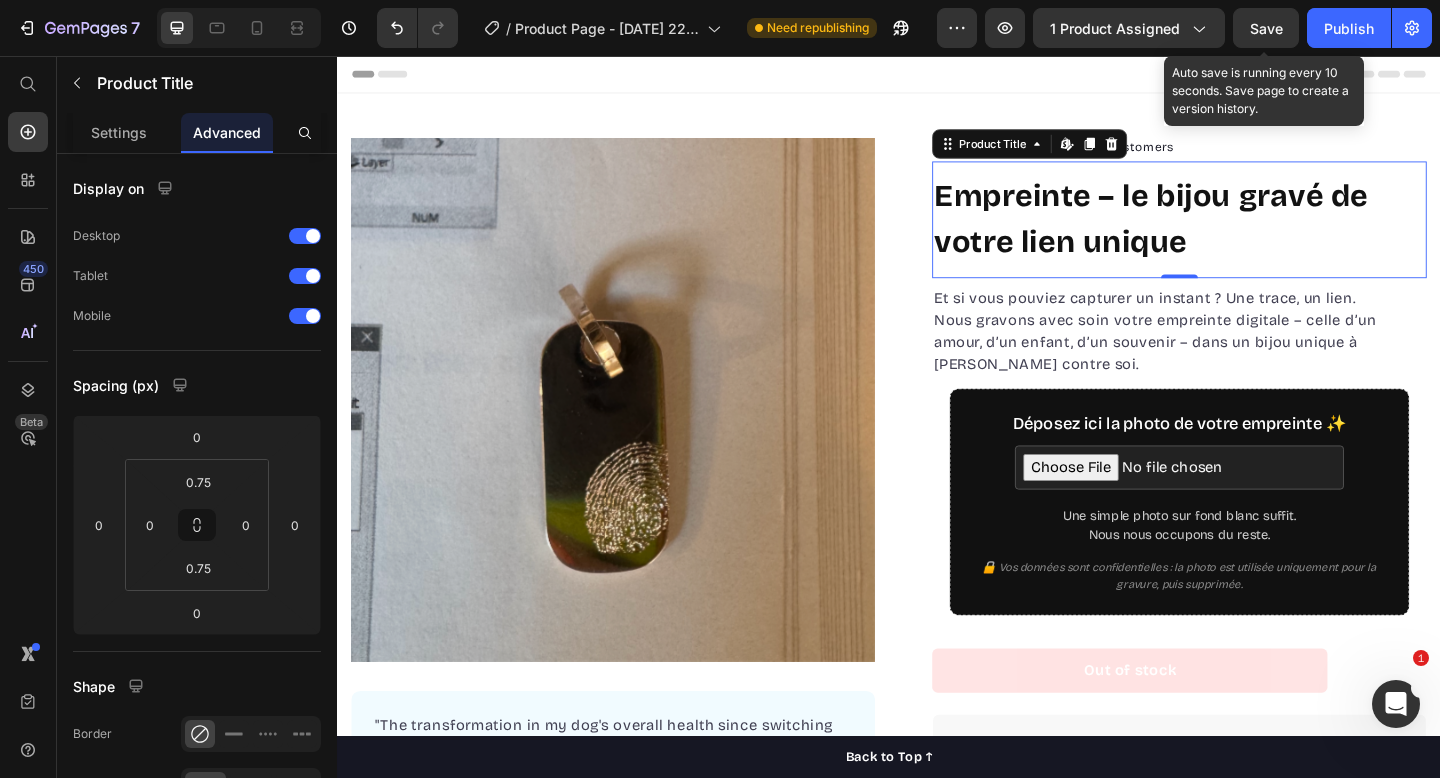 click on "Save" at bounding box center (1266, 28) 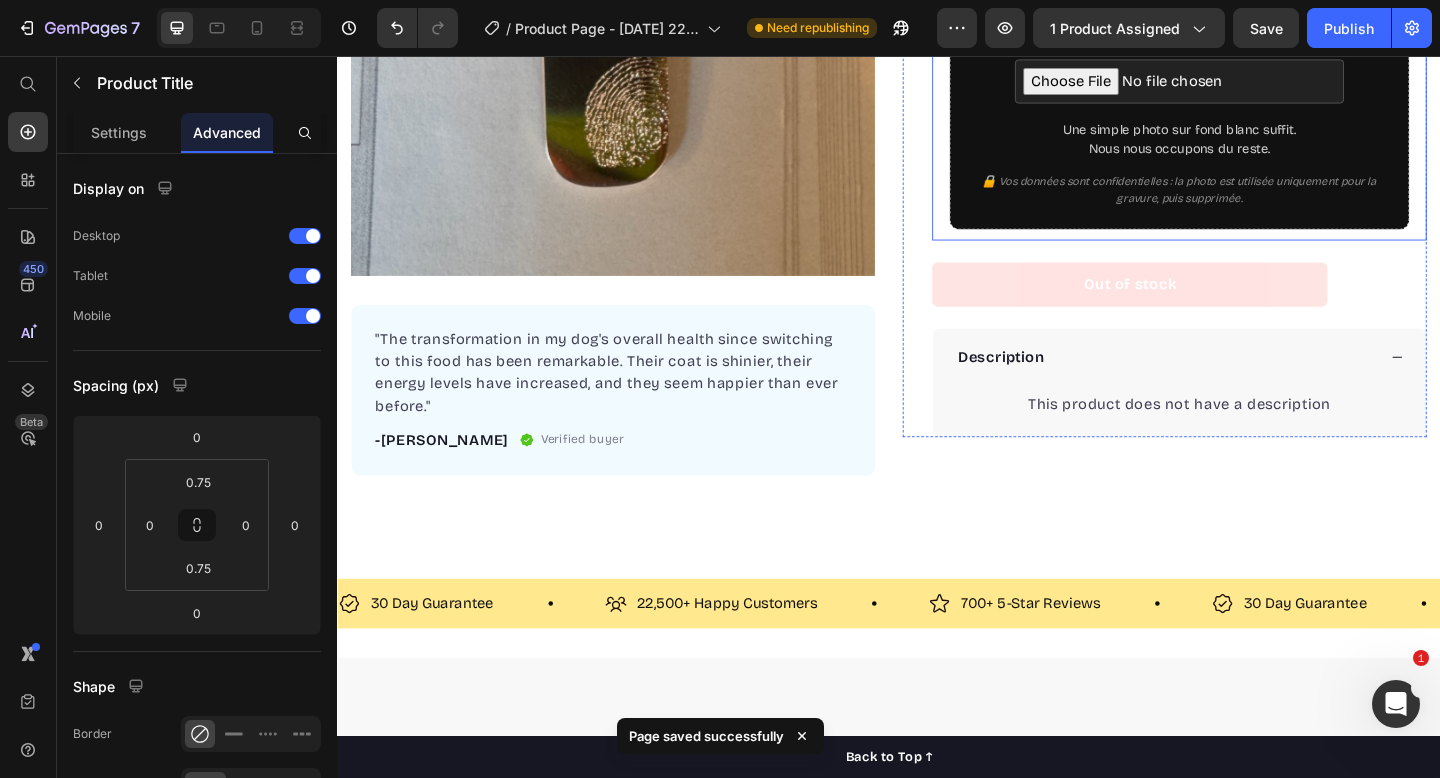 scroll, scrollTop: 637, scrollLeft: 0, axis: vertical 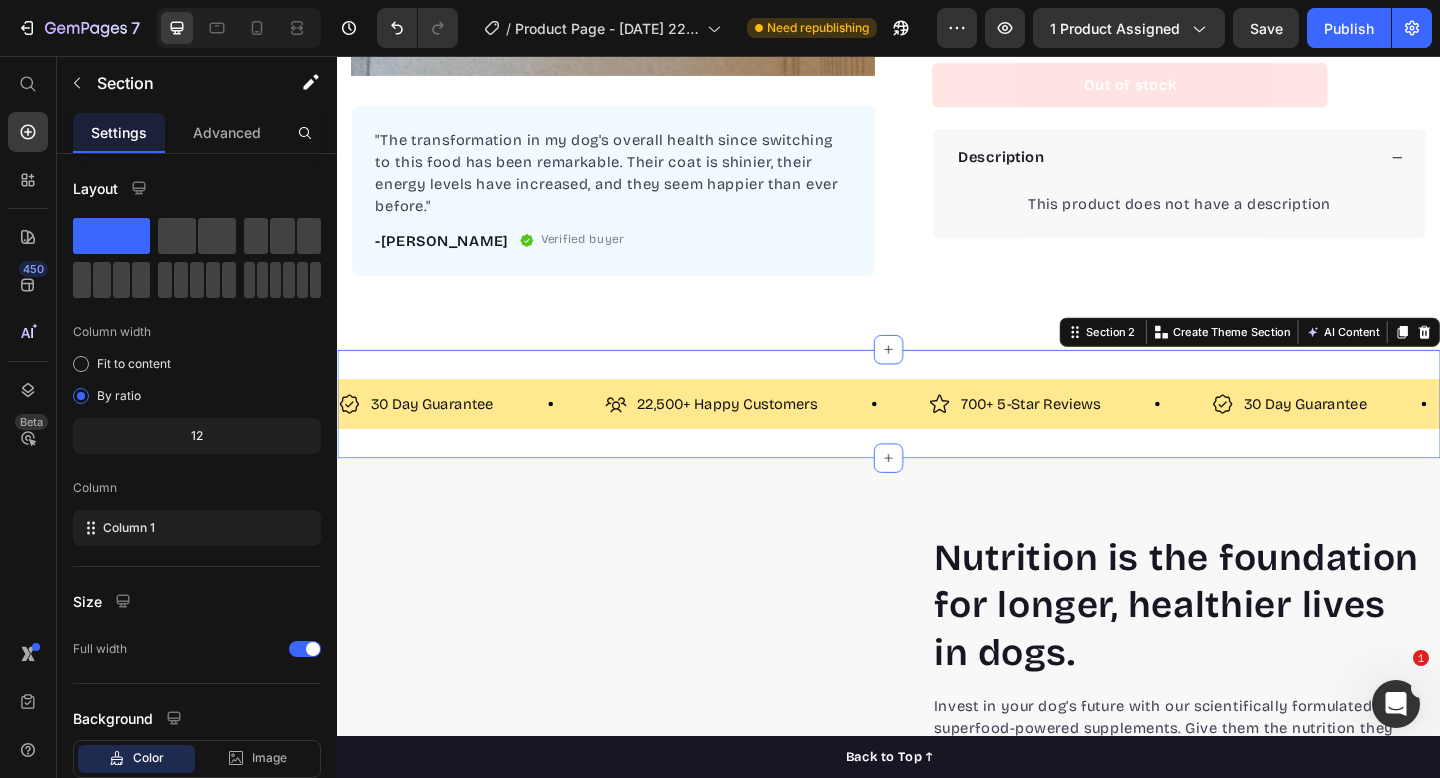 click on "30 Day Guarantee Item List
22,500+ Happy Customers Item List
700+ 5-Star Reviews Item List
30 Day Guarantee Item List
22,500+ Happy Customers Item List
700+ 5-Star Reviews Item List
30 Day Guarantee Item List
22,500+ Happy Customers Item List
700+ 5-Star Reviews Item List
30 Day Guarantee Item List
22,500+ Happy Customers Item List
700+ 5-Star Reviews Item List
30 Day Guarantee Item List
22,500+ Happy Customers Item List
700+ 5-Star Reviews Item List
30 Day Guarantee Item List
Item List Row" at bounding box center [937, 435] 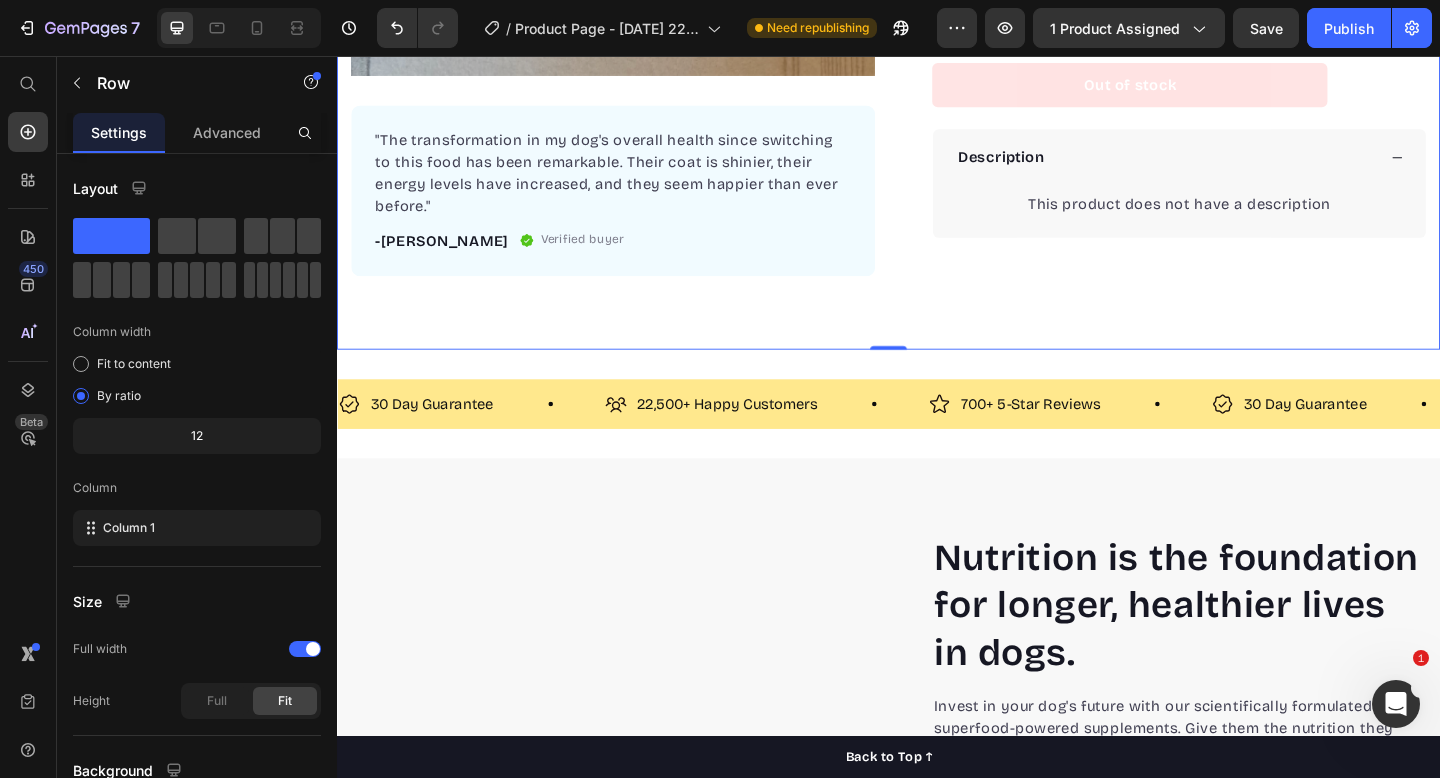 click on "Product Images "The transformation in my dog's overall health since switching to this food has been remarkable. Their coat is shinier, their energy levels have increased, and they seem happier than ever before." Text block -Daisy Text block
Verified buyer Item list Row Row "My dog absolutely loves this food! It's clear that the taste and quality are top-notch."  -Daisy Text block Row Row Icon Icon Icon Icon Icon Icon List Hoz 22,500+ Happy Customers Text block Row Empreinte – le bijou gravé de votre lien unique Product Title Et si vous pouviez capturer un instant ? Une trace, un lien.   Nous gravons avec soin votre empreinte digitale – celle d’un amour, d’un enfant, d’un souvenir – dans un bijou unique à porter contre soi. Text block
Déposez ici la photo de votre empreinte ✨
Une simple photo sur fond blanc suffit. Nous nous occupons du reste.
Custom Code Out of stock Product Cart Button Perfect for sensitive tummies Supercharge immunity System Row" at bounding box center (937, -82) 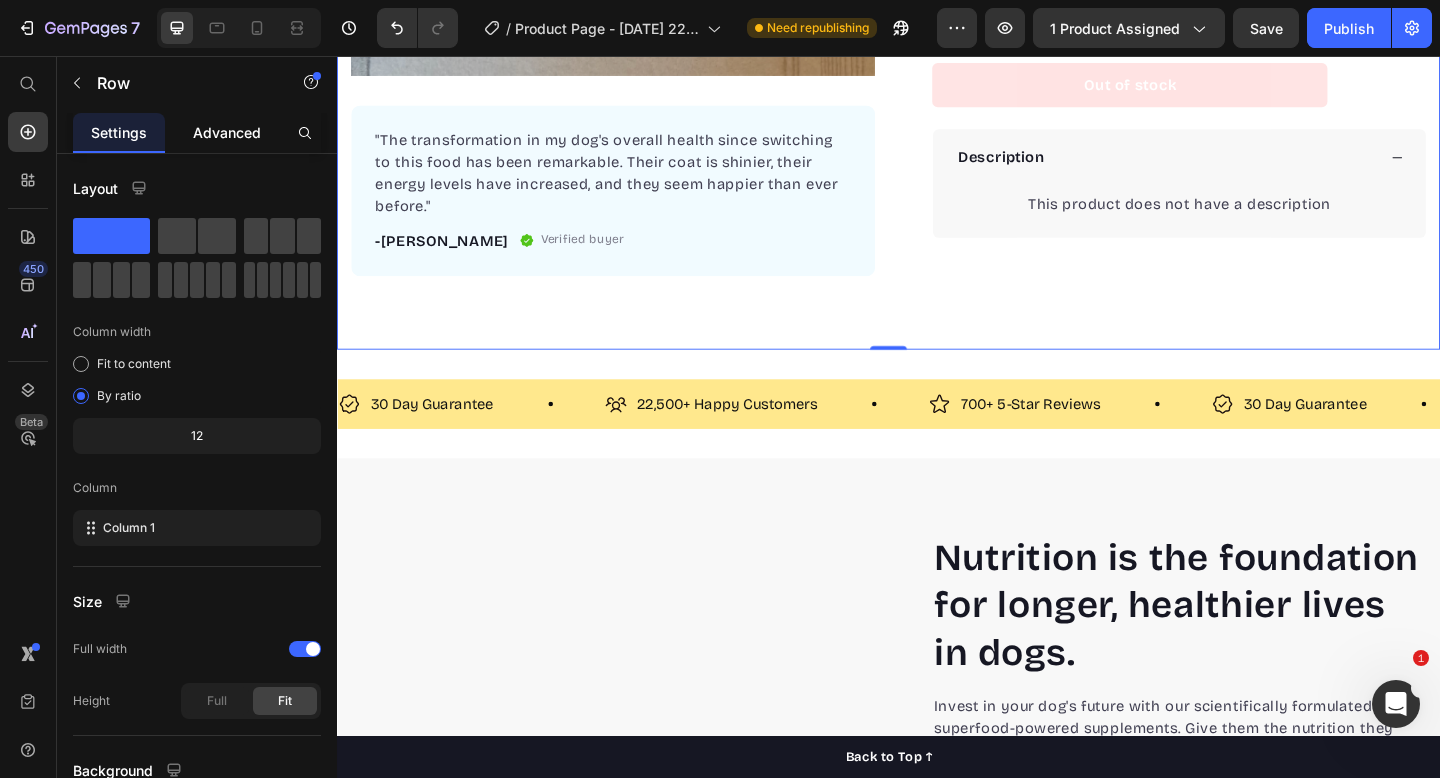 click on "Advanced" at bounding box center [227, 132] 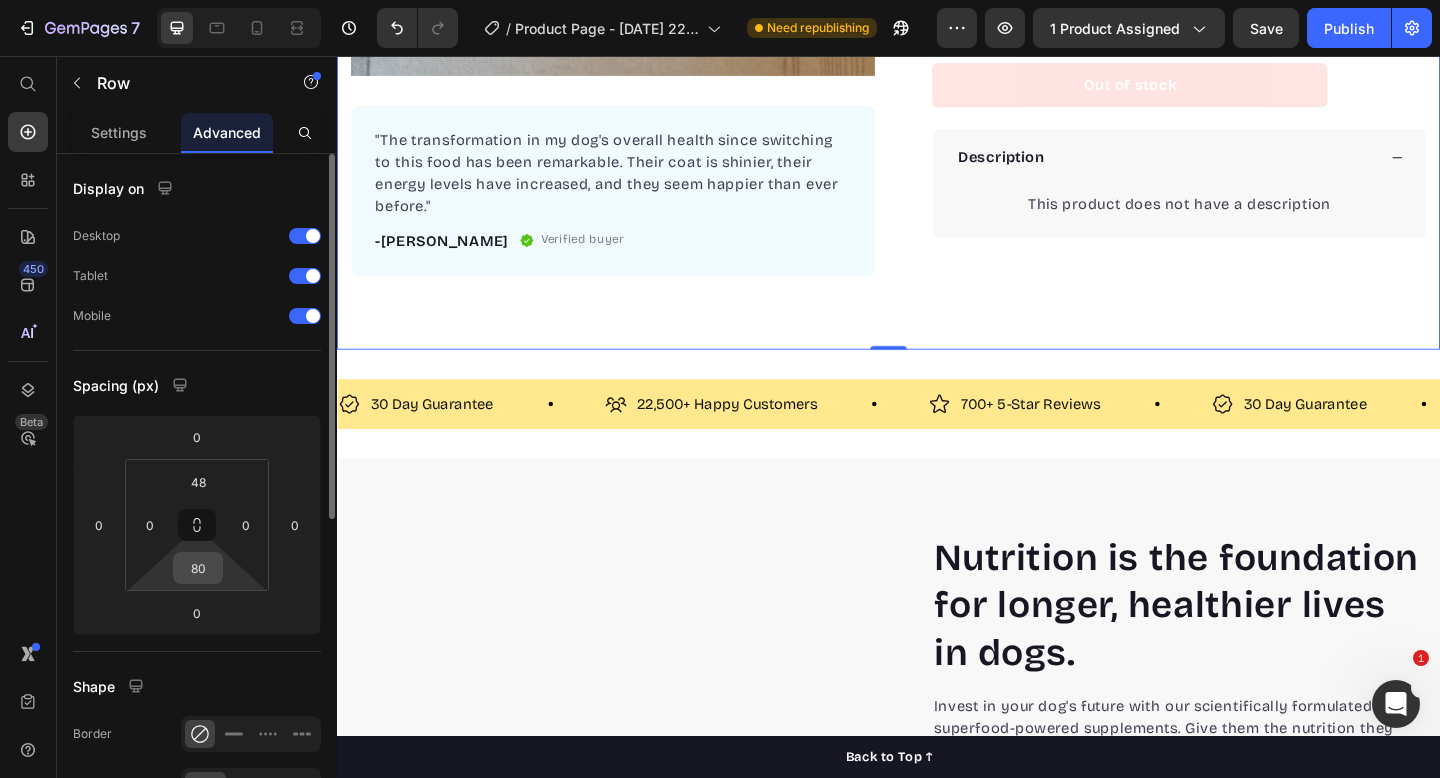 click on "80" at bounding box center (198, 568) 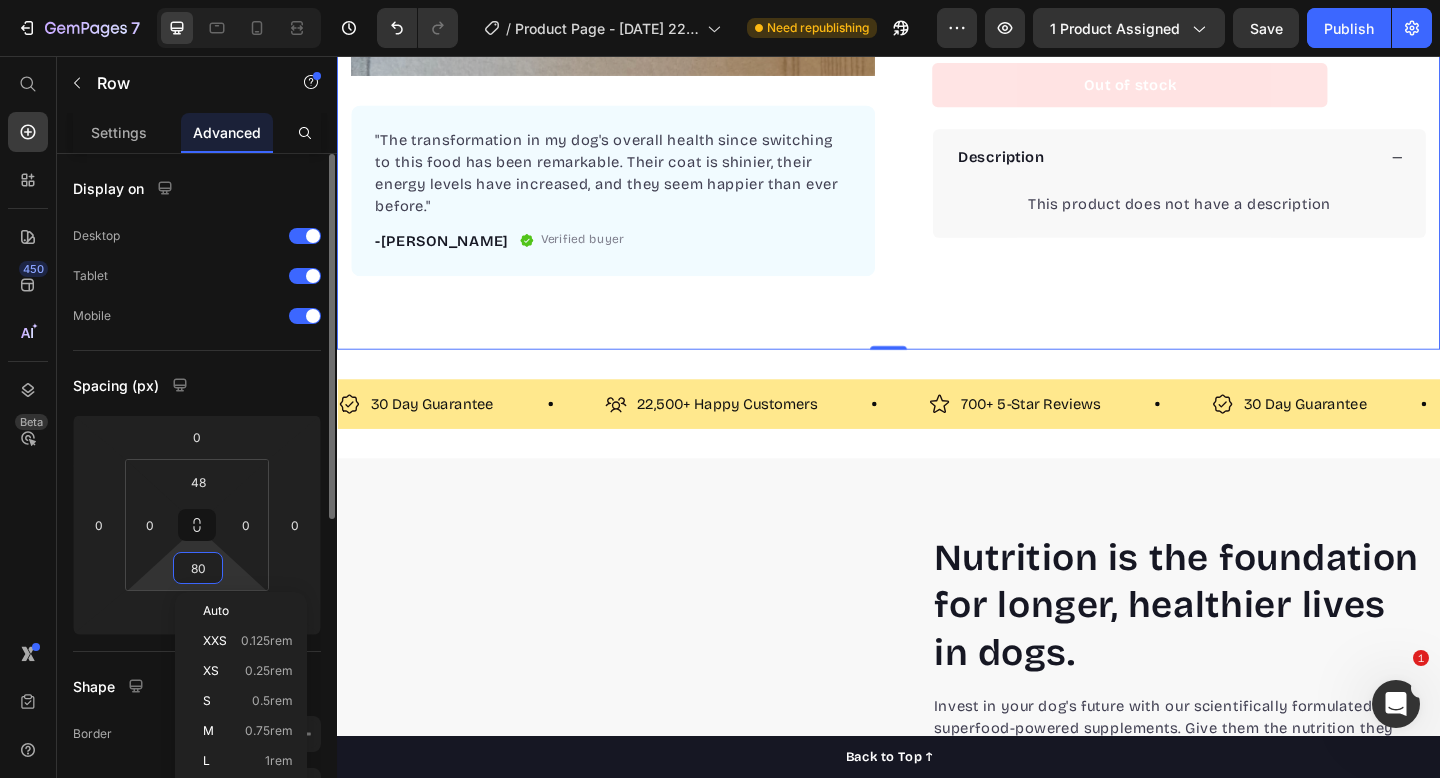 click on "80" at bounding box center [198, 568] 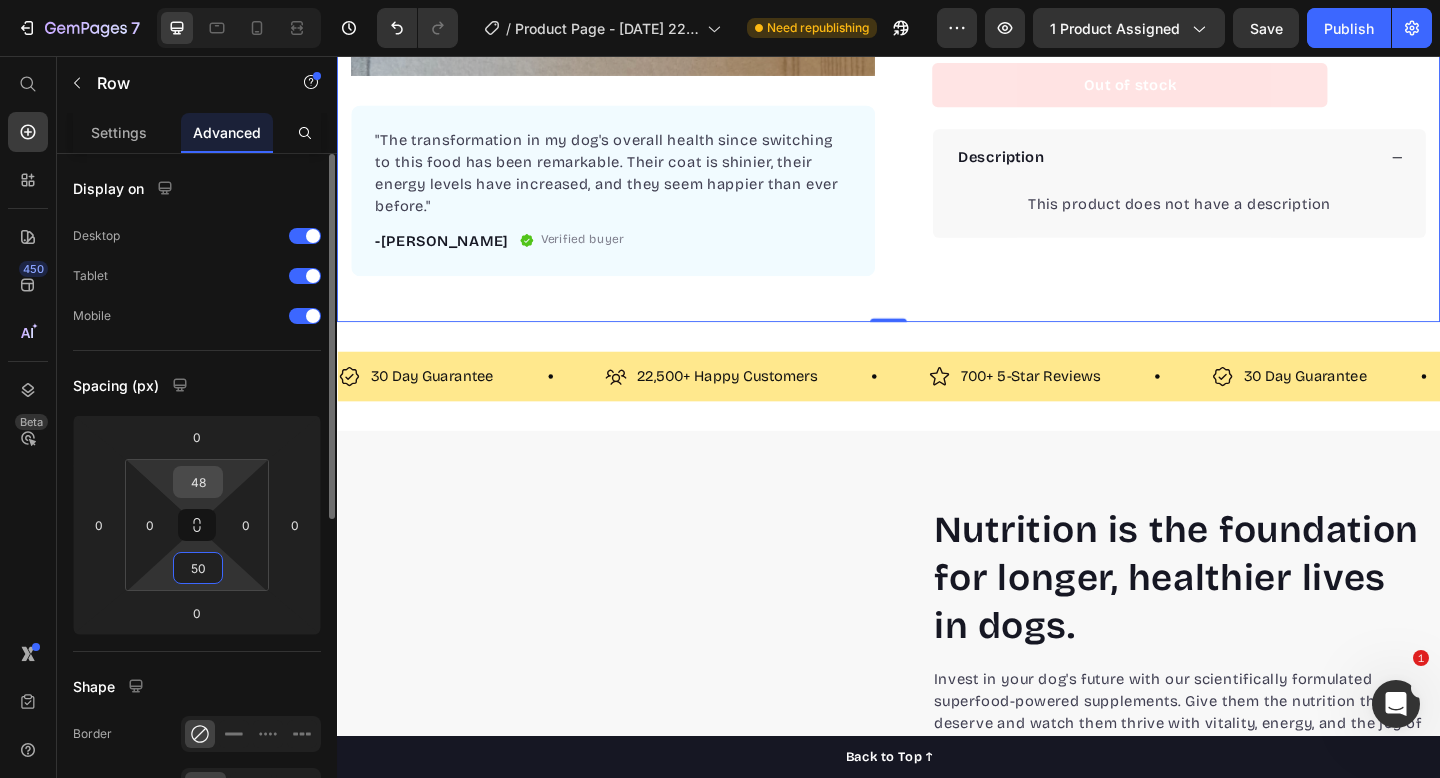 type on "50" 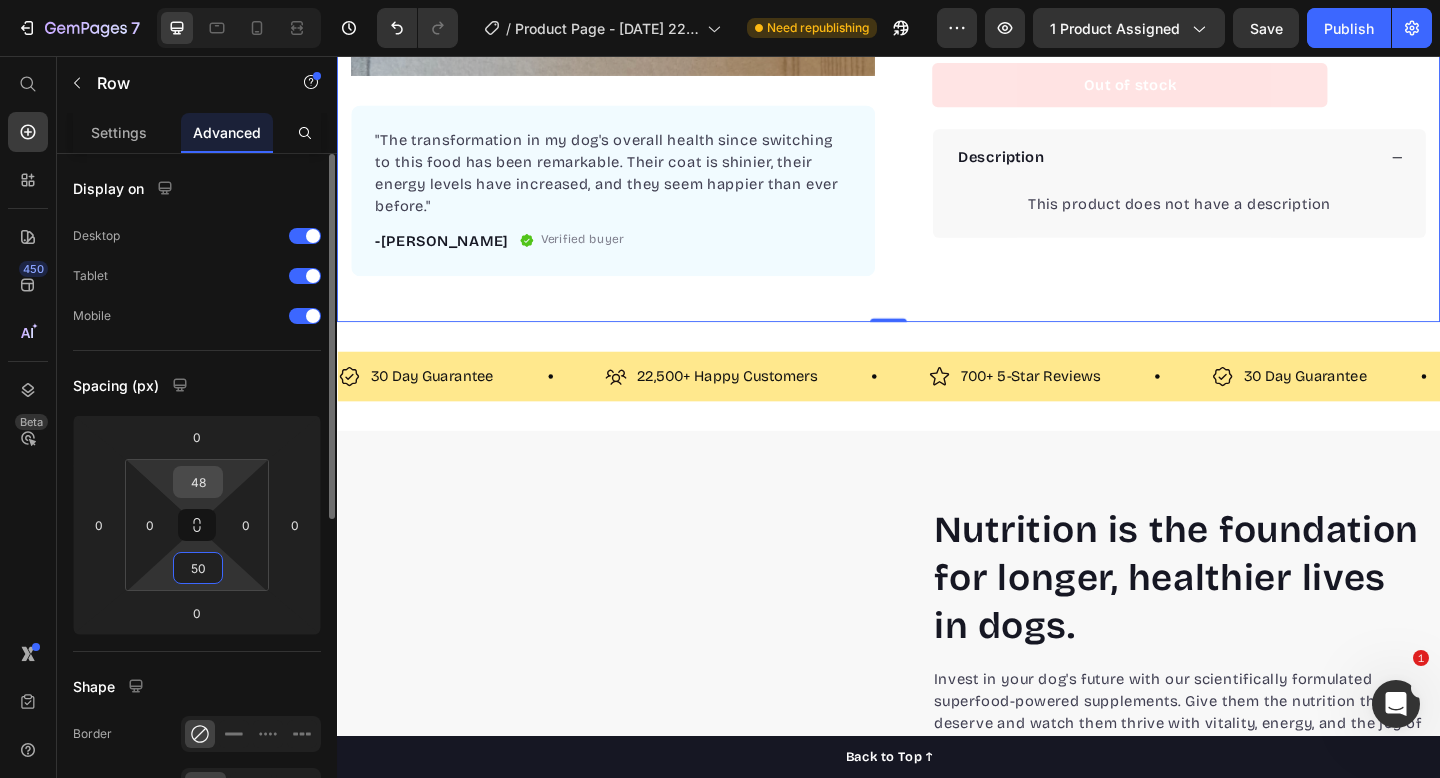click on "48" at bounding box center (198, 482) 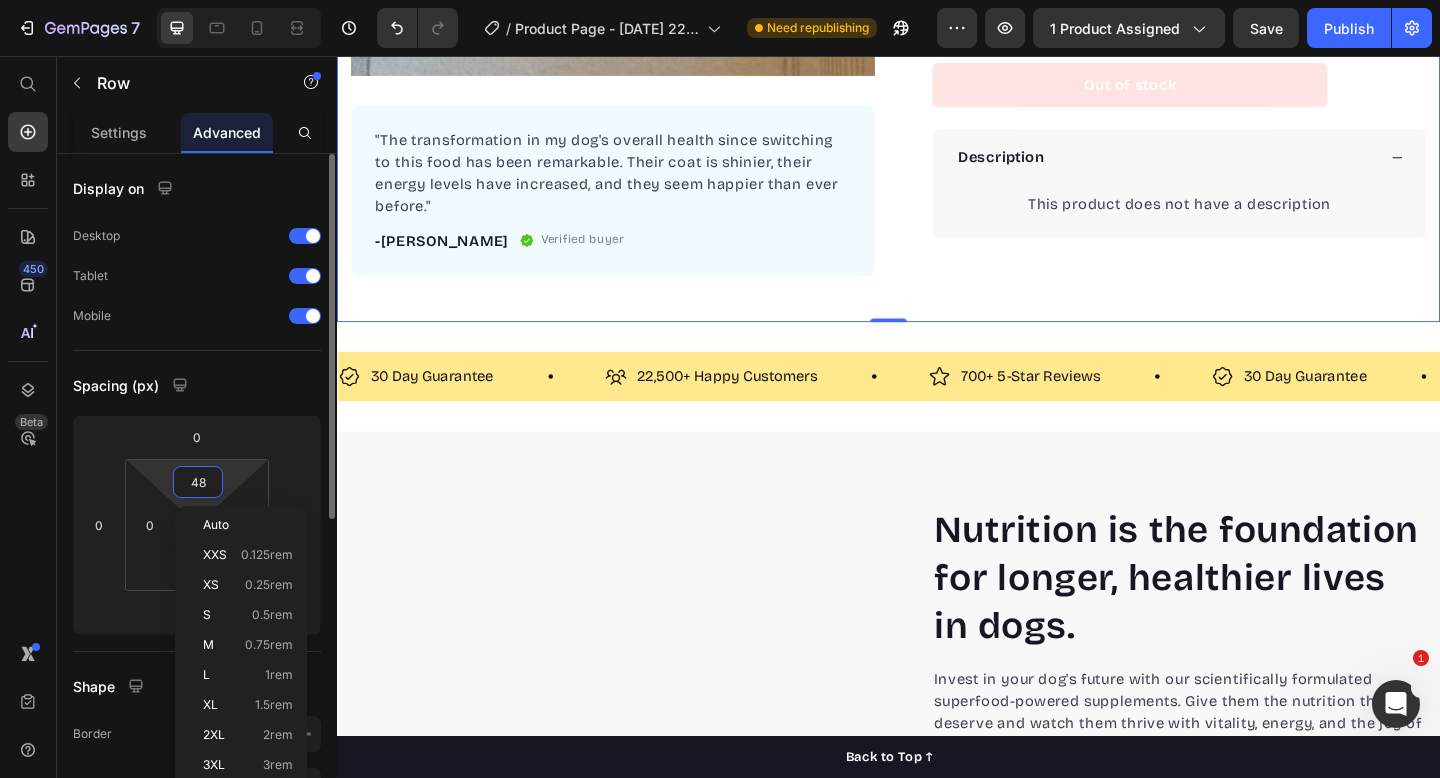 click on "48" at bounding box center [198, 482] 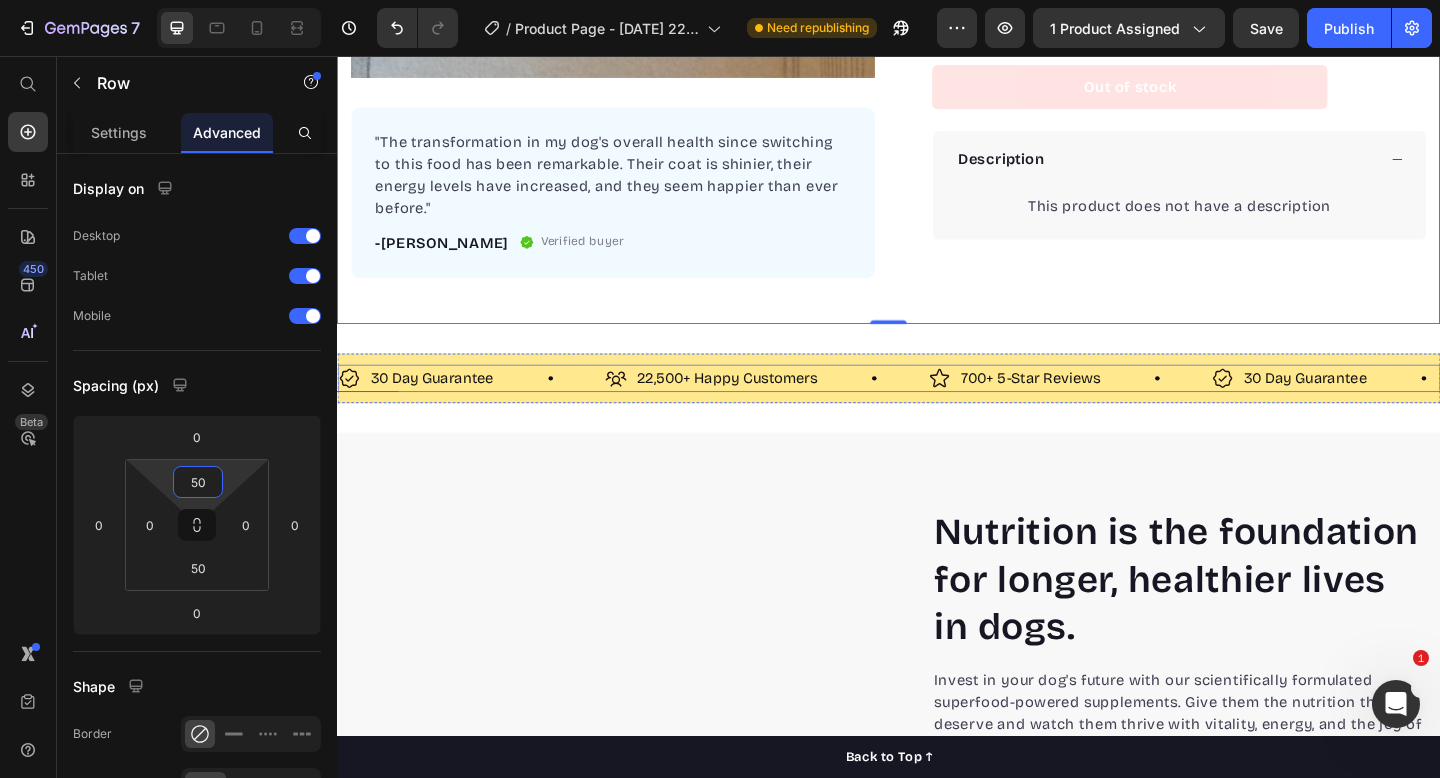 scroll, scrollTop: 0, scrollLeft: 0, axis: both 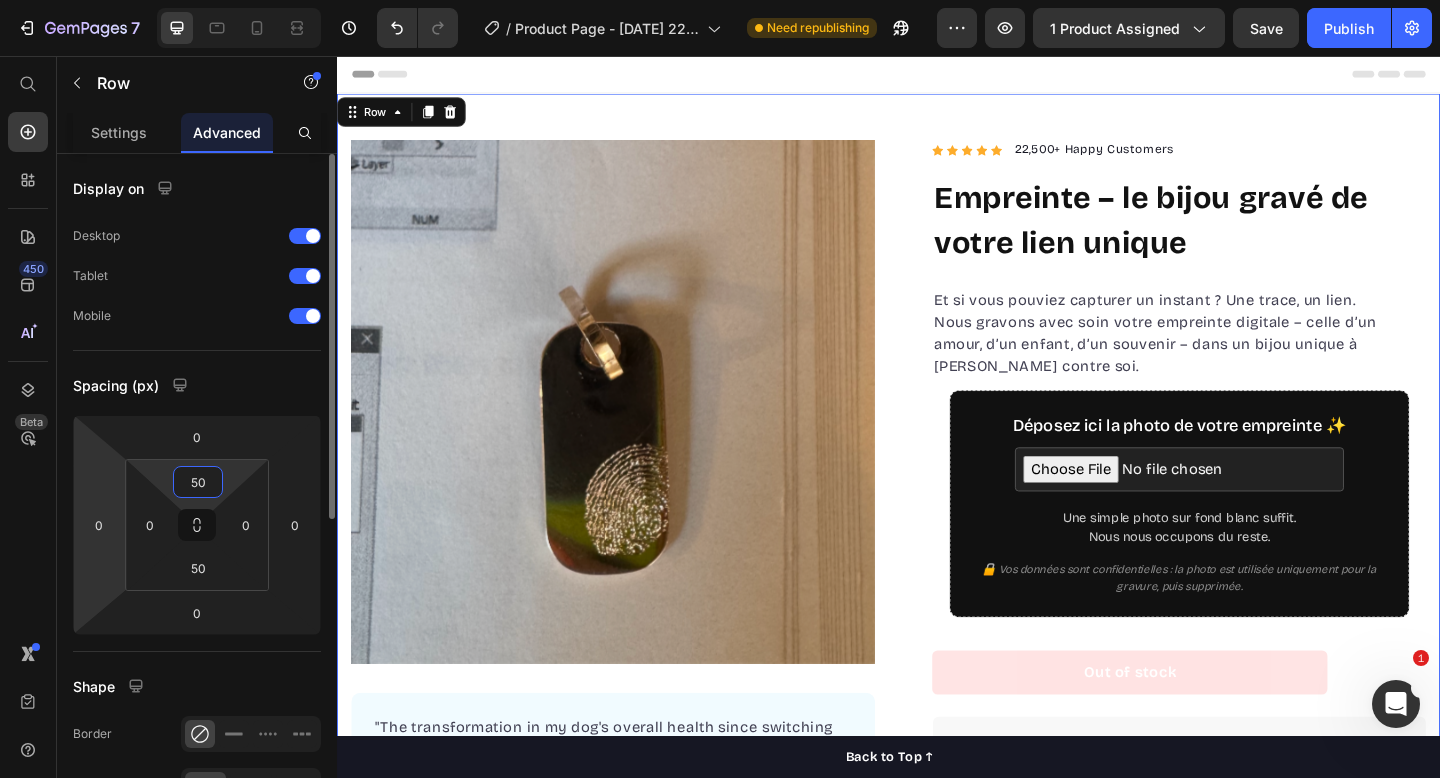 type on "5" 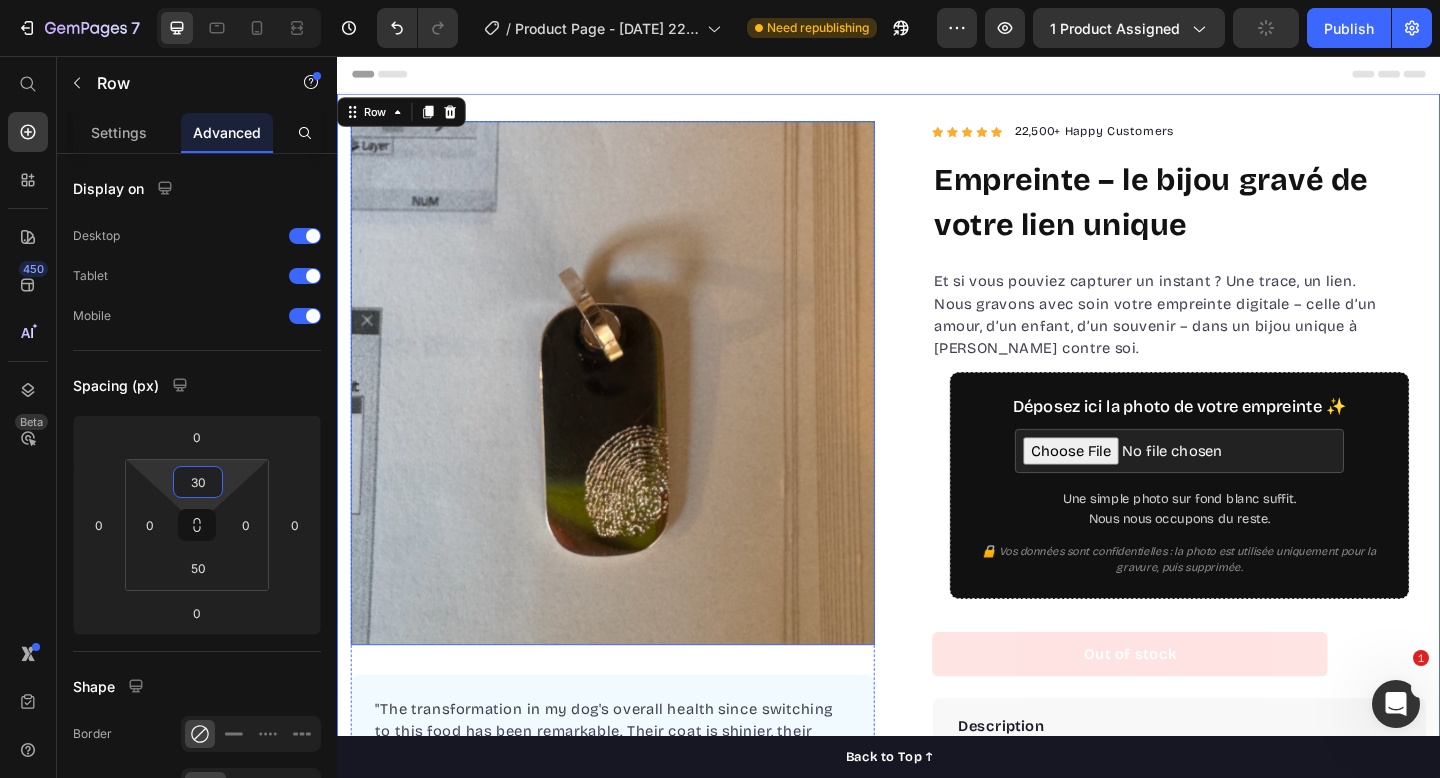 type on "3" 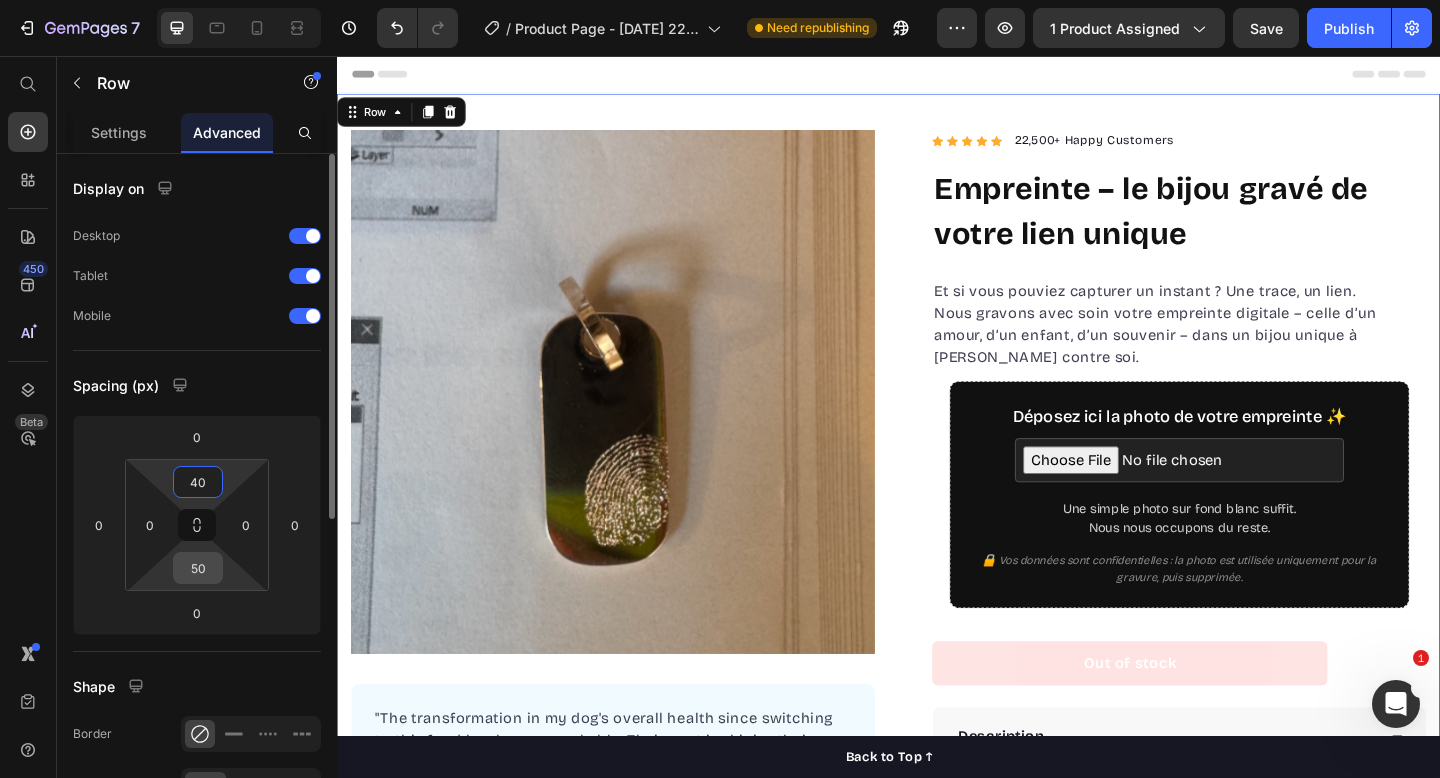 type on "40" 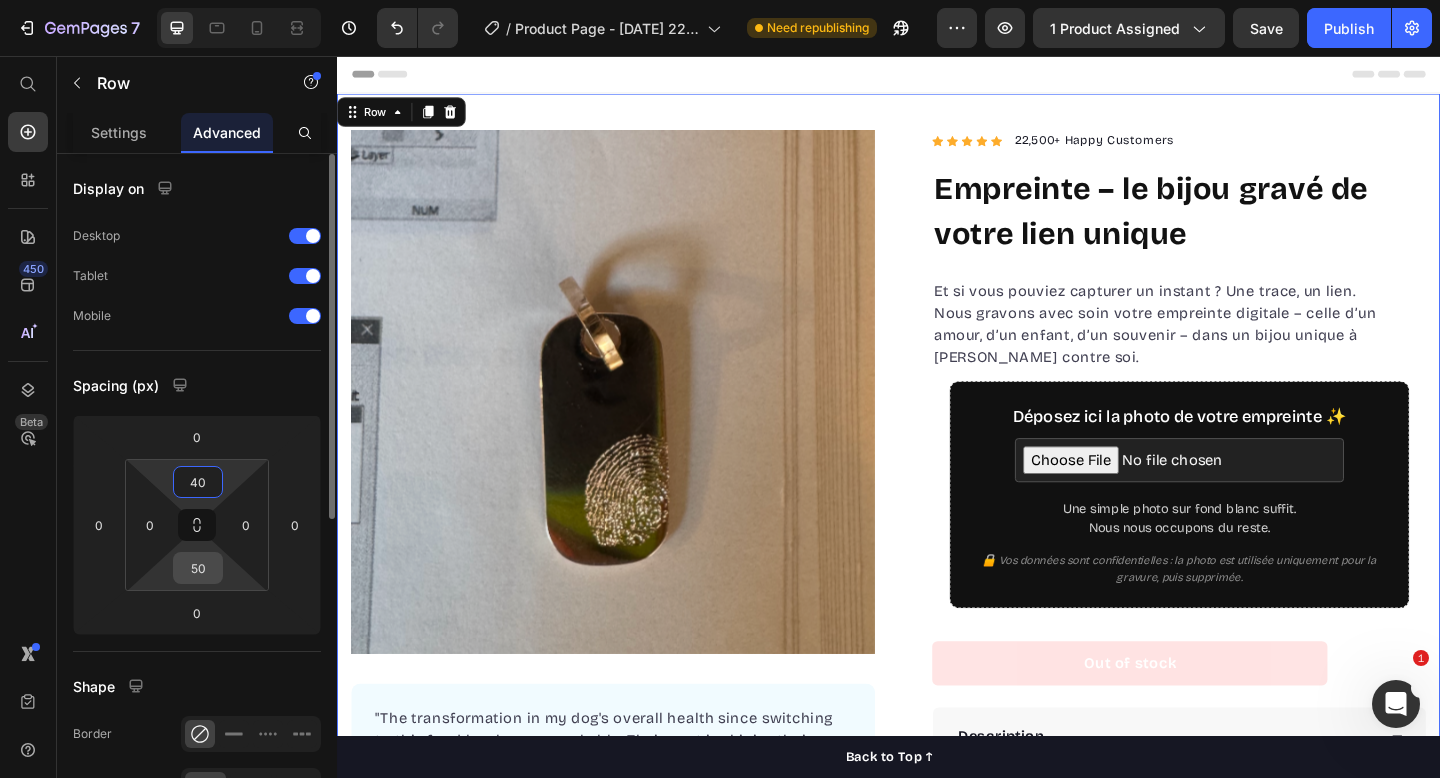 click on "50" at bounding box center (198, 568) 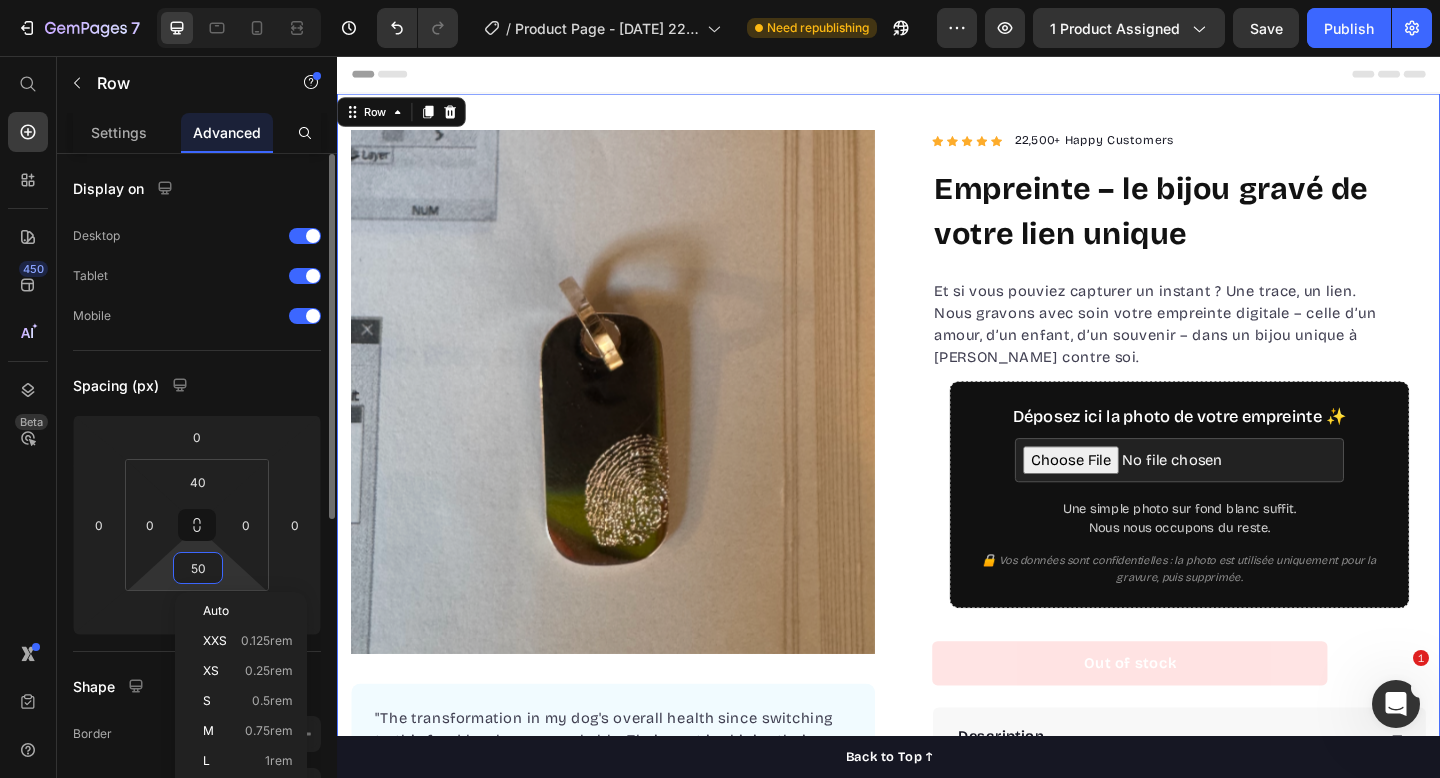 click on "50" at bounding box center (198, 568) 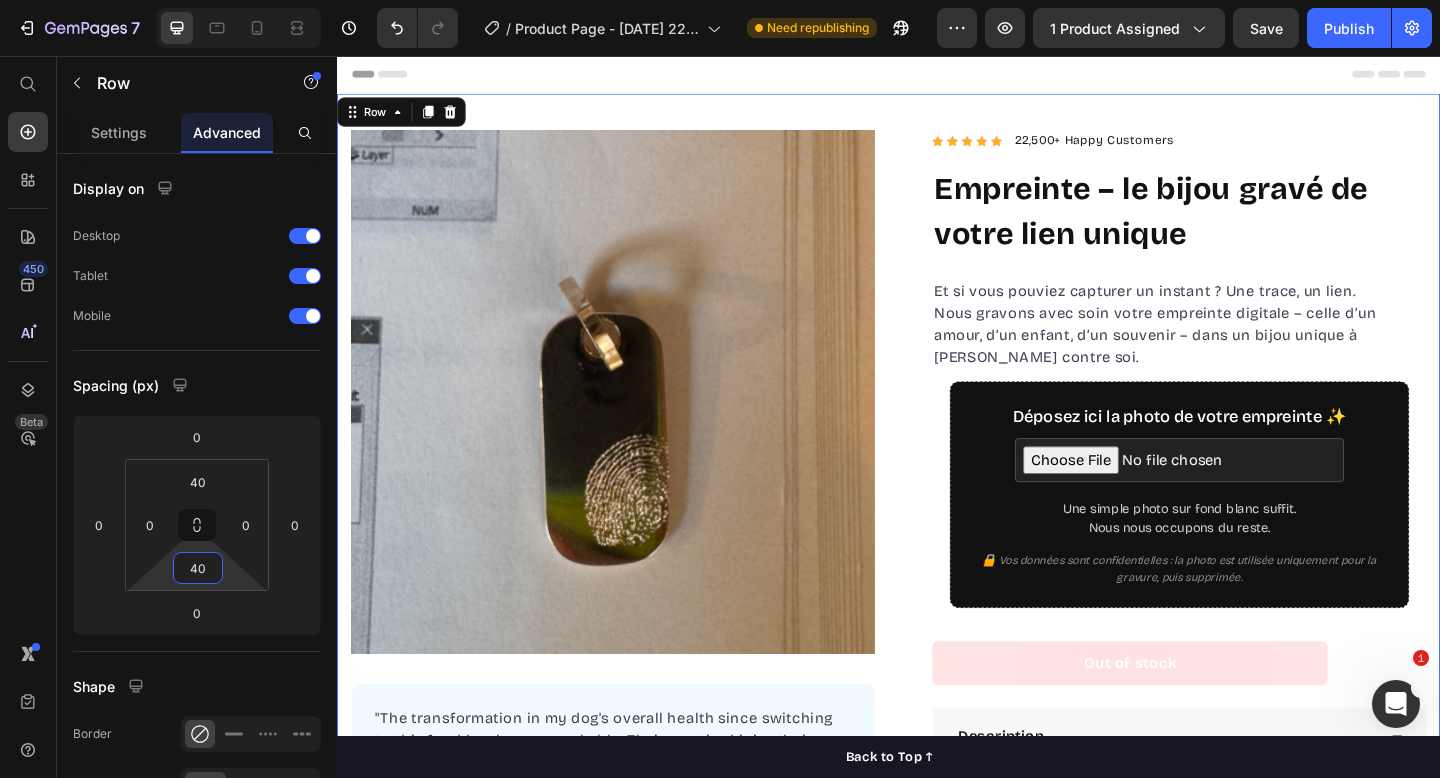 type on "40" 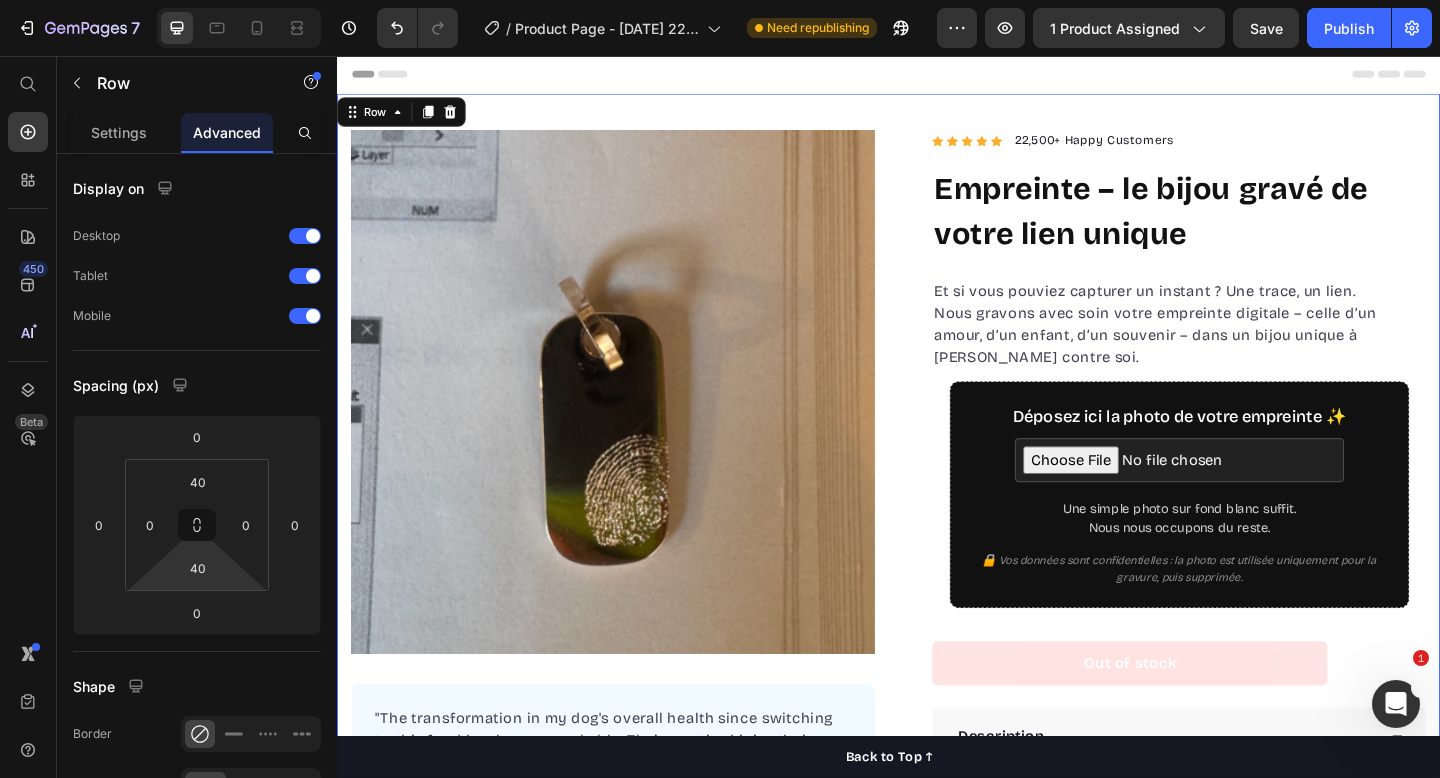 click on "Product Images "The transformation in my dog's overall health since switching to this food has been remarkable. Their coat is shinier, their energy levels have increased, and they seem happier than ever before." Text block -Daisy Text block
Verified buyer Item list Row Row "My dog absolutely loves this food! It's clear that the taste and quality are top-notch."  -Daisy Text block Row Row Icon Icon Icon Icon Icon Icon List Hoz 22,500+ Happy Customers Text block Row Empreinte – le bijou gravé de votre lien unique Product Title Et si vous pouviez capturer un instant ? Une trace, un lien.   Nous gravons avec soin votre empreinte digitale – celle d’un amour, d’un enfant, d’un souvenir – dans un bijou unique à porter contre soi. Text block
Déposez ici la photo de votre empreinte ✨
Une simple photo sur fond blanc suffit. Nous nous occupons du reste.
Custom Code Out of stock Product Cart Button Perfect for sensitive tummies Supercharge immunity System Row" at bounding box center [937, 531] 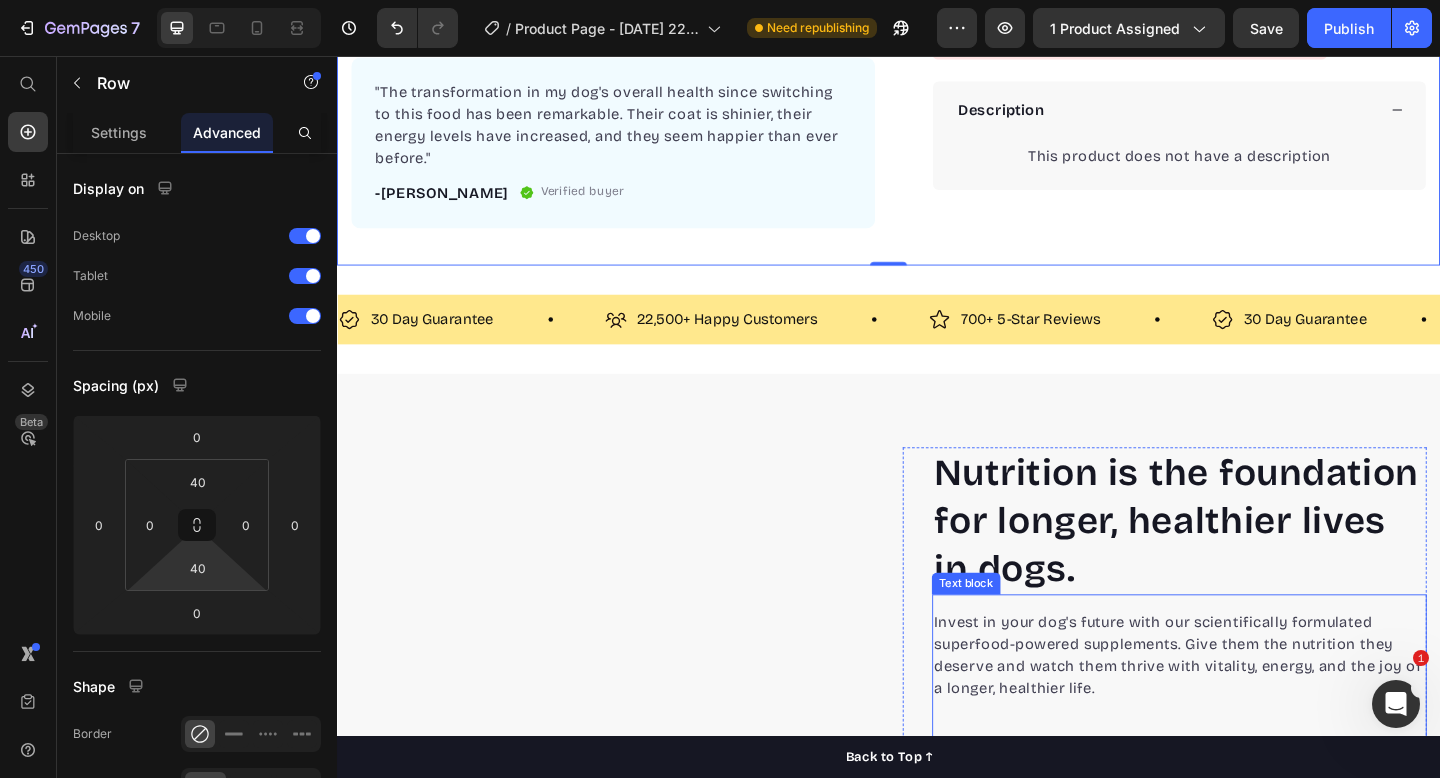 scroll, scrollTop: 618, scrollLeft: 0, axis: vertical 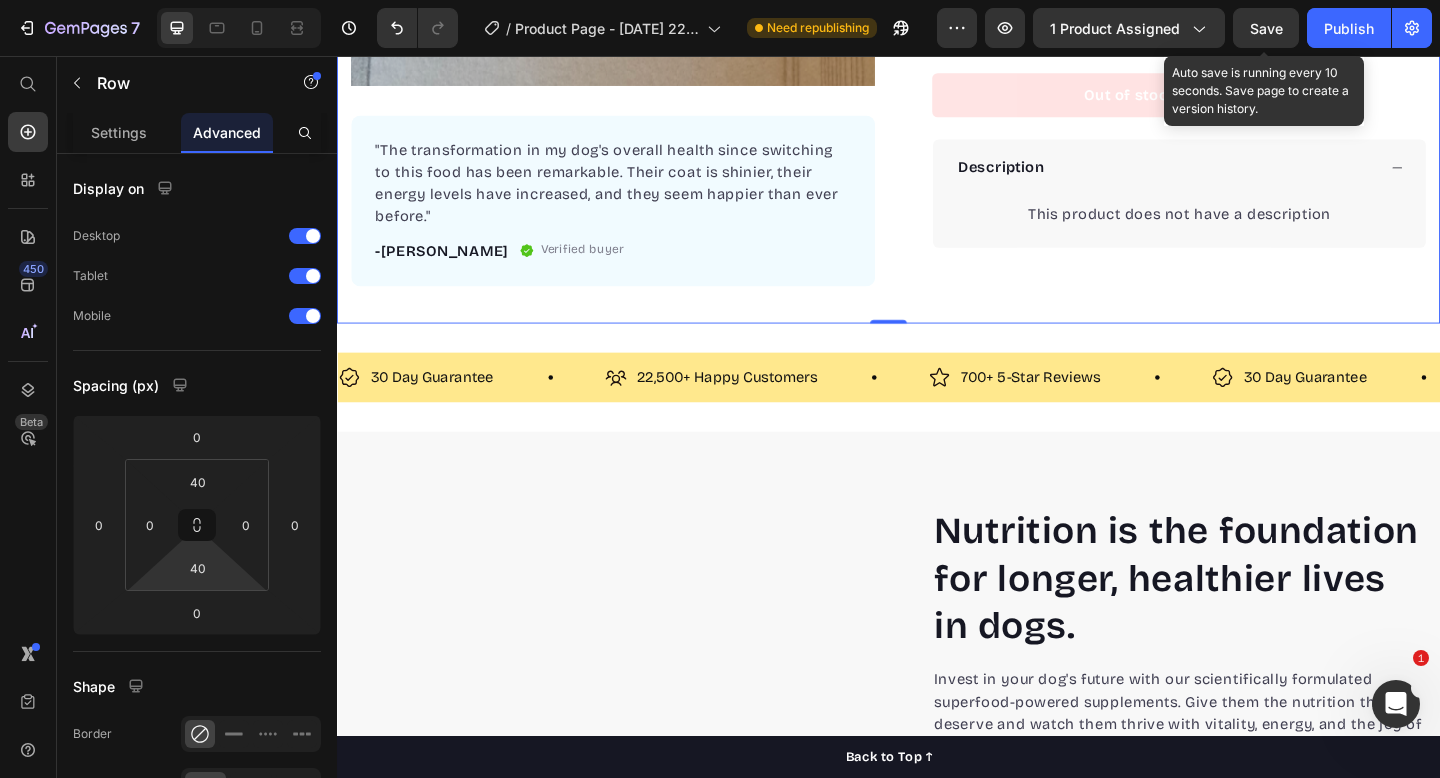 click on "Save" at bounding box center [1266, 28] 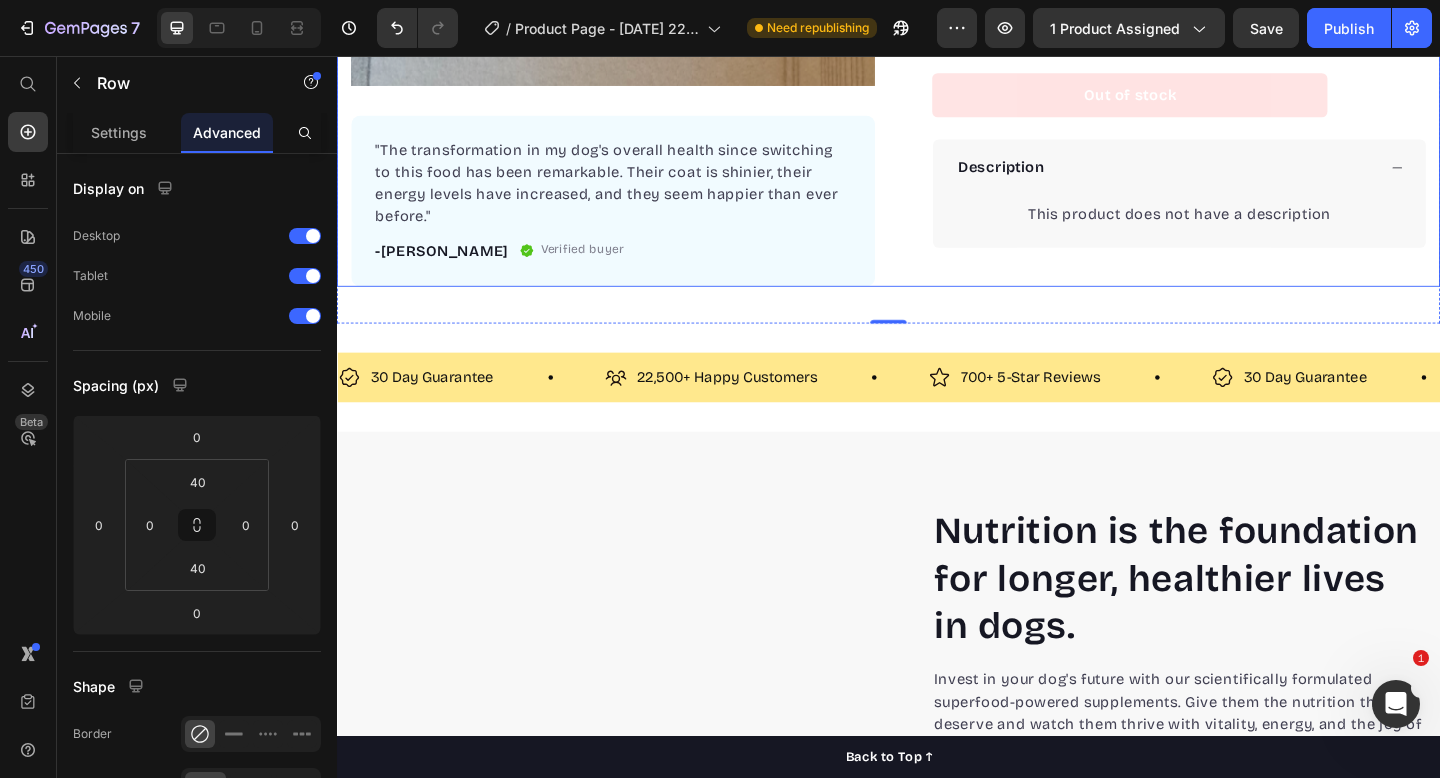 scroll, scrollTop: 0, scrollLeft: 0, axis: both 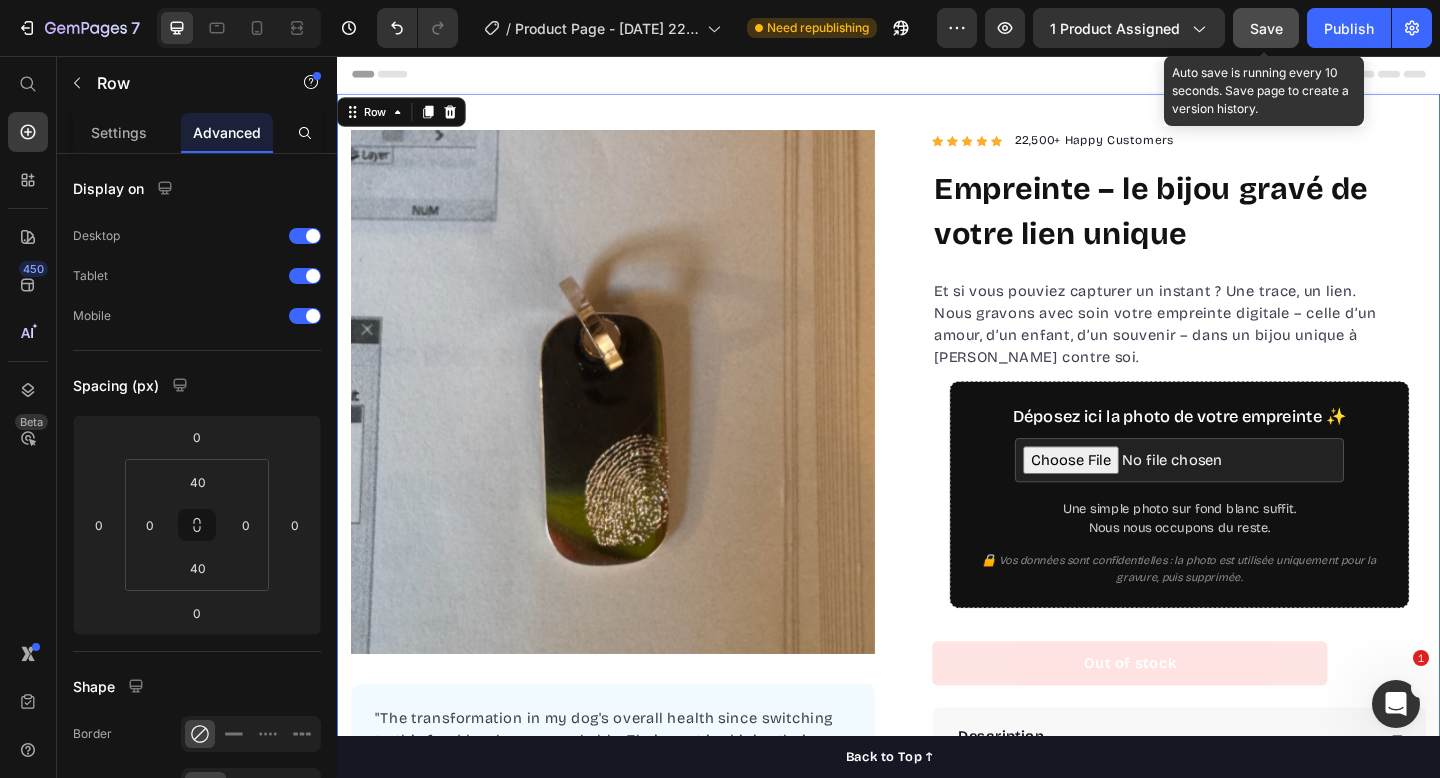 click on "Save" 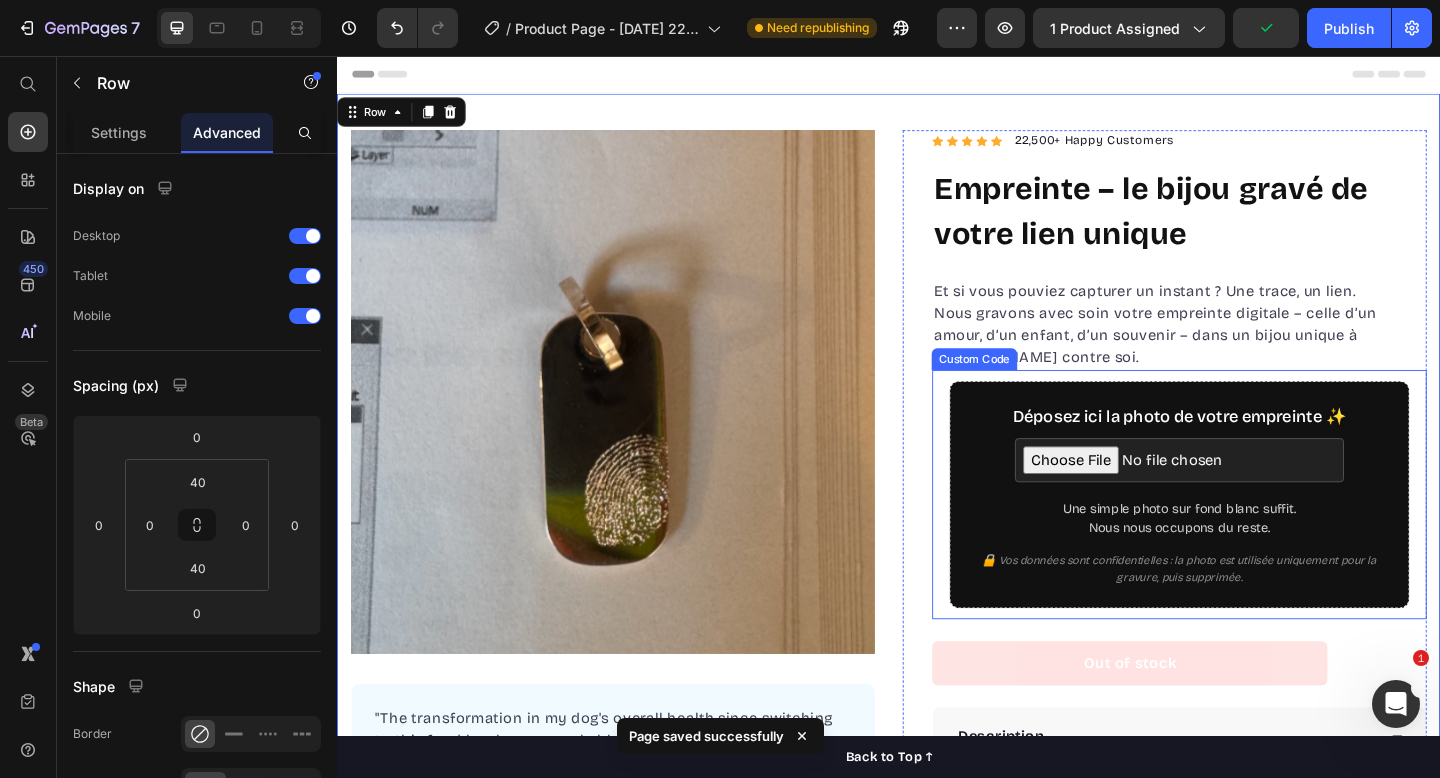 click on "Déposez ici la photo de votre empreinte ✨
Une simple photo sur fond blanc suffit. Nous nous occupons du reste.
🔒 Vos données sont confidentielles : la photo est utilisée uniquement pour la gravure, puis supprimée." at bounding box center (1253, 533) 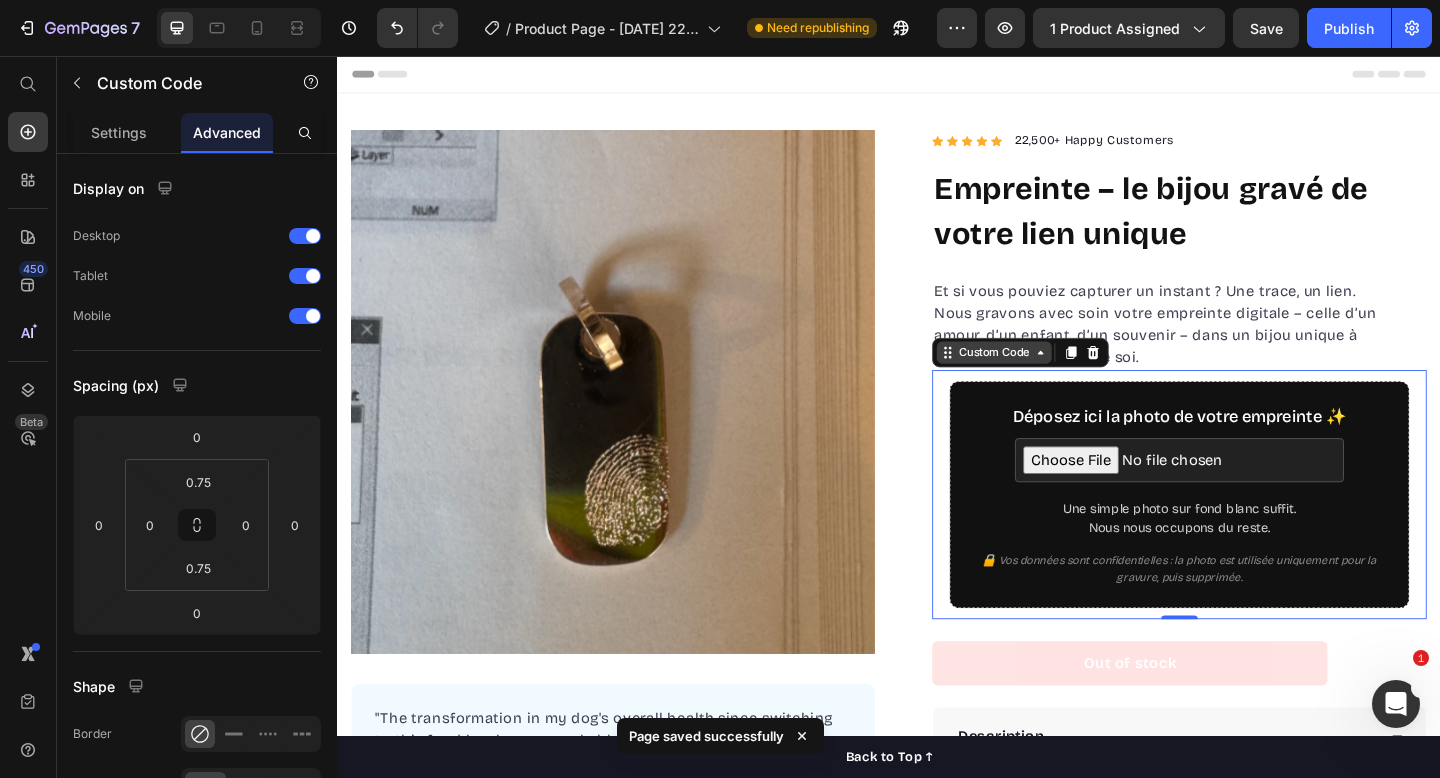 click on "Custom Code" at bounding box center [1051, 379] 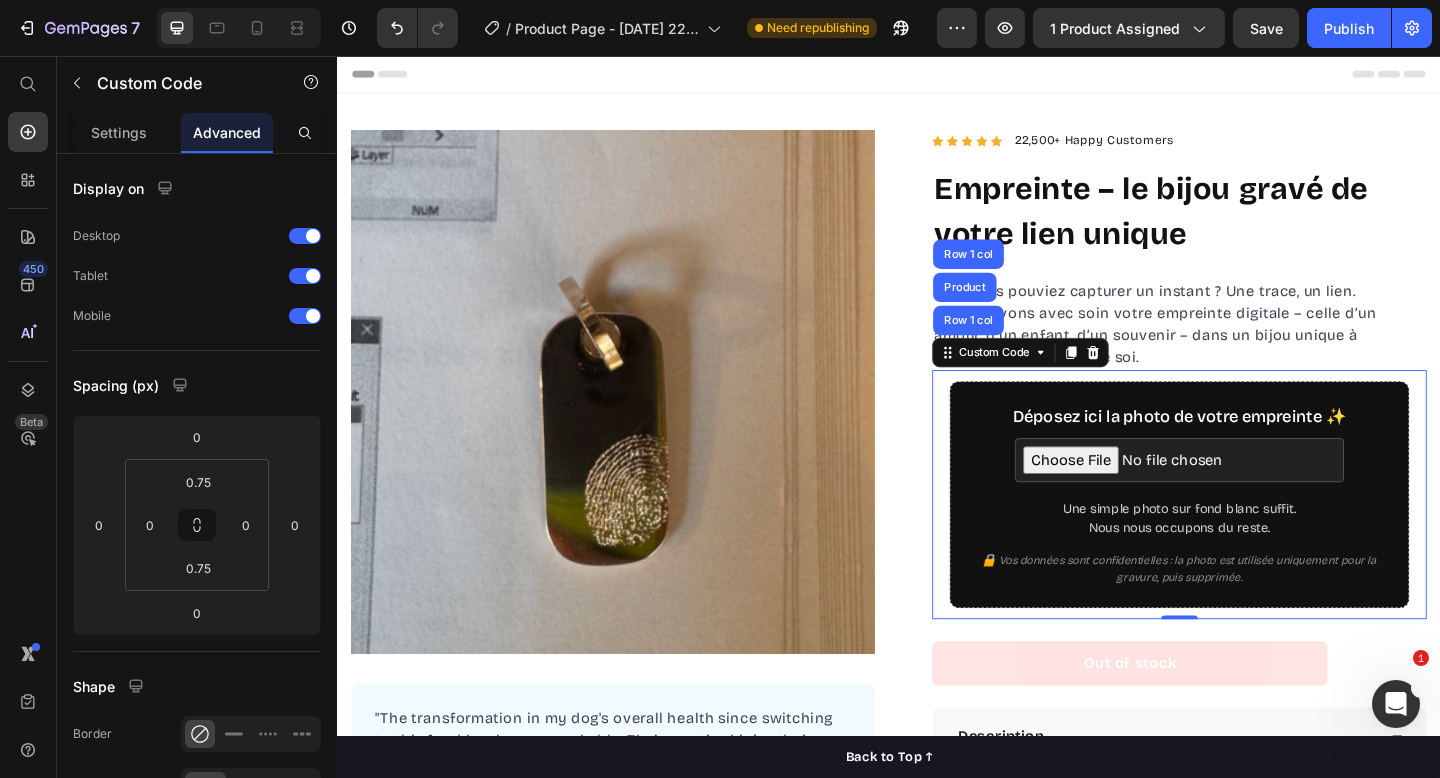 click on "Déposez ici la photo de votre empreinte ✨
Une simple photo sur fond blanc suffit. Nous nous occupons du reste.
🔒 Vos données sont confidentielles : la photo est utilisée uniquement pour la gravure, puis supprimée." at bounding box center [1253, 533] 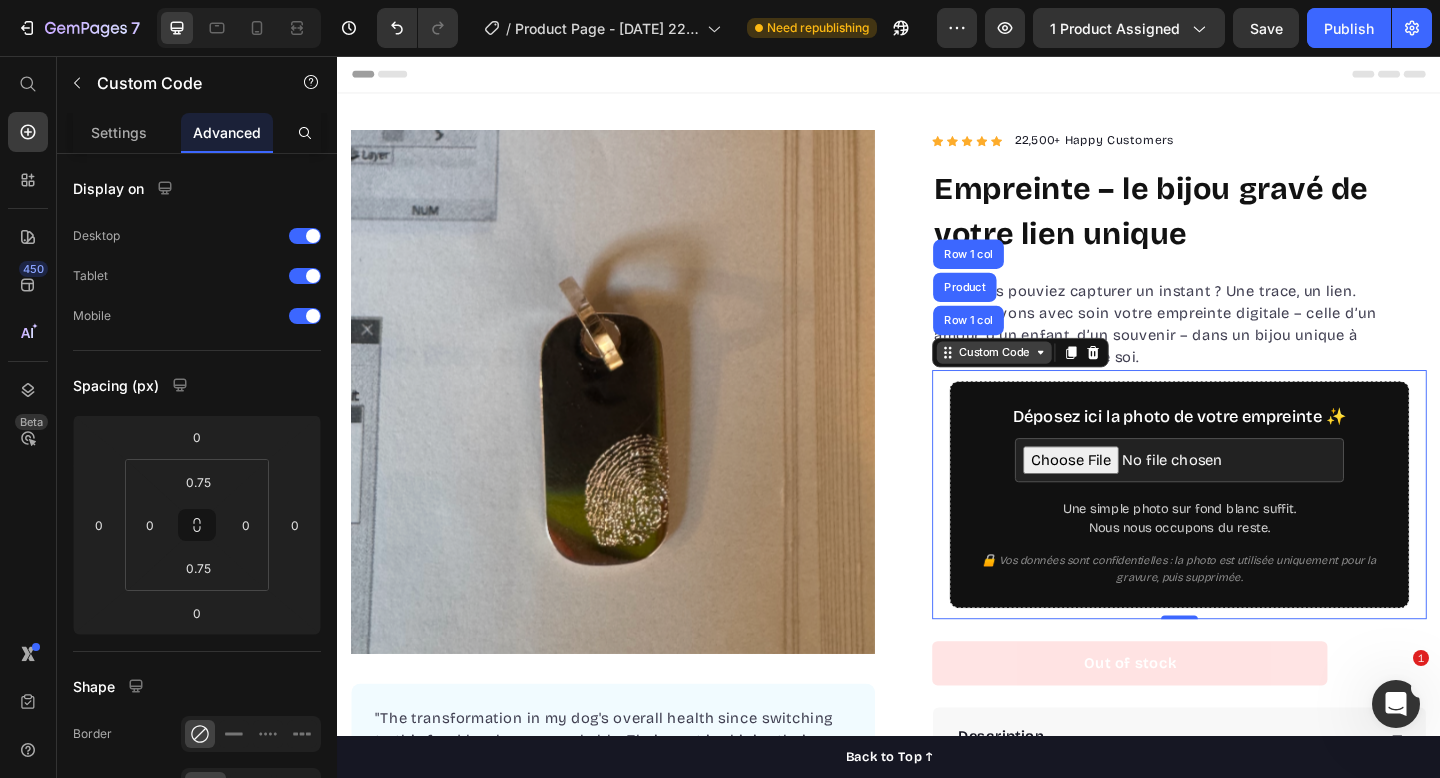 click on "Custom Code" at bounding box center (1051, 379) 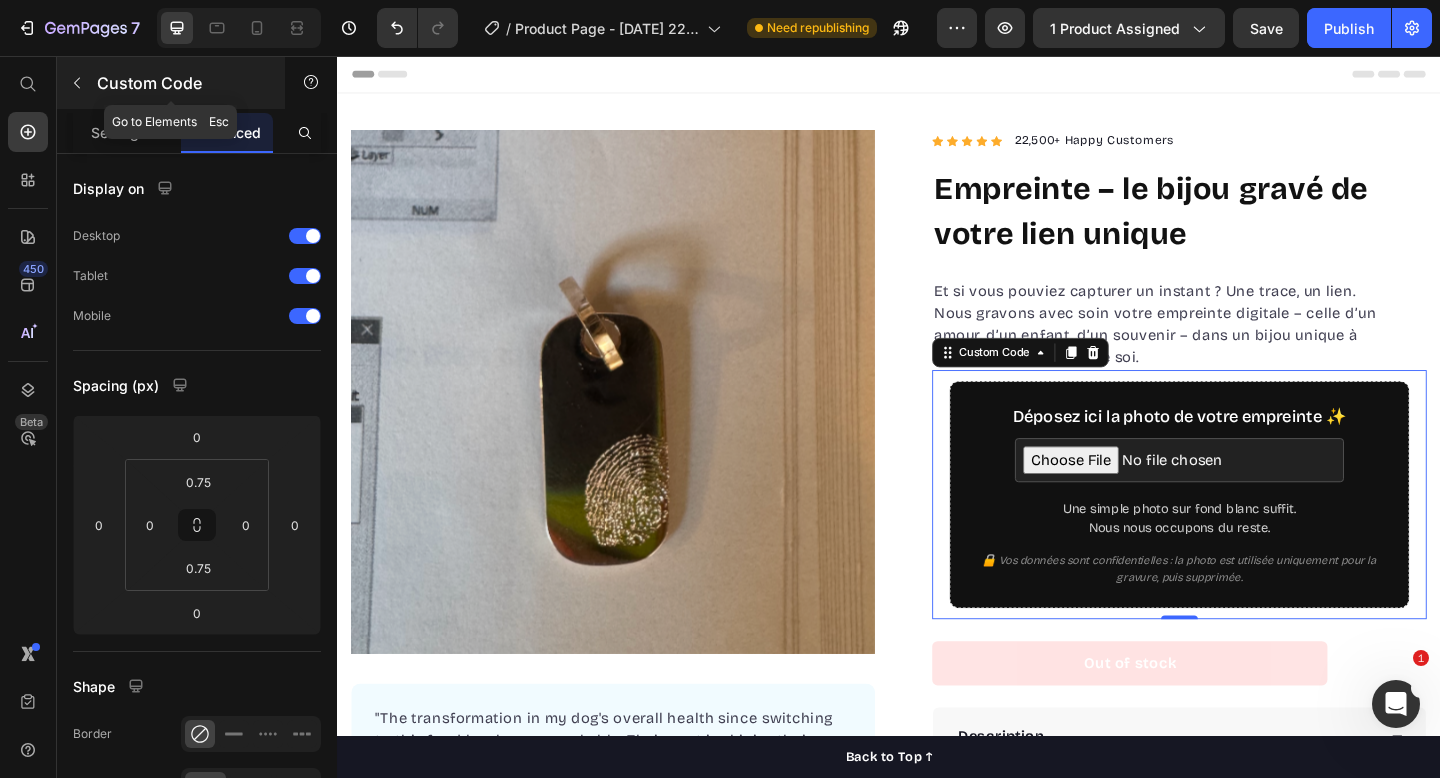 click 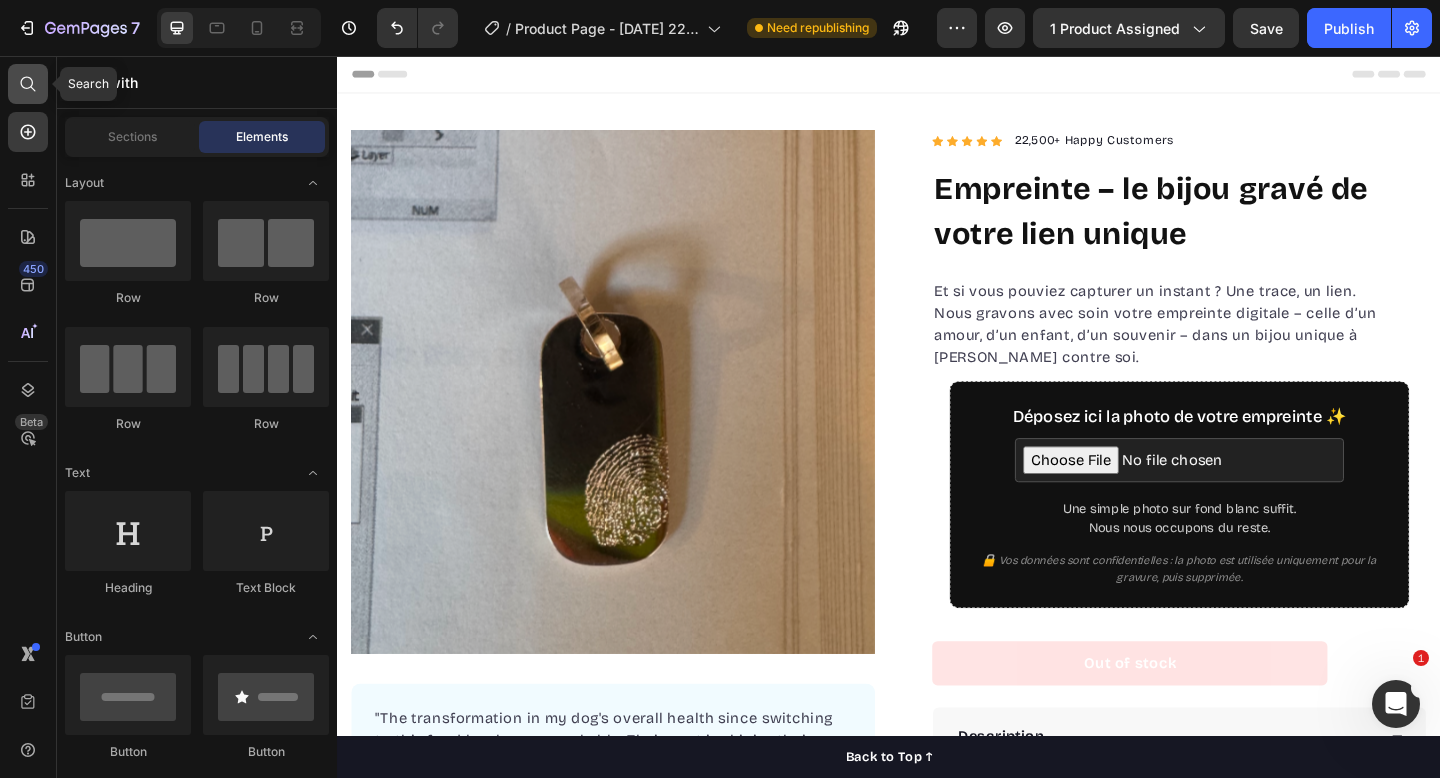 click 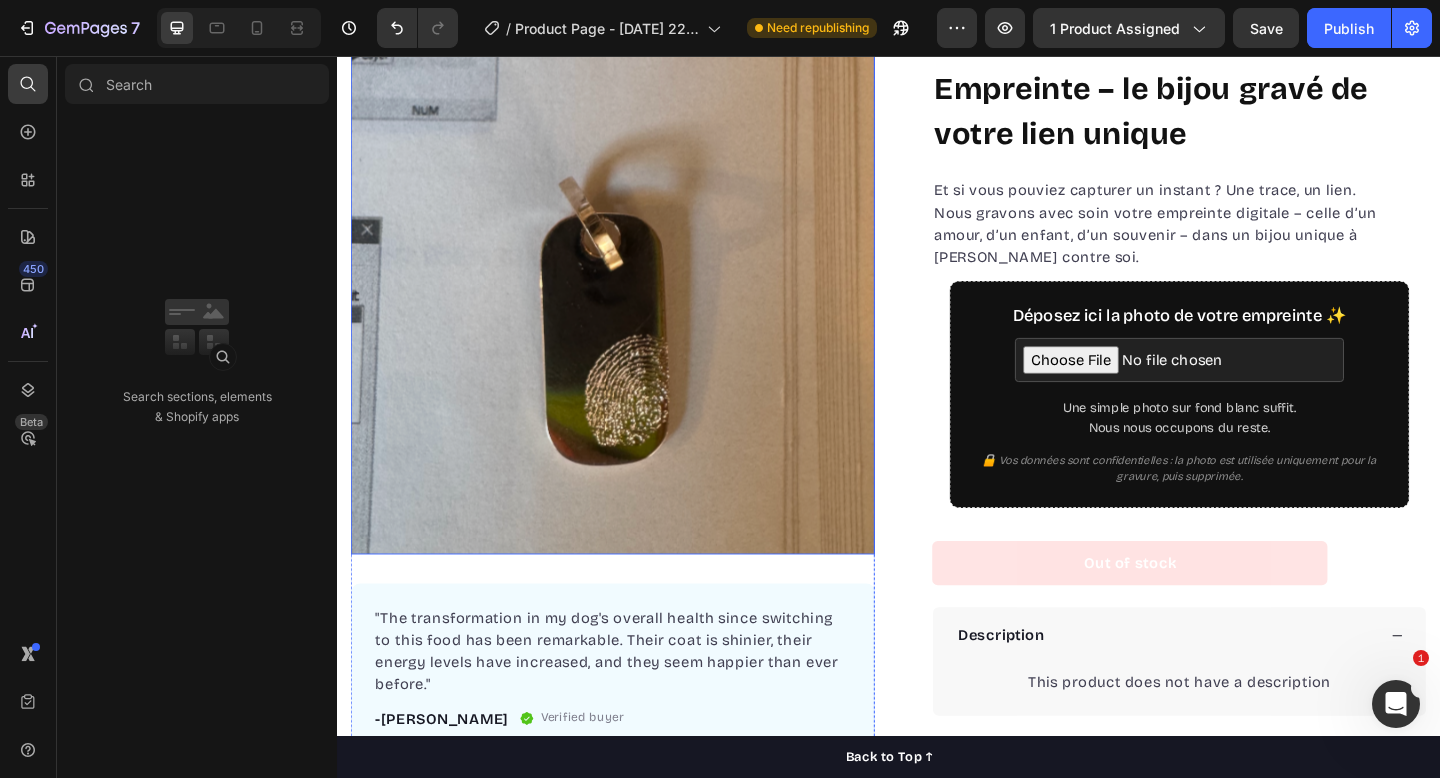 scroll, scrollTop: 0, scrollLeft: 0, axis: both 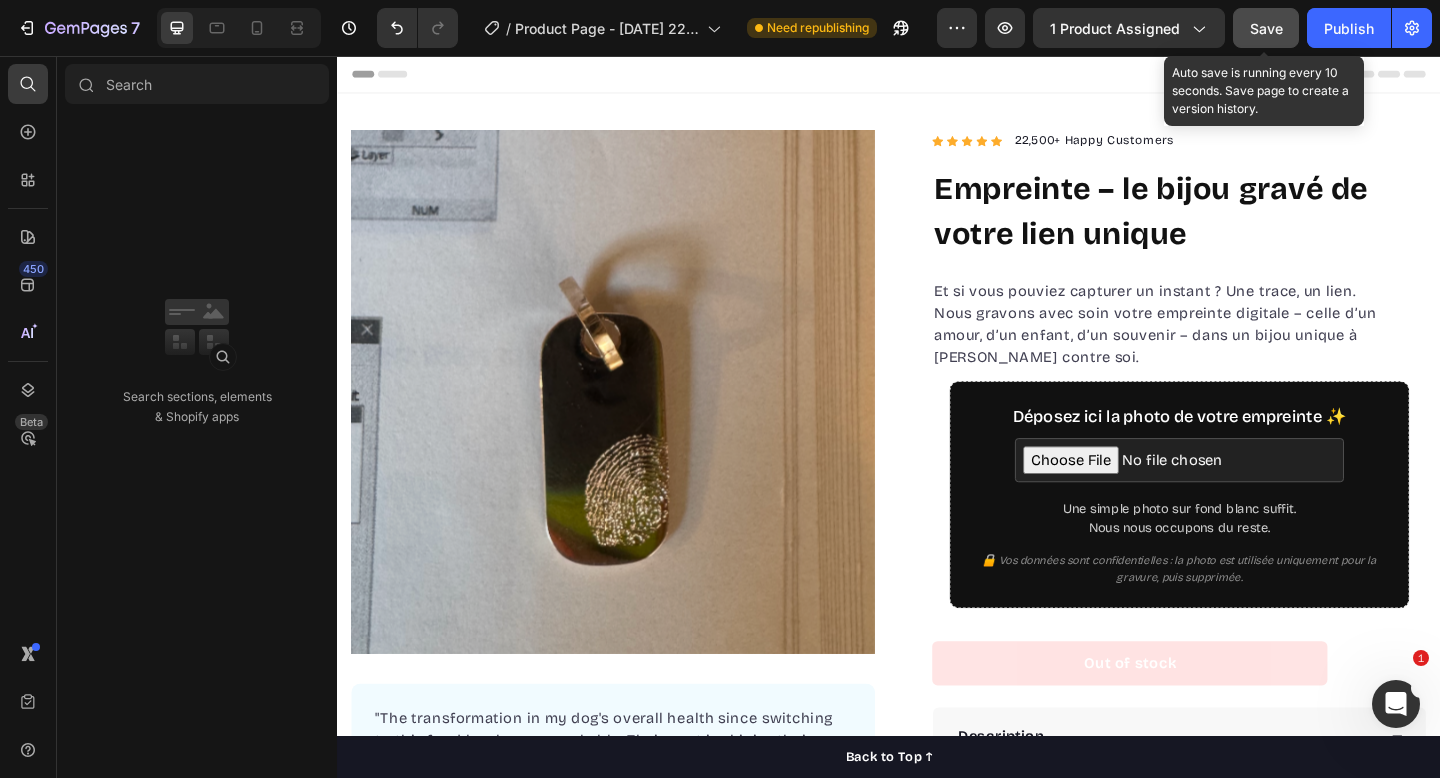 click on "Save" 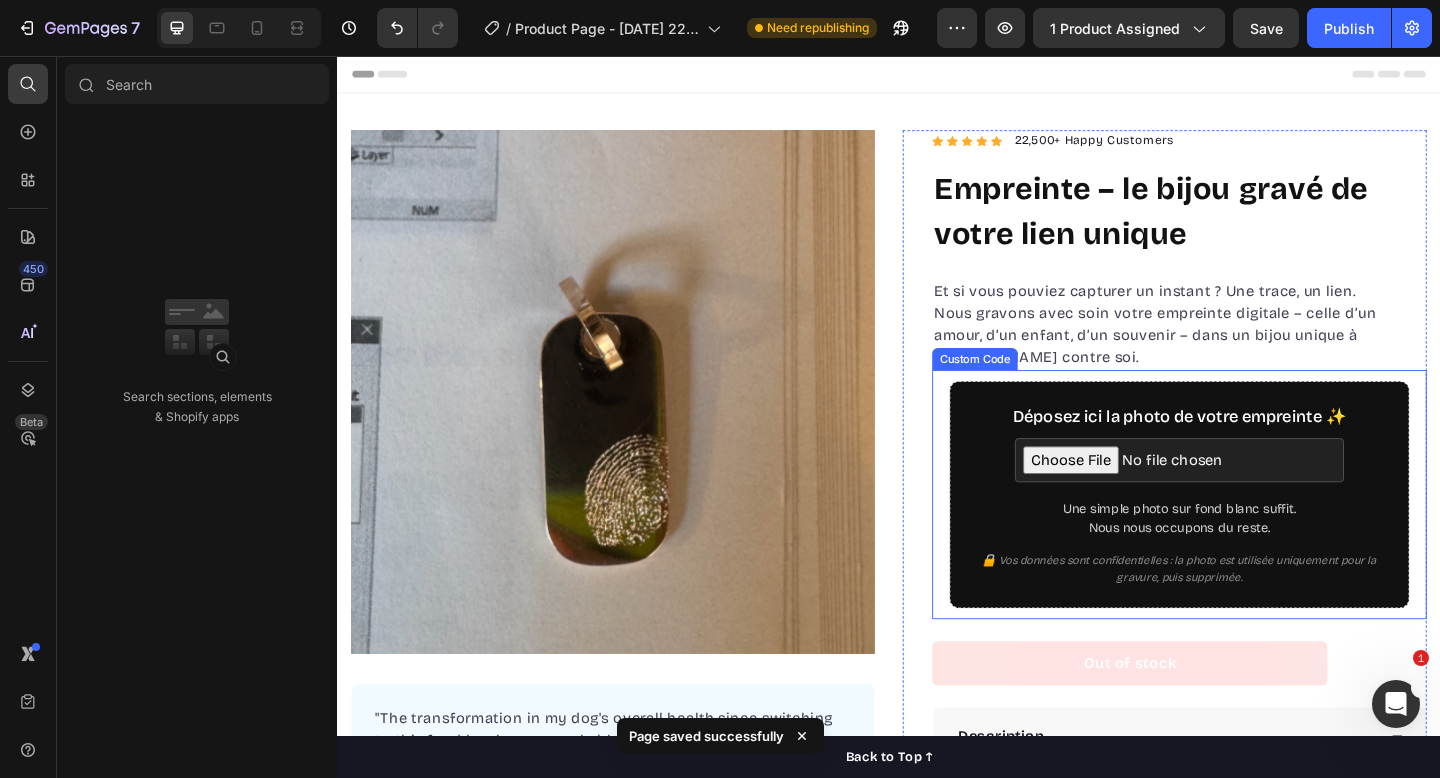 click on "Déposez ici la photo de votre empreinte ✨
Une simple photo sur fond blanc suffit. Nous nous occupons du reste.
🔒 Vos données sont confidentielles : la photo est utilisée uniquement pour la gravure, puis supprimée." at bounding box center (1253, 533) 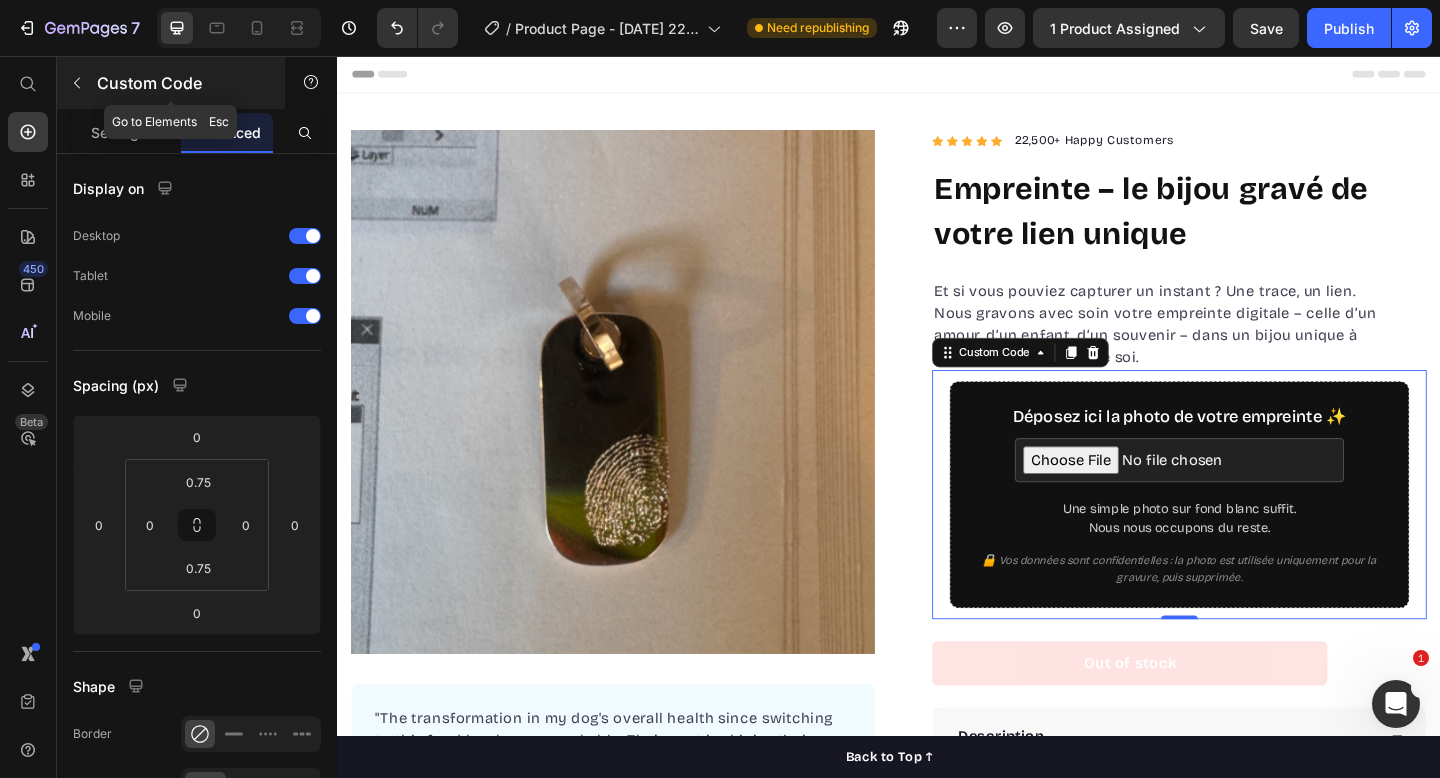 click at bounding box center [77, 83] 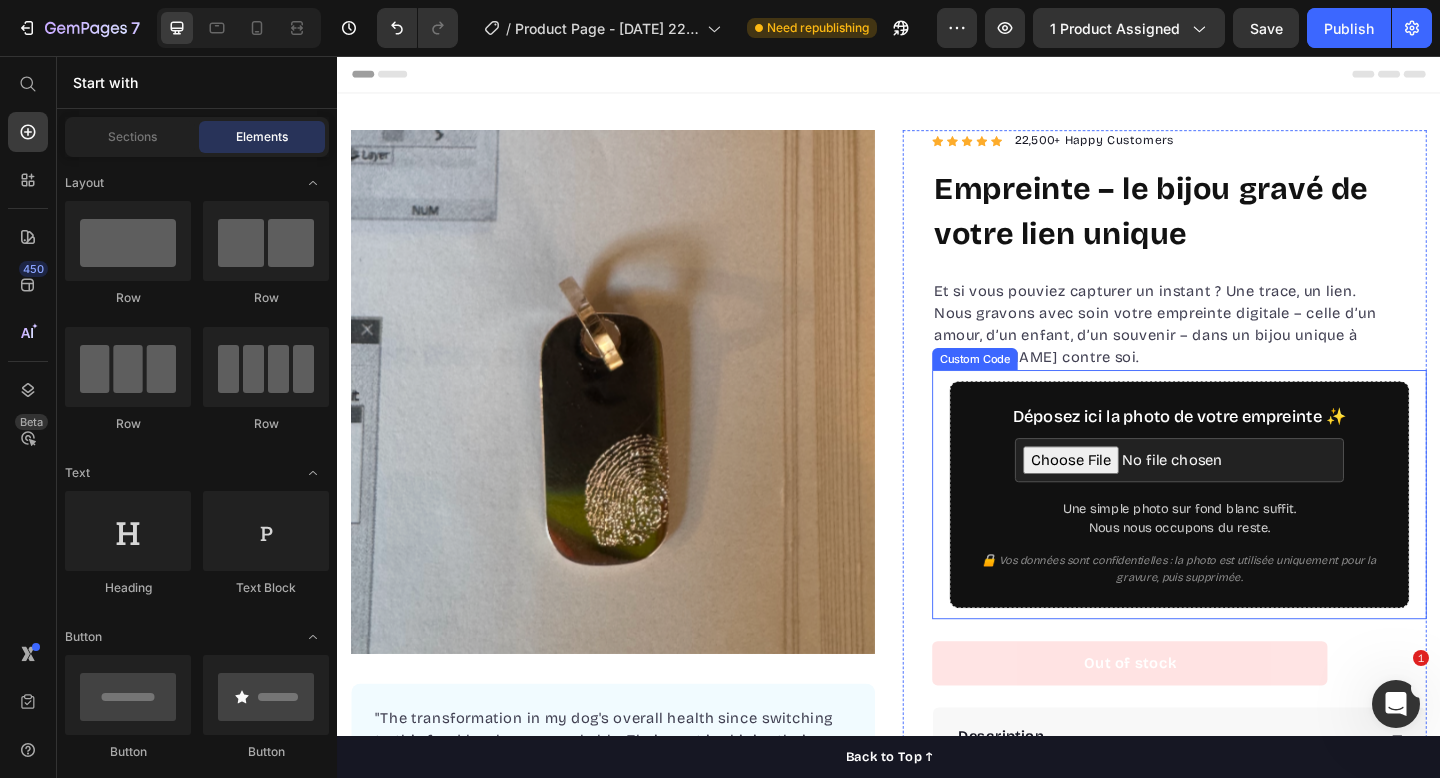 click on "Déposez ici la photo de votre empreinte ✨
Une simple photo sur fond blanc suffit. Nous nous occupons du reste.
🔒 Vos données sont confidentielles : la photo est utilisée uniquement pour la gravure, puis supprimée." at bounding box center (1253, 533) 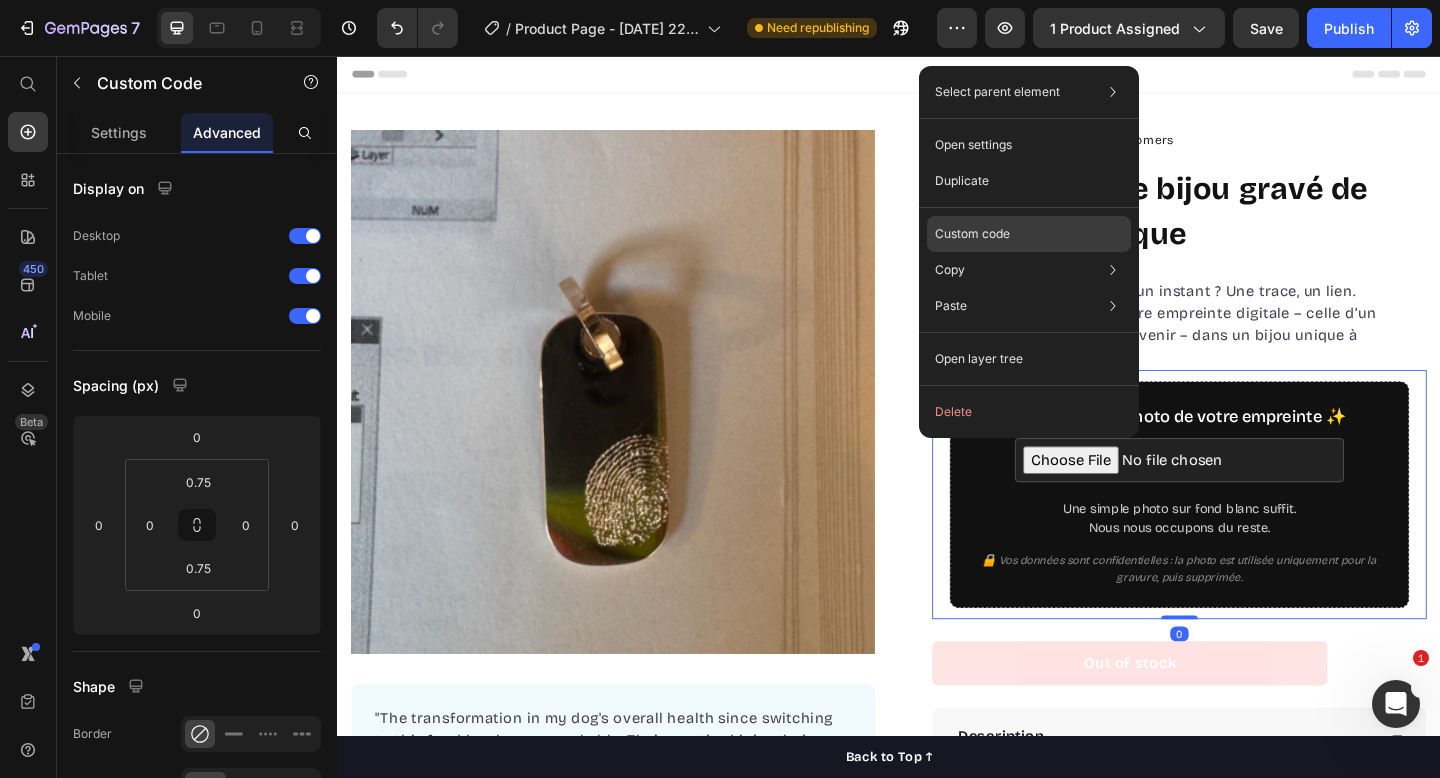 click on "Custom code" at bounding box center (972, 234) 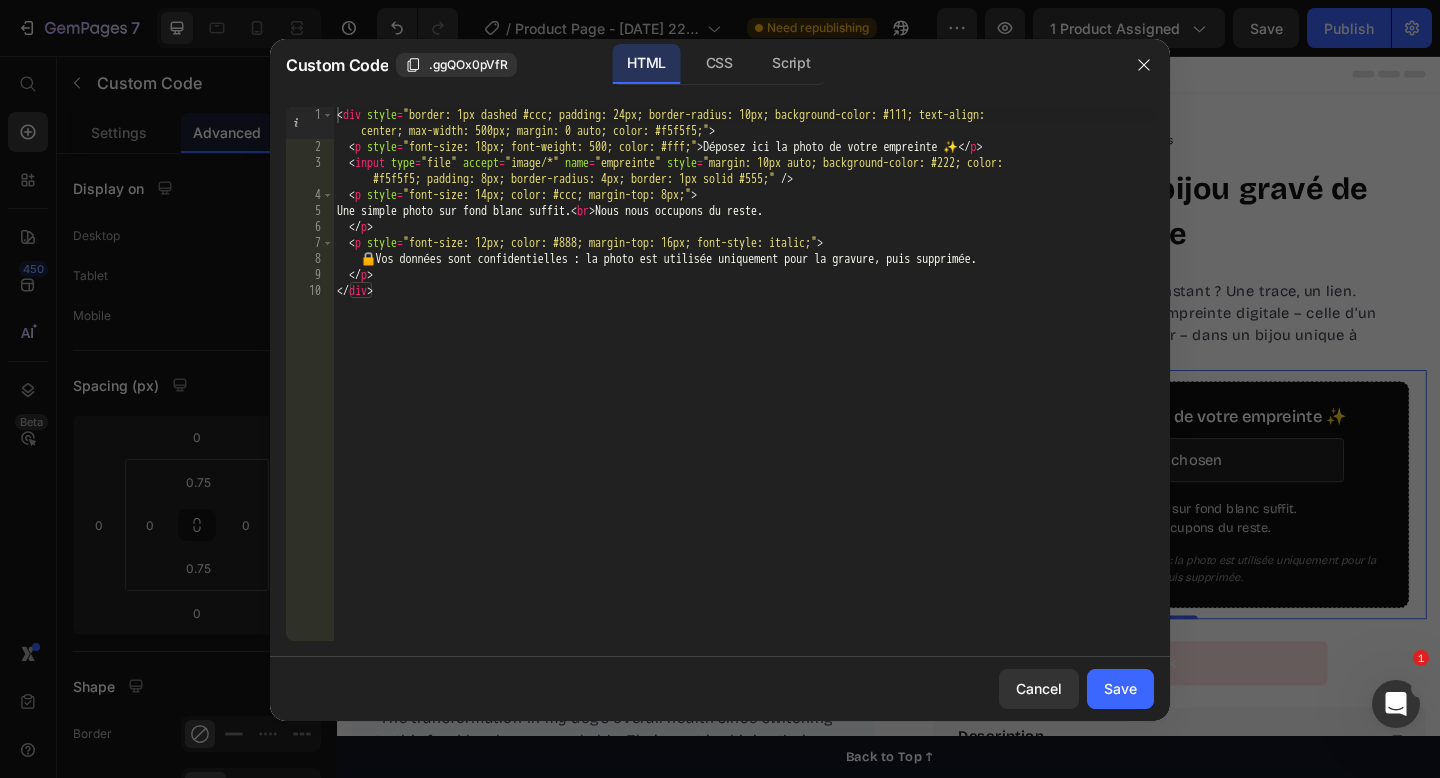 click on "< div   style = "border: 1px dashed #ccc; padding: 24px; border-radius: 10px; background-color: #111; text-align:       center; max-width: 500px; margin: 0 auto; color: #f5f5f5;" >    < p   style = "font-size: 18px; font-weight: 500; color: #fff;" > Déposez ici la photo de votre empreinte ✨ </ p >    < input   type = "file"   accept = "image/*"   name = "empreinte"   style = "margin: 10px auto; background-color: #222; color:         #f5f5f5; padding: 8px; border-radius: 4px; border: 1px solid #555;"   />    < p   style = "font-size: 14px; color: #ccc; margin-top: 8px;" >     Une simple photo sur fond blanc suffit. < br > Nous nous occupons du reste.    </ p >    < p   style = "font-size: 12px; color: #888; margin-top: 16px; font-style: italic;" >      🔒  Vos données sont confidentielles : la photo est utilisée uniquement pour la gravure, puis supprimée.    </ p > </ div >" at bounding box center [743, 398] 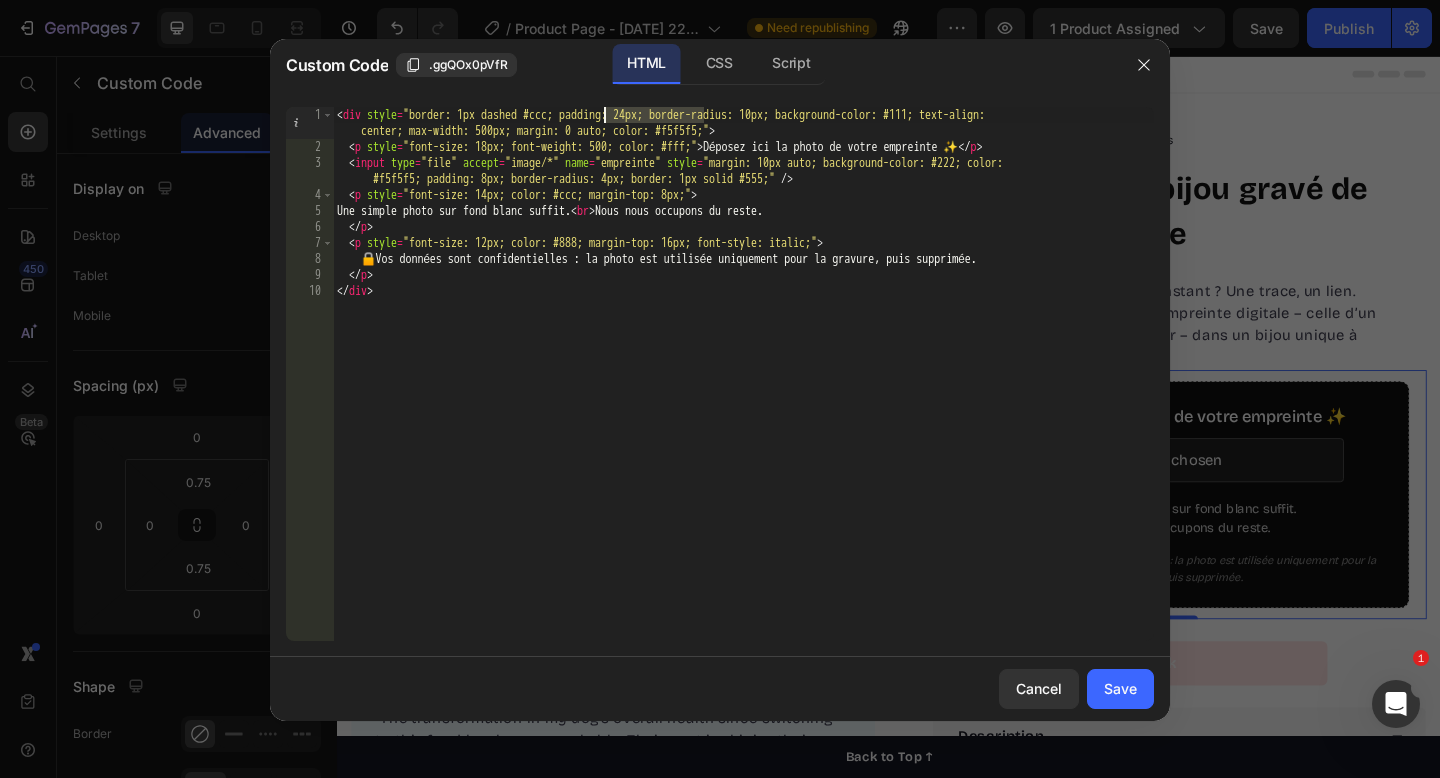 drag, startPoint x: 706, startPoint y: 117, endPoint x: 607, endPoint y: 116, distance: 99.00505 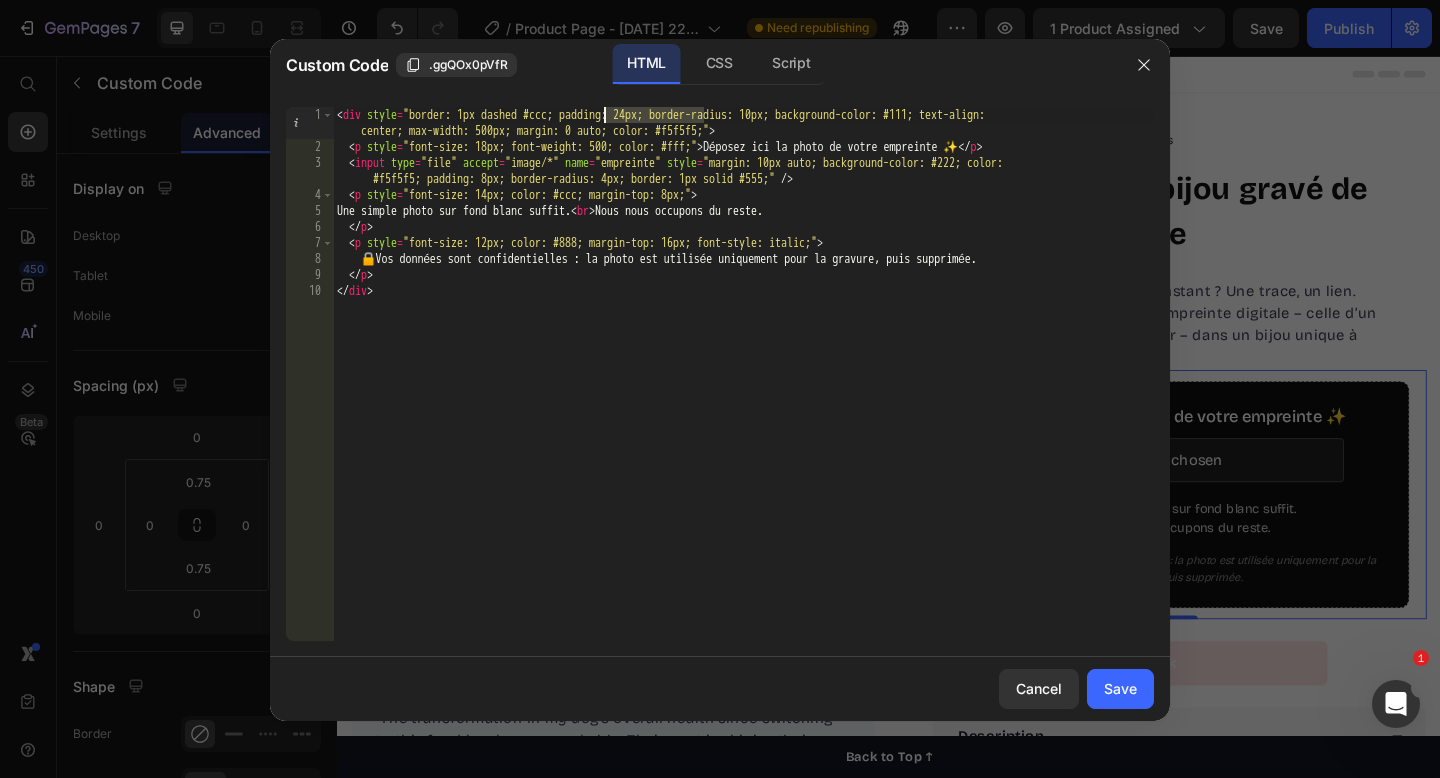 click on "< div   style = "border: 1px dashed #ccc; padding: 24px; border-radius: 10px; background-color: #111; text-align:       center; max-width: 500px; margin: 0 auto; color: #f5f5f5;" >    < p   style = "font-size: 18px; font-weight: 500; color: #fff;" > Déposez ici la photo de votre empreinte ✨ </ p >    < input   type = "file"   accept = "image/*"   name = "empreinte"   style = "margin: 10px auto; background-color: #222; color:         #f5f5f5; padding: 8px; border-radius: 4px; border: 1px solid #555;"   />    < p   style = "font-size: 14px; color: #ccc; margin-top: 8px;" >     Une simple photo sur fond blanc suffit. < br > Nous nous occupons du reste.    </ p >    < p   style = "font-size: 12px; color: #888; margin-top: 16px; font-style: italic;" >      🔒  Vos données sont confidentielles : la photo est utilisée uniquement pour la gravure, puis supprimée.    </ p > </ div >" at bounding box center [743, 398] 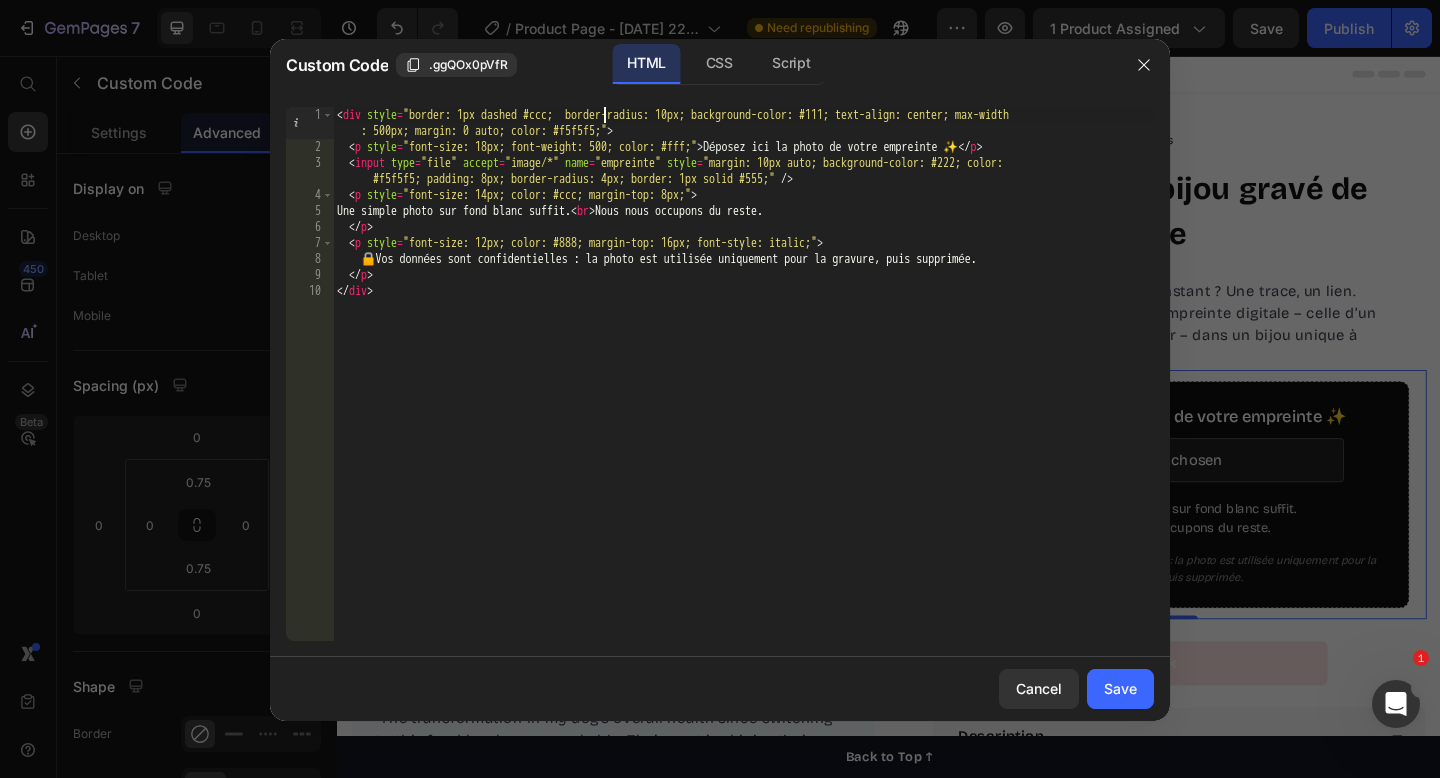 type on "<div style="border: 1px dashed #ccc; border-radius: 10px; background-color: #111; text-align: center; max-width: 500px; margin: 0 auto; color: #f5f5f5;">" 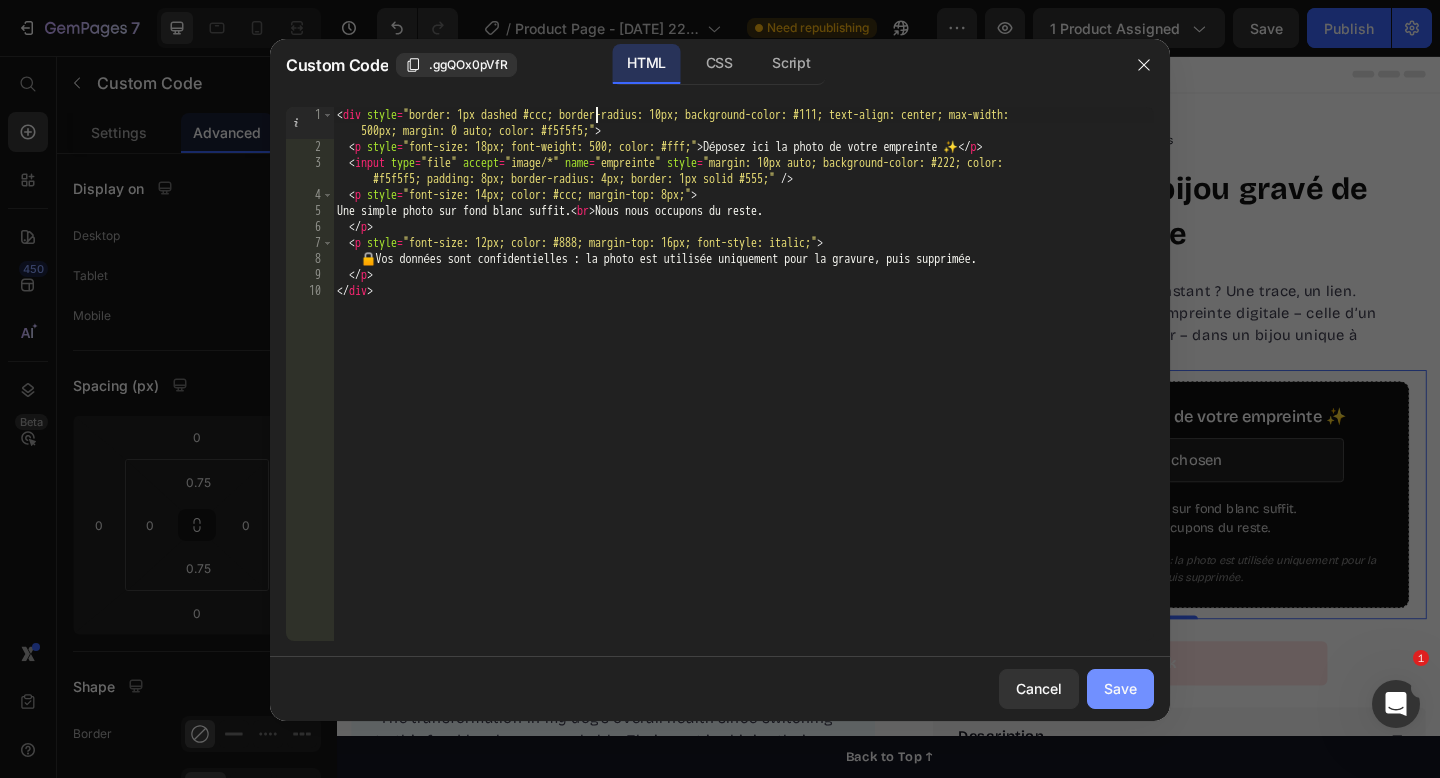 drag, startPoint x: 1115, startPoint y: 691, endPoint x: 846, endPoint y: 691, distance: 269 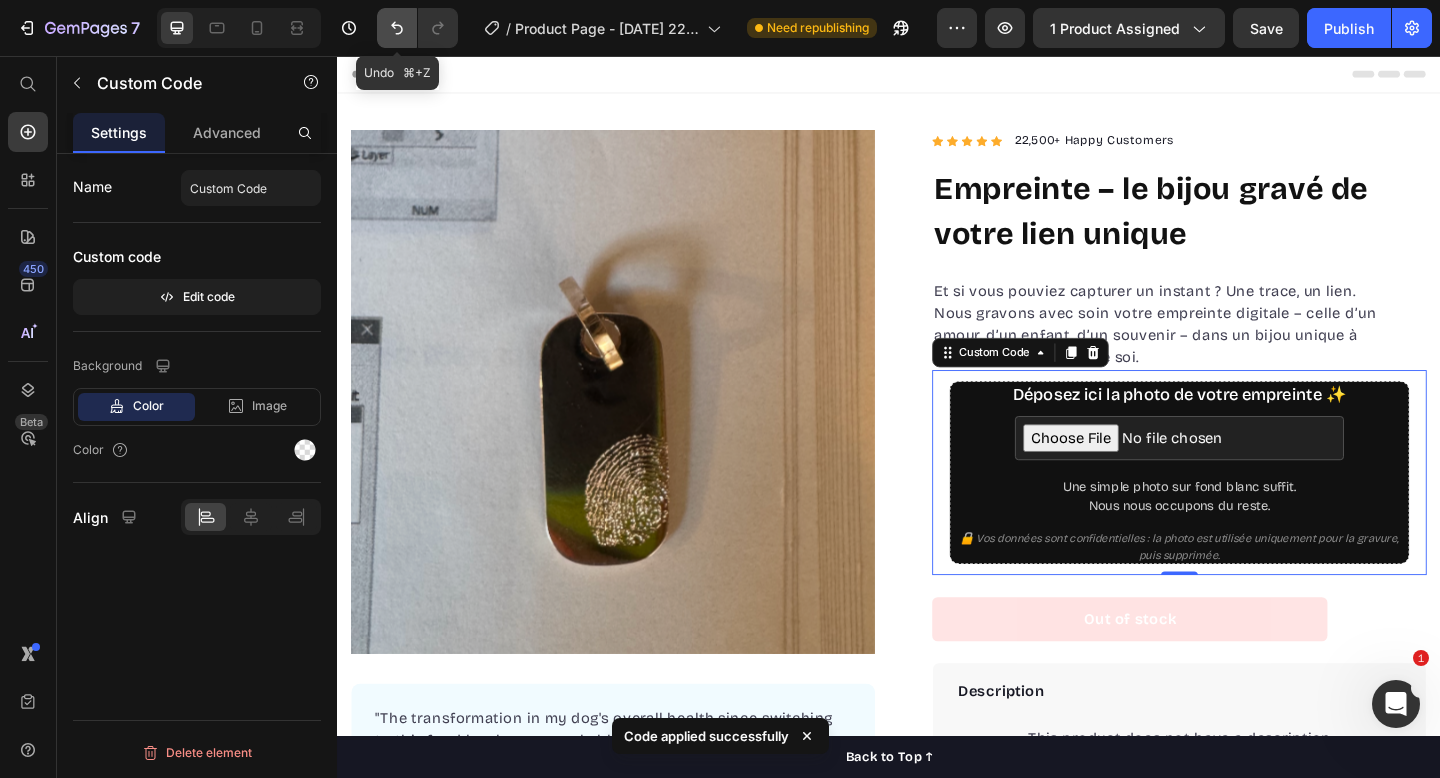 click 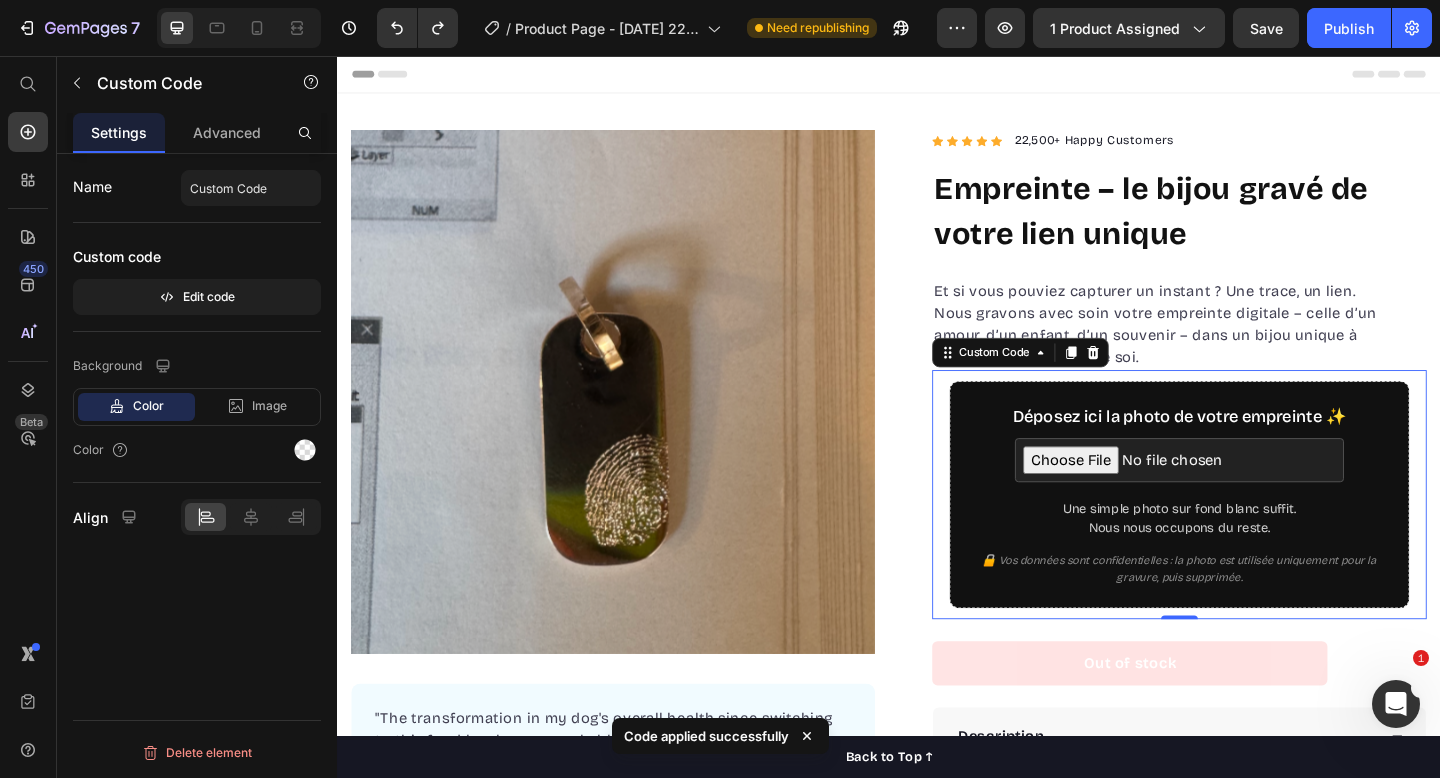 click on "Déposez ici la photo de votre empreinte ✨
Une simple photo sur fond blanc suffit. Nous nous occupons du reste.
🔒 Vos données sont confidentielles : la photo est utilisée uniquement pour la gravure, puis supprimée." at bounding box center [1253, 533] 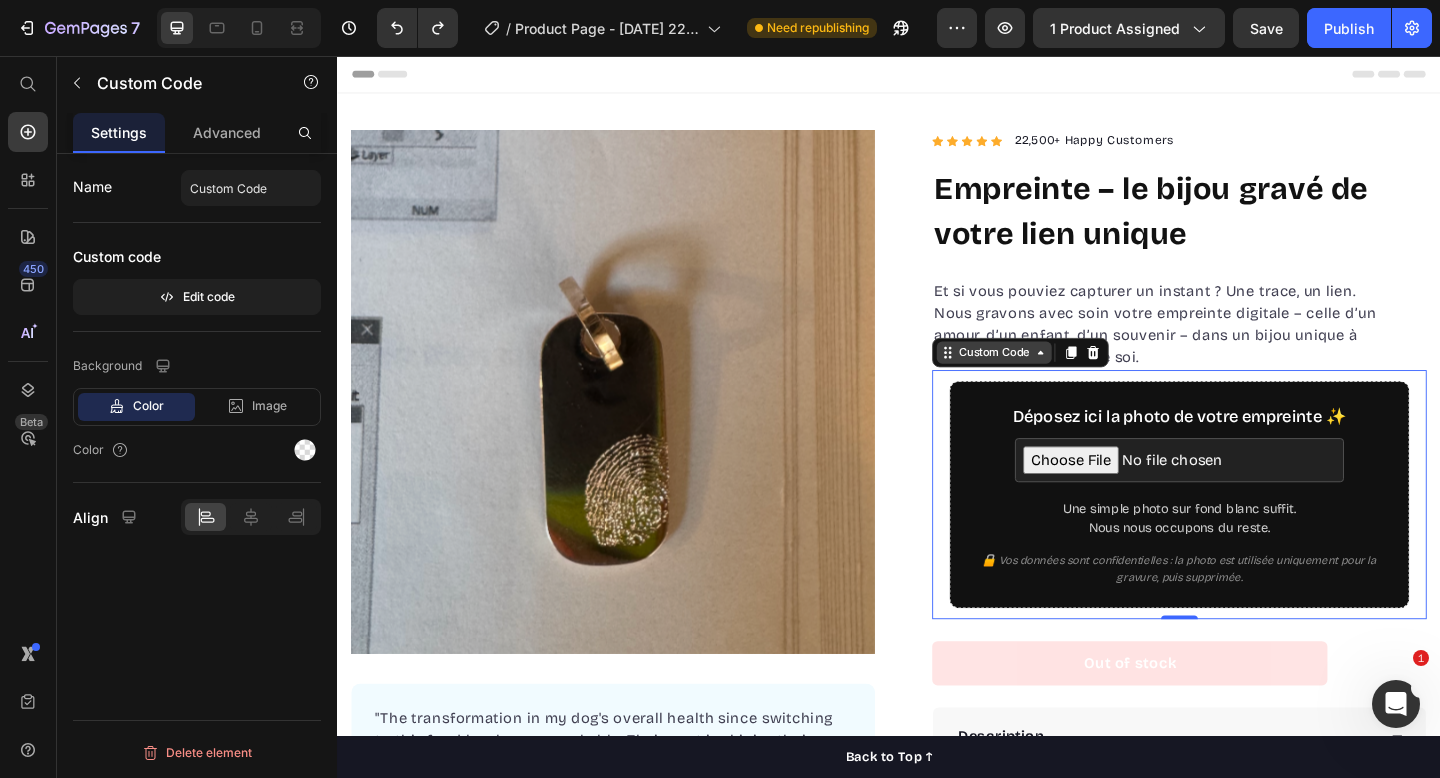 click on "Custom Code" at bounding box center [1051, 379] 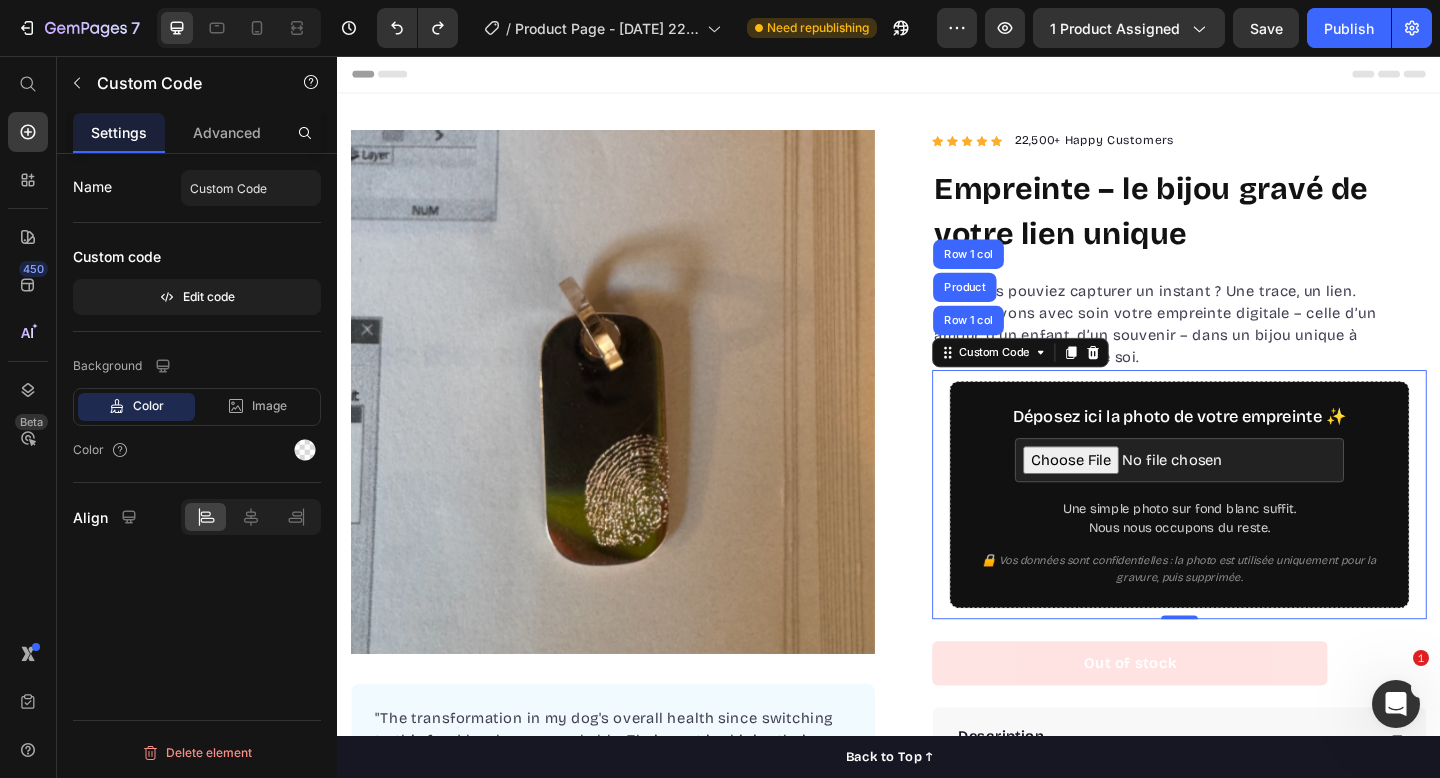 click on "Déposez ici la photo de votre empreinte ✨
Une simple photo sur fond blanc suffit. Nous nous occupons du reste.
🔒 Vos données sont confidentielles : la photo est utilisée uniquement pour la gravure, puis supprimée." at bounding box center (1253, 533) 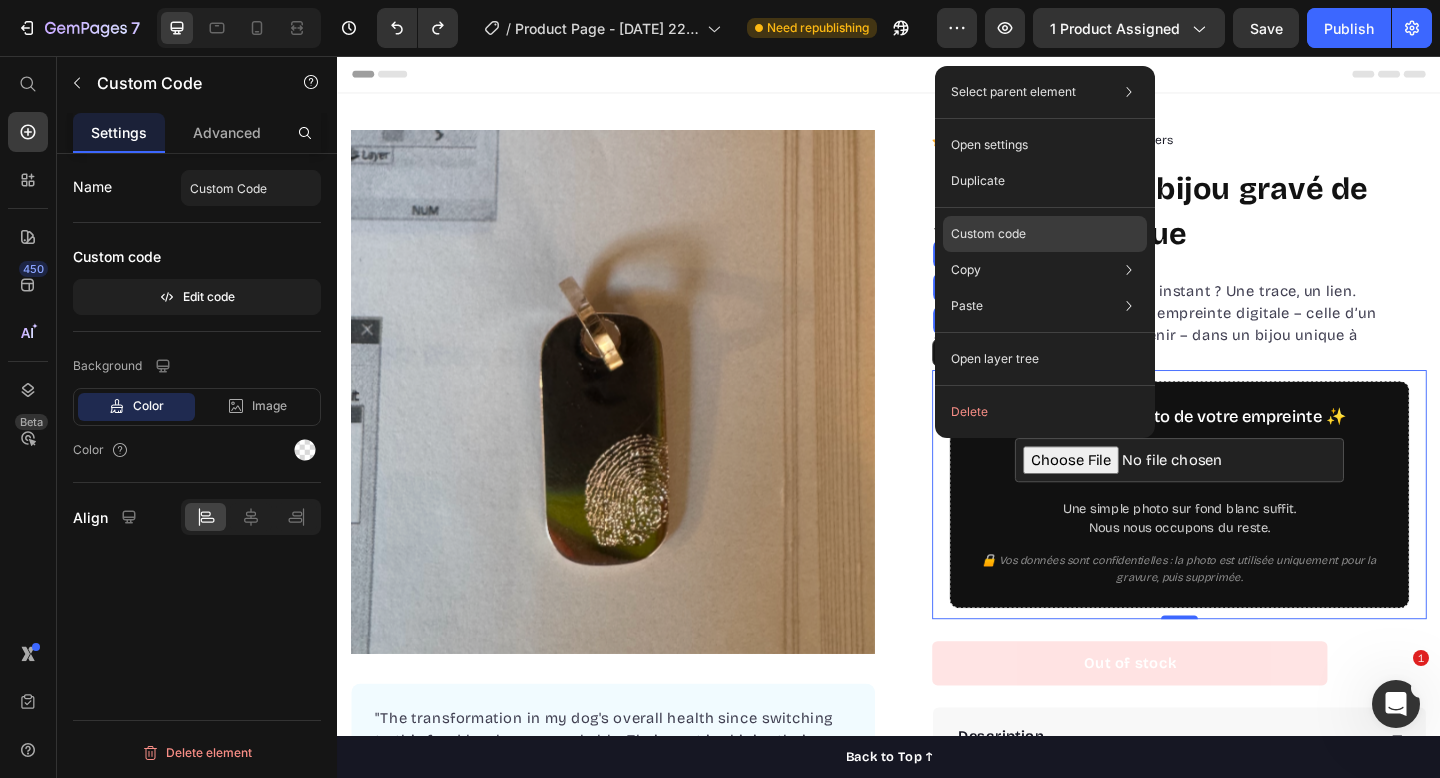 click on "Custom code" at bounding box center (988, 234) 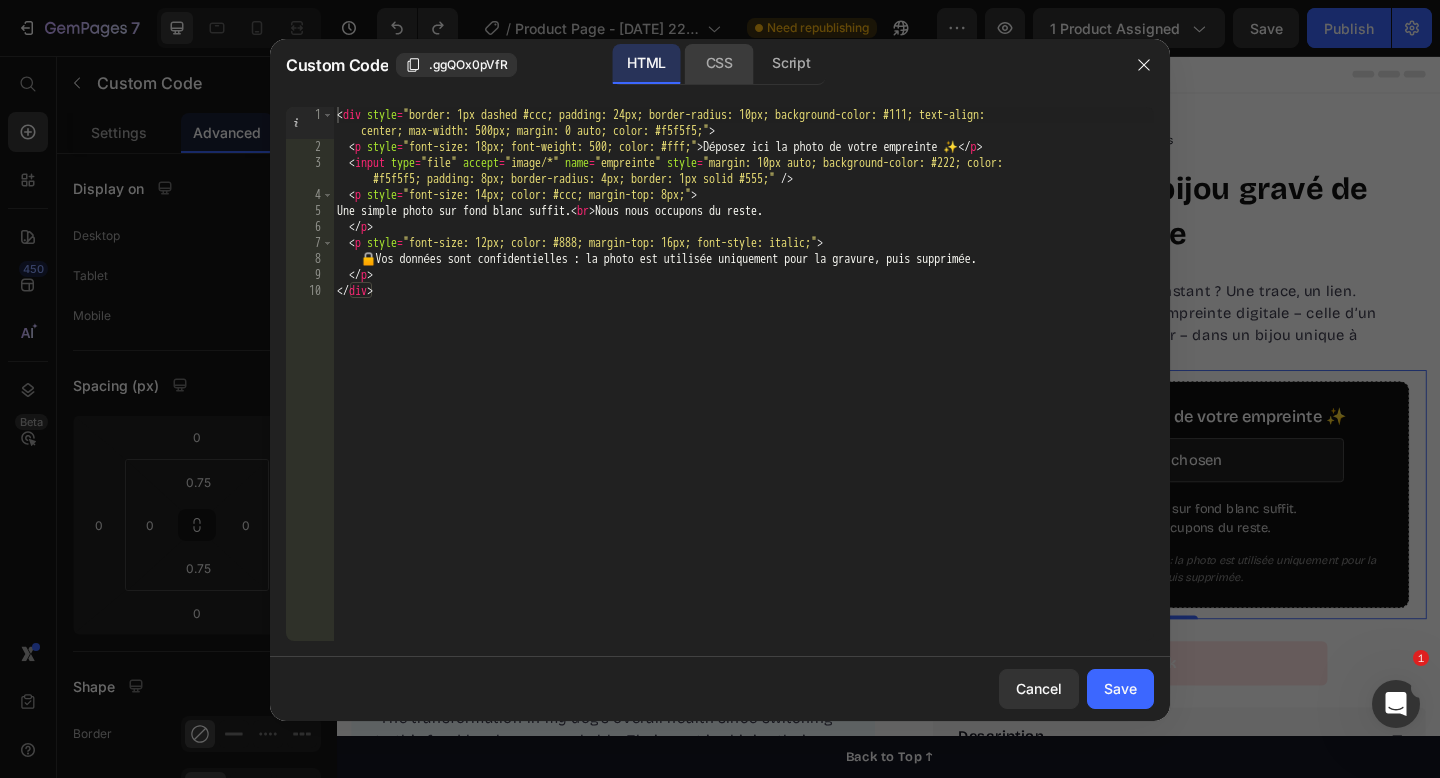 click on "CSS" 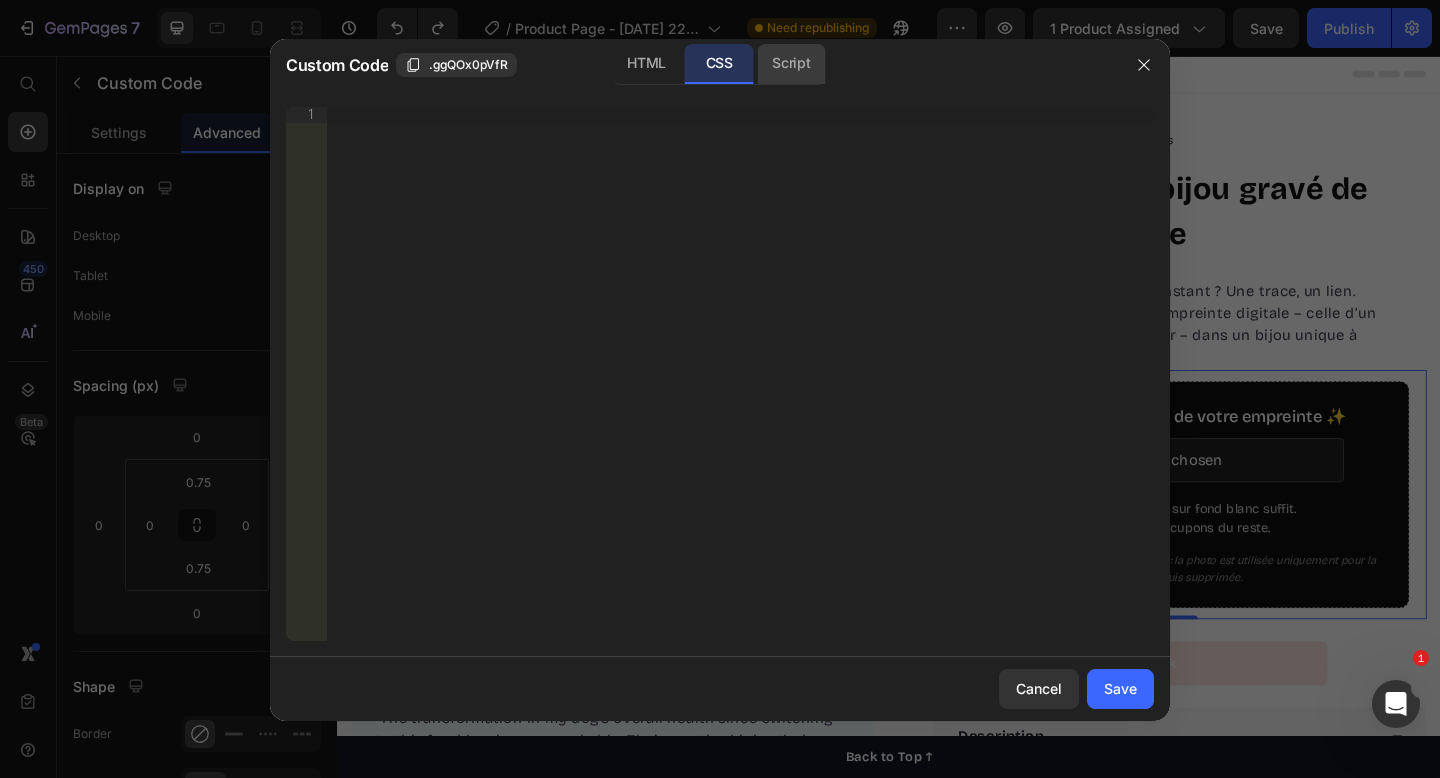 click on "Script" 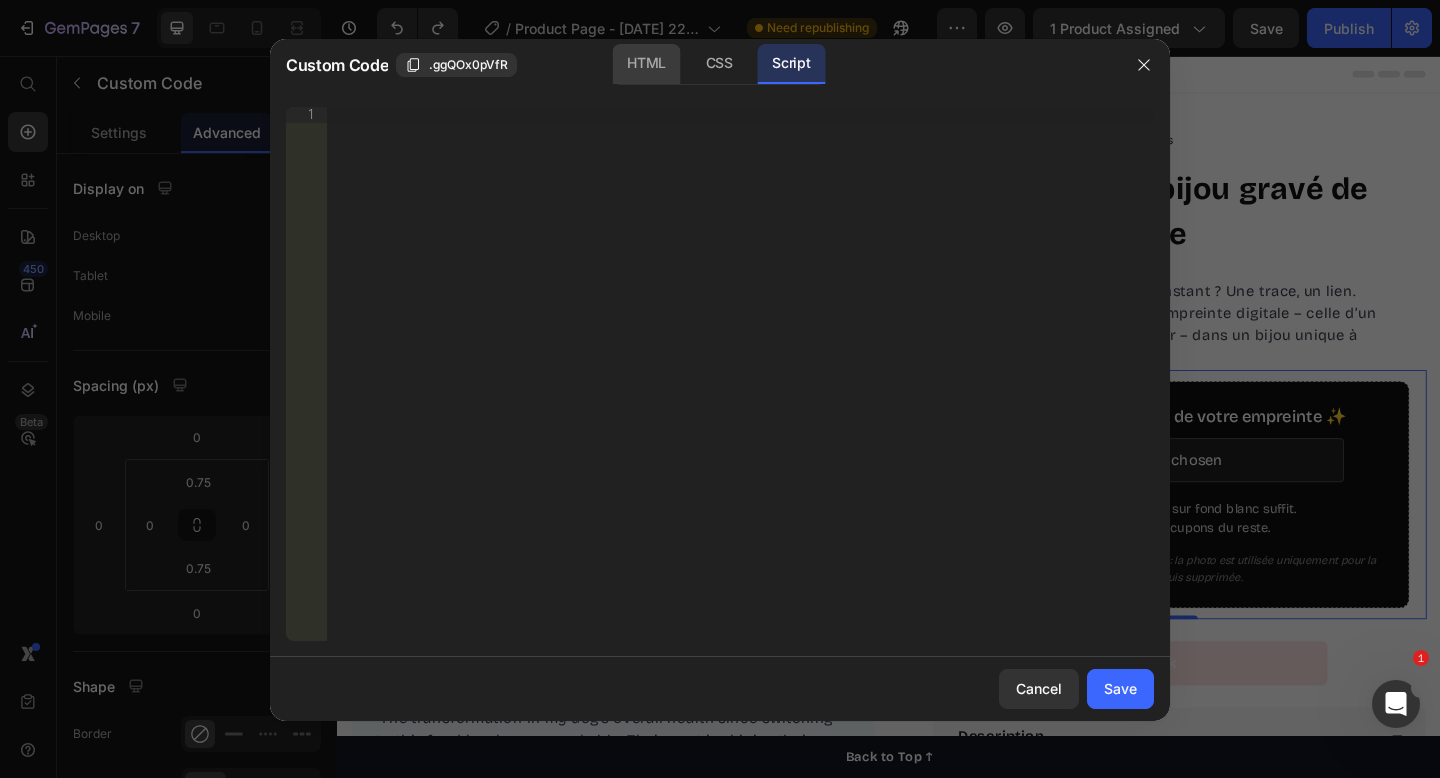 click on "HTML" 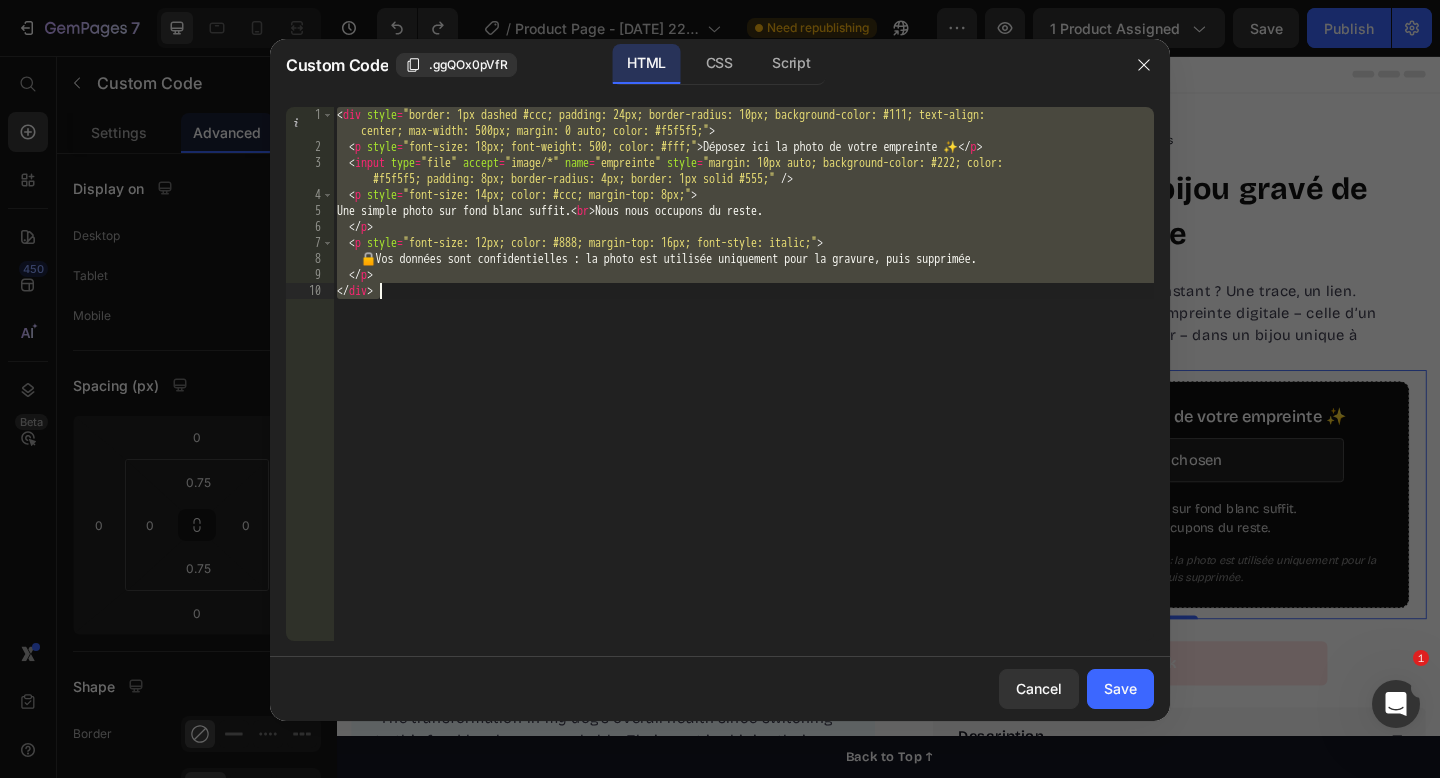 click on "< div   style = "border: 1px dashed #ccc; padding: 24px; border-radius: 10px; background-color: #111; text-align:       center; max-width: 500px; margin: 0 auto; color: #f5f5f5;" >    < p   style = "font-size: 18px; font-weight: 500; color: #fff;" > Déposez ici la photo de votre empreinte ✨ </ p >    < input   type = "file"   accept = "image/*"   name = "empreinte"   style = "margin: 10px auto; background-color: #222; color:         #f5f5f5; padding: 8px; border-radius: 4px; border: 1px solid #555;"   />    < p   style = "font-size: 14px; color: #ccc; margin-top: 8px;" >     Une simple photo sur fond blanc suffit. < br > Nous nous occupons du reste.    </ p >    < p   style = "font-size: 12px; color: #888; margin-top: 16px; font-style: italic;" >      🔒  Vos données sont confidentielles : la photo est utilisée uniquement pour la gravure, puis supprimée.    </ p > </ div >" at bounding box center [743, 398] 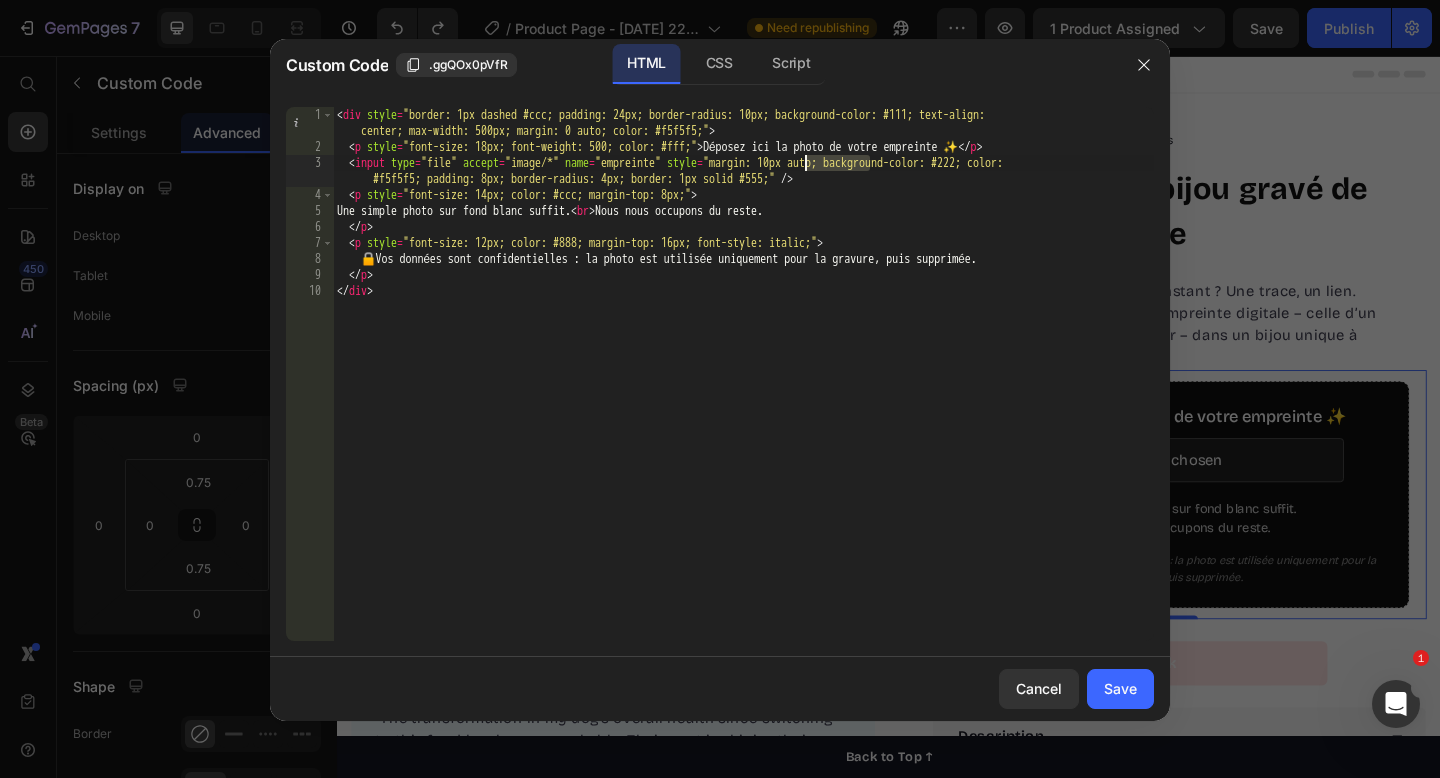 drag, startPoint x: 870, startPoint y: 162, endPoint x: 803, endPoint y: 162, distance: 67 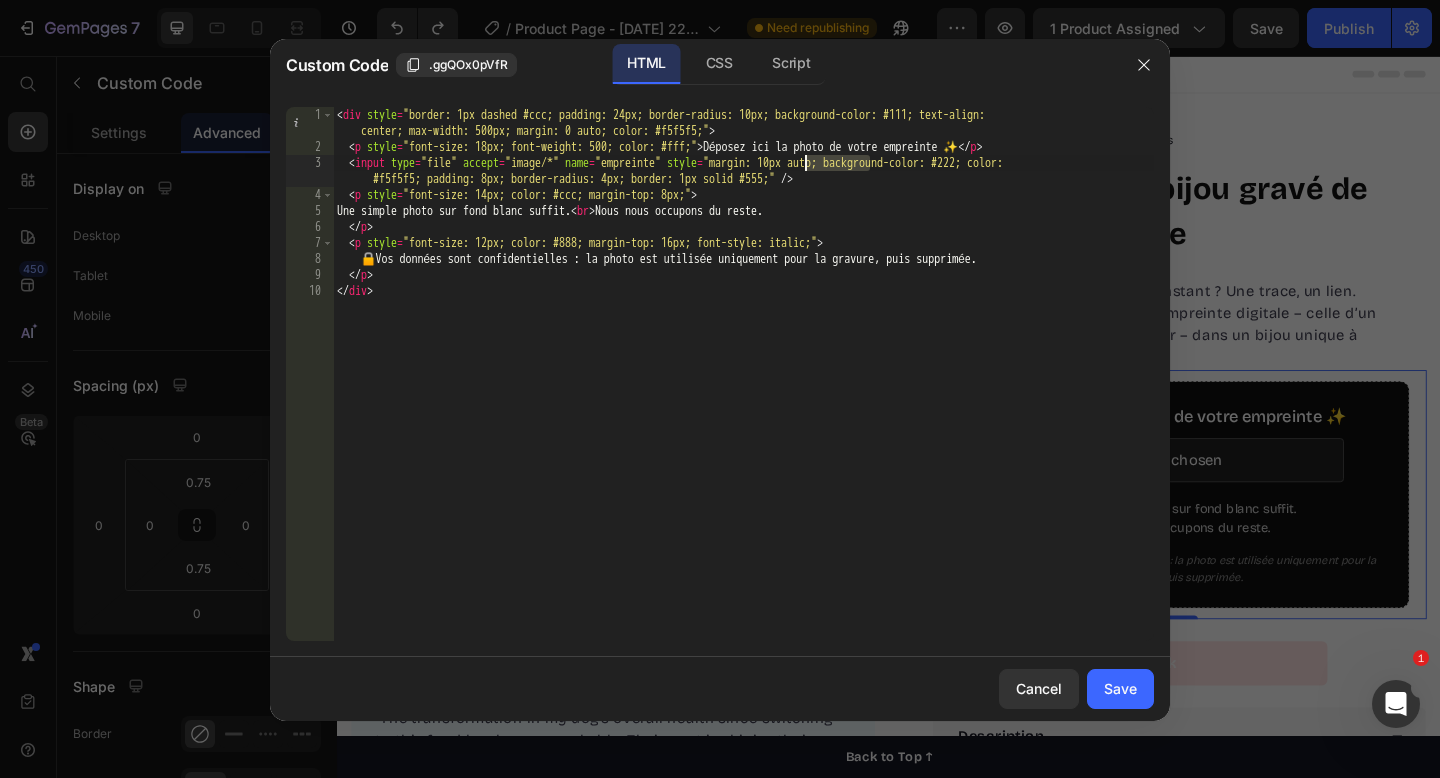 click on "< div   style = "border: 1px dashed #ccc; padding: 24px; border-radius: 10px; background-color: #111; text-align:       center; max-width: 500px; margin: 0 auto; color: #f5f5f5;" >    < p   style = "font-size: 18px; font-weight: 500; color: #fff;" > Déposez ici la photo de votre empreinte ✨ </ p >    < input   type = "file"   accept = "image/*"   name = "empreinte"   style = "margin: 10px auto; background-color: #222; color:         #f5f5f5; padding: 8px; border-radius: 4px; border: 1px solid #555;"   />    < p   style = "font-size: 14px; color: #ccc; margin-top: 8px;" >     Une simple photo sur fond blanc suffit. < br > Nous nous occupons du reste.    </ p >    < p   style = "font-size: 12px; color: #888; margin-top: 16px; font-style: italic;" >      🔒  Vos données sont confidentielles : la photo est utilisée uniquement pour la gravure, puis supprimée.    </ p > </ div >" at bounding box center (743, 398) 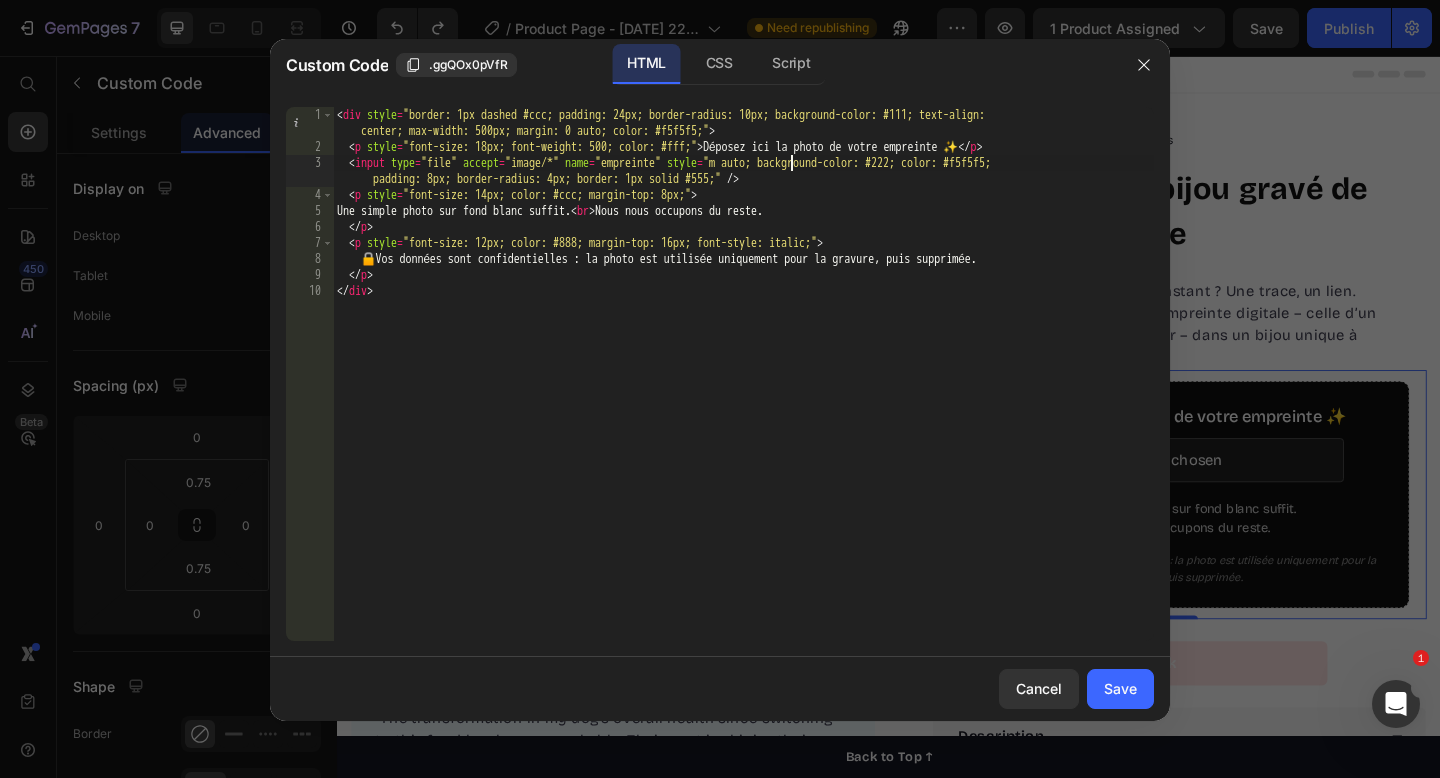 type on "<input type="file" accept="image/*" name="empreinte" style=" auto; background-color: #222; color: #f5f5f5; padding: 8px; border-radius: 4px; border: 1px solid #555;" />" 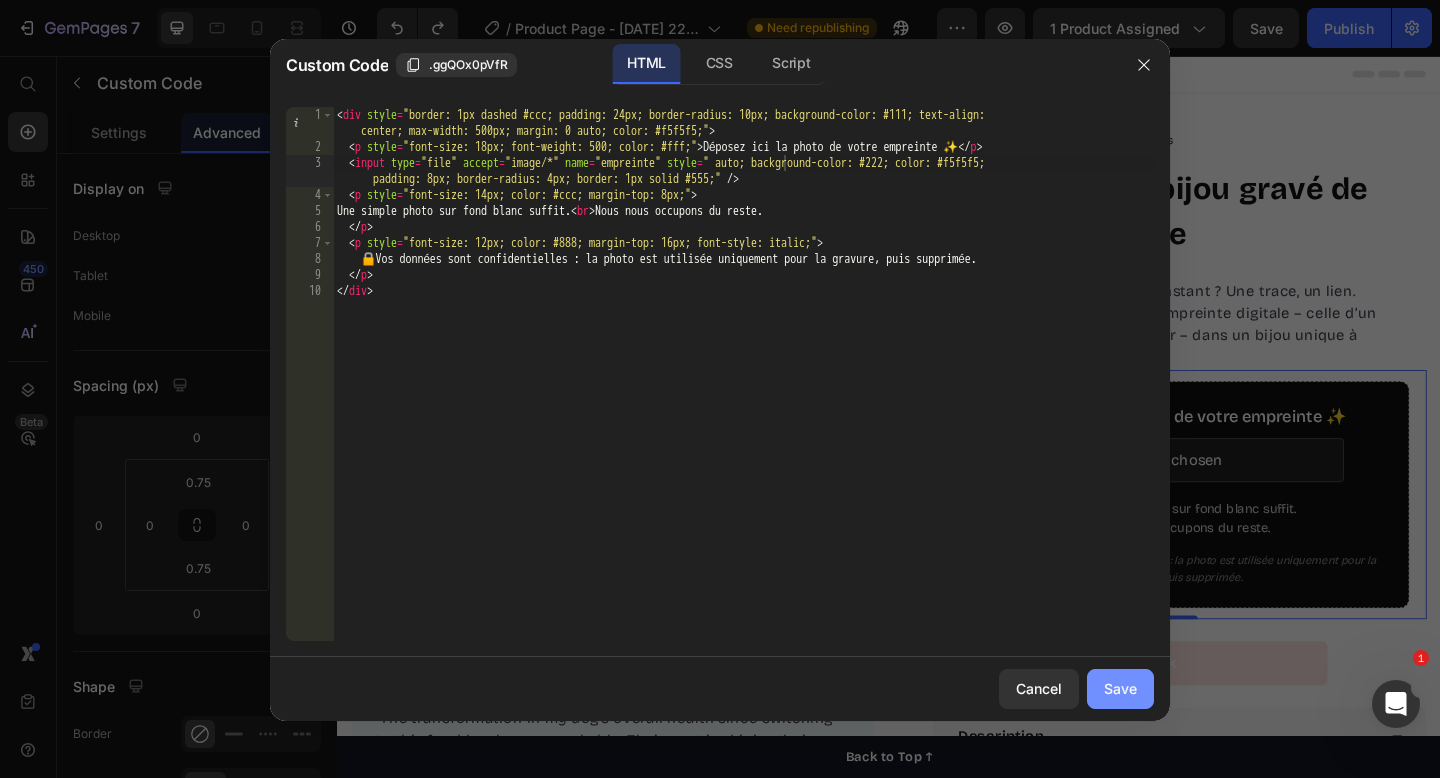 click on "Save" at bounding box center (1120, 688) 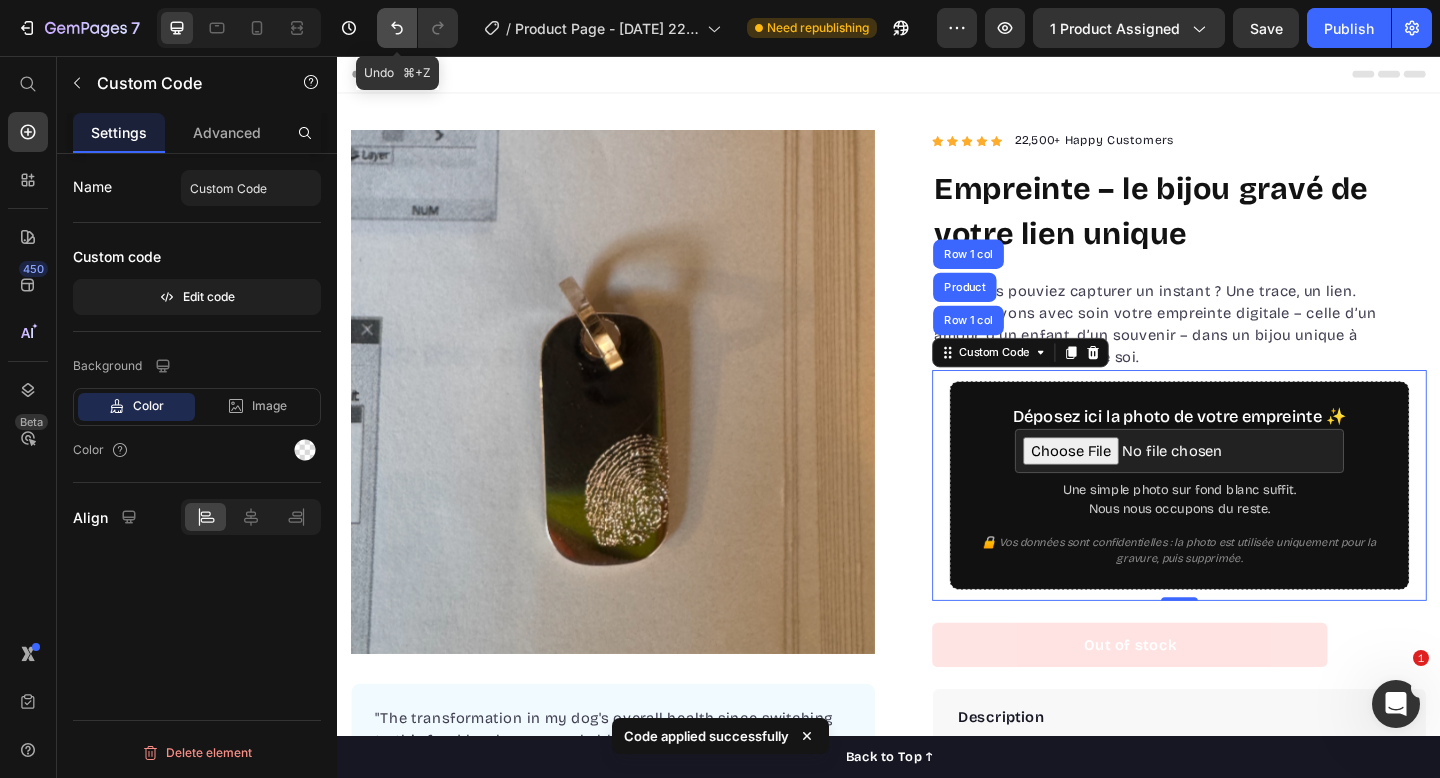 click 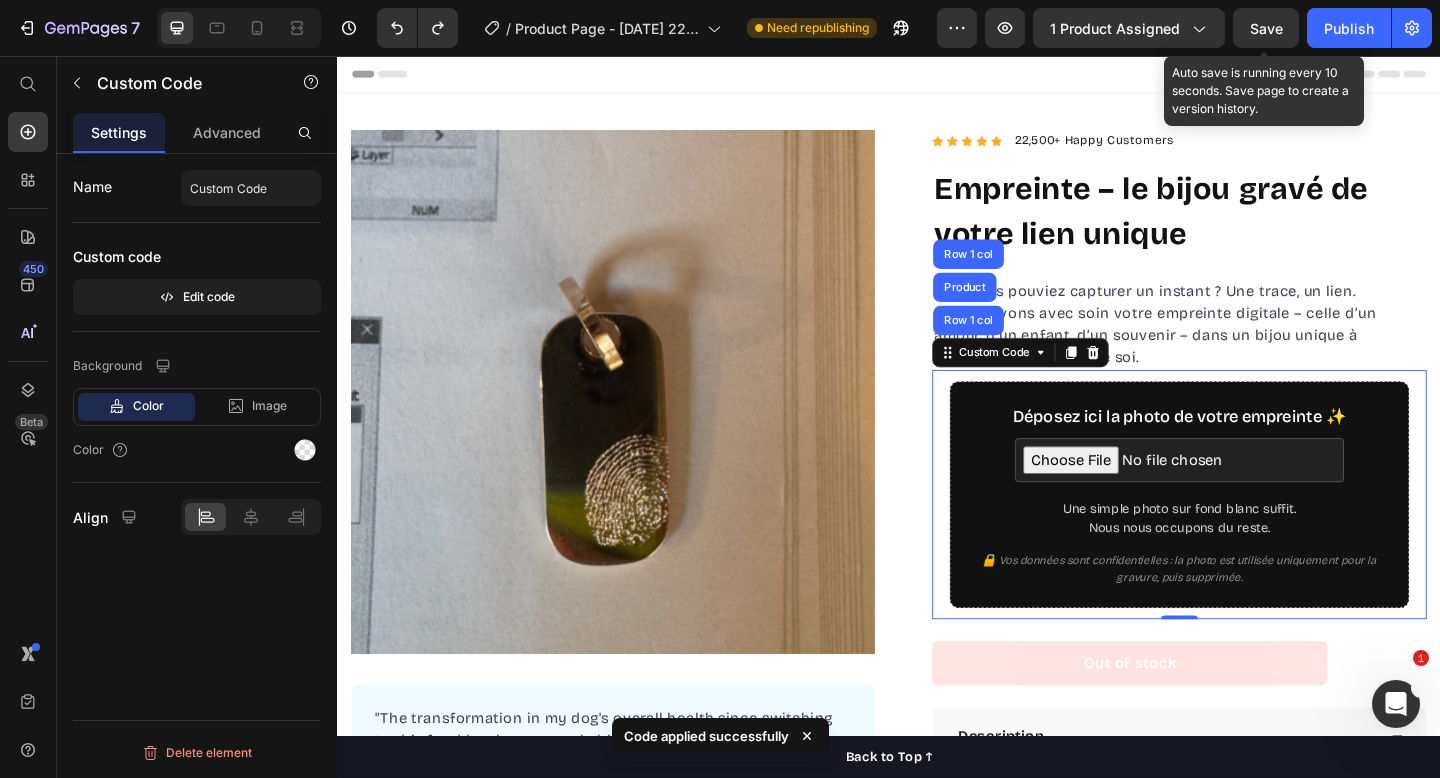 click on "Save" at bounding box center [1266, 28] 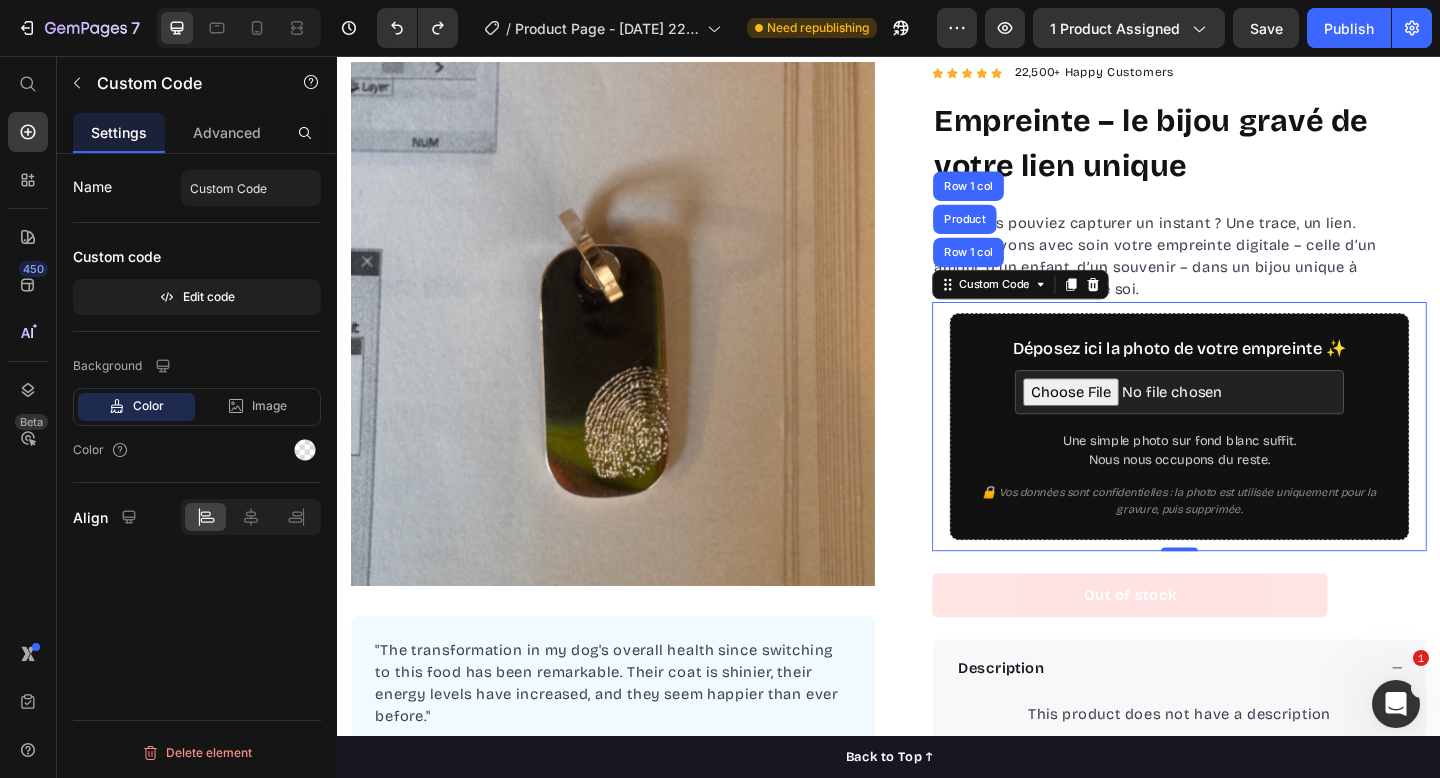 scroll, scrollTop: 68, scrollLeft: 0, axis: vertical 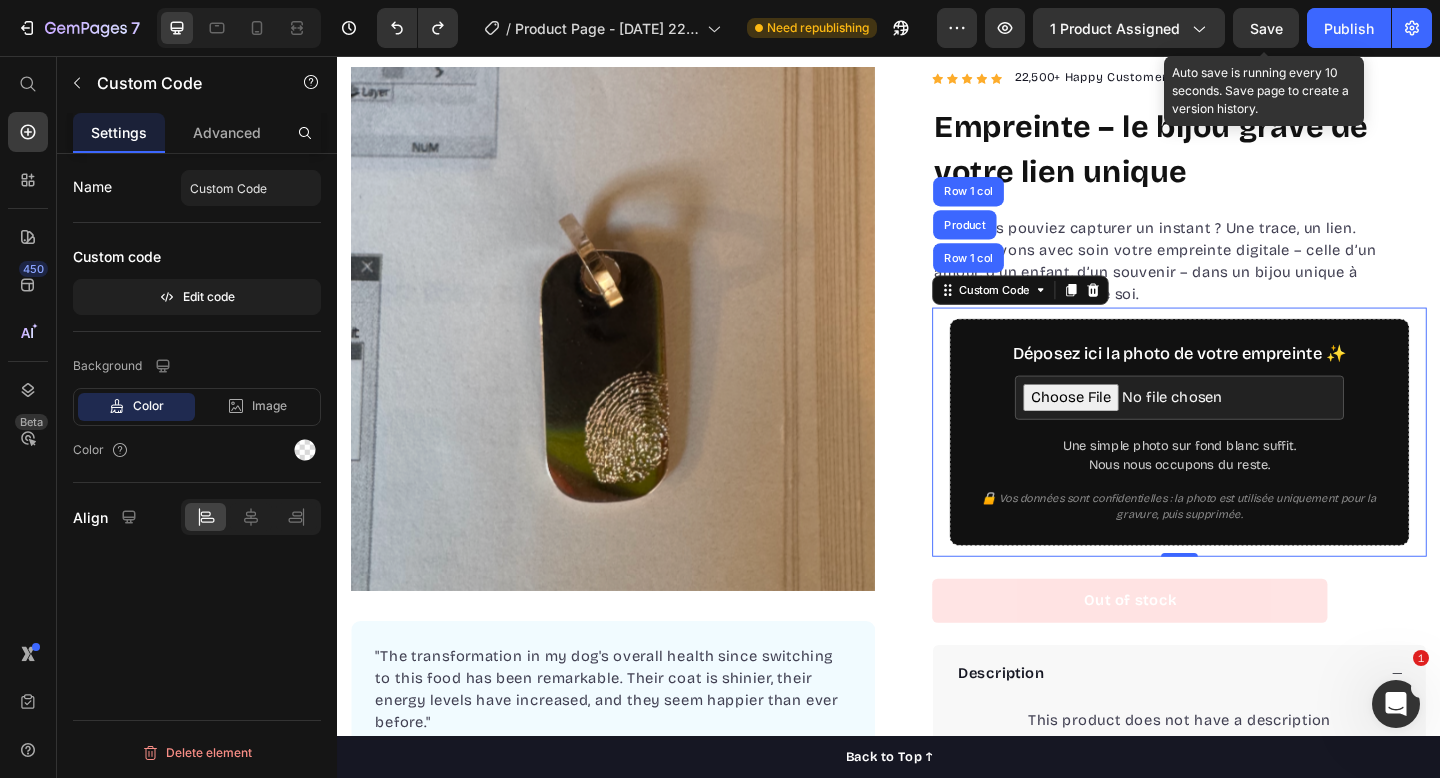 click on "Save" at bounding box center [1266, 28] 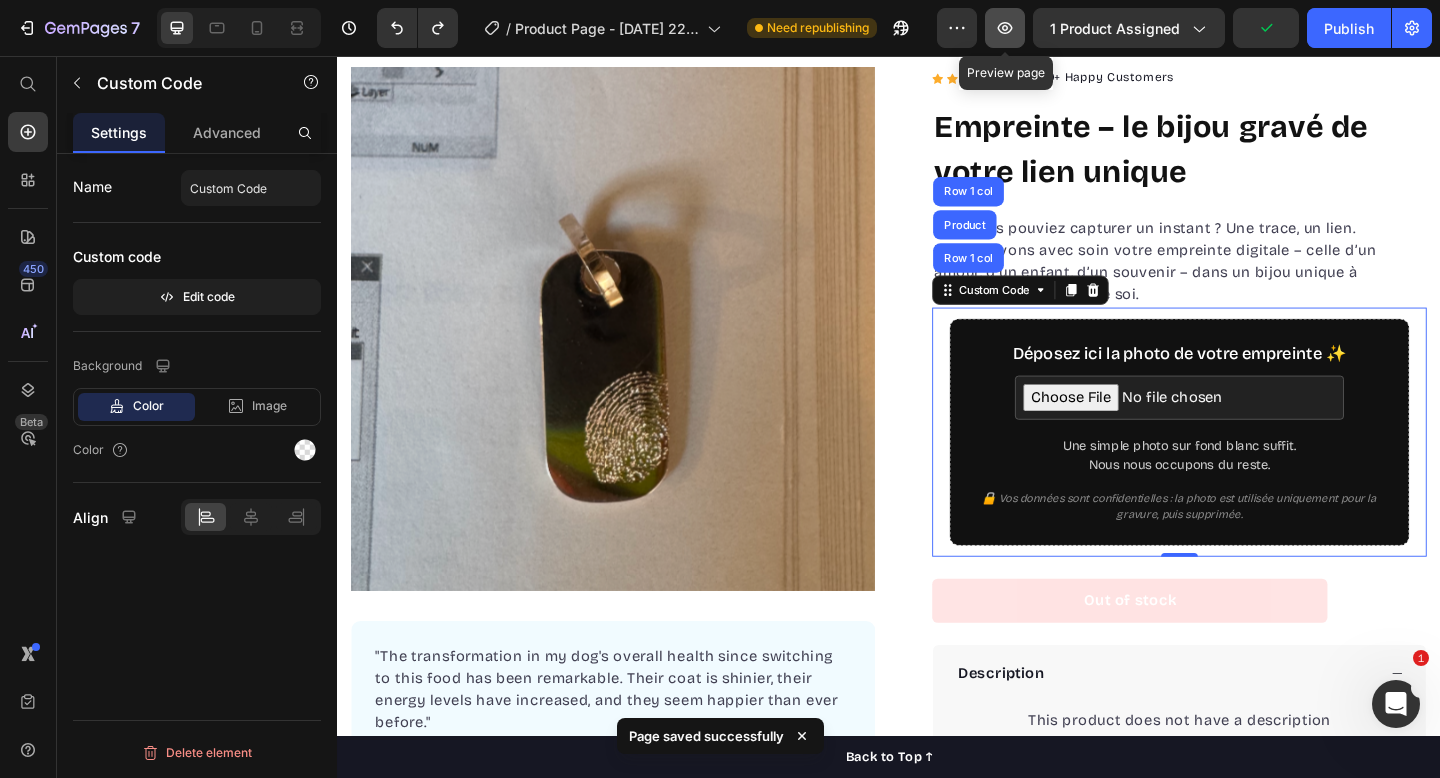 click 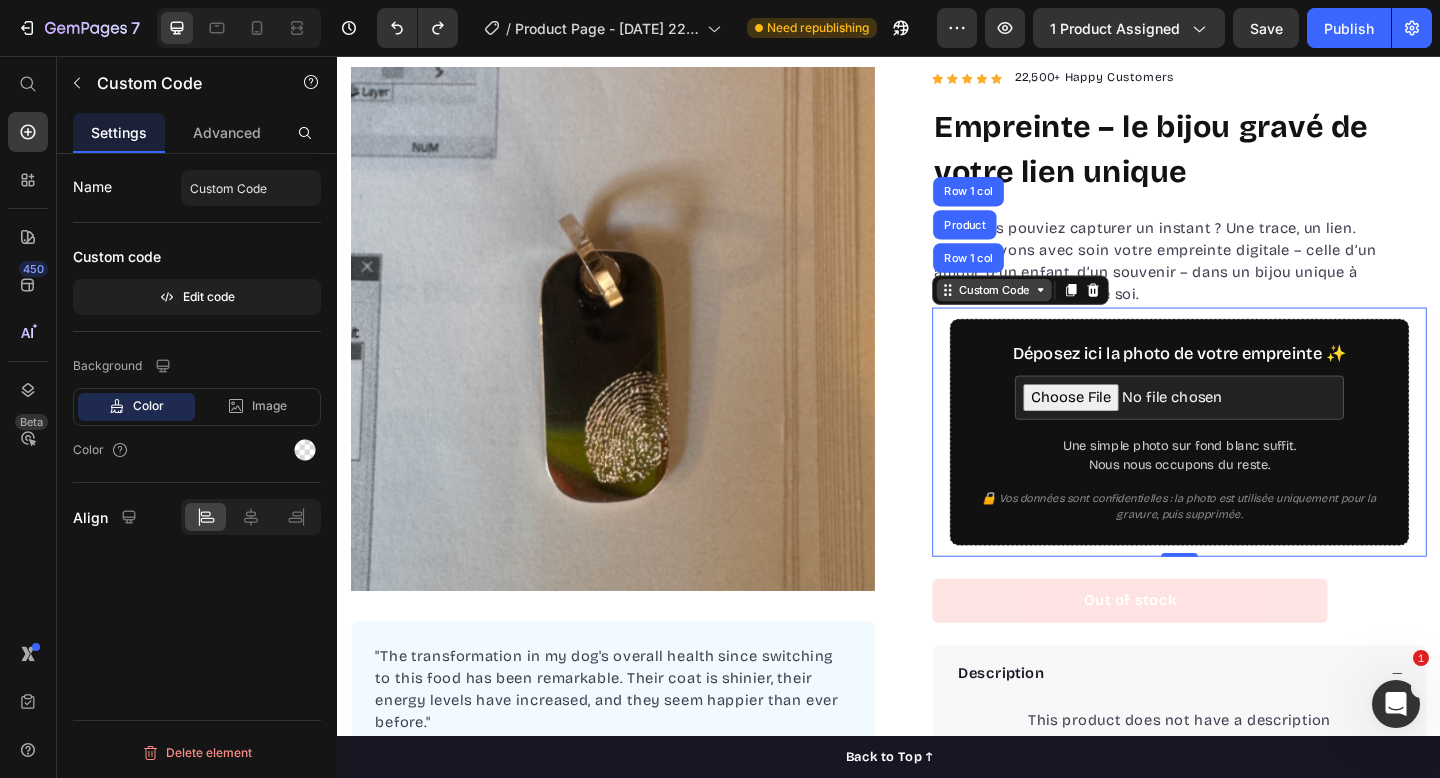 click on "Custom Code" at bounding box center (1051, 311) 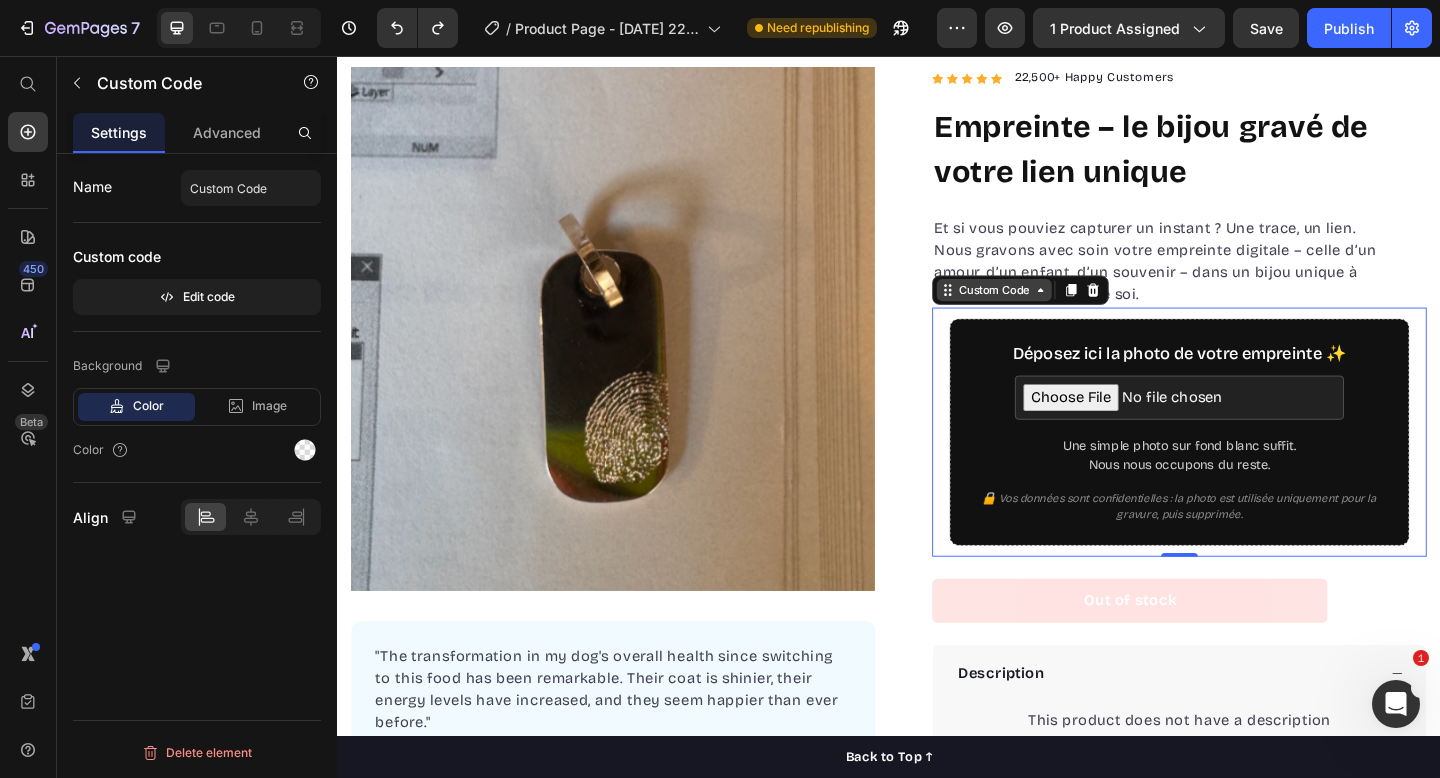 click on "Custom Code" at bounding box center [1051, 311] 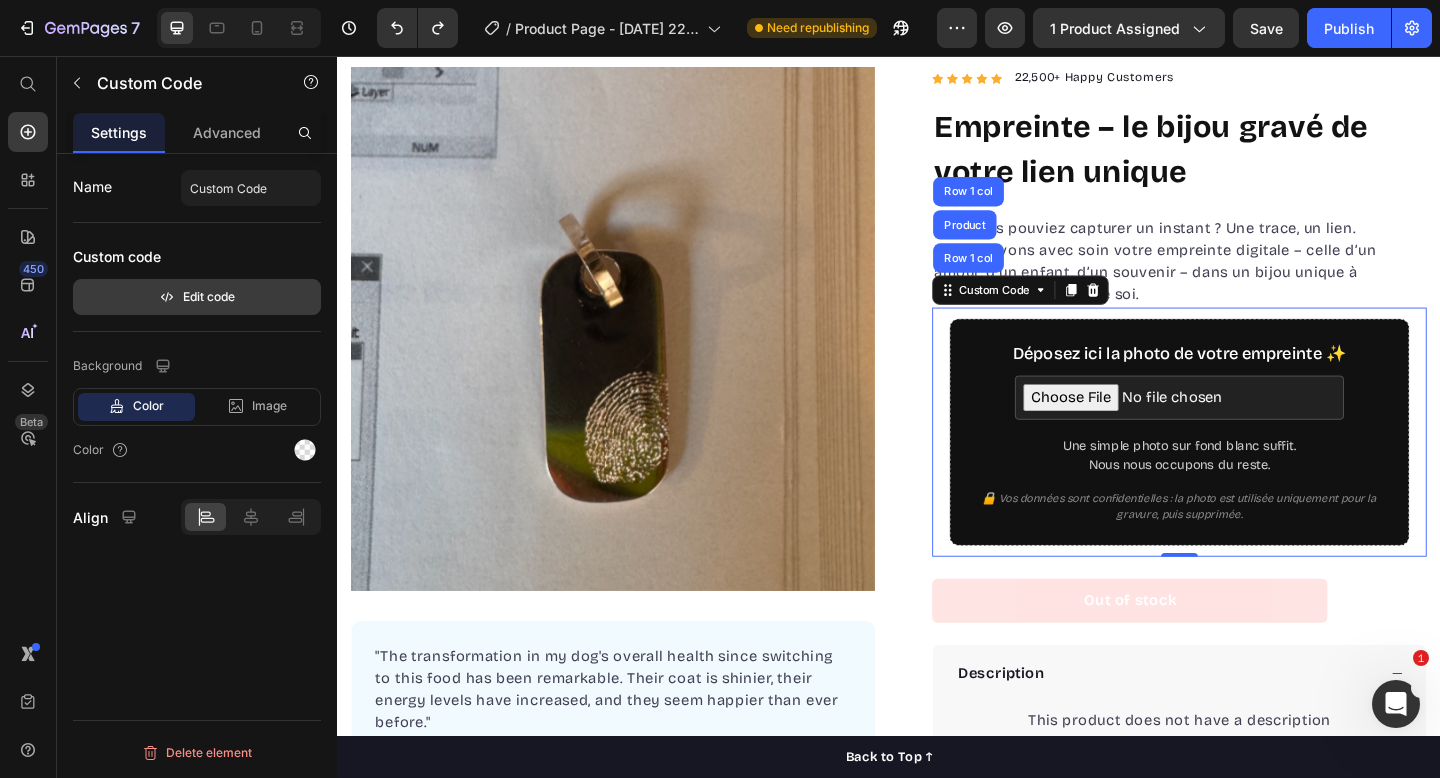 click on "Edit code" at bounding box center [197, 297] 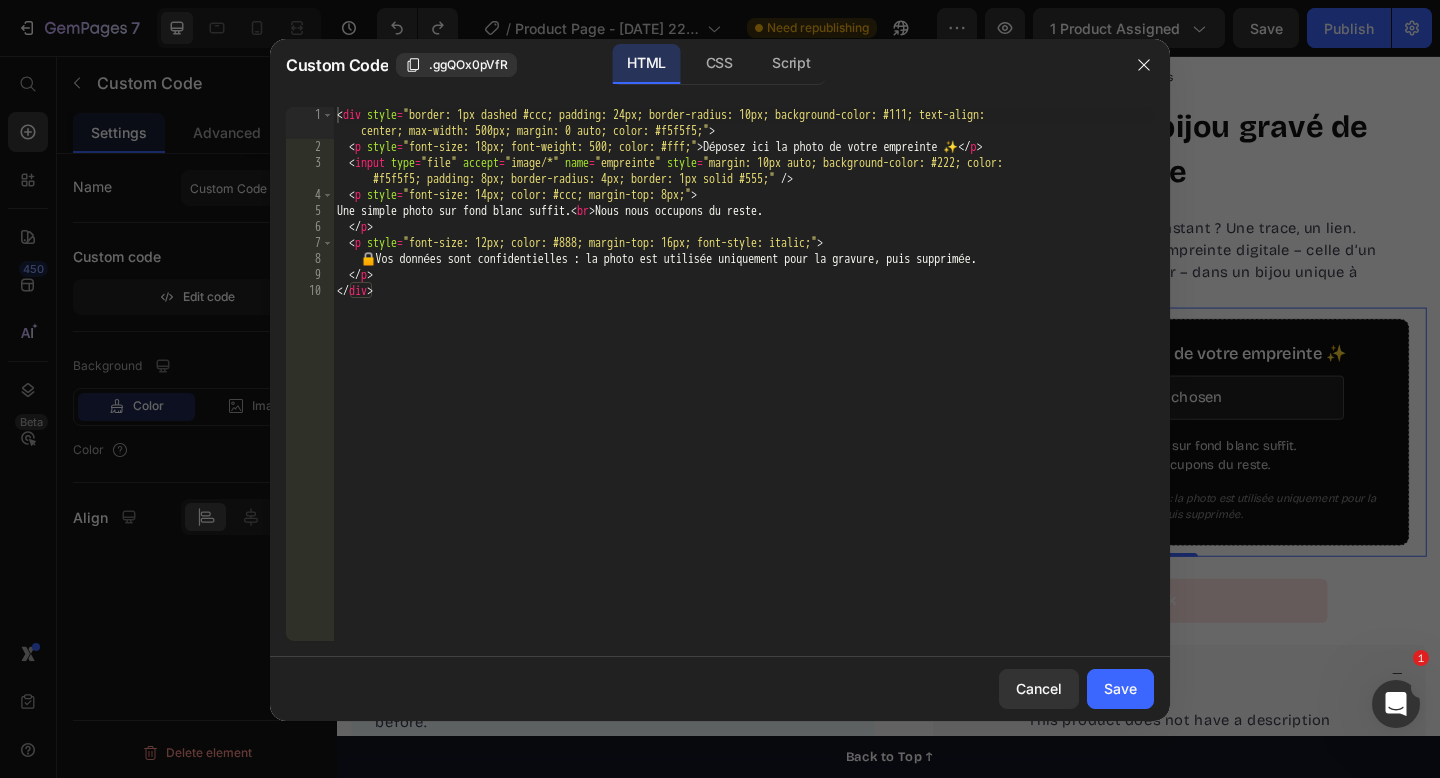 click on "< div   style = "border: 1px dashed #ccc; padding: 24px; border-radius: 10px; background-color: #111; text-align:       center; max-width: 500px; margin: 0 auto; color: #f5f5f5;" >    < p   style = "font-size: 18px; font-weight: 500; color: #fff;" > Déposez ici la photo de votre empreinte ✨ </ p >    < input   type = "file"   accept = "image/*"   name = "empreinte"   style = "margin: 10px auto; background-color: #222; color:         #f5f5f5; padding: 8px; border-radius: 4px; border: 1px solid #555;"   />    < p   style = "font-size: 14px; color: #ccc; margin-top: 8px;" >     Une simple photo sur fond blanc suffit. < br > Nous nous occupons du reste.    </ p >    < p   style = "font-size: 12px; color: #888; margin-top: 16px; font-style: italic;" >      🔒  Vos données sont confidentielles : la photo est utilisée uniquement pour la gravure, puis supprimée.    </ p > </ div >" at bounding box center (743, 398) 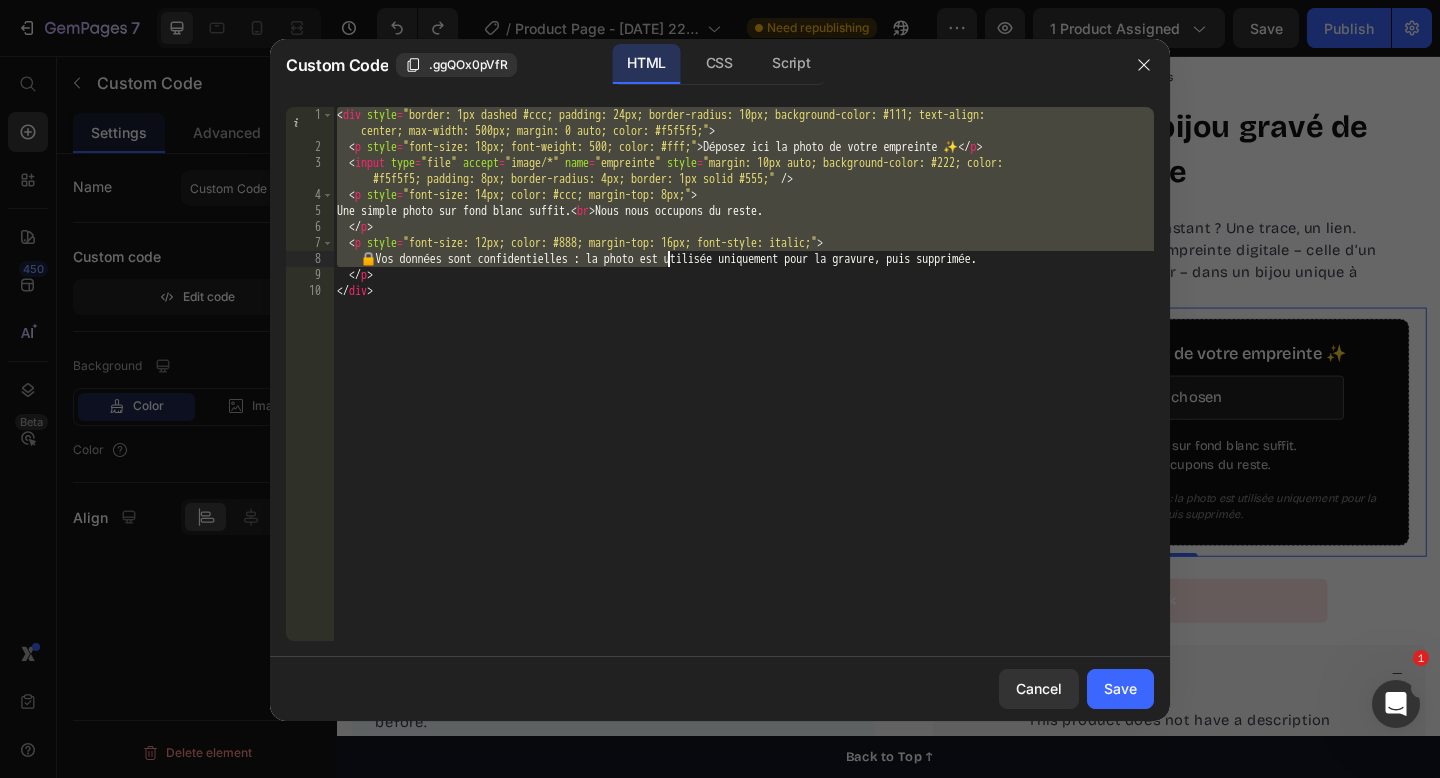 click on "< div   style = "border: 1px dashed #ccc; padding: 24px; border-radius: 10px; background-color: #111; text-align:       center; max-width: 500px; margin: 0 auto; color: #f5f5f5;" >    < p   style = "font-size: 18px; font-weight: 500; color: #fff;" > Déposez ici la photo de votre empreinte ✨ </ p >    < input   type = "file"   accept = "image/*"   name = "empreinte"   style = "margin: 10px auto; background-color: #222; color:         #f5f5f5; padding: 8px; border-radius: 4px; border: 1px solid #555;"   />    < p   style = "font-size: 14px; color: #ccc; margin-top: 8px;" >     Une simple photo sur fond blanc suffit. < br > Nous nous occupons du reste.    </ p >    < p   style = "font-size: 12px; color: #888; margin-top: 16px; font-style: italic;" >      🔒  Vos données sont confidentielles : la photo est utilisée uniquement pour la gravure, puis supprimée.    </ p > </ div >" at bounding box center (743, 398) 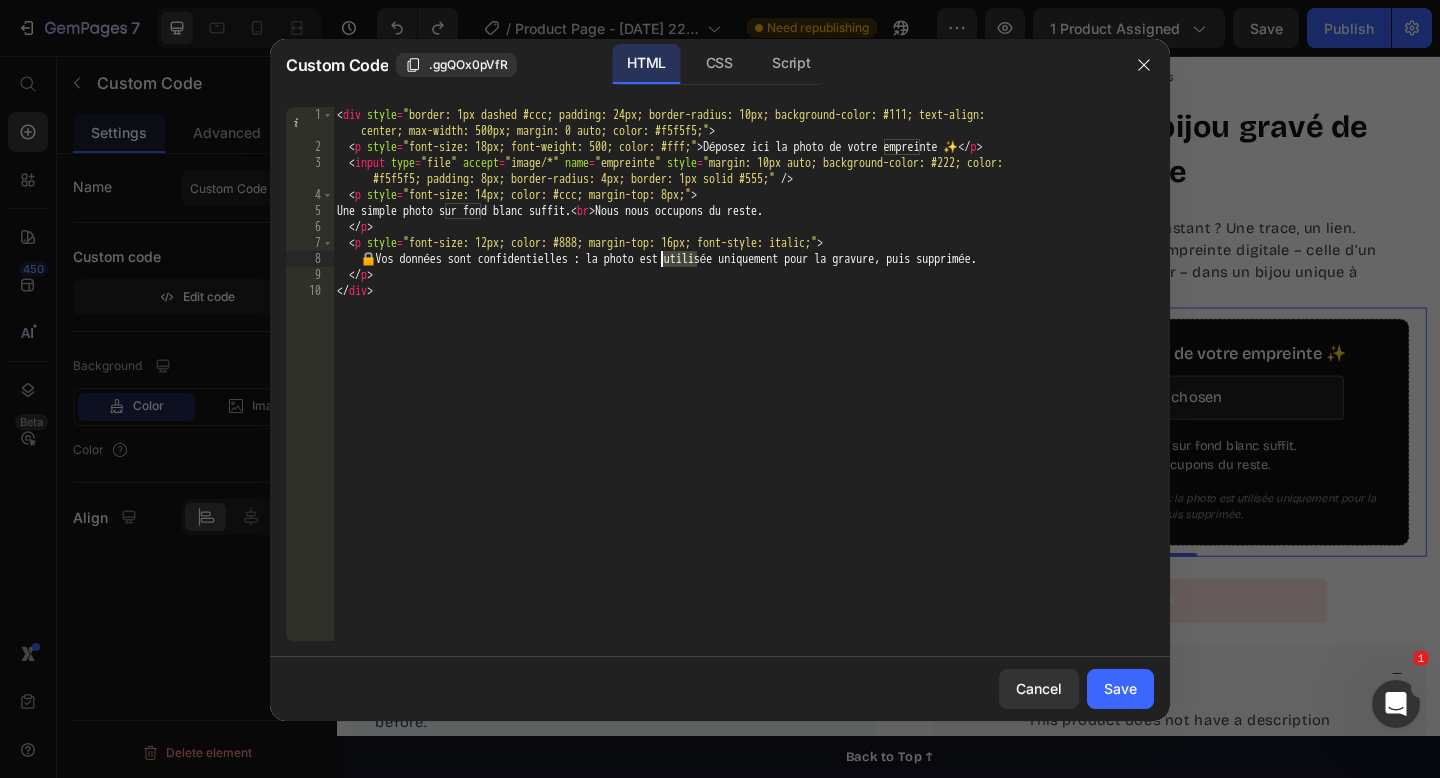 click on "< div   style = "border: 1px dashed #ccc; padding: 24px; border-radius: 10px; background-color: #111; text-align:       center; max-width: 500px; margin: 0 auto; color: #f5f5f5;" >    < p   style = "font-size: 18px; font-weight: 500; color: #fff;" > Déposez ici la photo de votre empreinte ✨ </ p >    < input   type = "file"   accept = "image/*"   name = "empreinte"   style = "margin: 10px auto; background-color: #222; color:         #f5f5f5; padding: 8px; border-radius: 4px; border: 1px solid #555;"   />    < p   style = "font-size: 14px; color: #ccc; margin-top: 8px;" >     Une simple photo sur fond blanc suffit. < br > Nous nous occupons du reste.    </ p >    < p   style = "font-size: 12px; color: #888; margin-top: 16px; font-style: italic;" >      🔒  Vos données sont confidentielles : la photo est utilisée uniquement pour la gravure, puis supprimée.    </ p > </ div >" at bounding box center (743, 398) 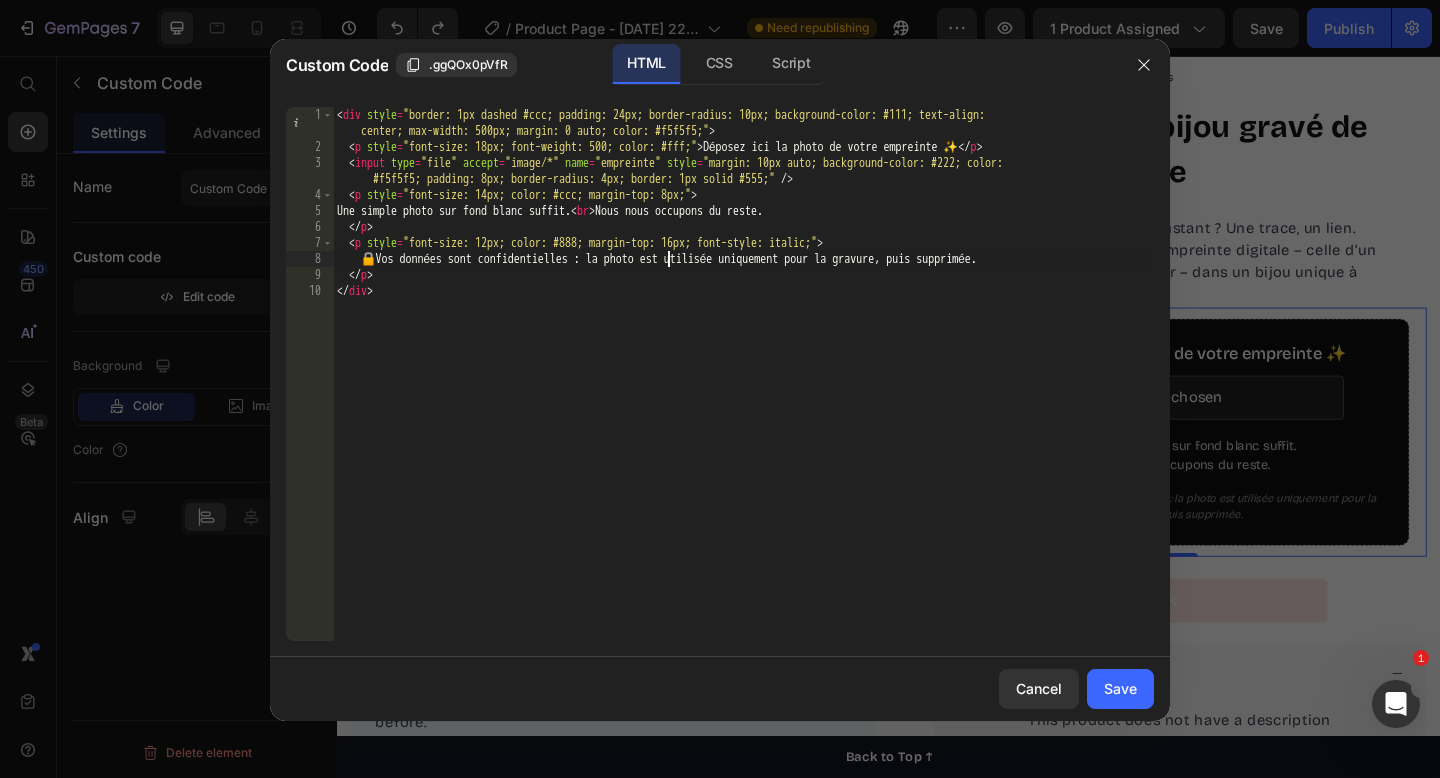 type on "</p>
</div>" 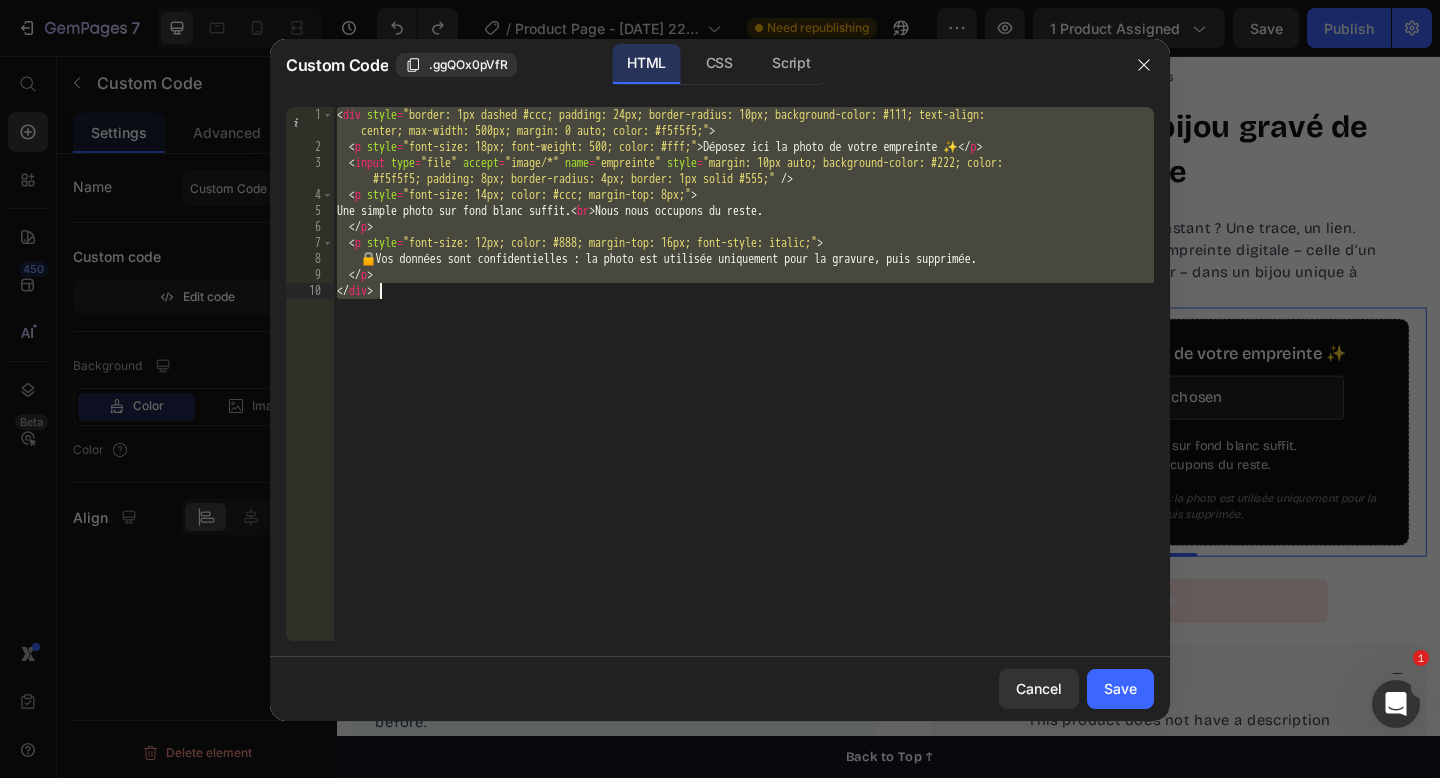 paste 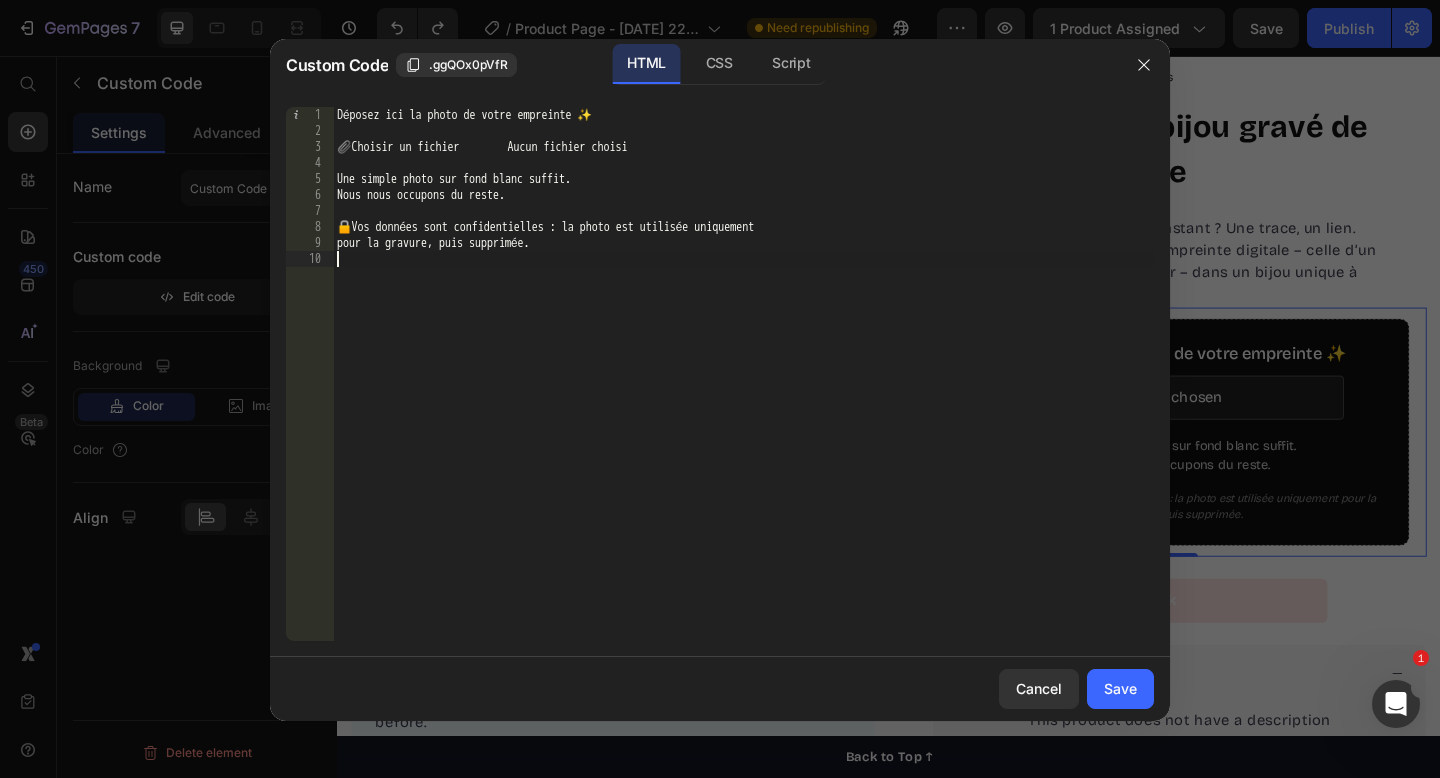 click on "Déposez ici la photo de votre empreinte ✨ 📎  Choisir un fichier        Aucun fichier choisi Une simple photo sur fond blanc suffit.   Nous nous occupons du reste. 🔒  Vos données sont confidentielles : la photo est utilisée uniquement   pour la gravure, puis supprimée." at bounding box center [743, 390] 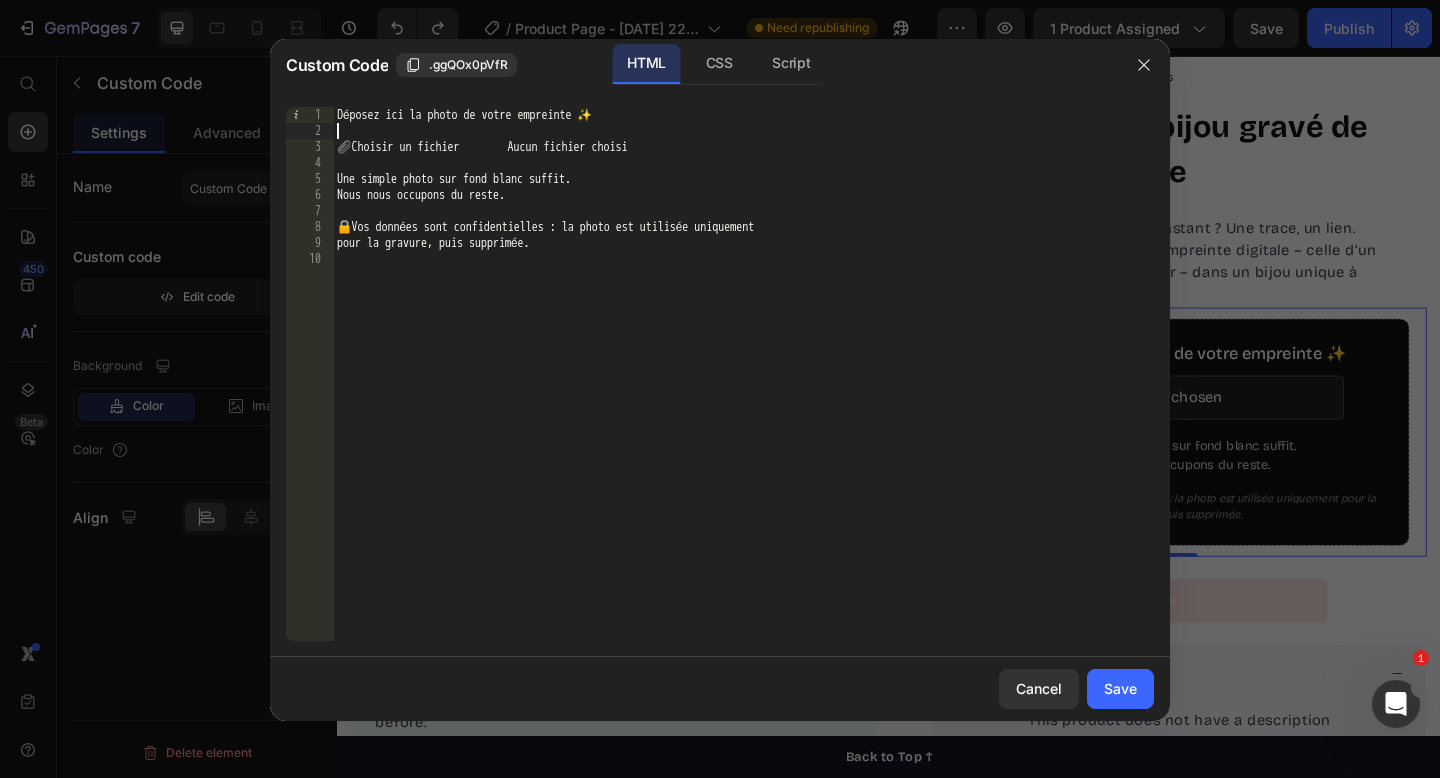click on "Déposez ici la photo de votre empreinte ✨ 📎  Choisir un fichier        Aucun fichier choisi Une simple photo sur fond blanc suffit.   Nous nous occupons du reste. 🔒  Vos données sont confidentielles : la photo est utilisée uniquement   pour la gravure, puis supprimée." at bounding box center [743, 390] 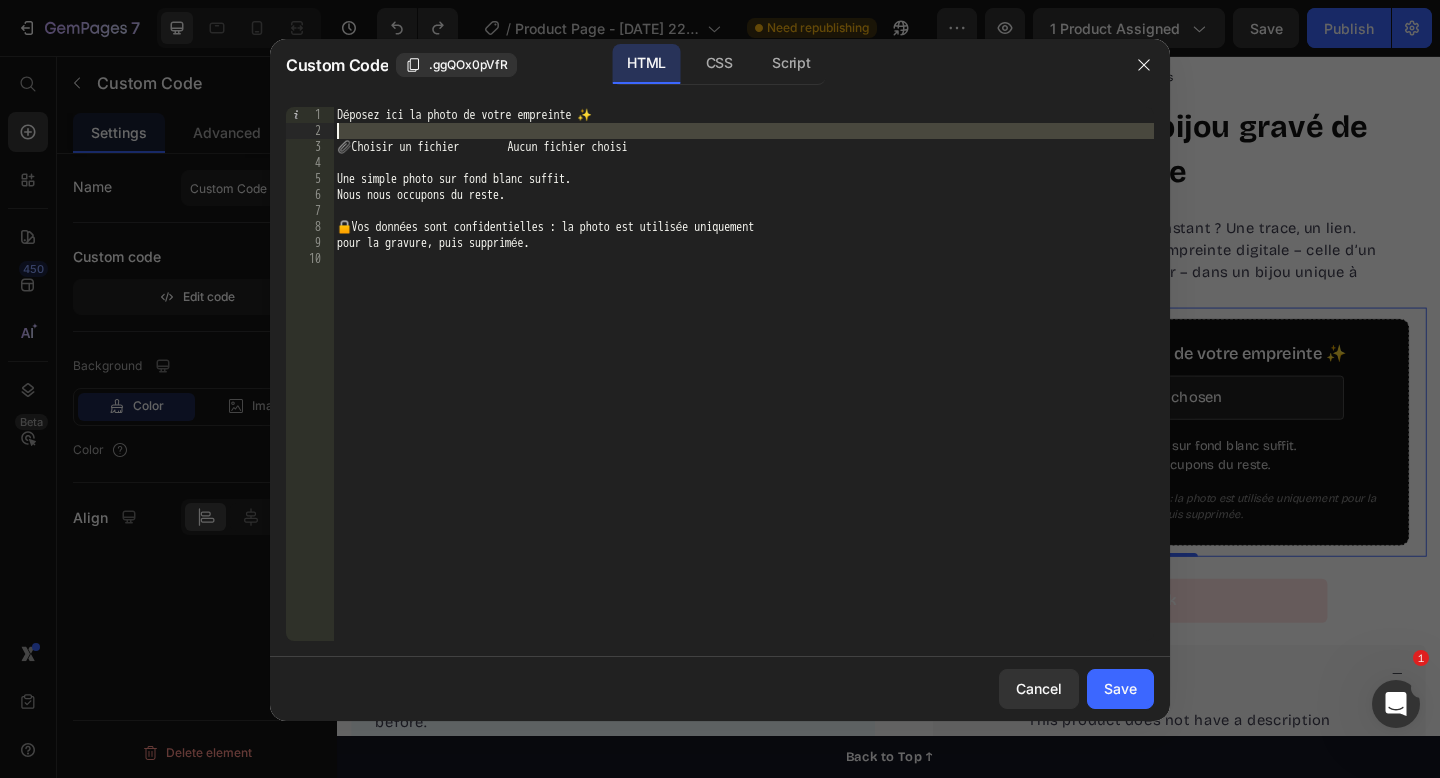 click on "Déposez ici la photo de votre empreinte ✨ 📎  Choisir un fichier        Aucun fichier choisi Une simple photo sur fond blanc suffit.   Nous nous occupons du reste. 🔒  Vos données sont confidentielles : la photo est utilisée uniquement   pour la gravure, puis supprimée." at bounding box center (743, 390) 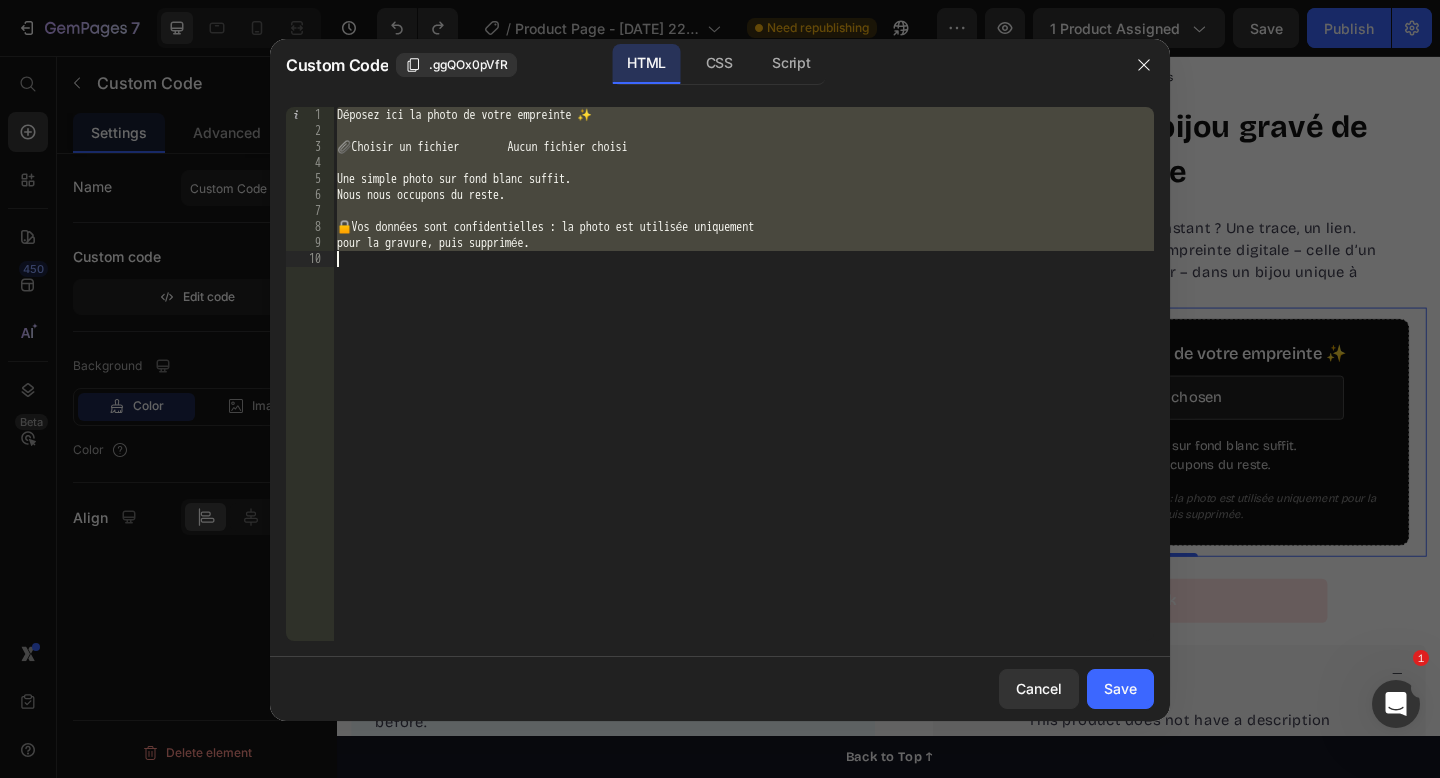 paste 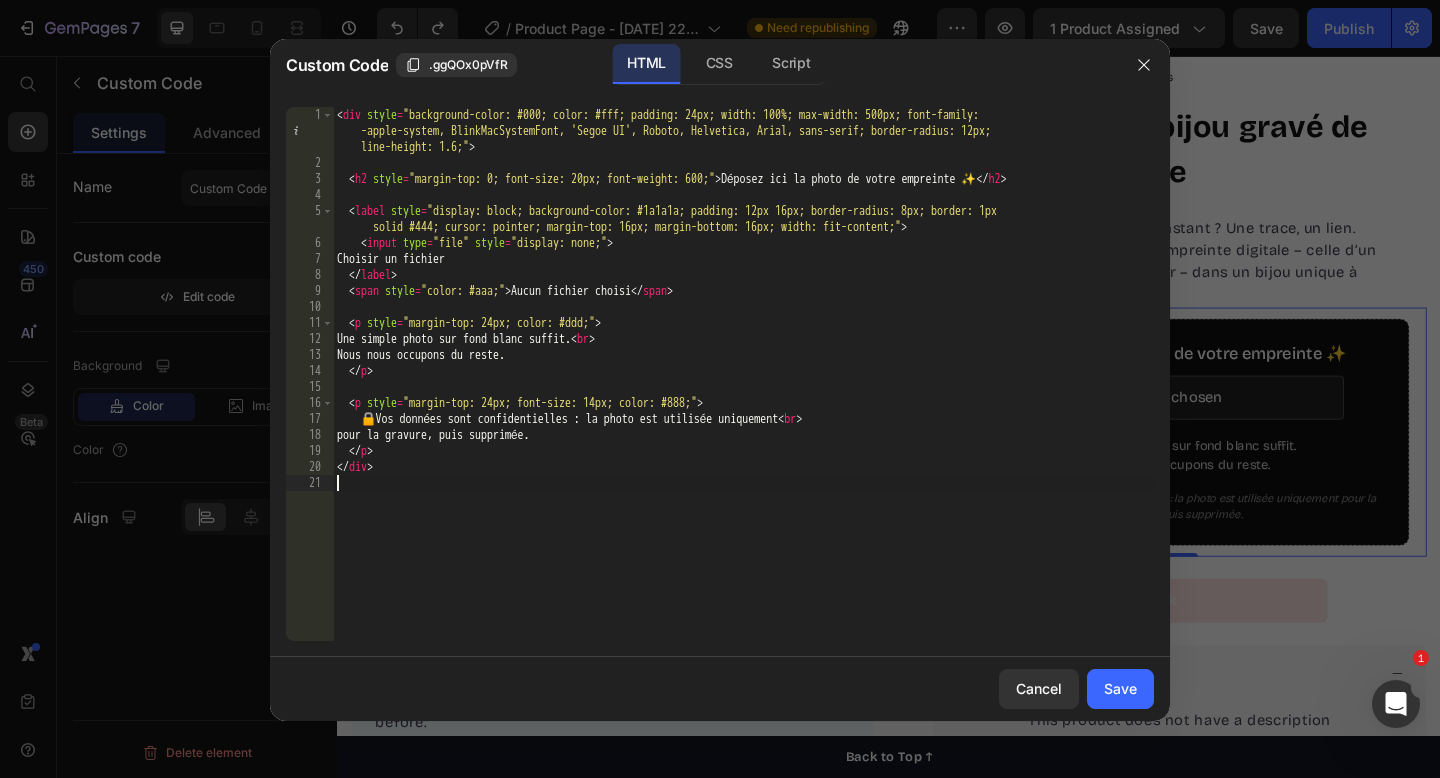 click on "Cancel Save" at bounding box center (720, 689) 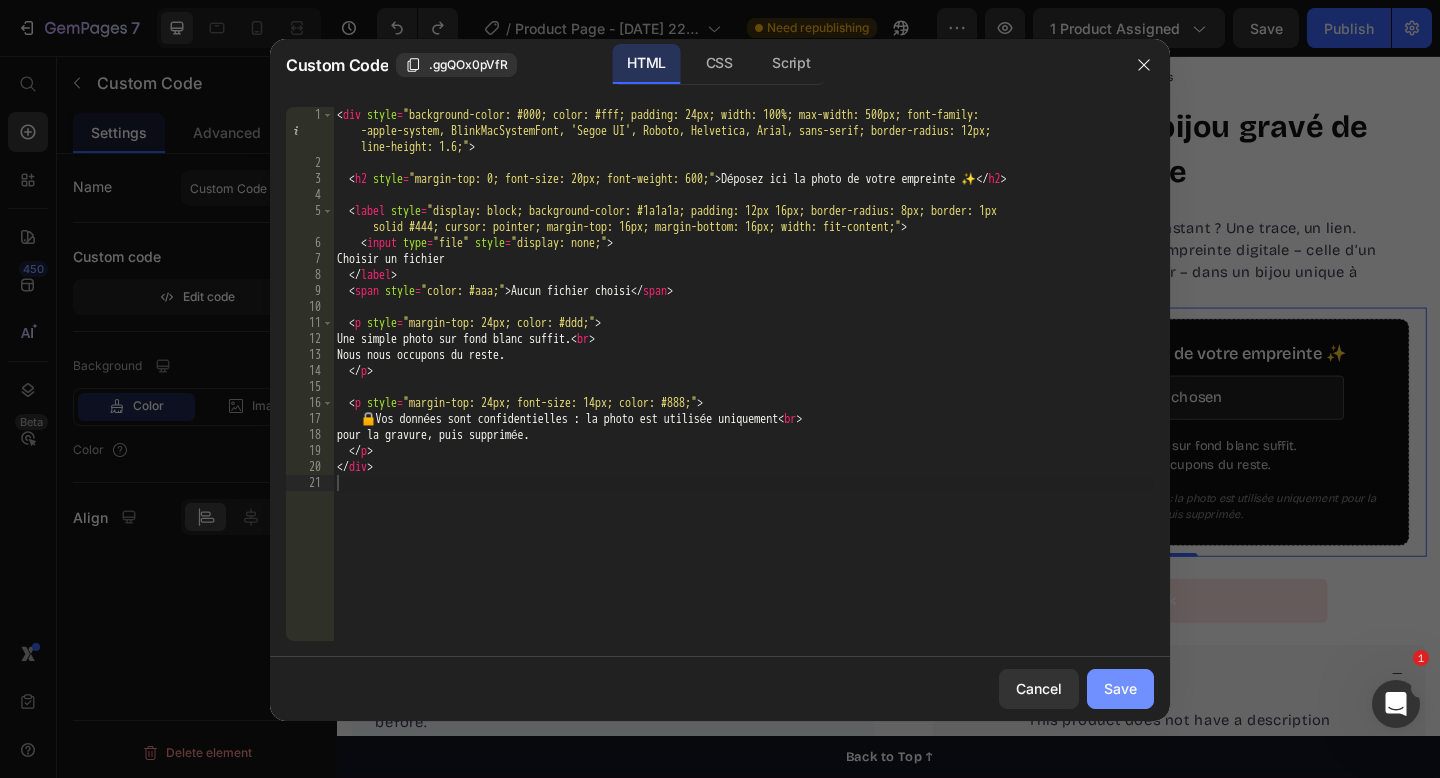 click on "Save" at bounding box center [1120, 688] 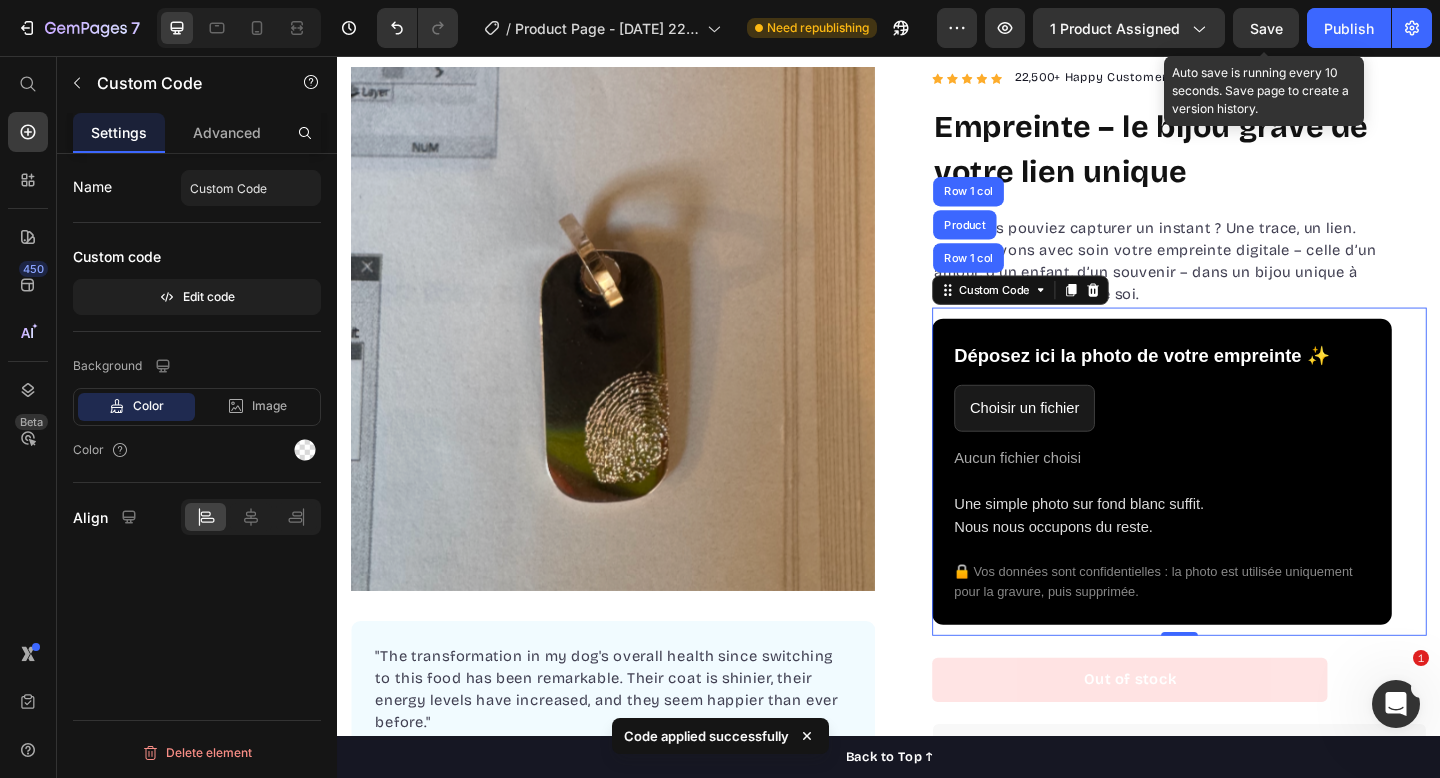 click on "Save" at bounding box center (1266, 28) 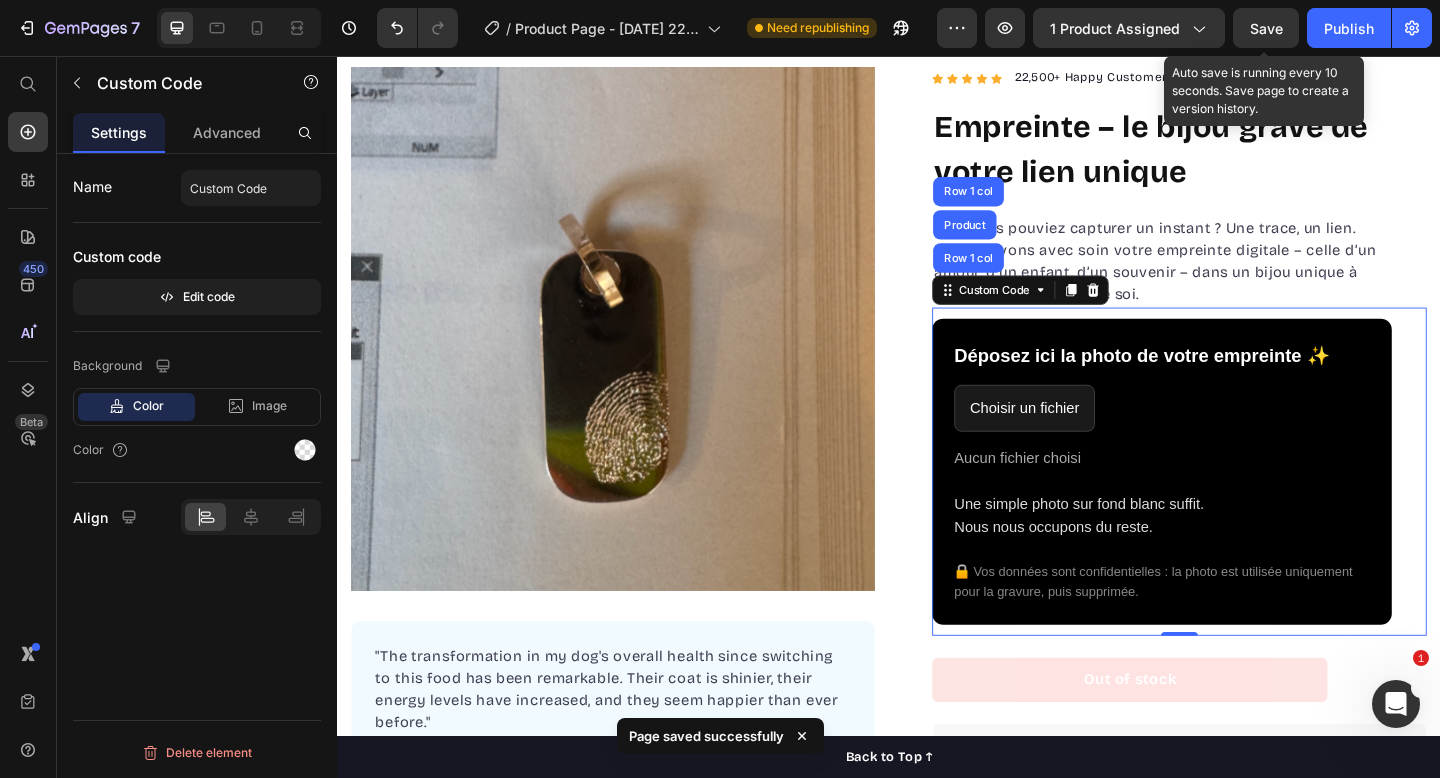 click on "Save" at bounding box center (1266, 28) 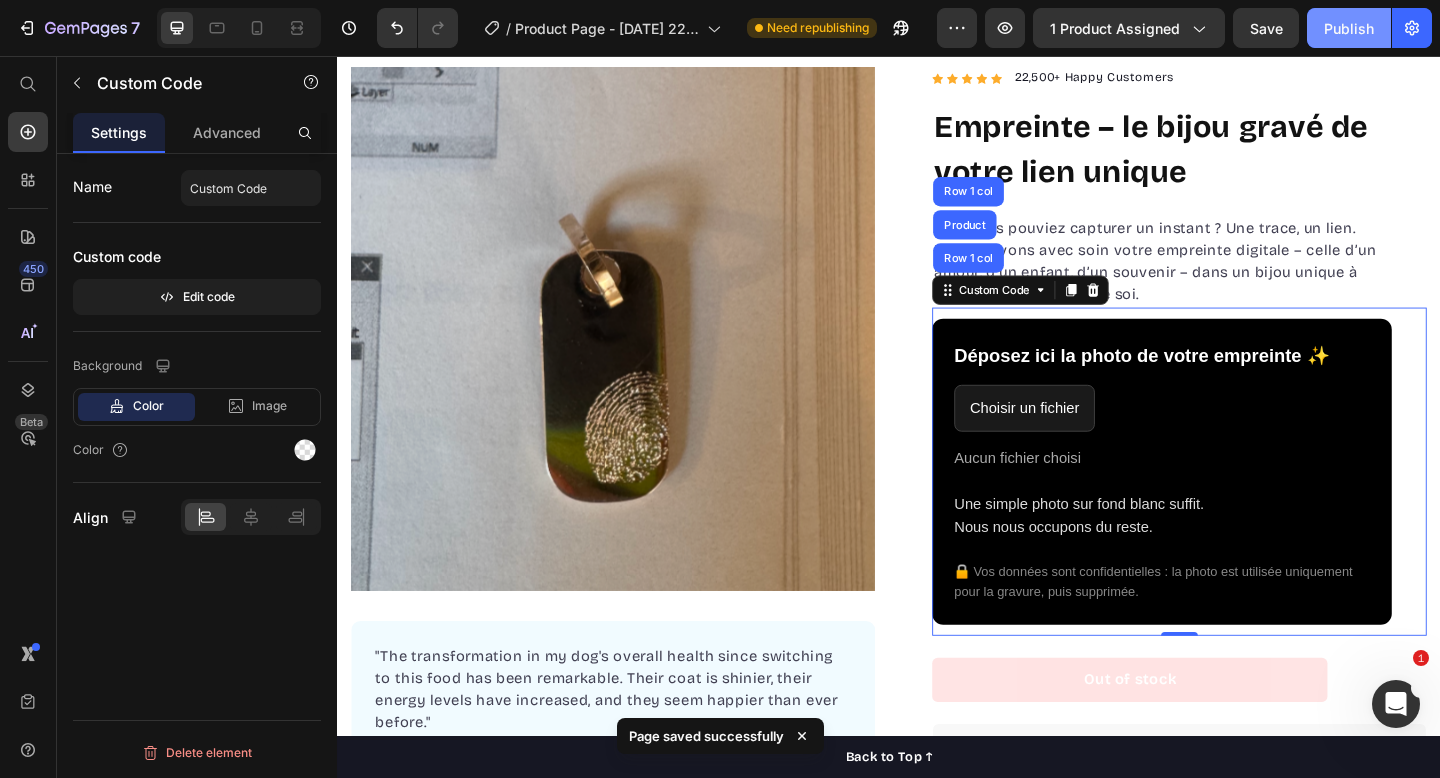 click on "Publish" at bounding box center (1349, 28) 